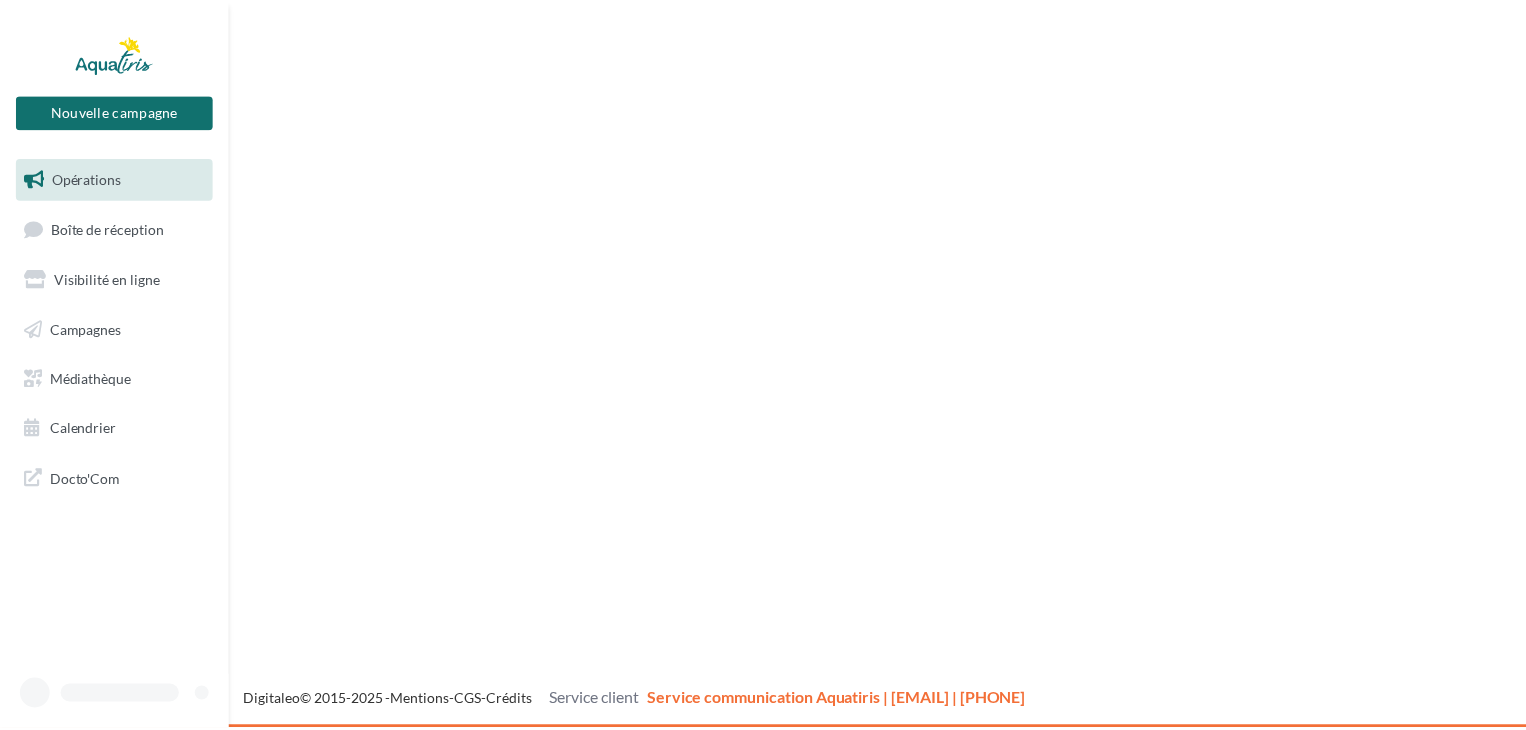 scroll, scrollTop: 0, scrollLeft: 0, axis: both 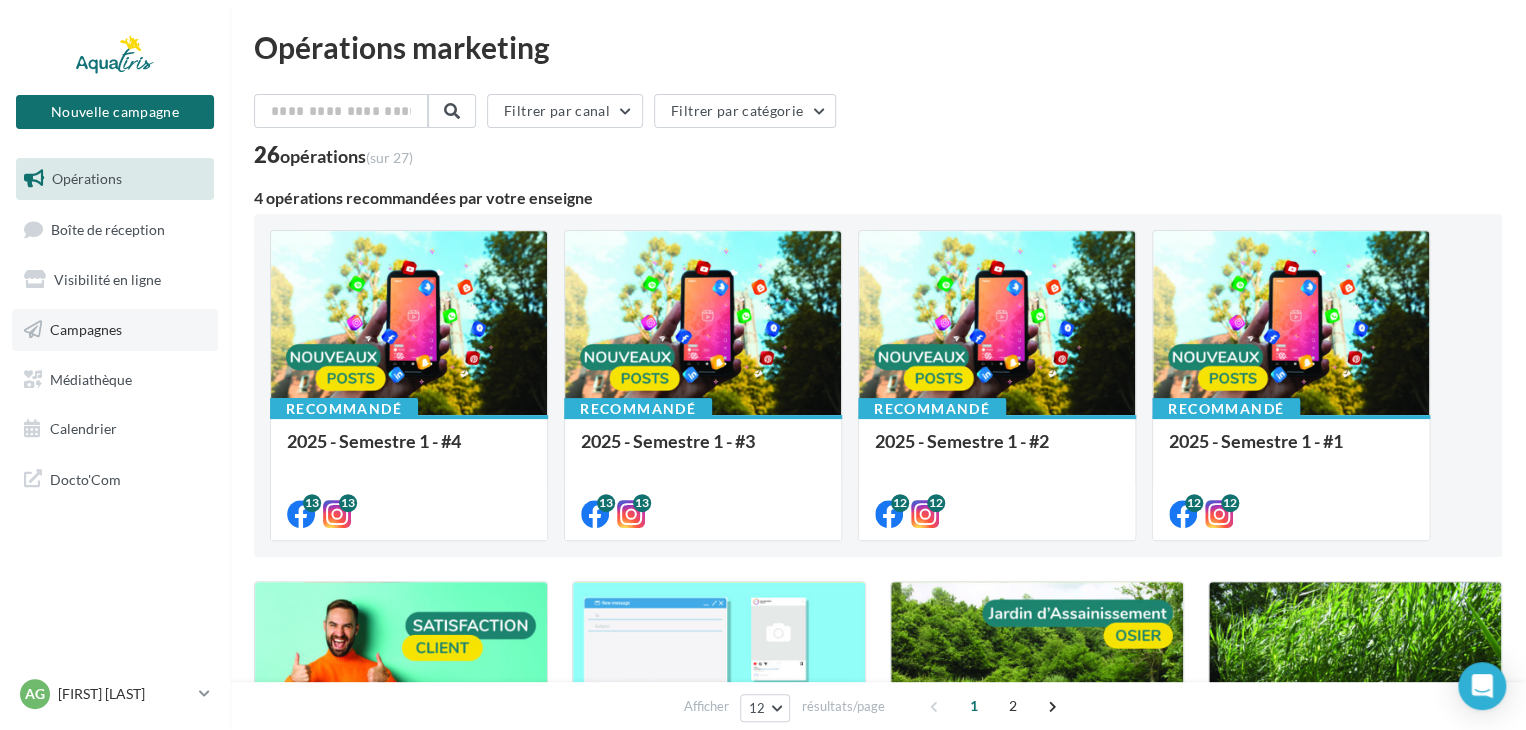 click on "Campagnes" at bounding box center (86, 329) 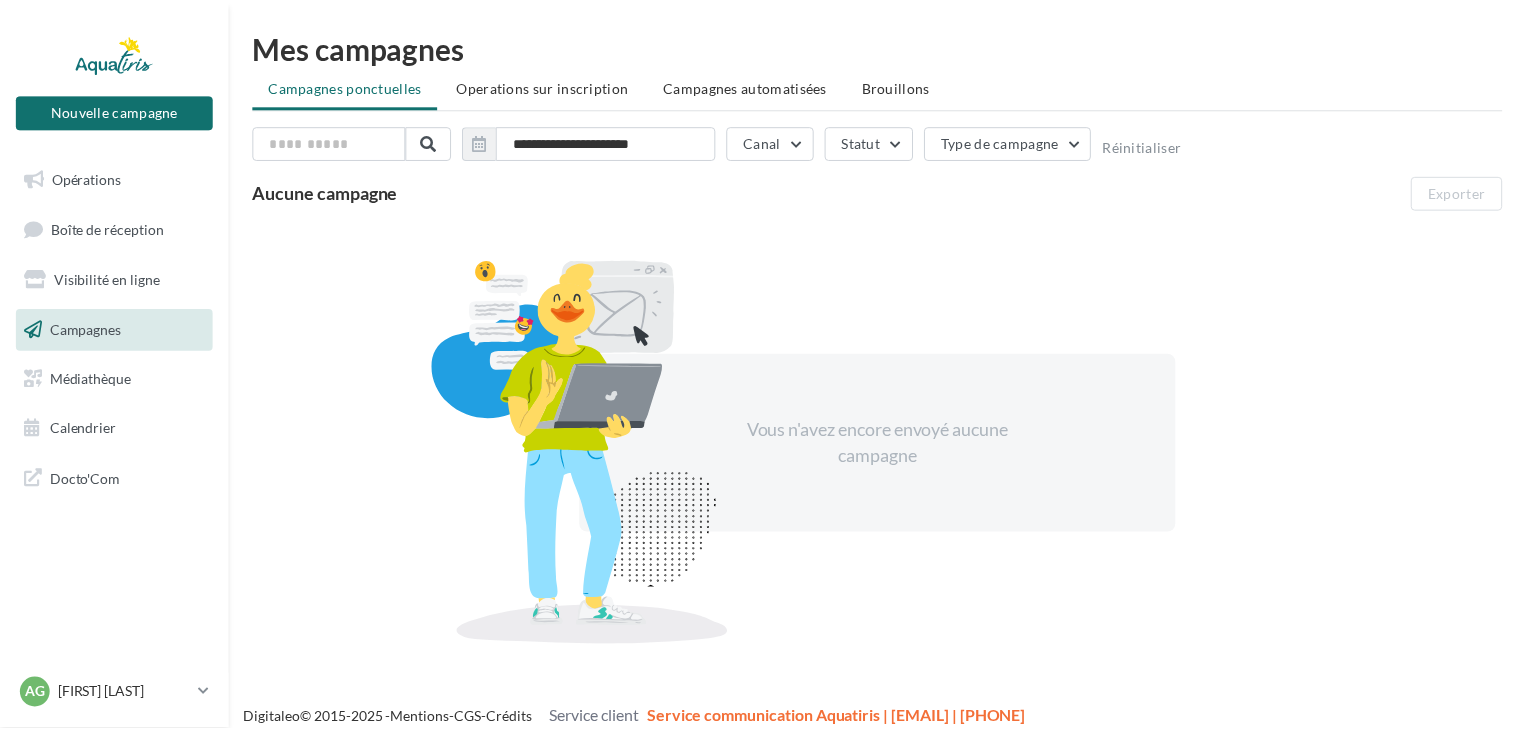 scroll, scrollTop: 0, scrollLeft: 0, axis: both 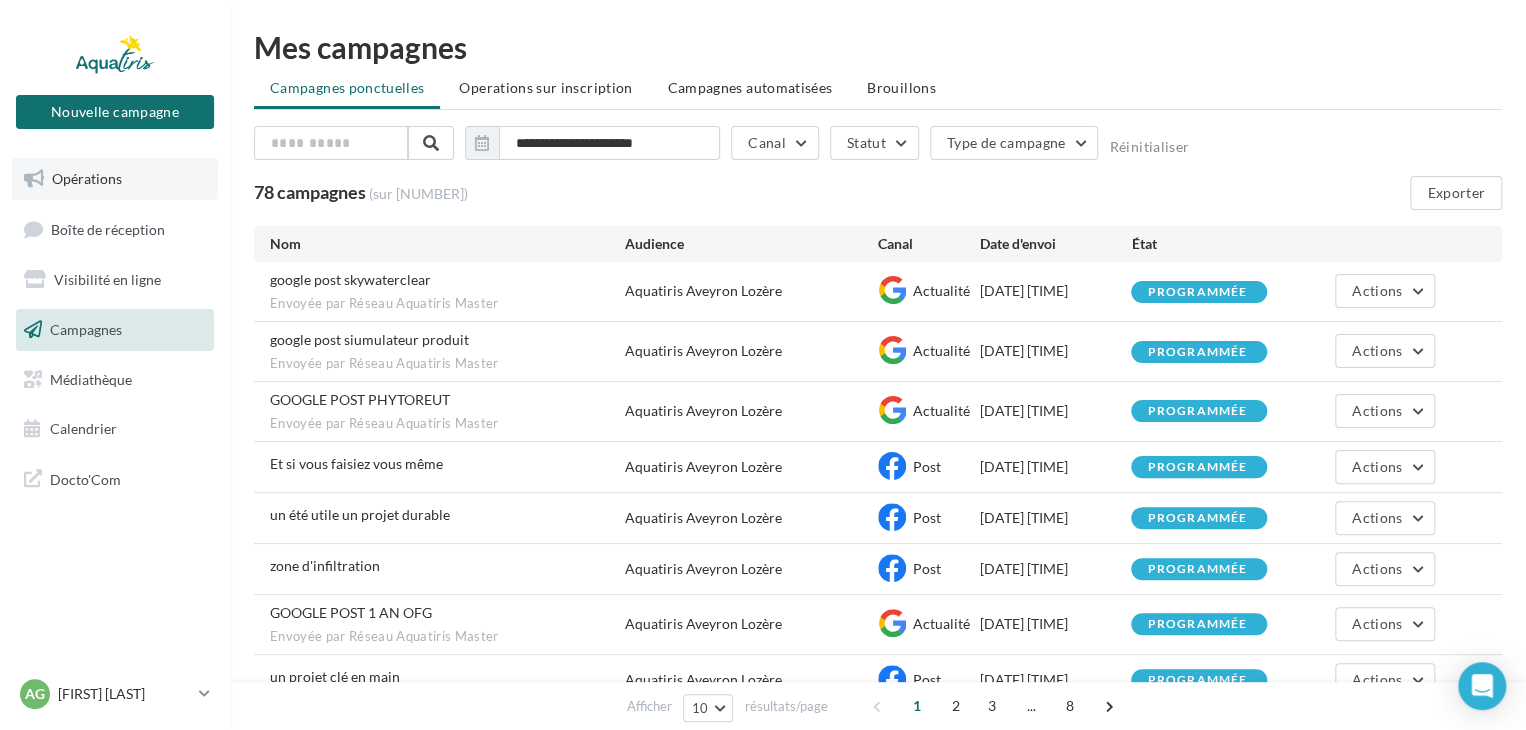 click on "Opérations" at bounding box center [87, 178] 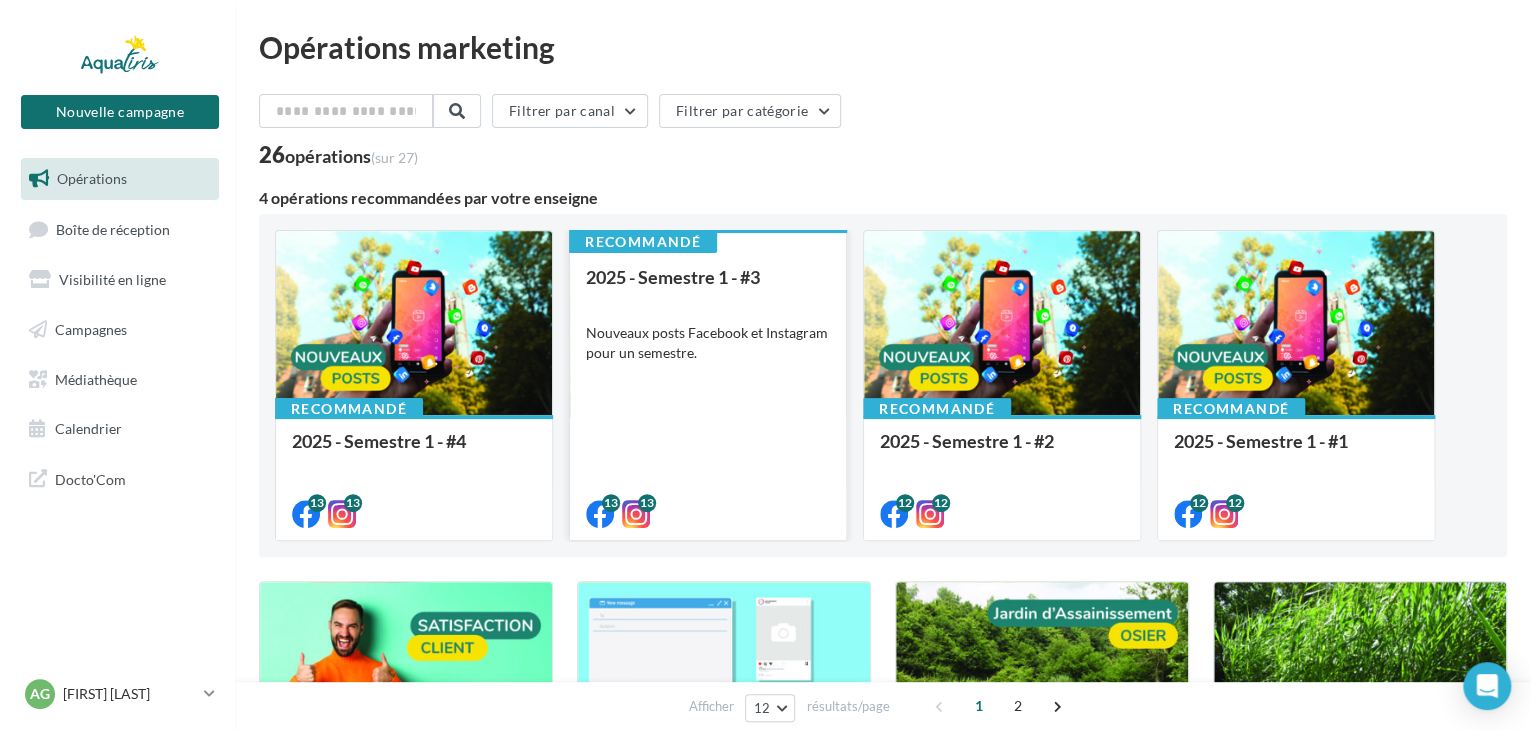 scroll, scrollTop: 300, scrollLeft: 0, axis: vertical 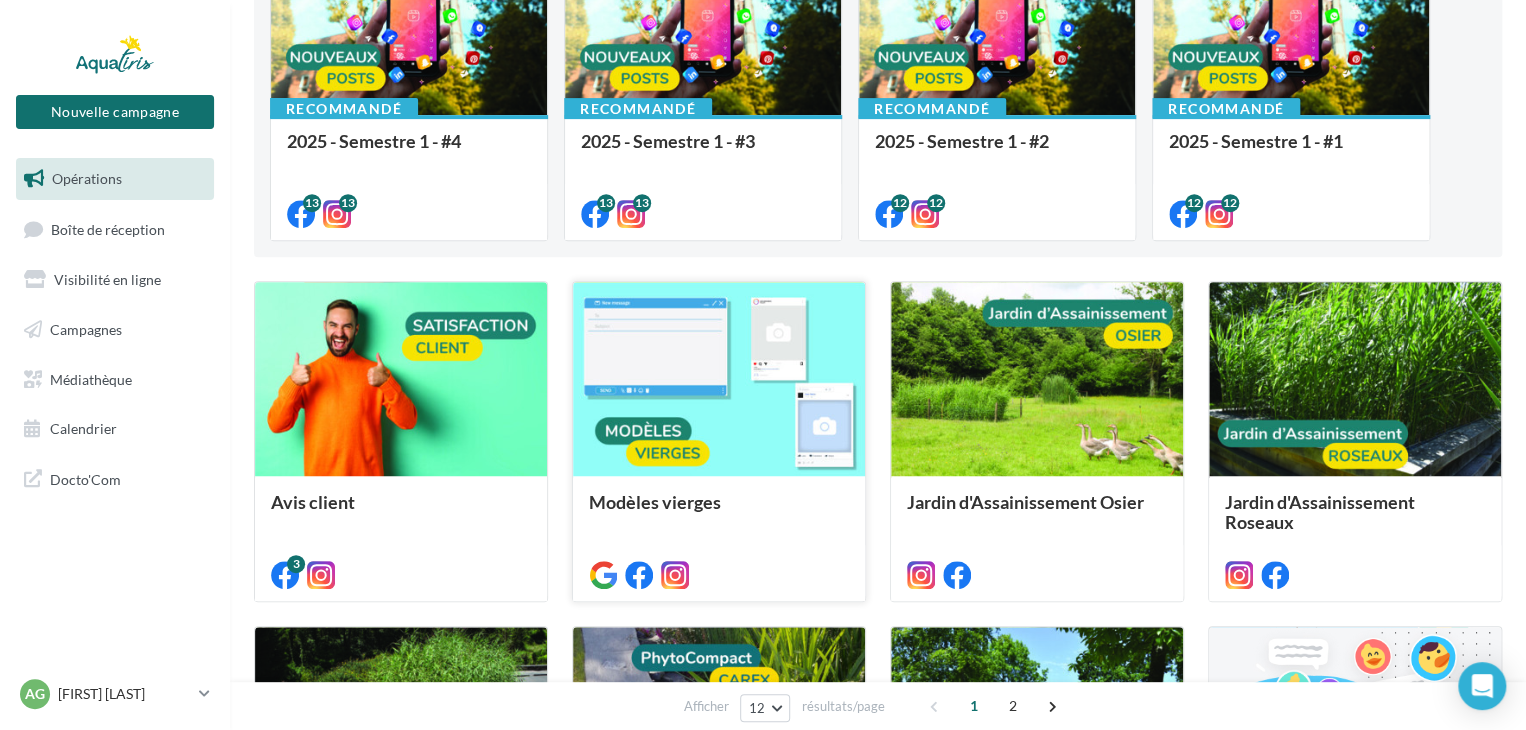 click at bounding box center [719, 380] 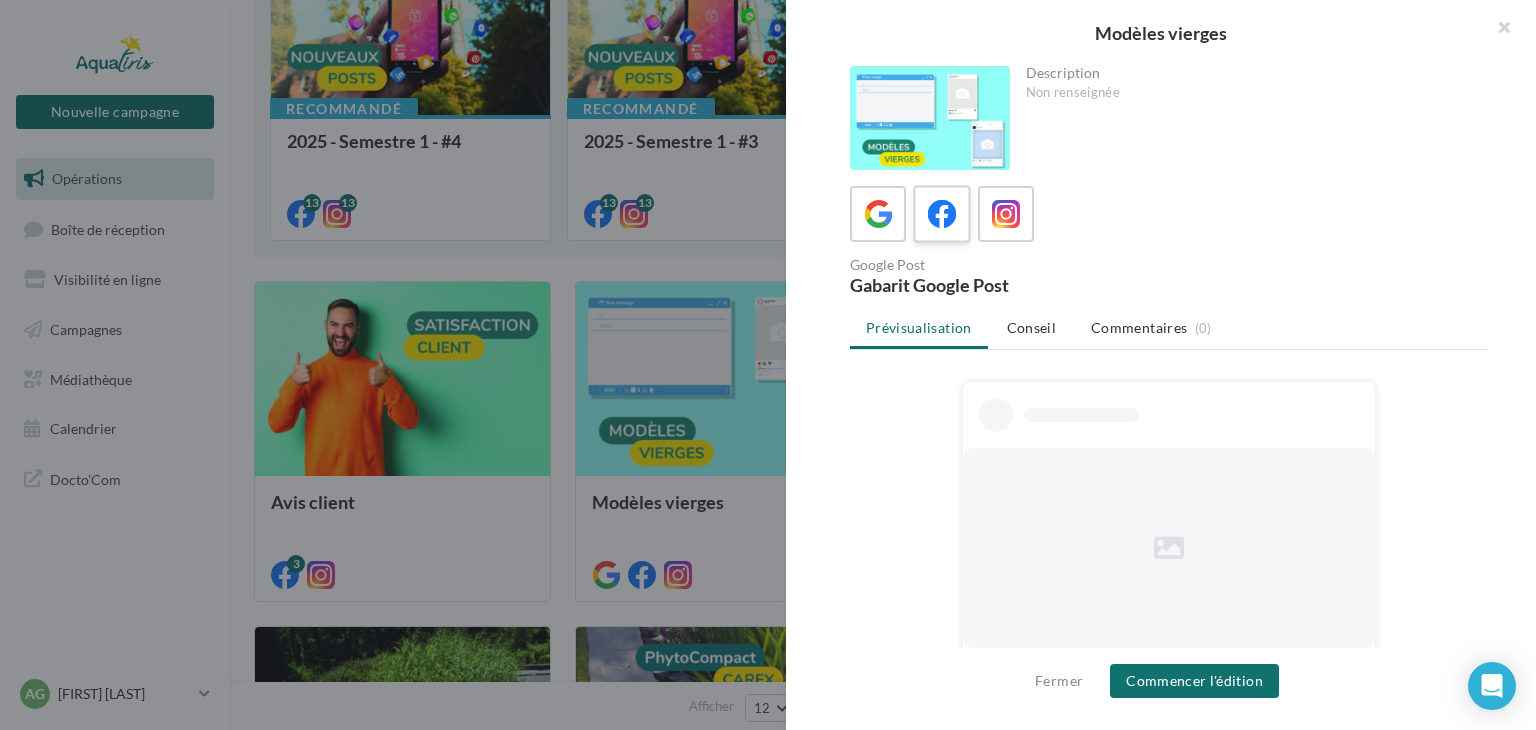 click at bounding box center (942, 214) 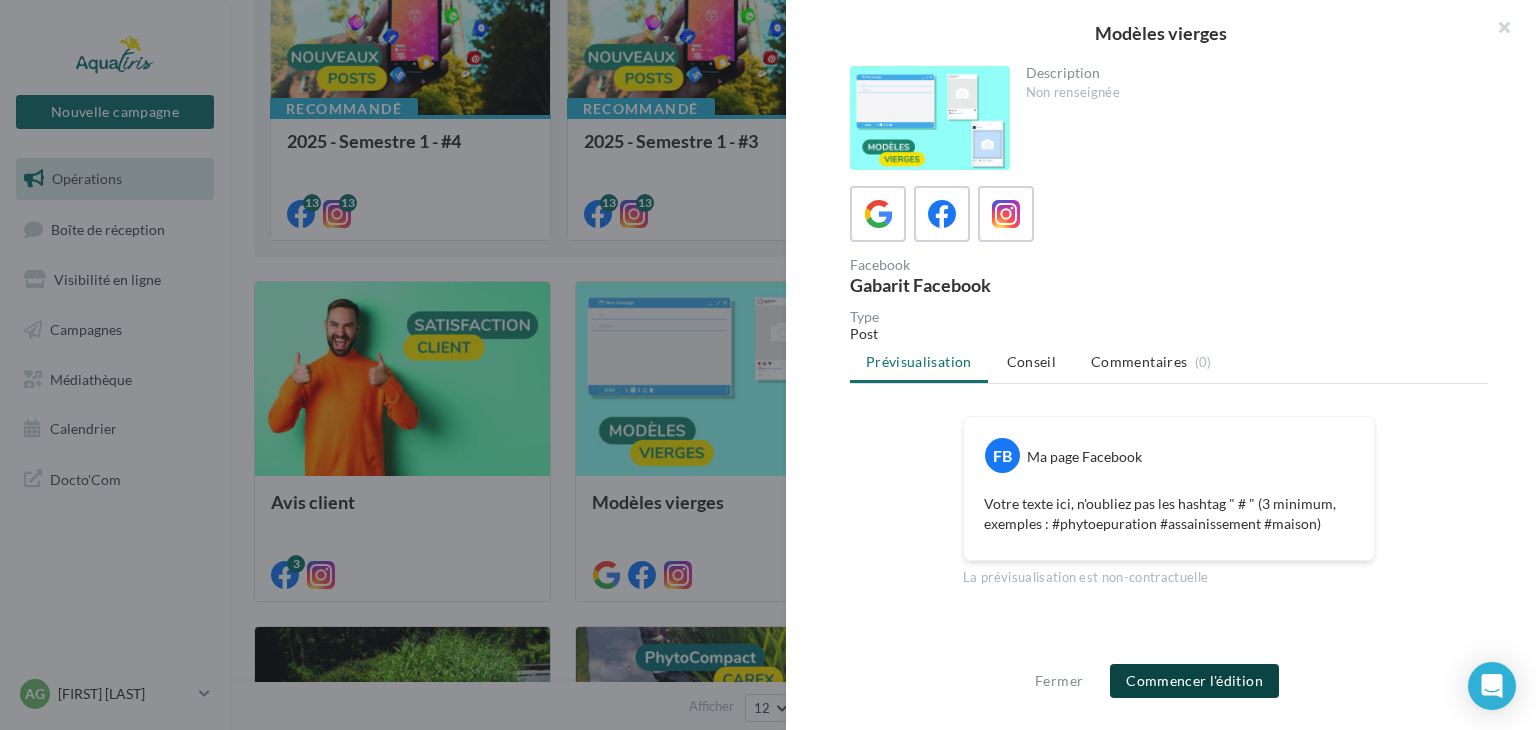 click on "Commencer l'édition" at bounding box center [1194, 681] 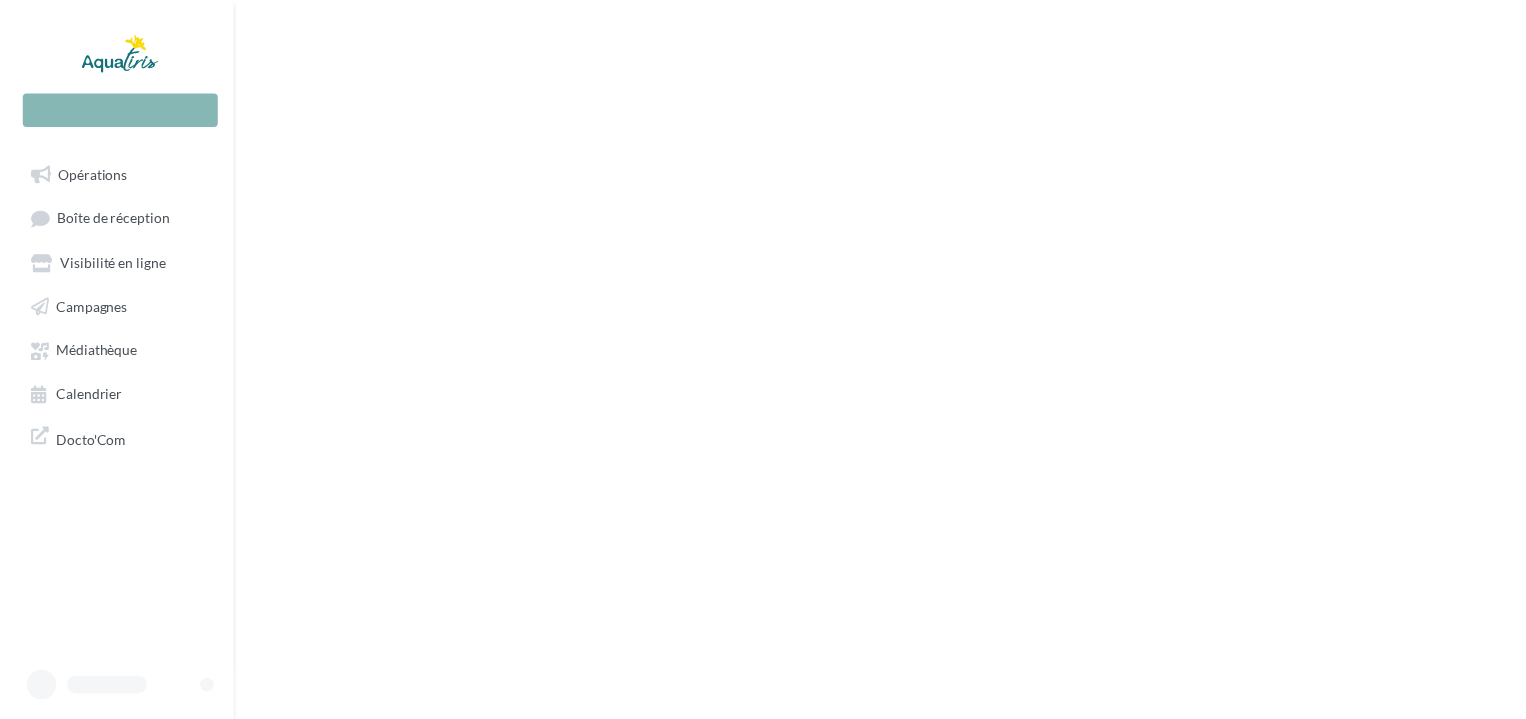 scroll, scrollTop: 0, scrollLeft: 0, axis: both 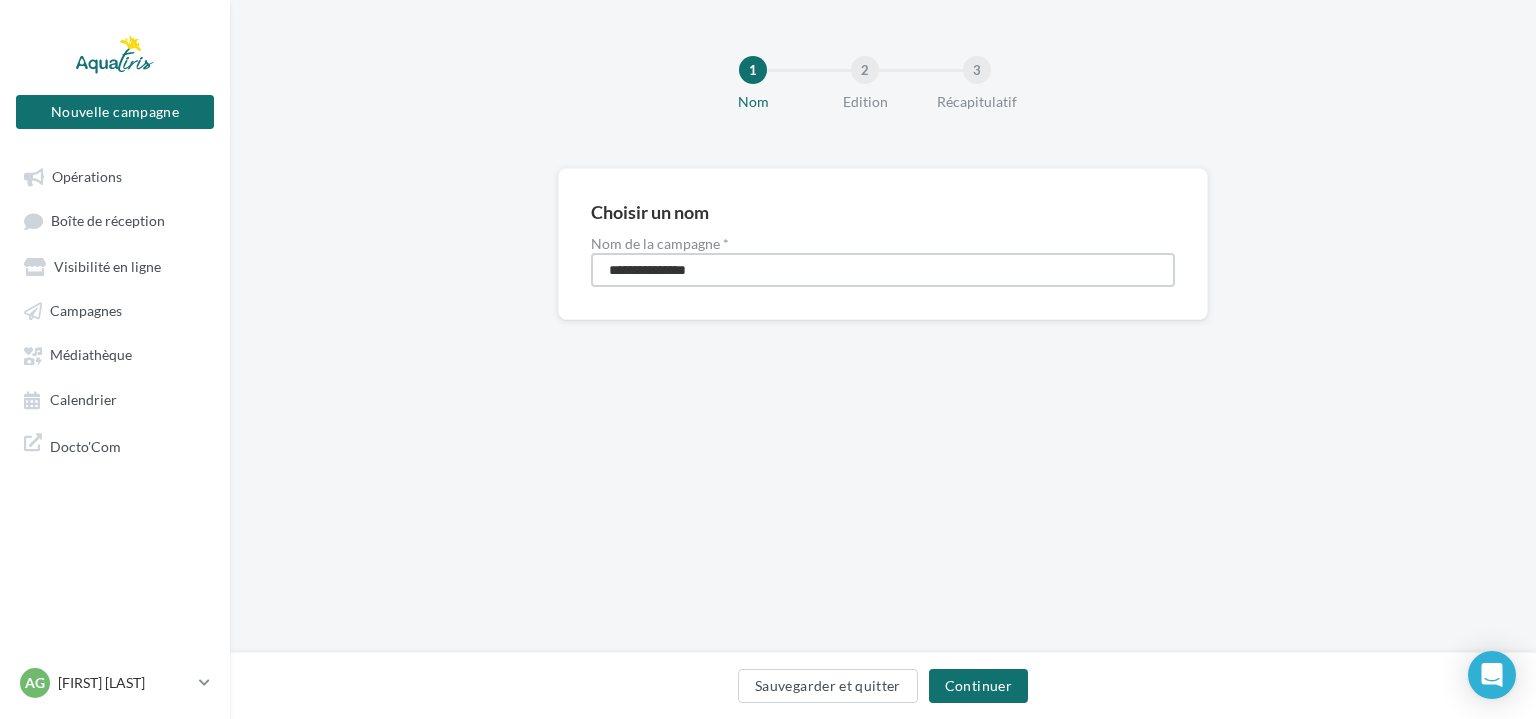 click on "**********" at bounding box center (883, 270) 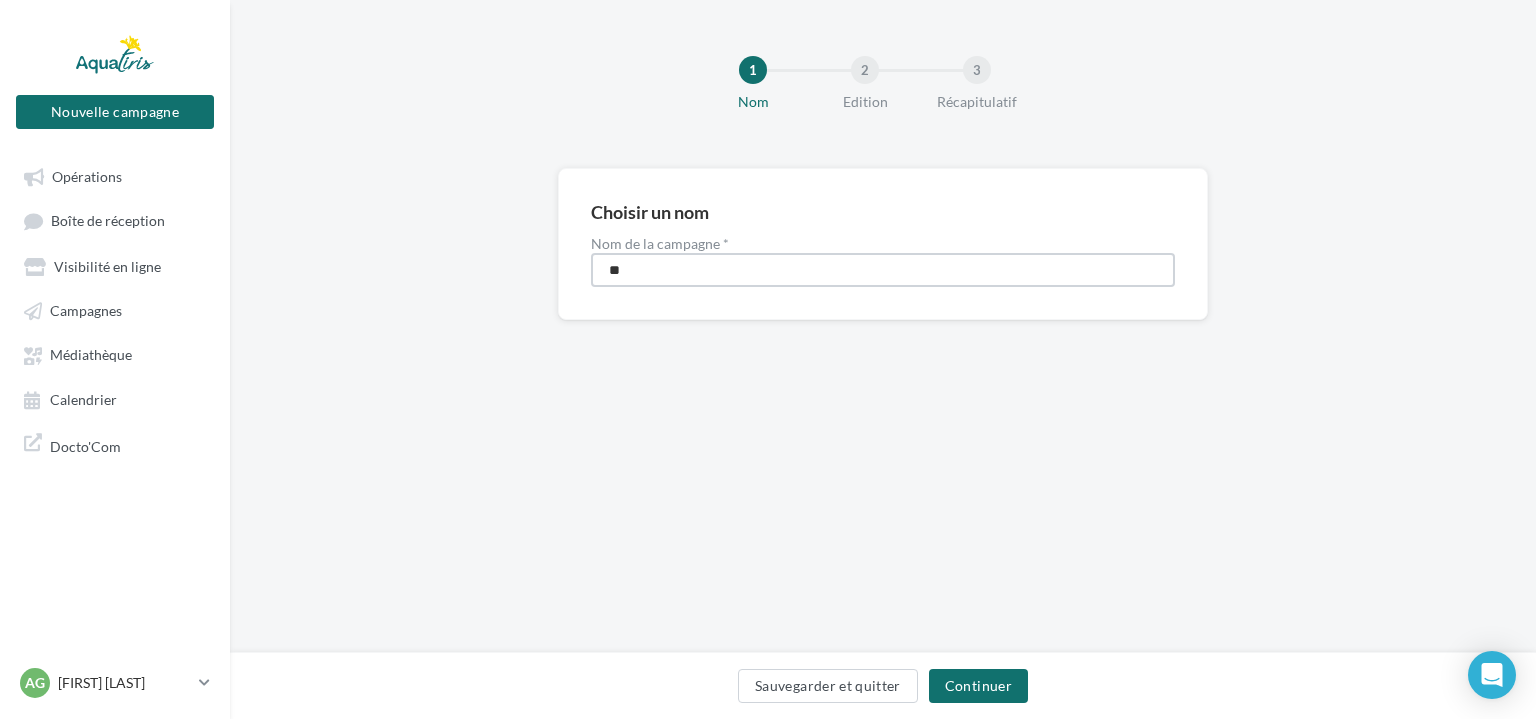type on "*" 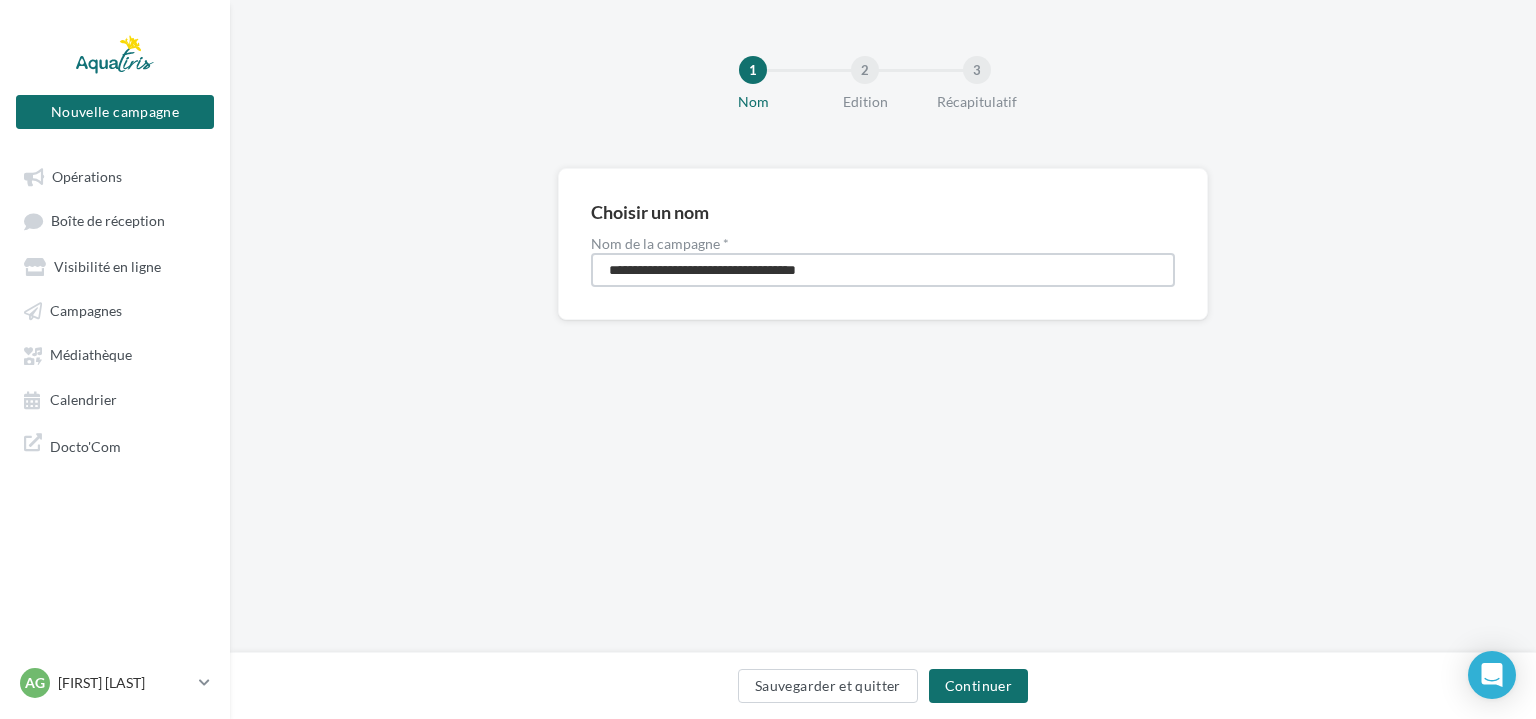 click on "**********" at bounding box center [883, 270] 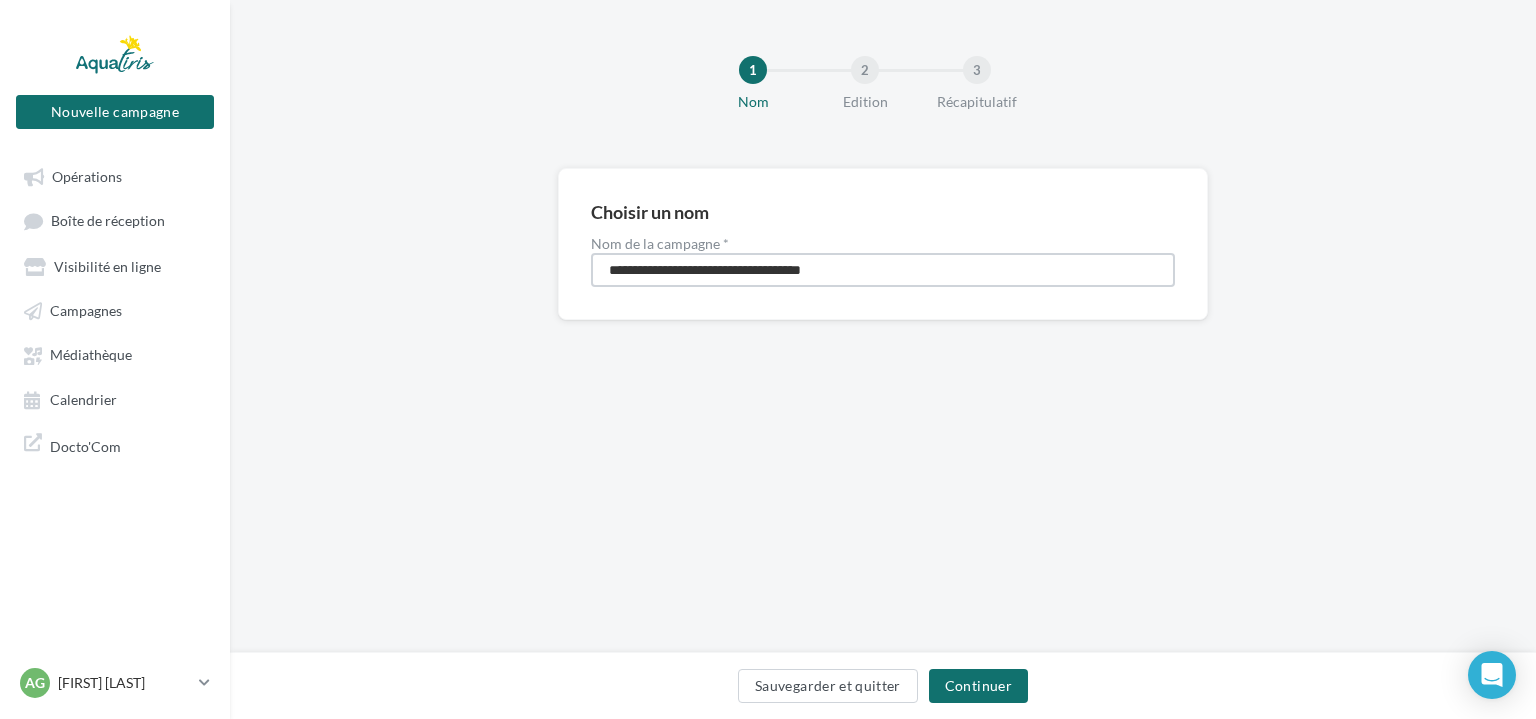 type on "**********" 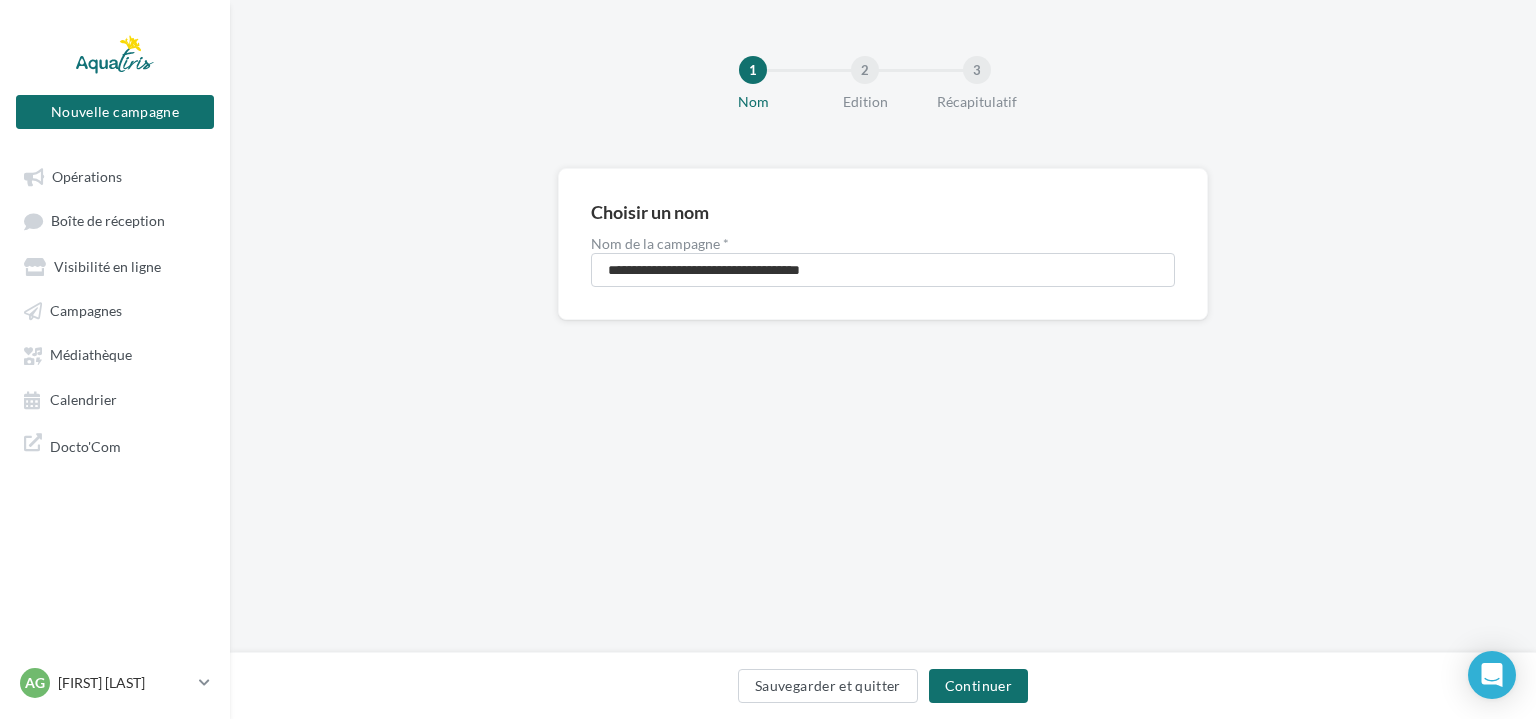 click on "**********" at bounding box center [883, 326] 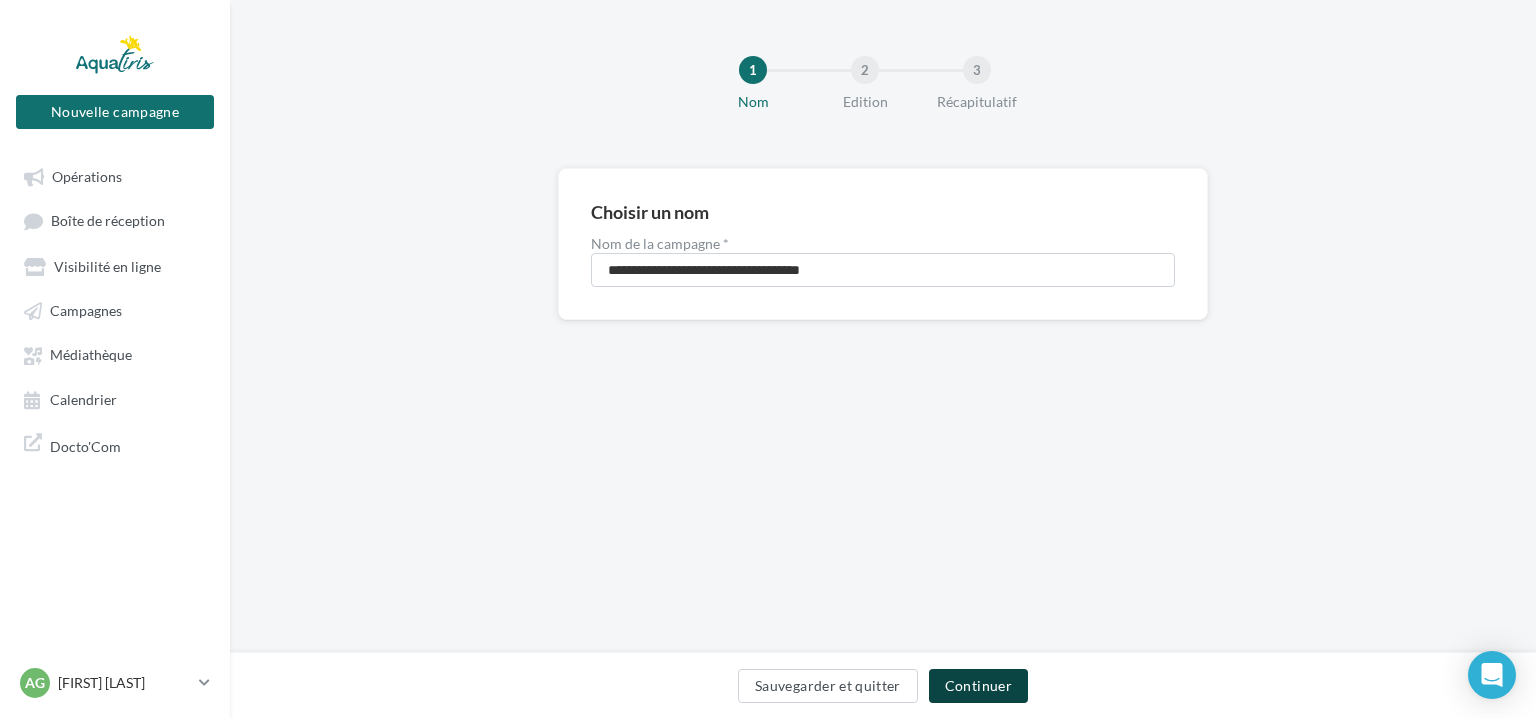 click on "Continuer" at bounding box center [978, 686] 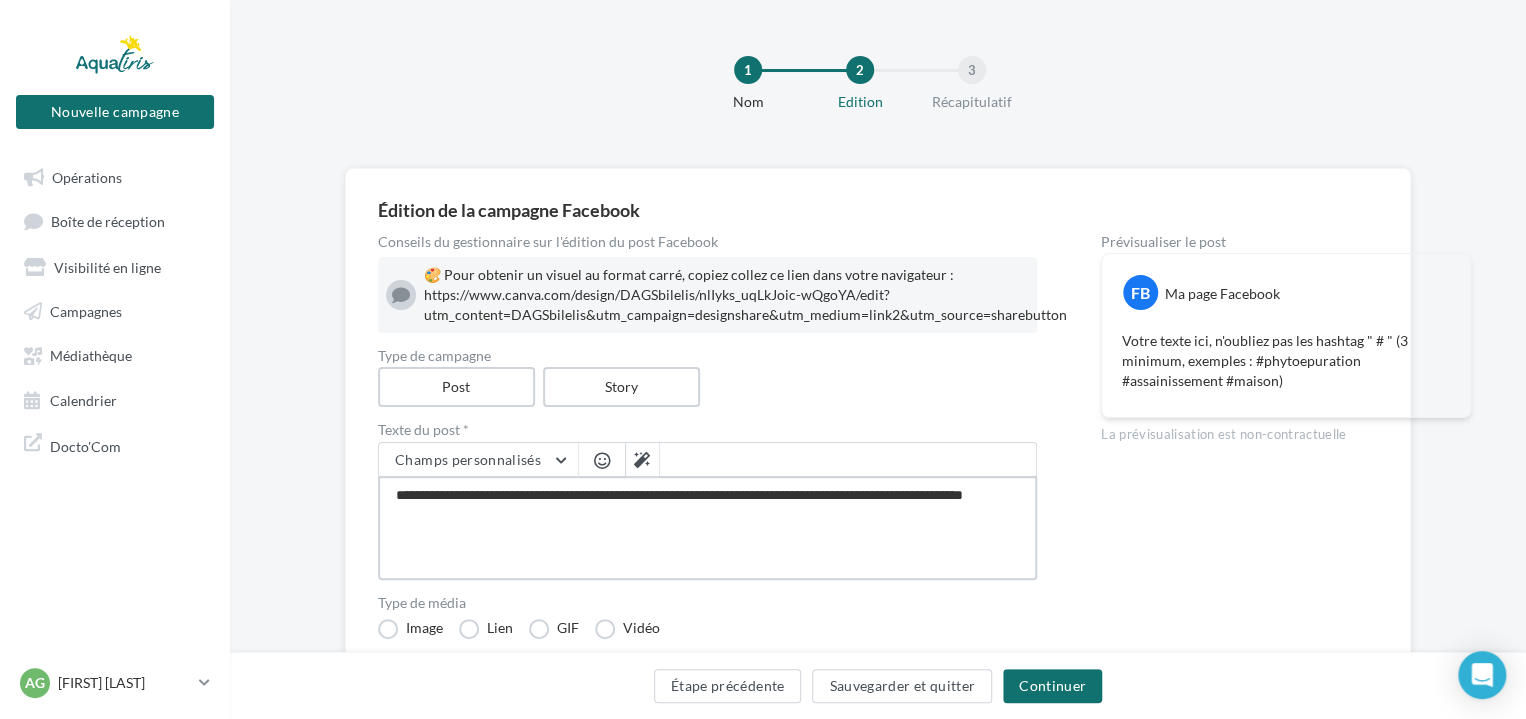 drag, startPoint x: 660, startPoint y: 523, endPoint x: 316, endPoint y: 466, distance: 348.6904 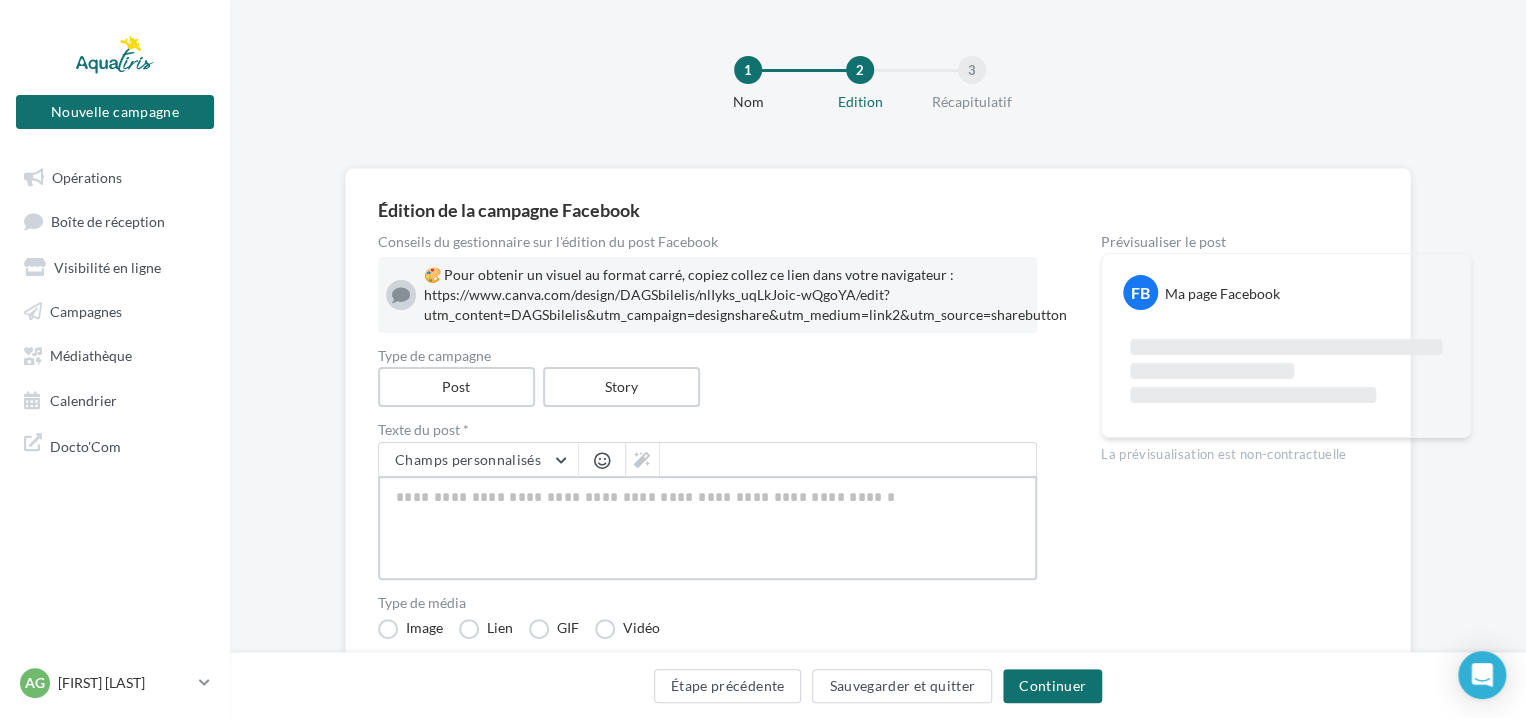 paste on "**********" 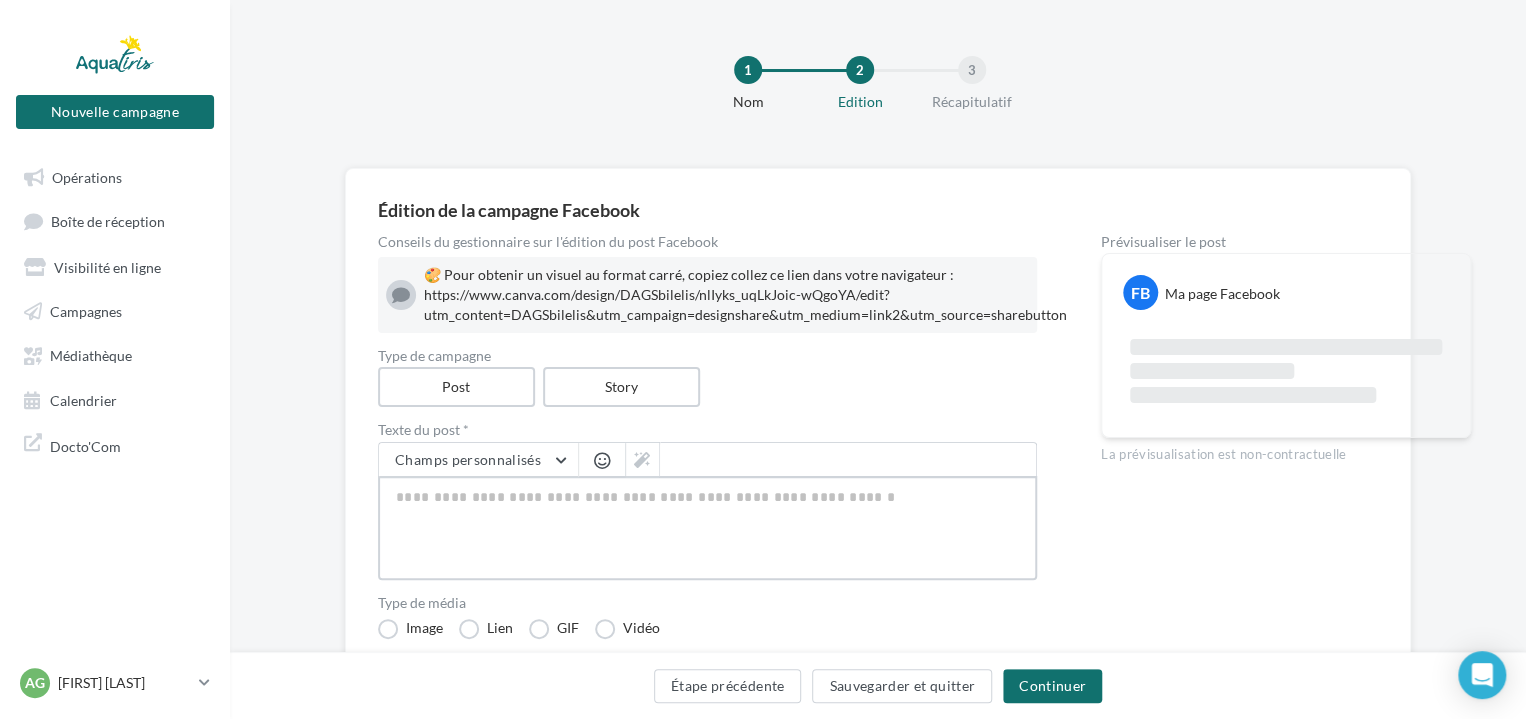 type on "**********" 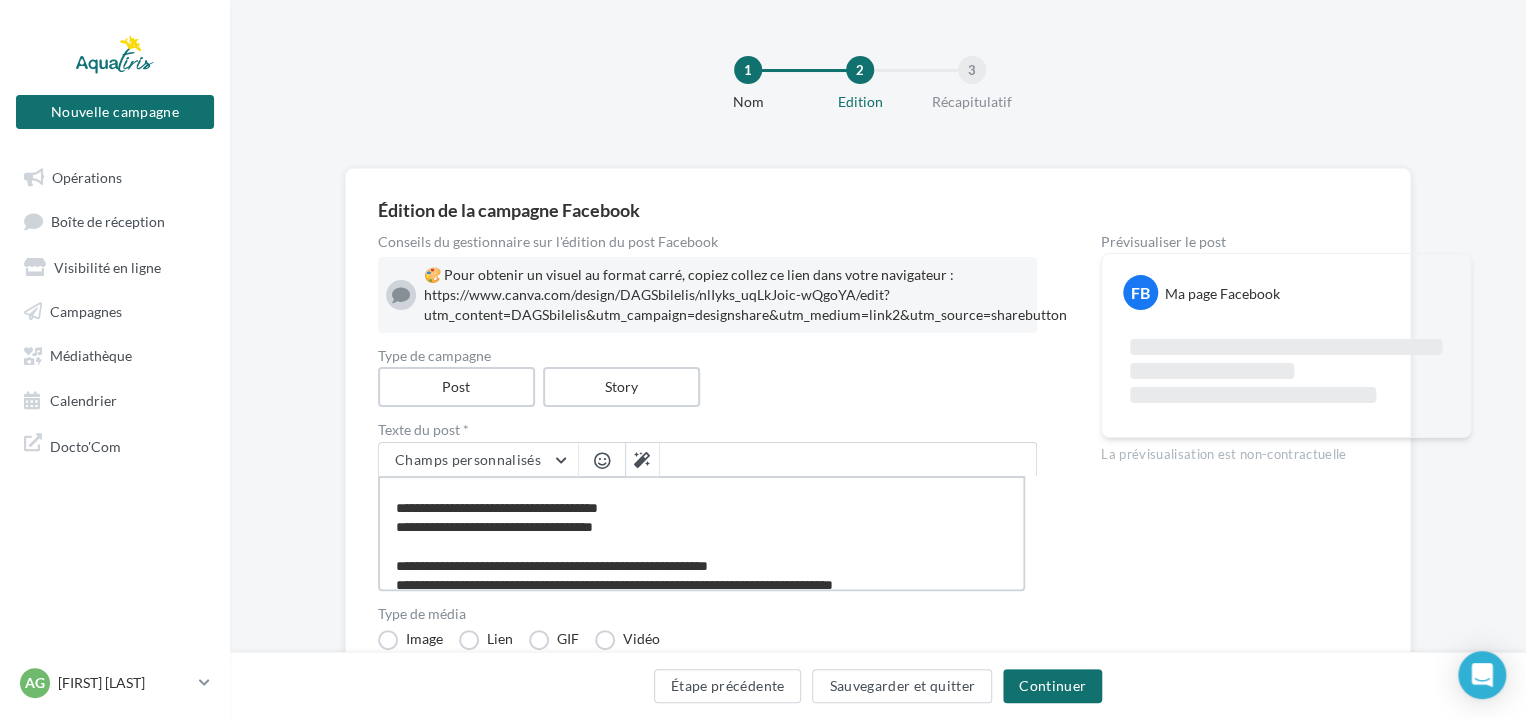 scroll, scrollTop: 0, scrollLeft: 0, axis: both 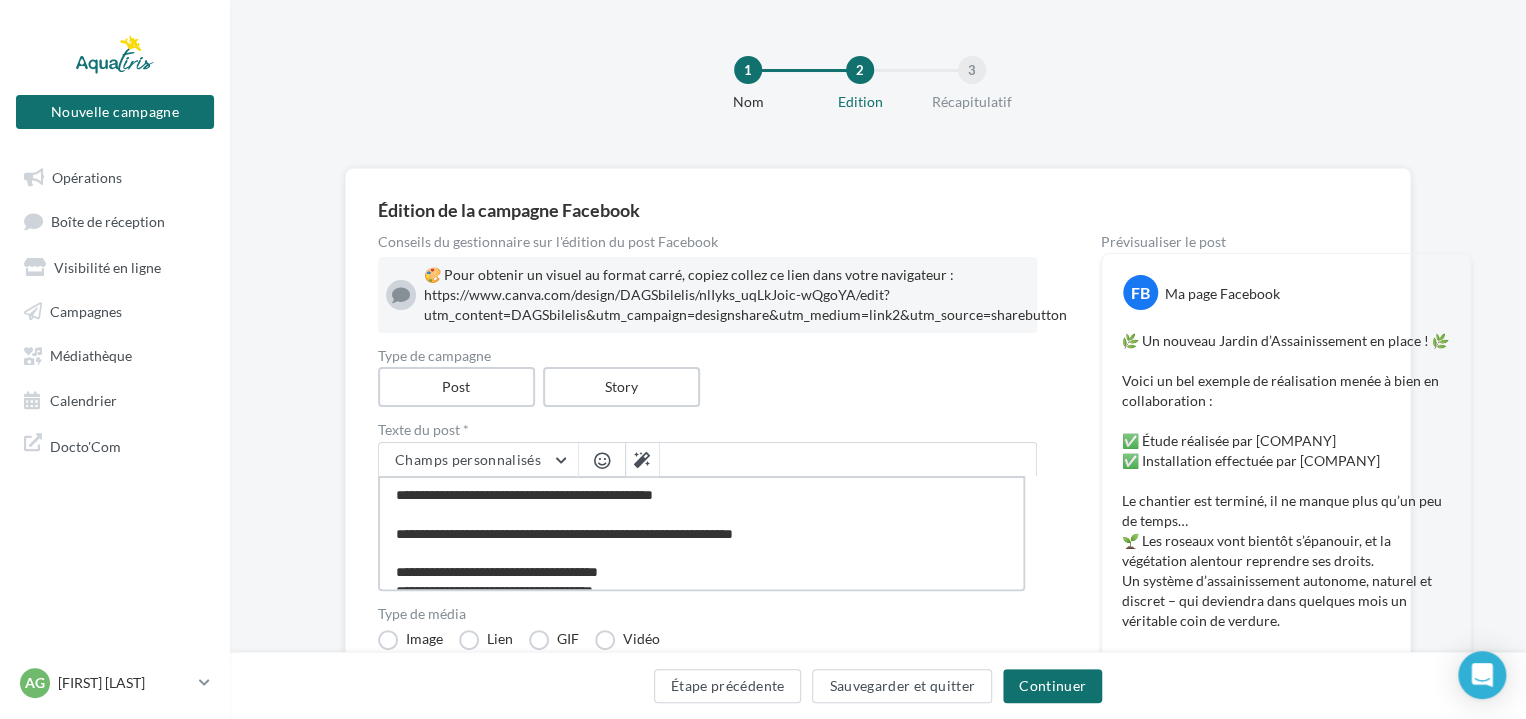 click on "**********" at bounding box center [701, 533] 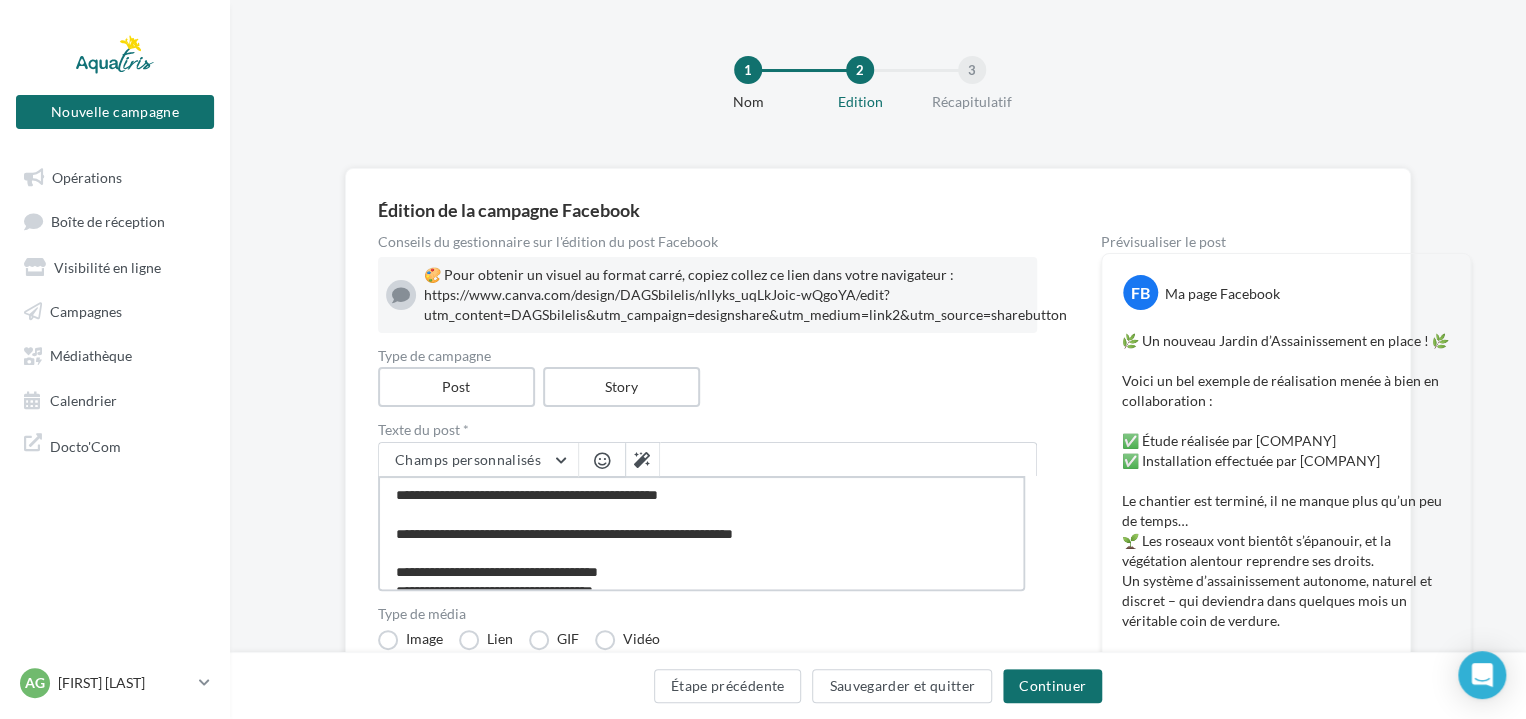 type on "**********" 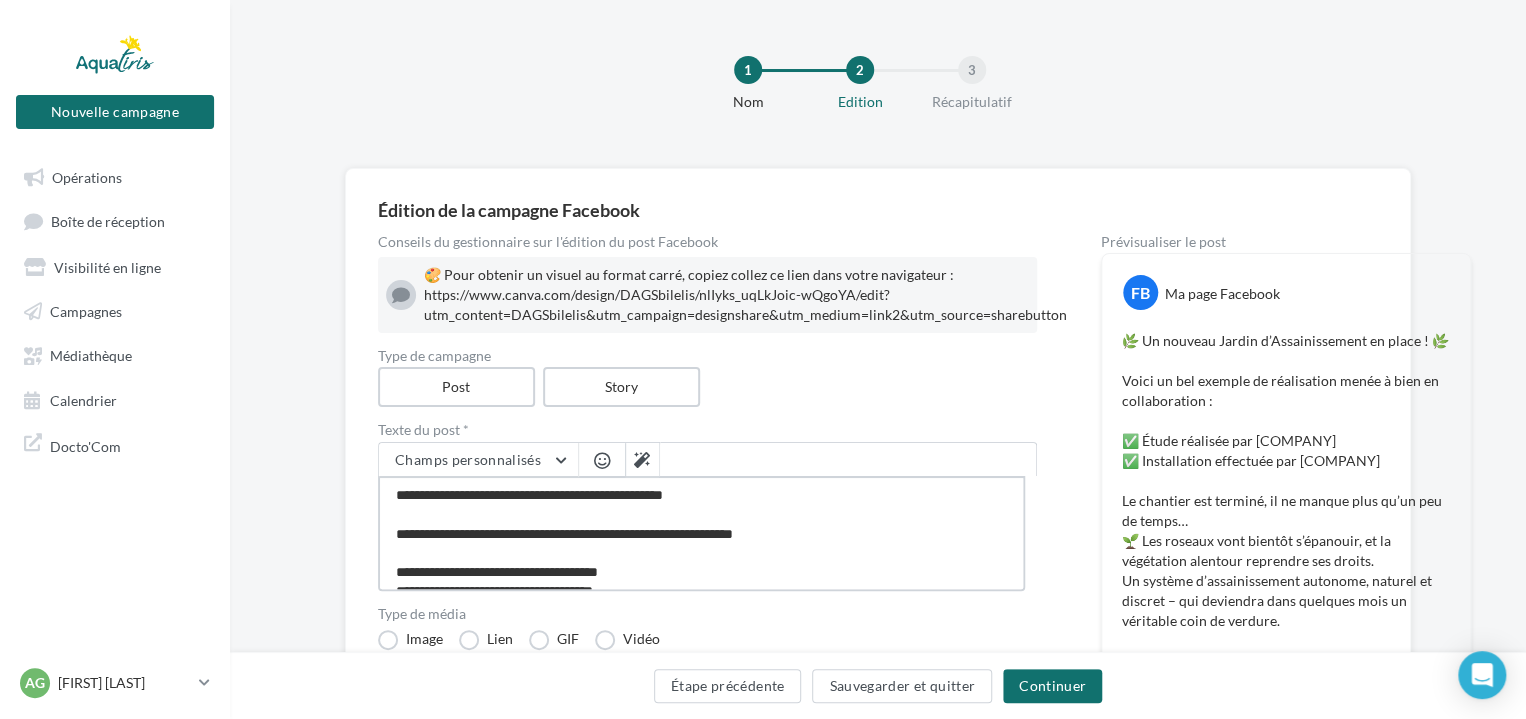 type on "**********" 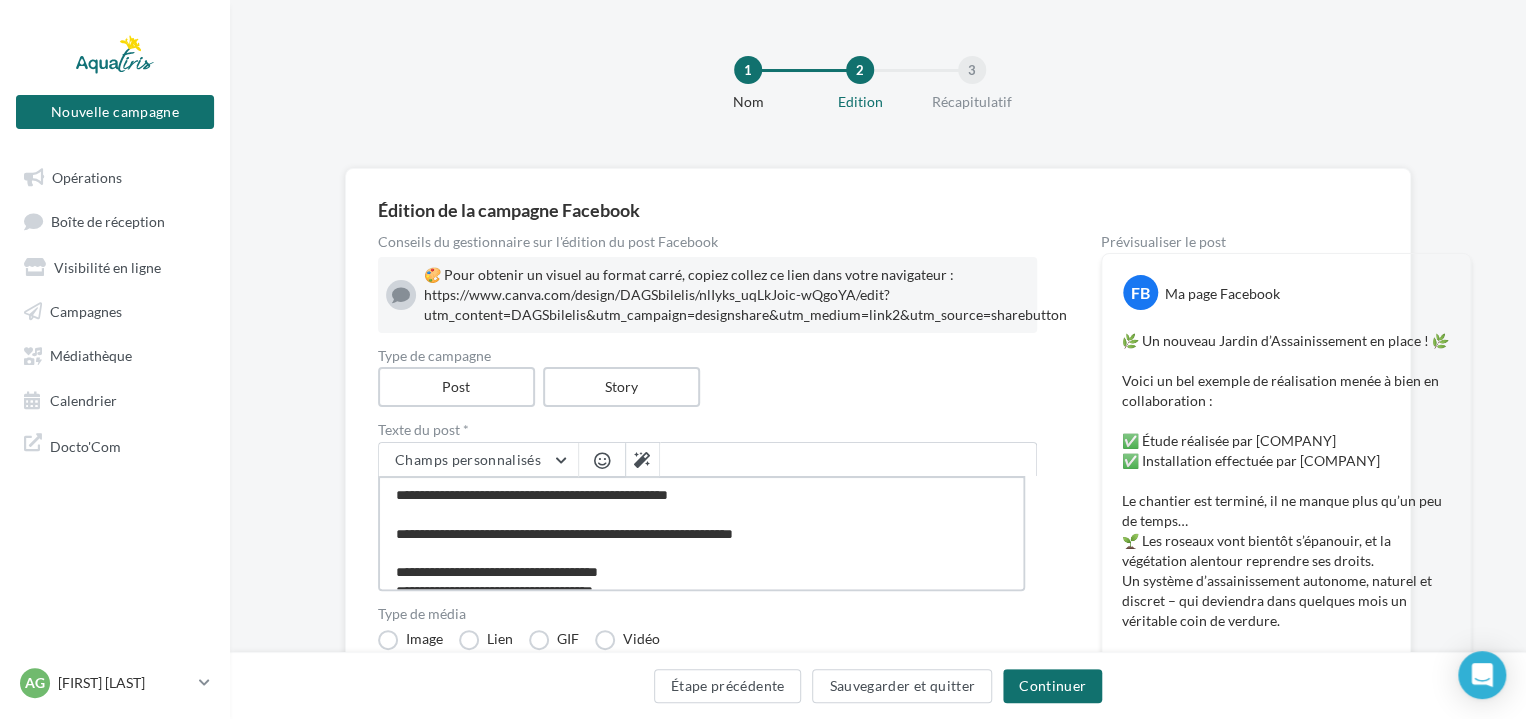 type on "**********" 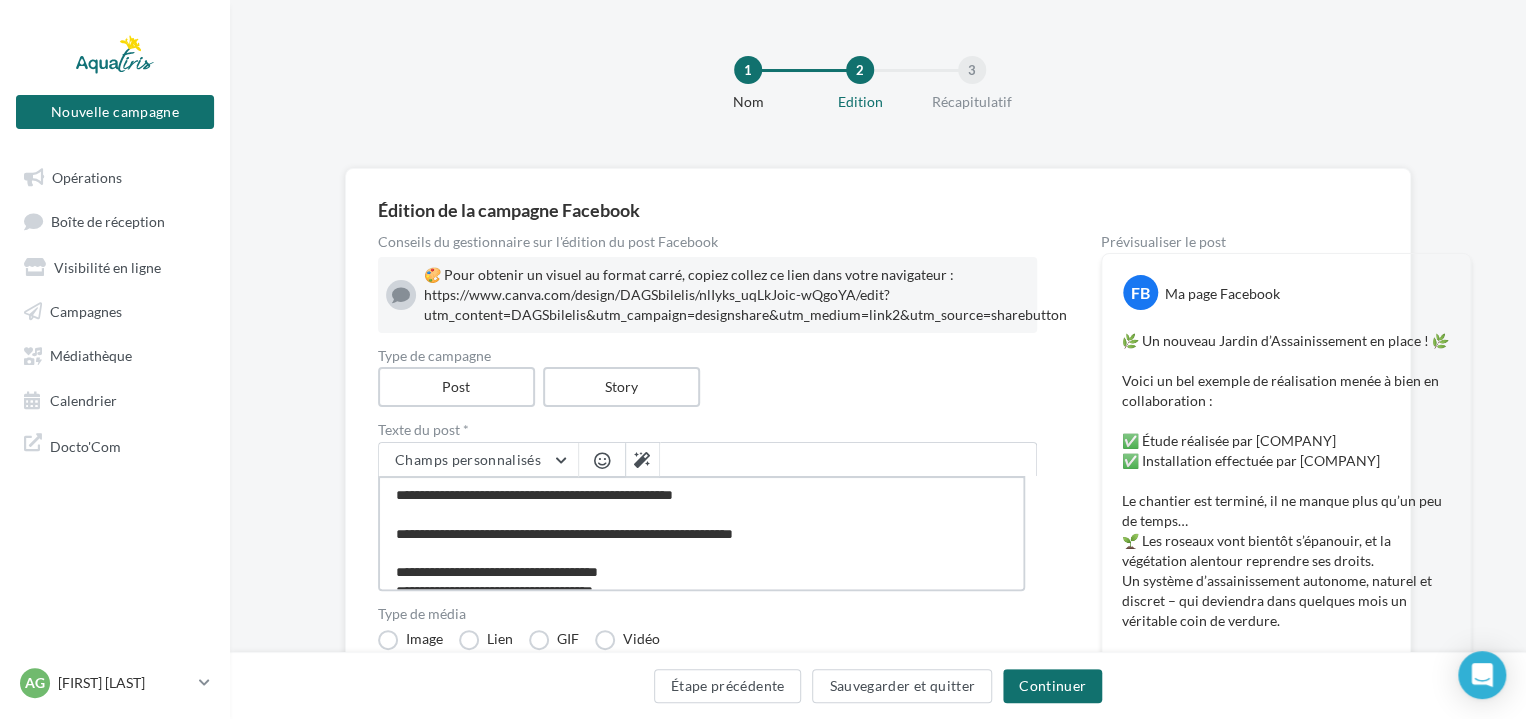type on "**********" 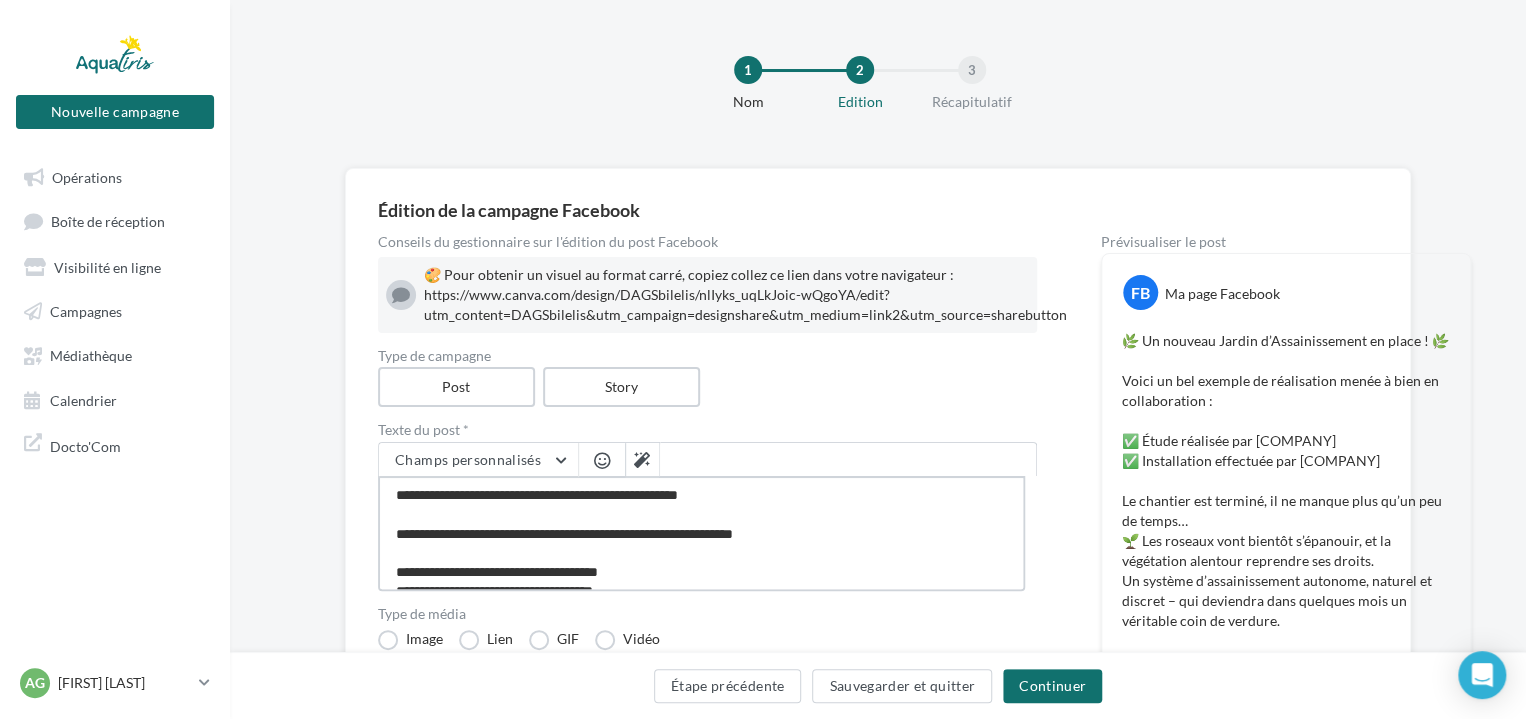 type on "**********" 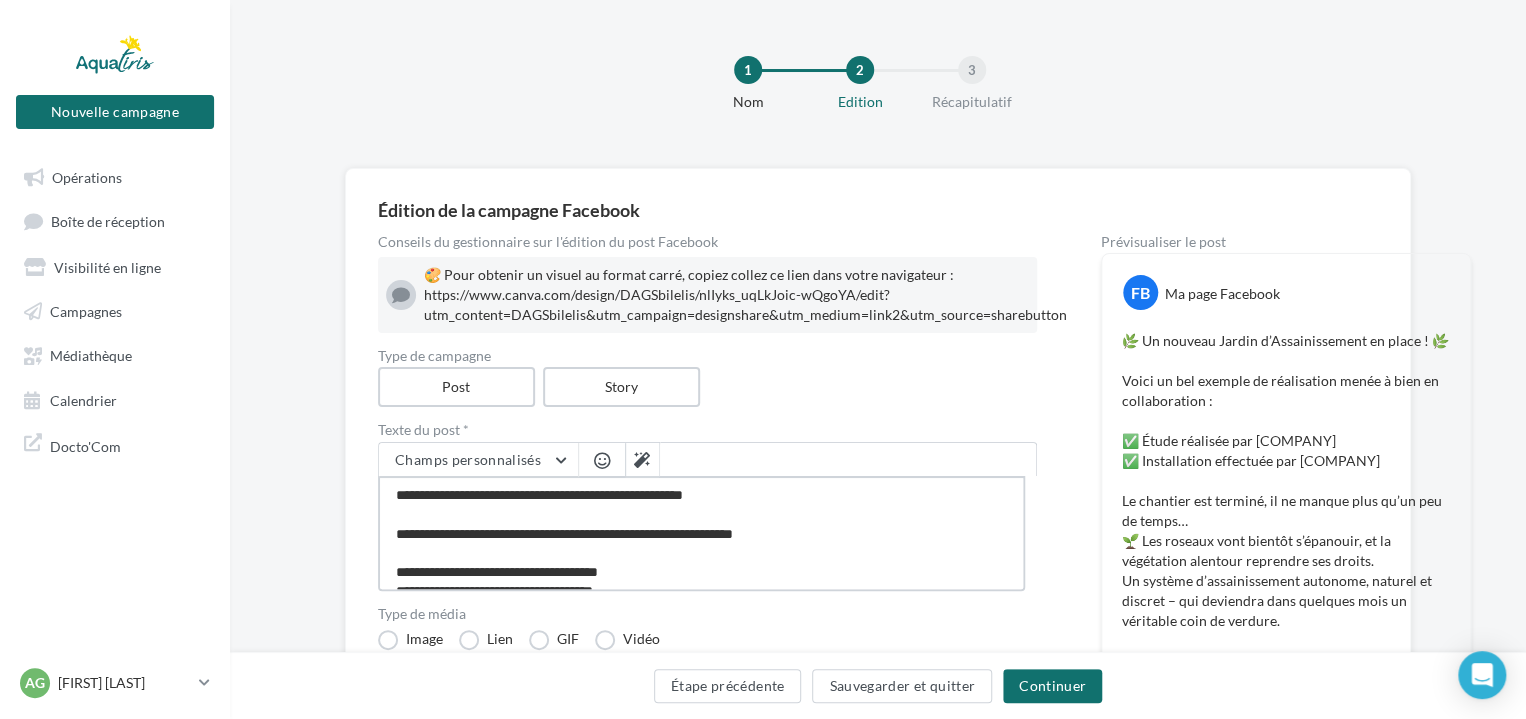 type on "**********" 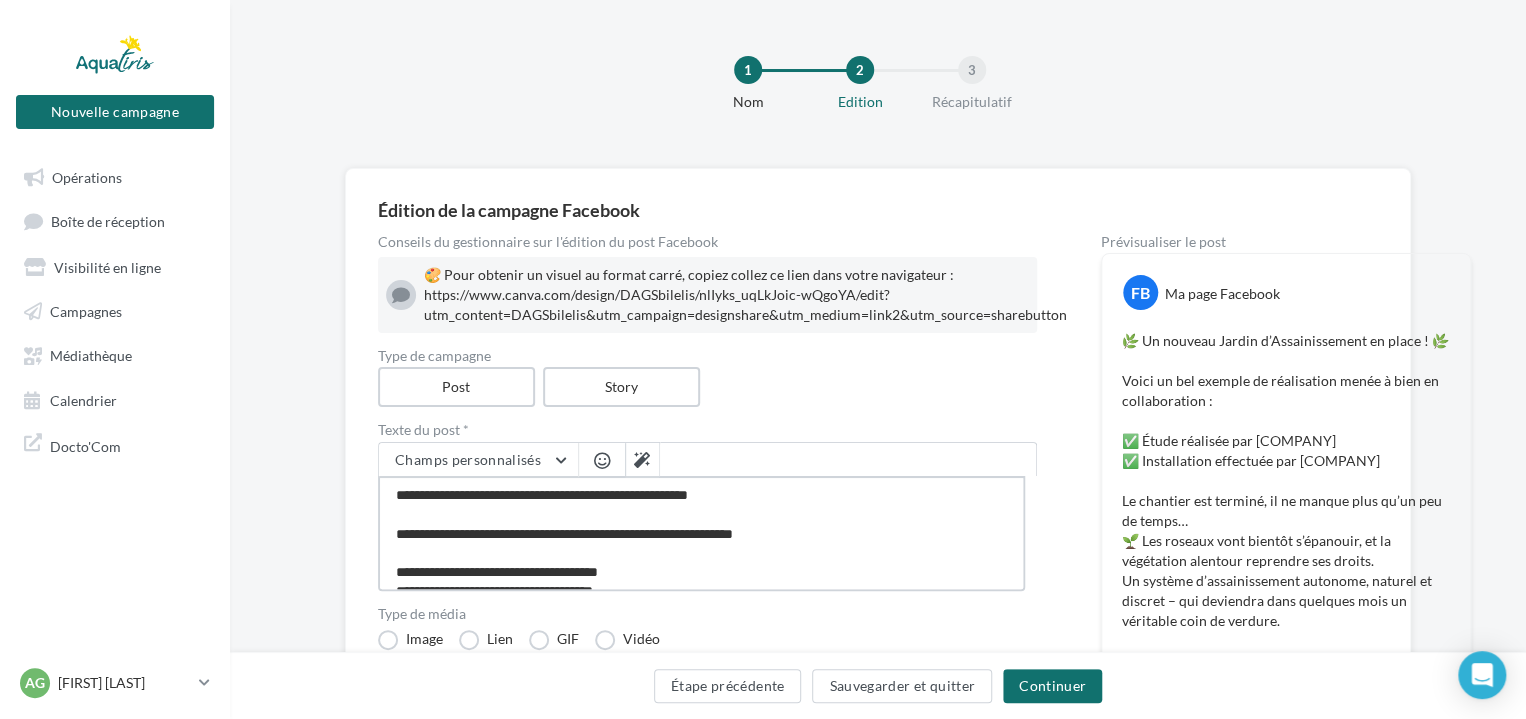 type on "**********" 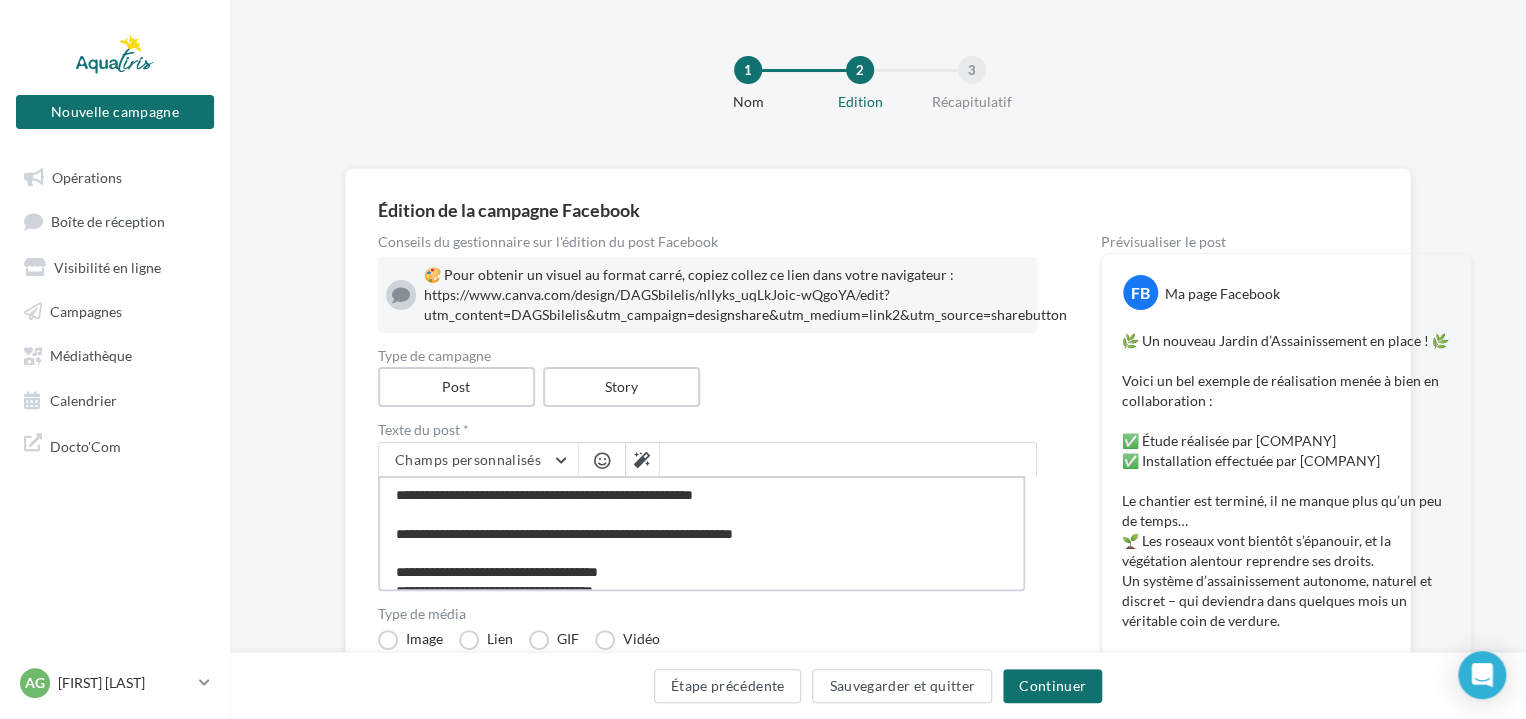 type on "**********" 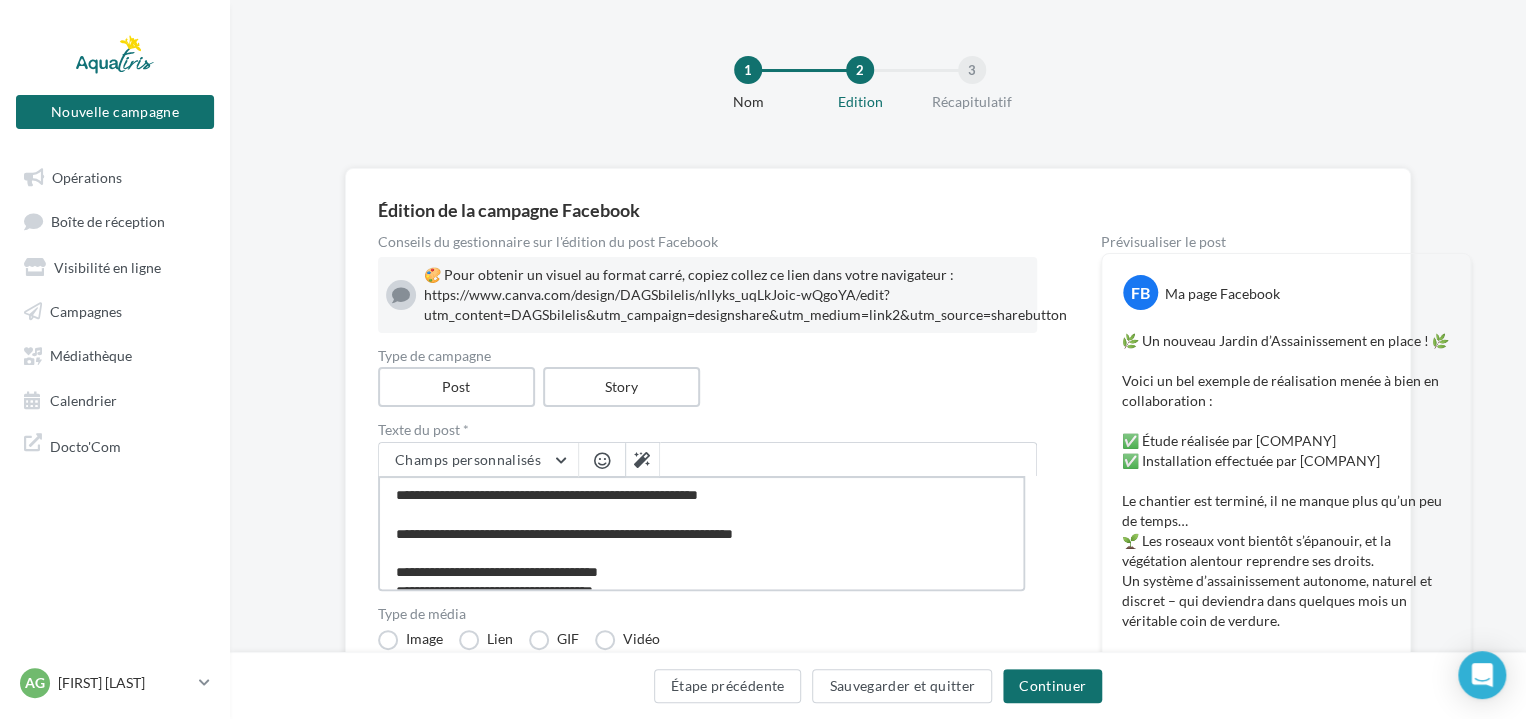 type on "**********" 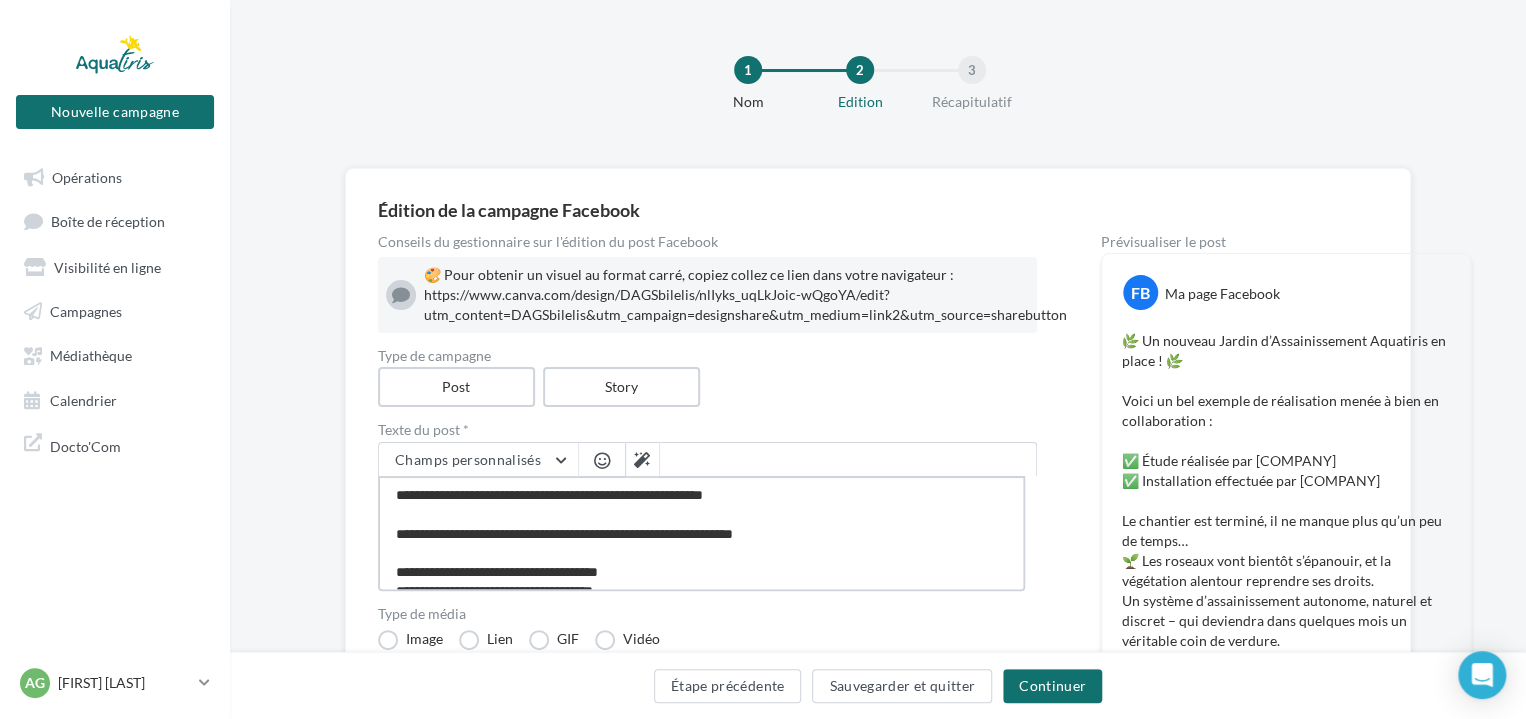 click on "**********" at bounding box center (701, 533) 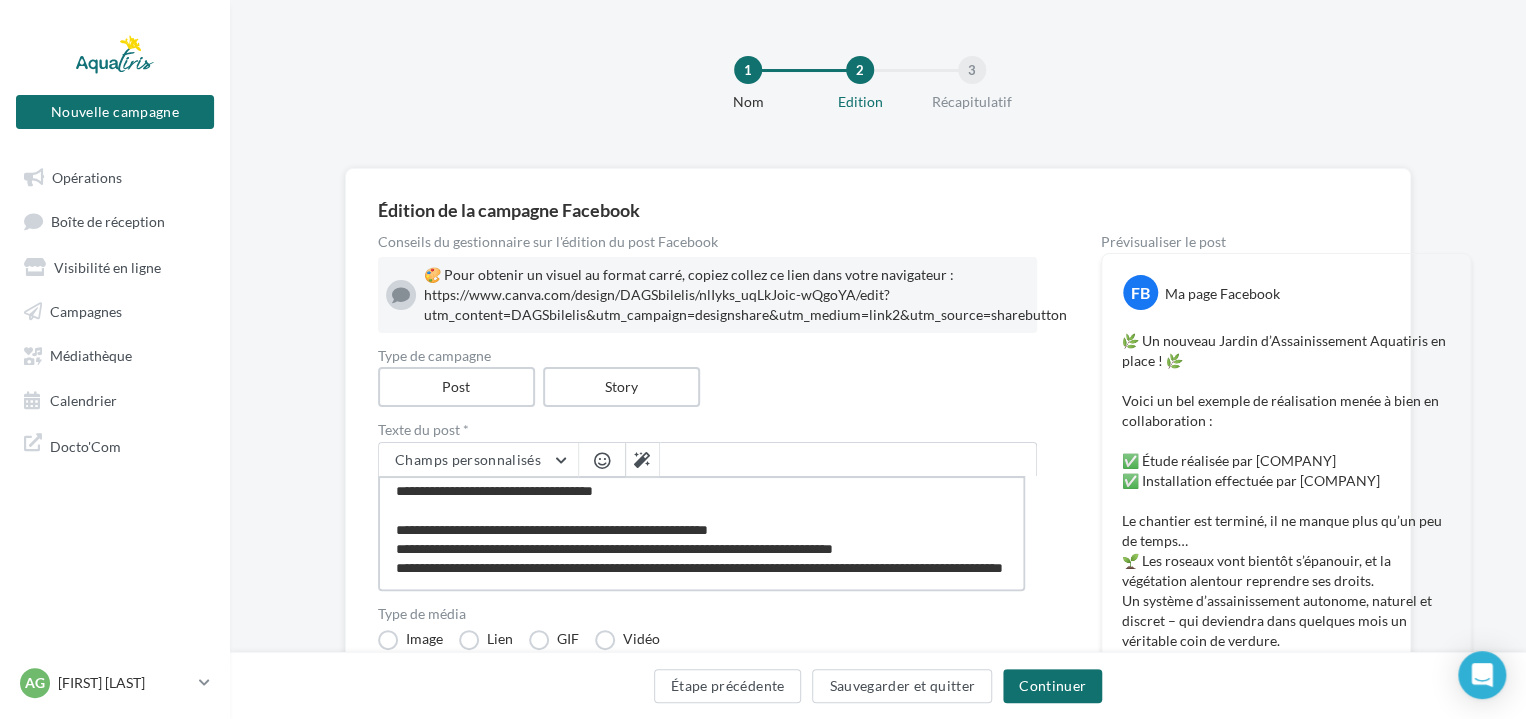 scroll, scrollTop: 0, scrollLeft: 0, axis: both 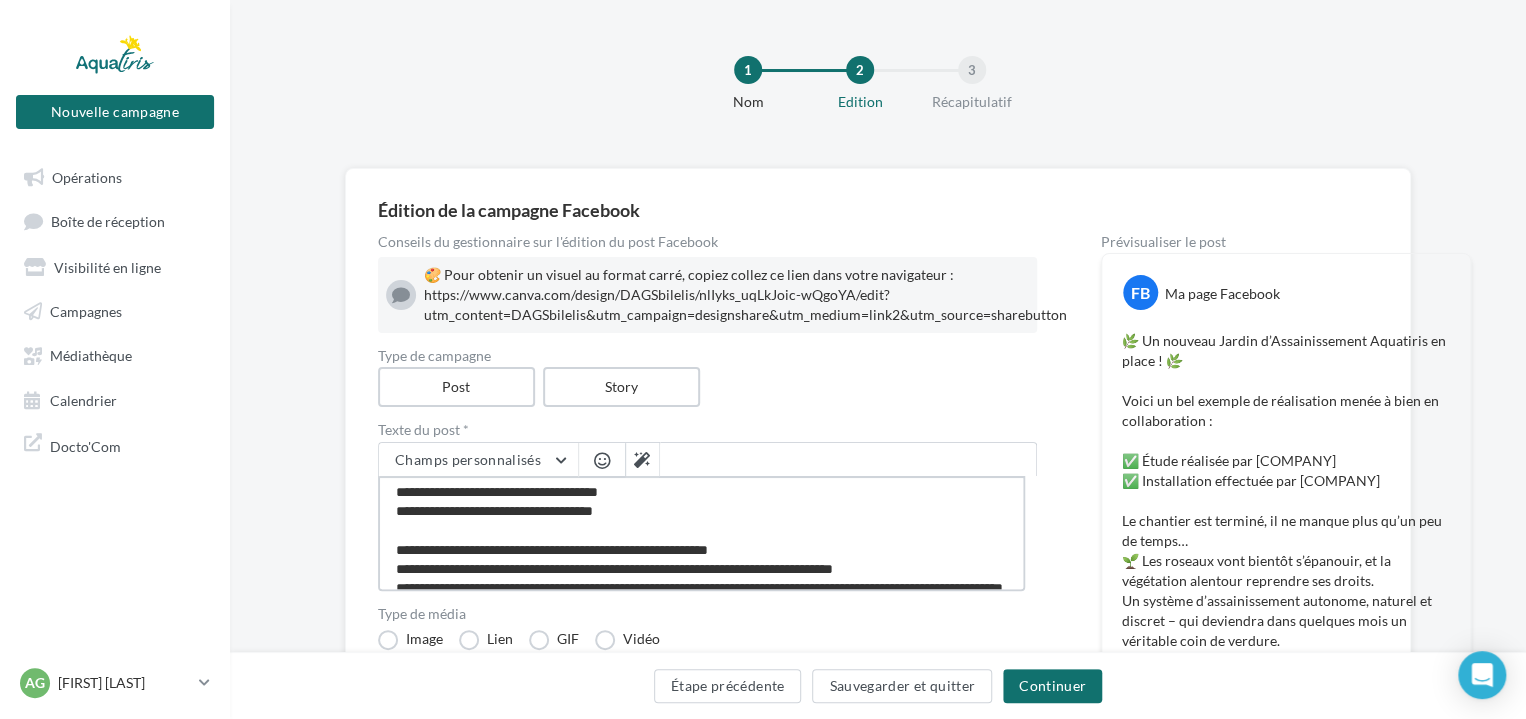 click on "**********" at bounding box center [701, 533] 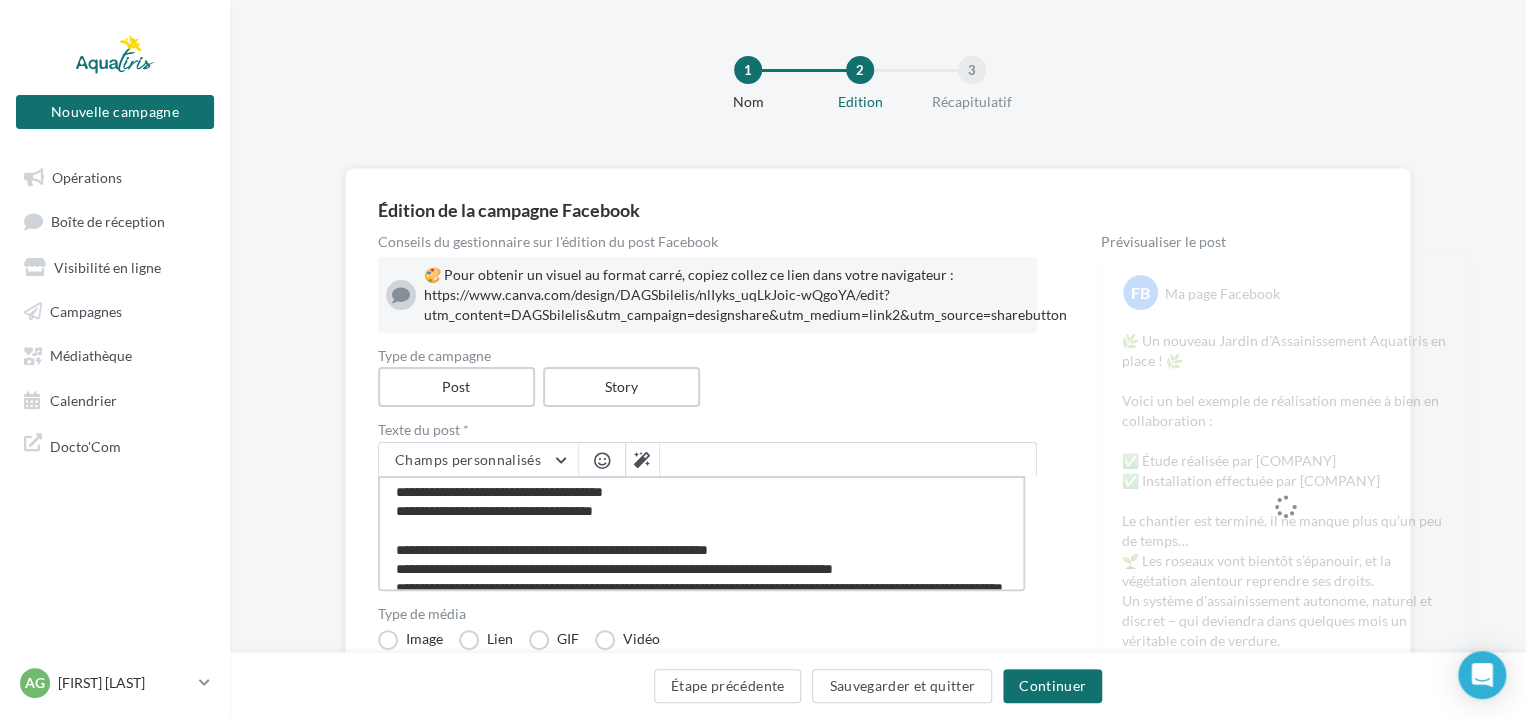 click on "**********" at bounding box center (701, 533) 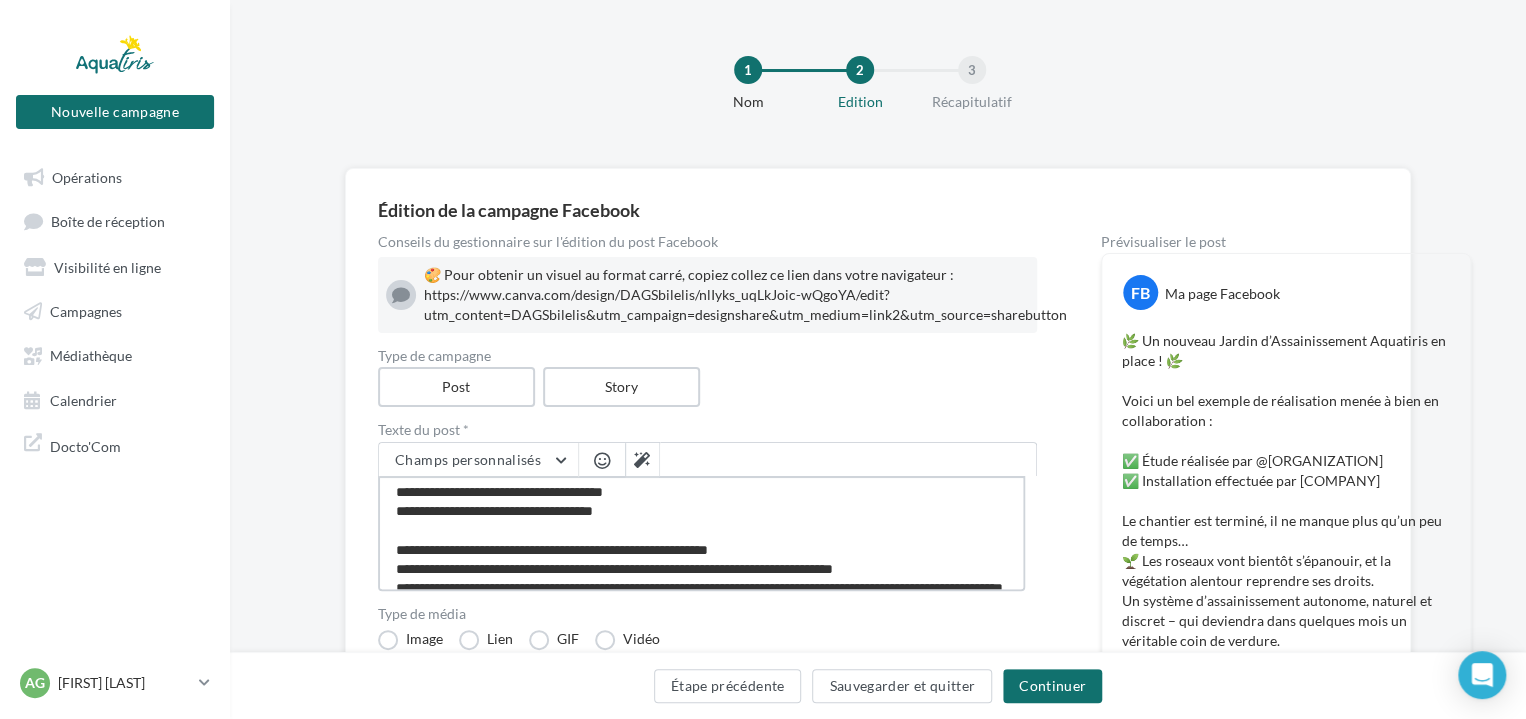 click on "**********" at bounding box center (701, 533) 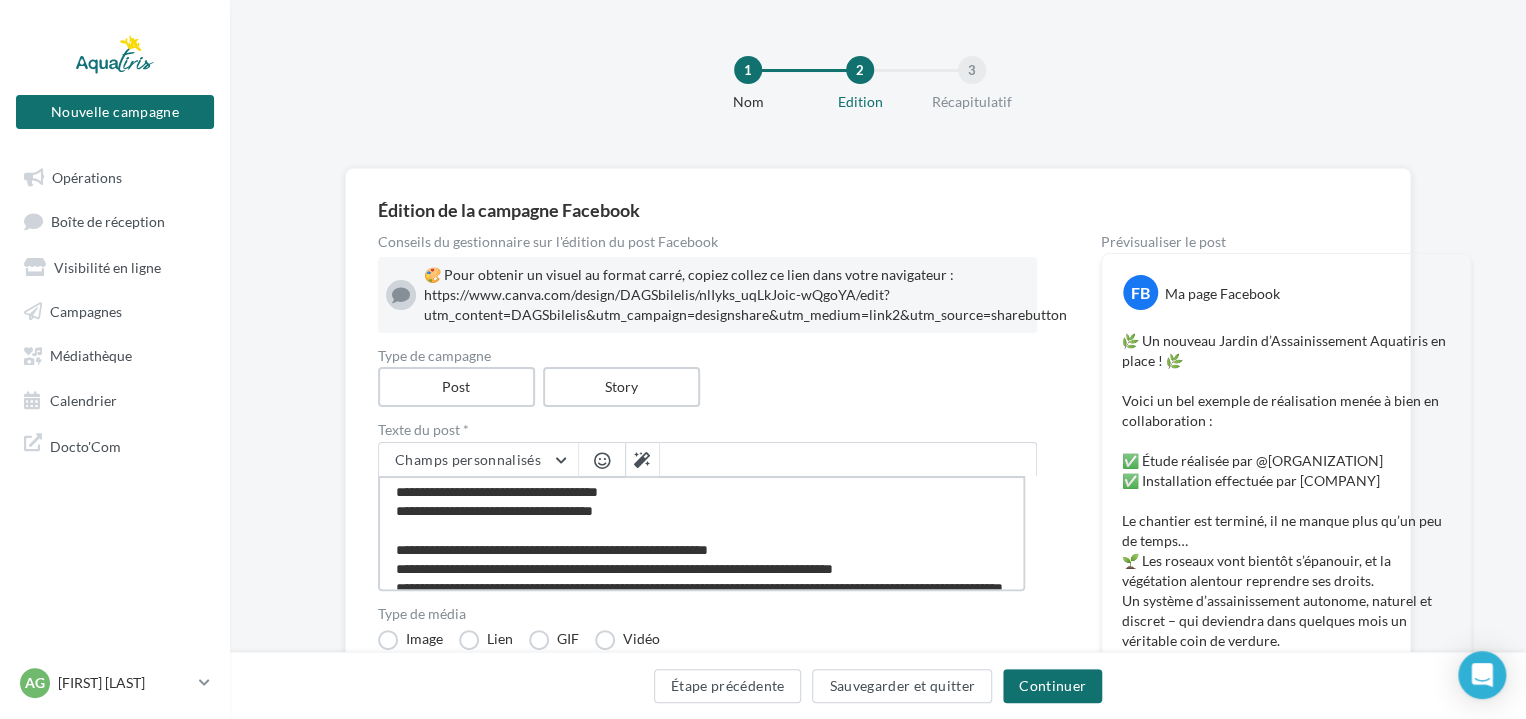 click on "**********" at bounding box center [701, 533] 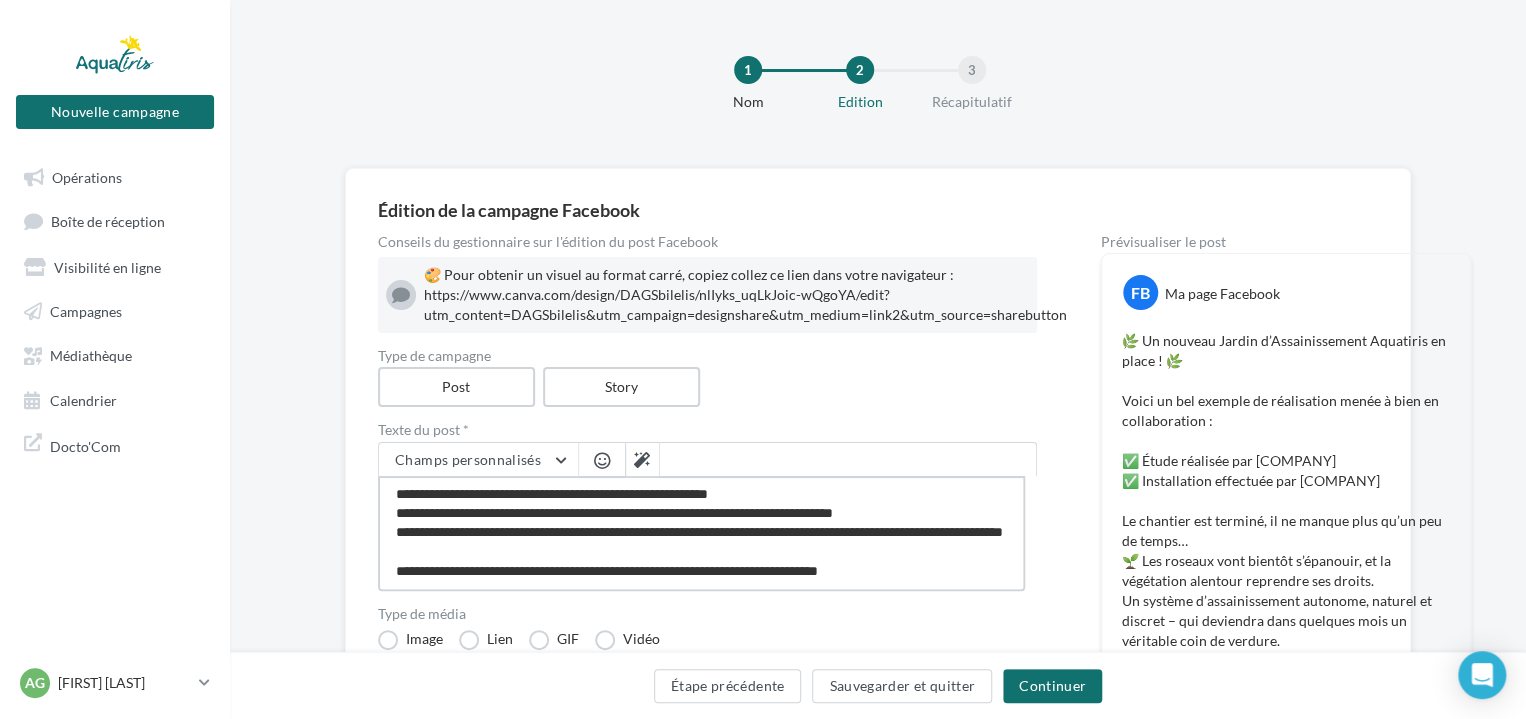 scroll, scrollTop: 54, scrollLeft: 0, axis: vertical 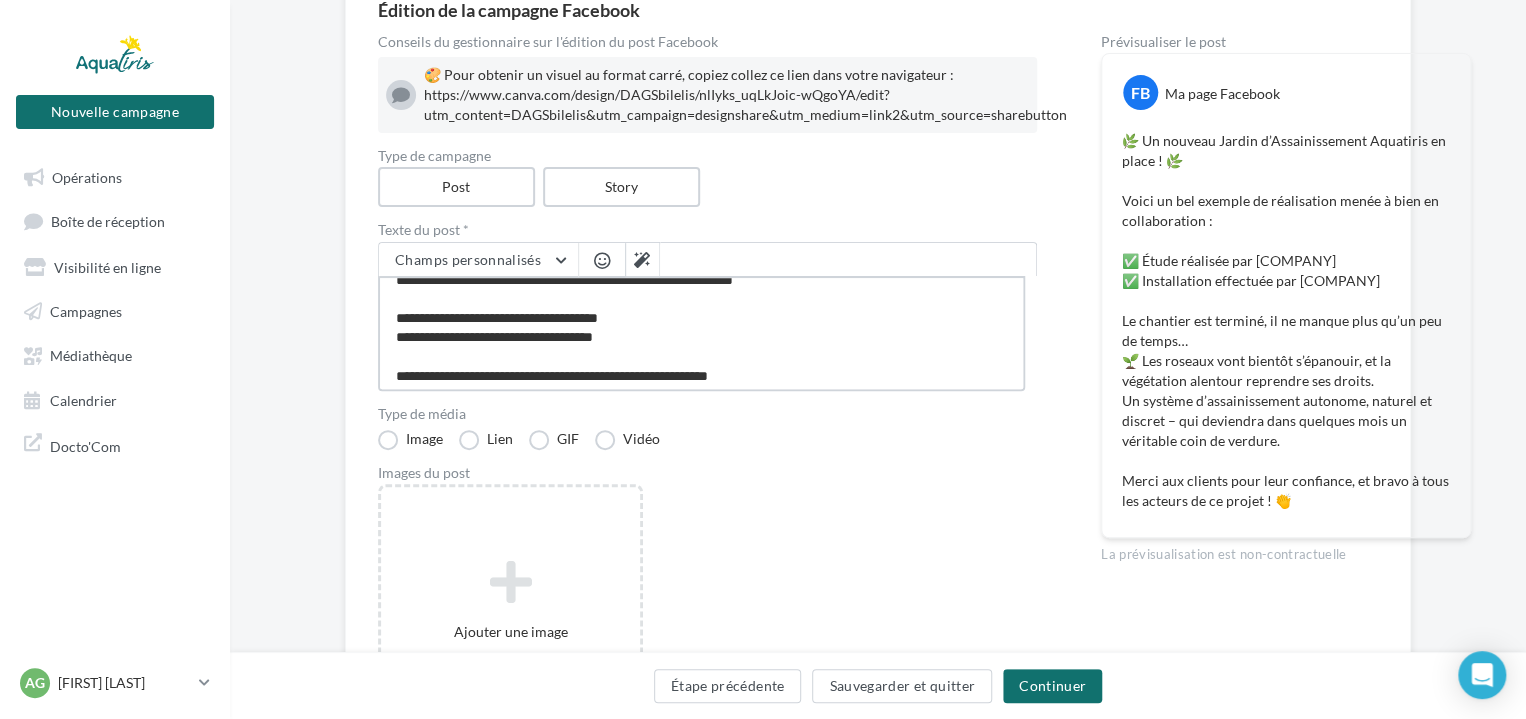 click on "**********" at bounding box center [701, 333] 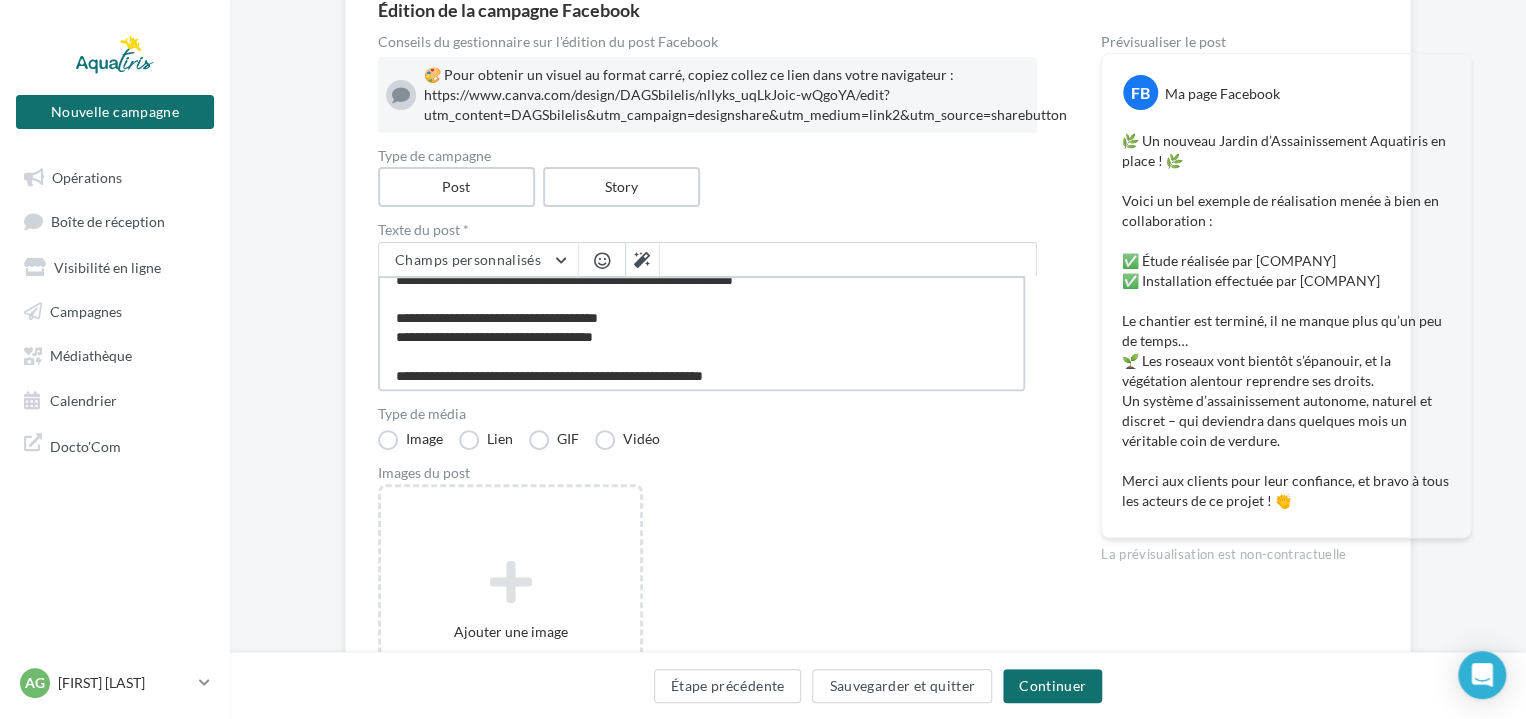 type on "**********" 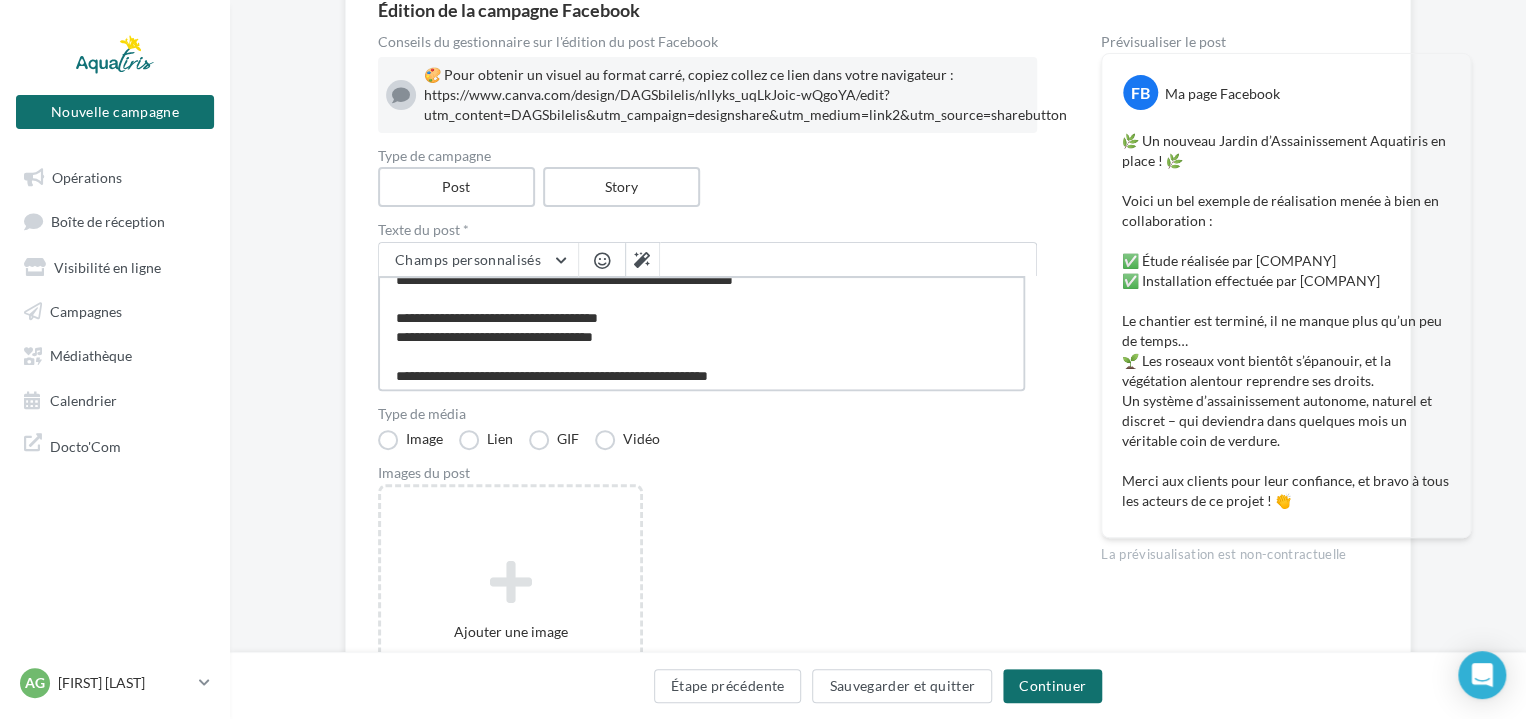 click on "**********" at bounding box center [701, 333] 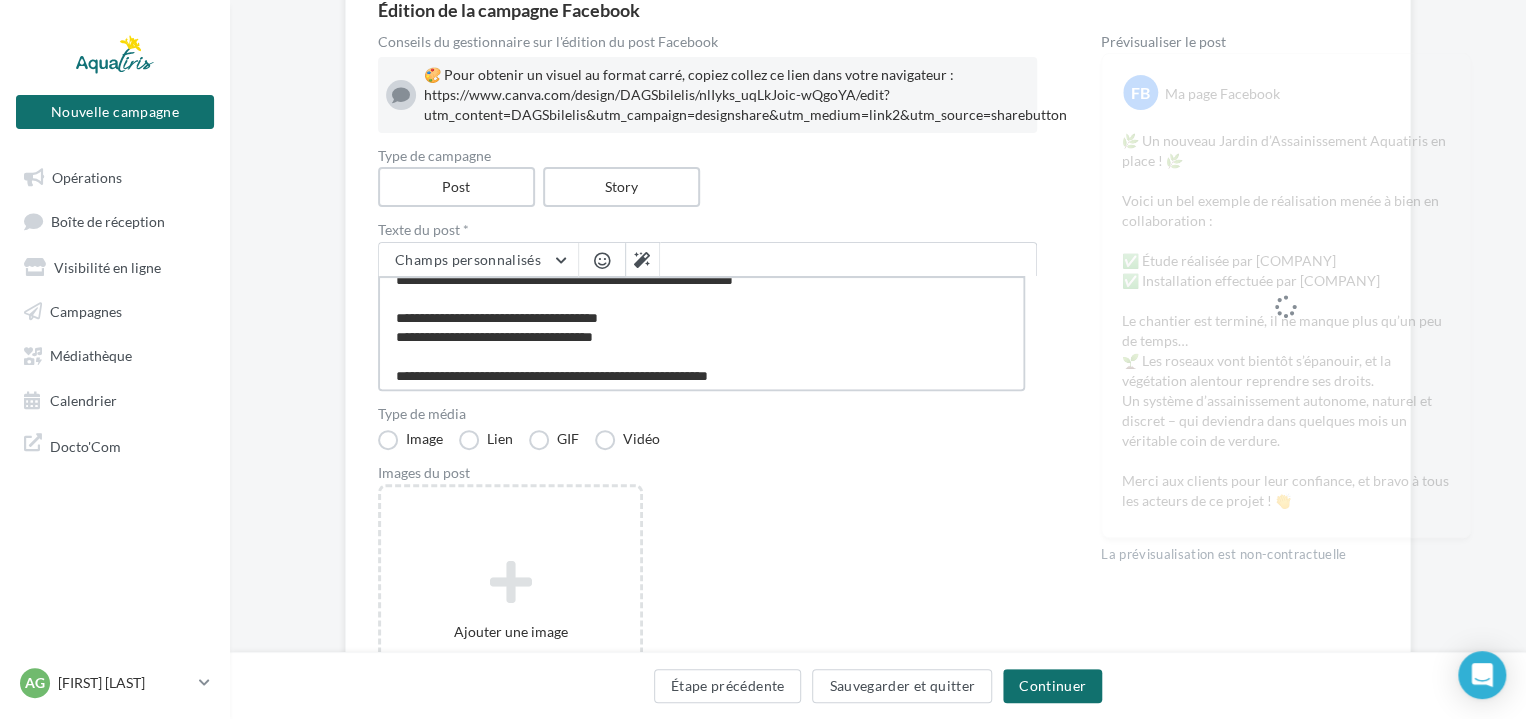 type on "**********" 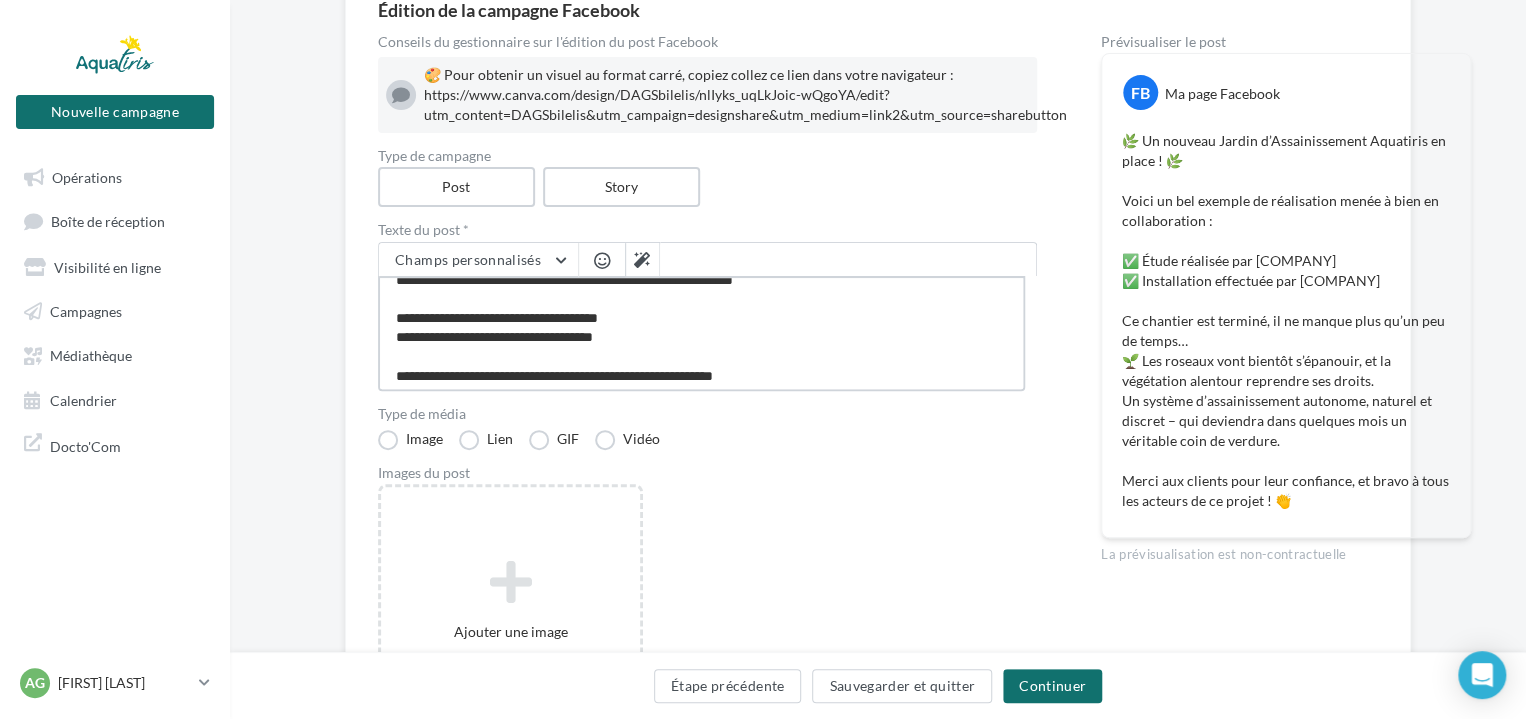 type on "**********" 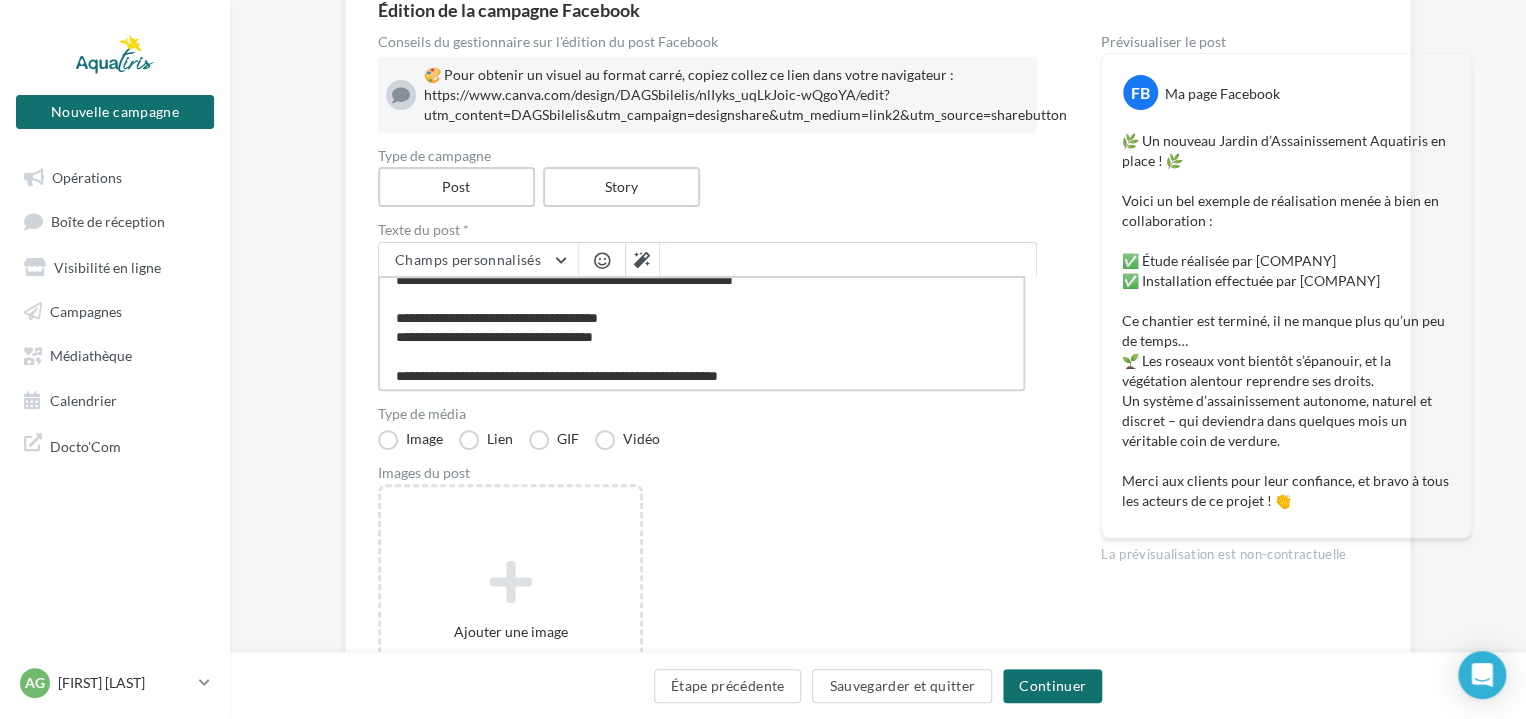 type on "**********" 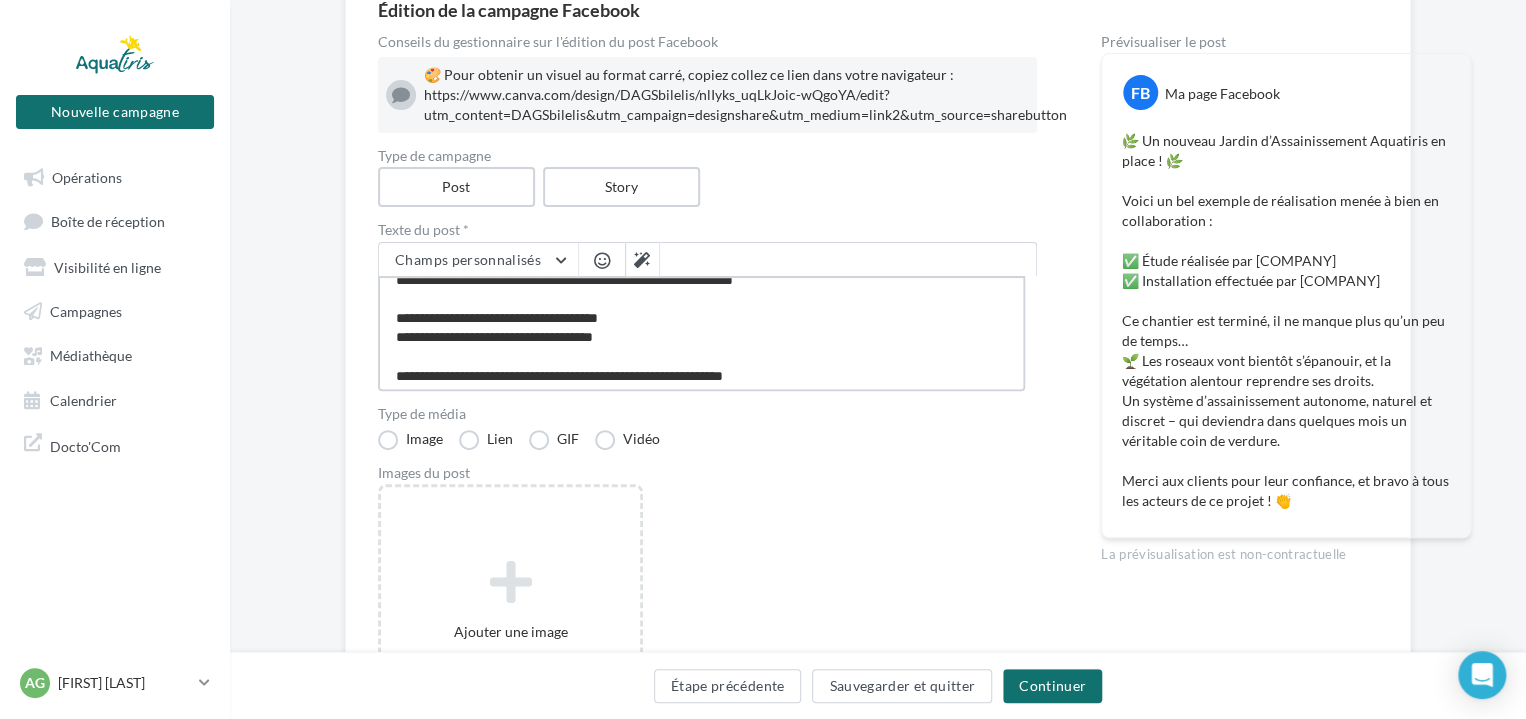 type on "**********" 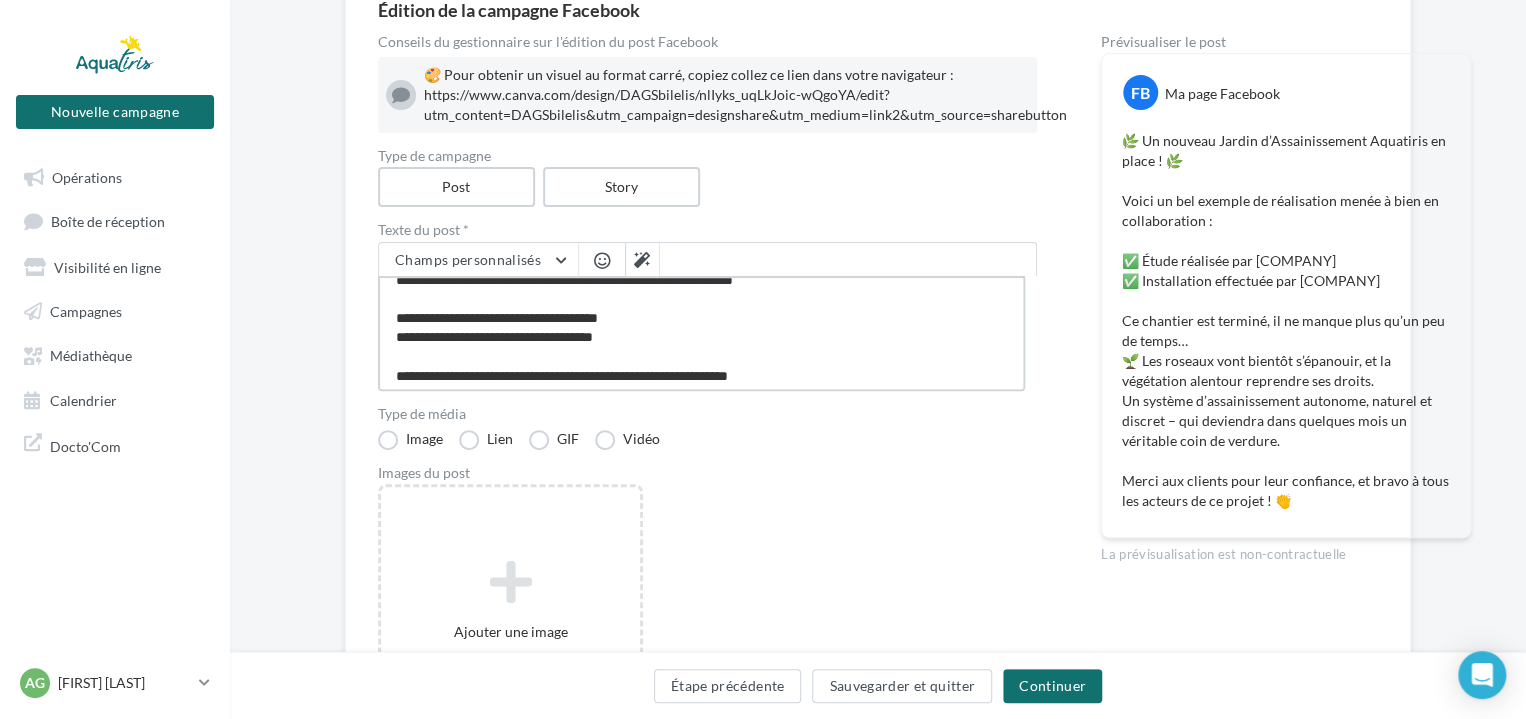 type on "**********" 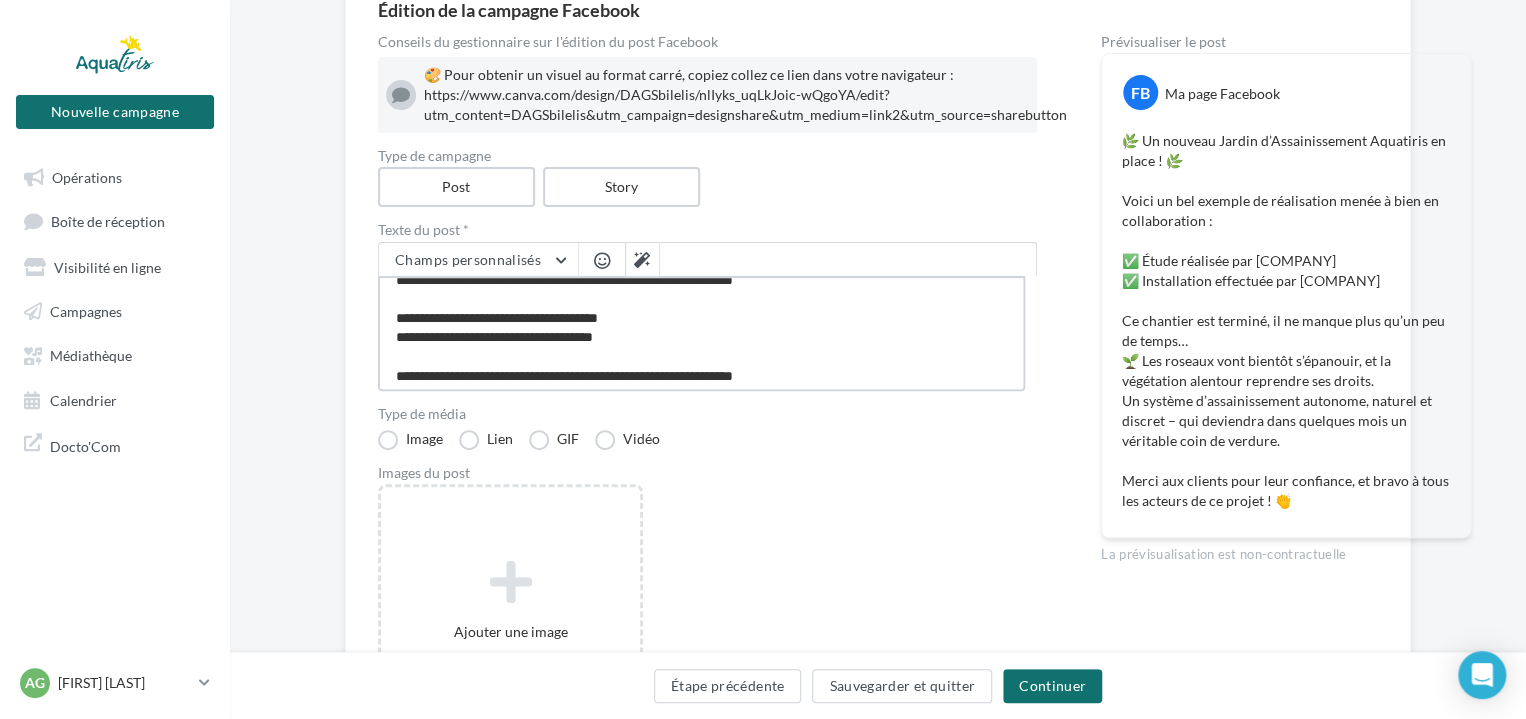 type on "**********" 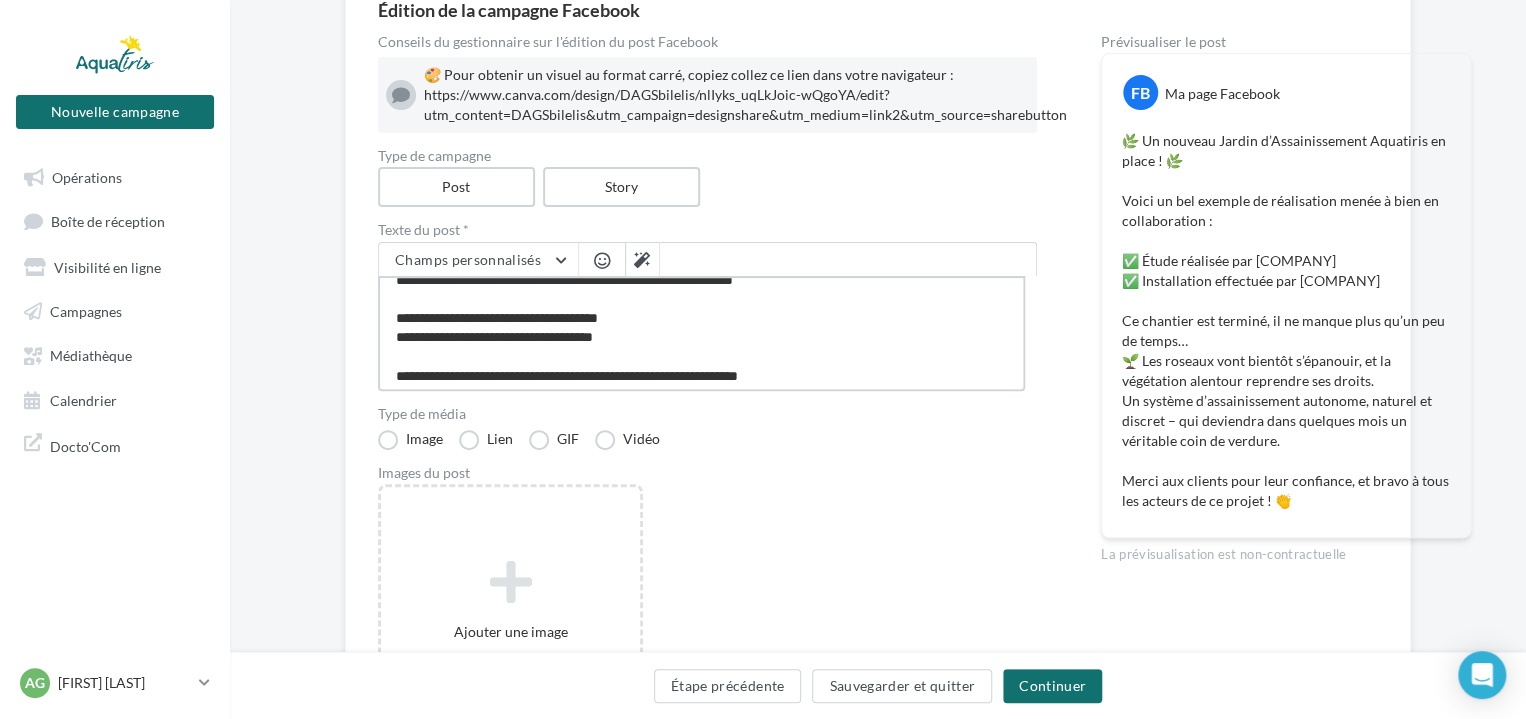 type on "**********" 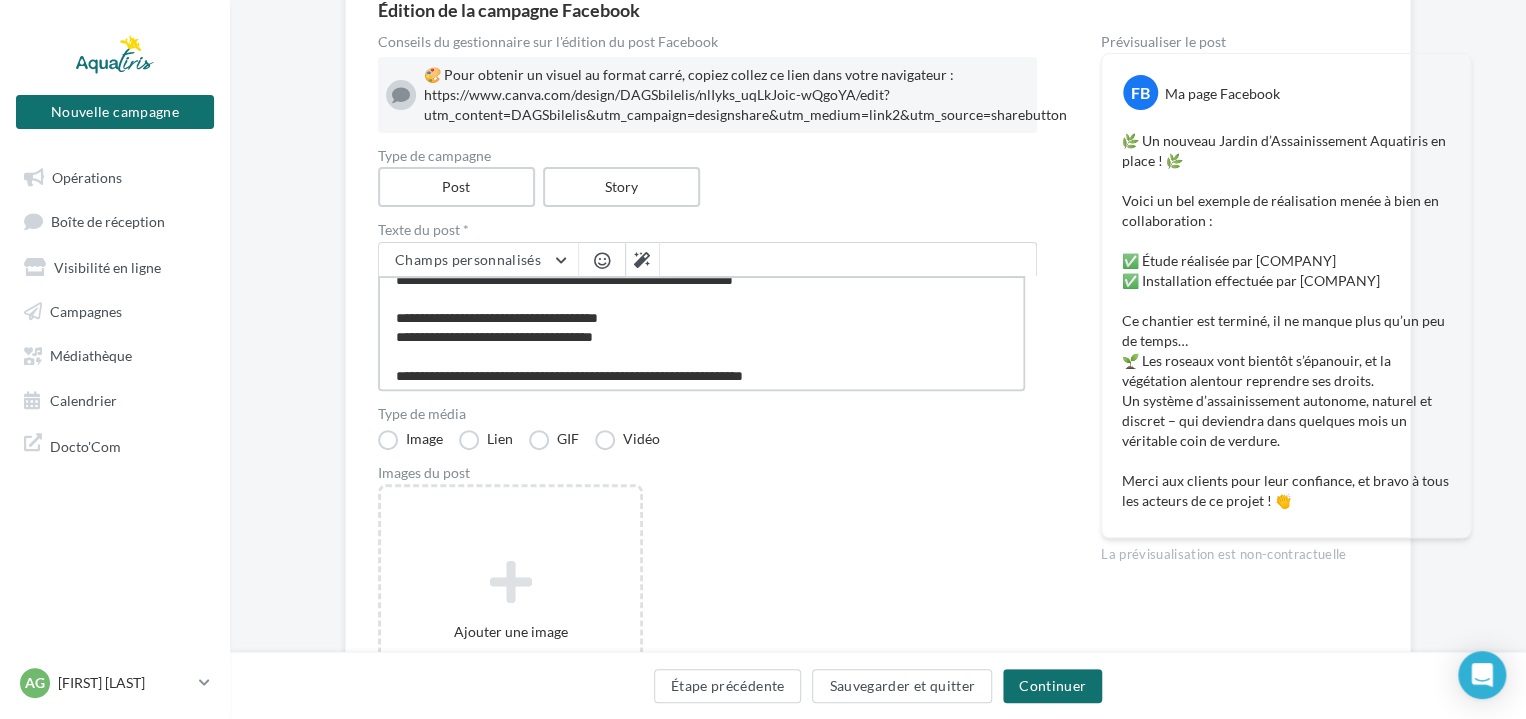 type on "**********" 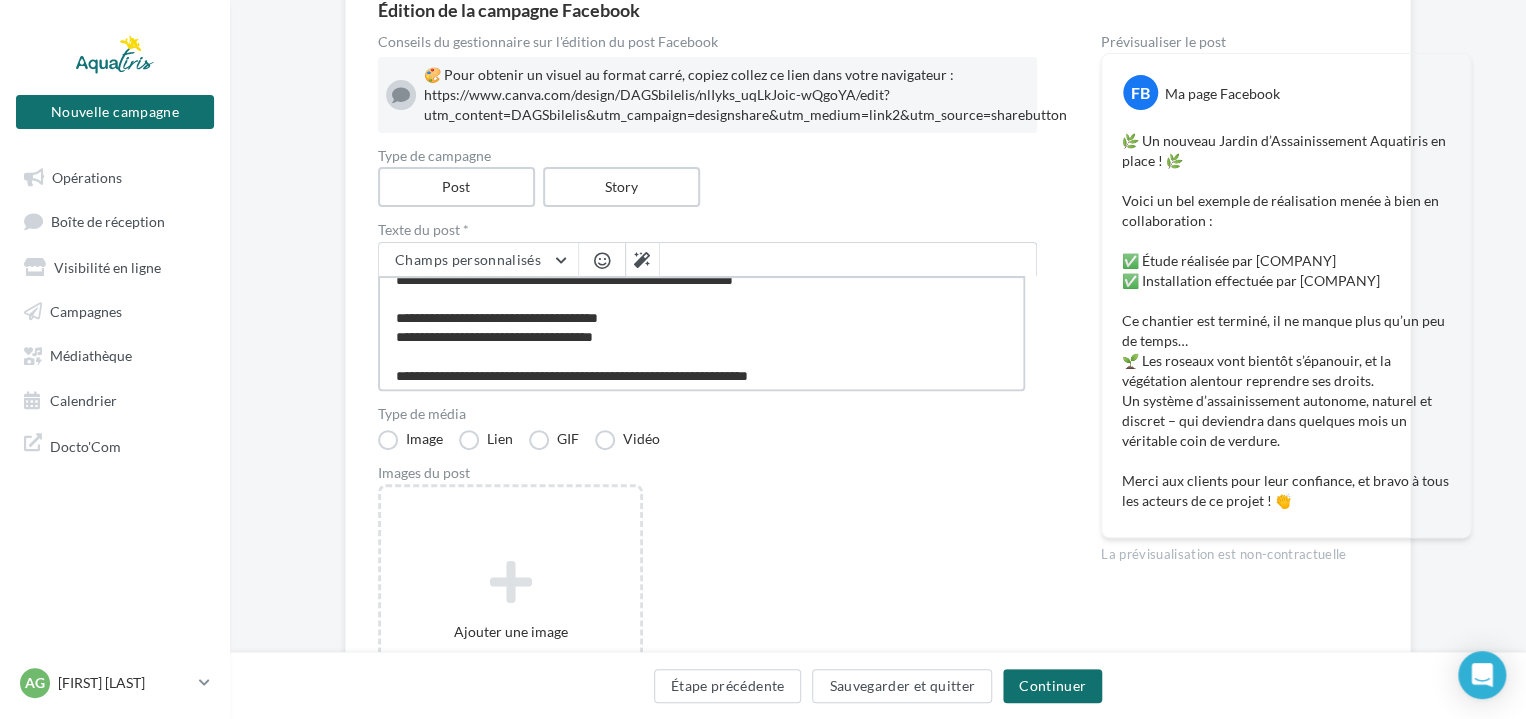 type on "**********" 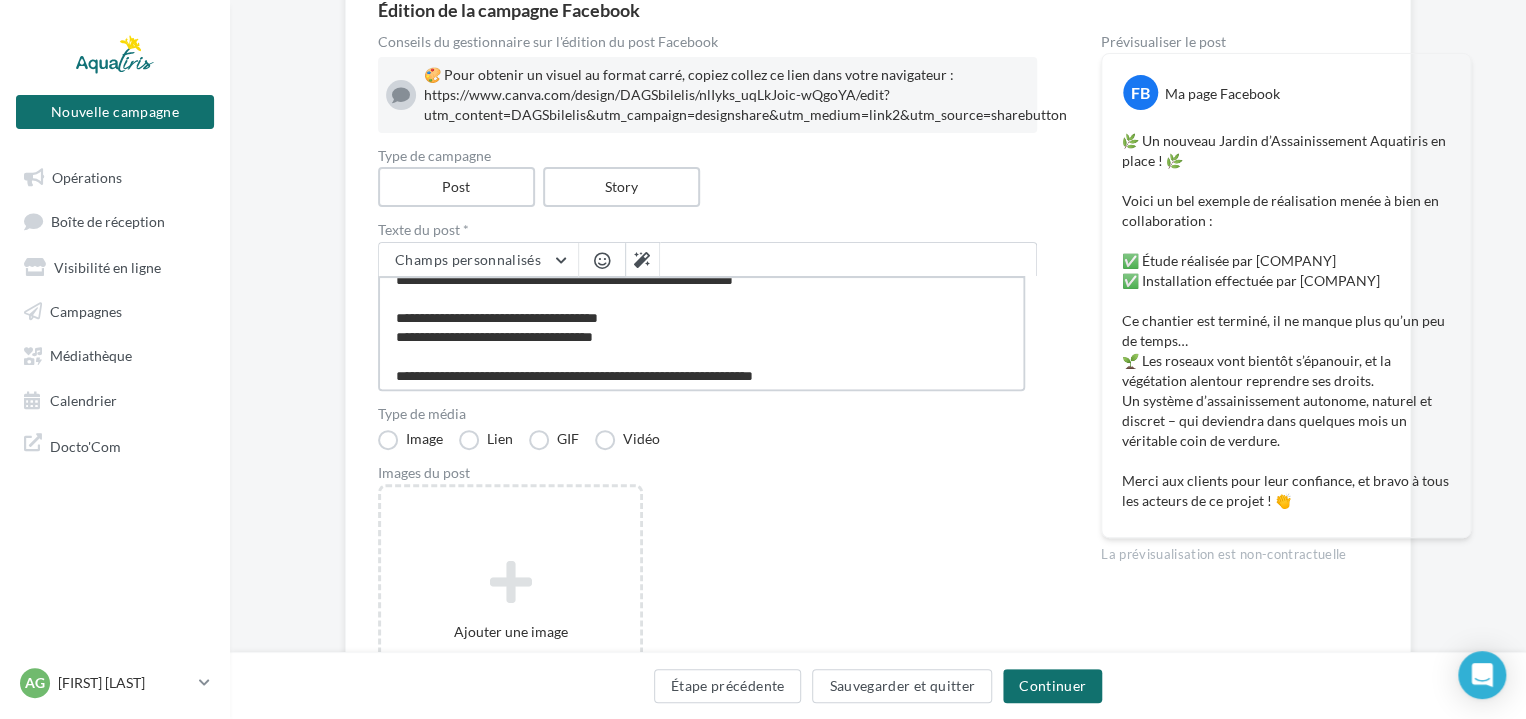 type on "**********" 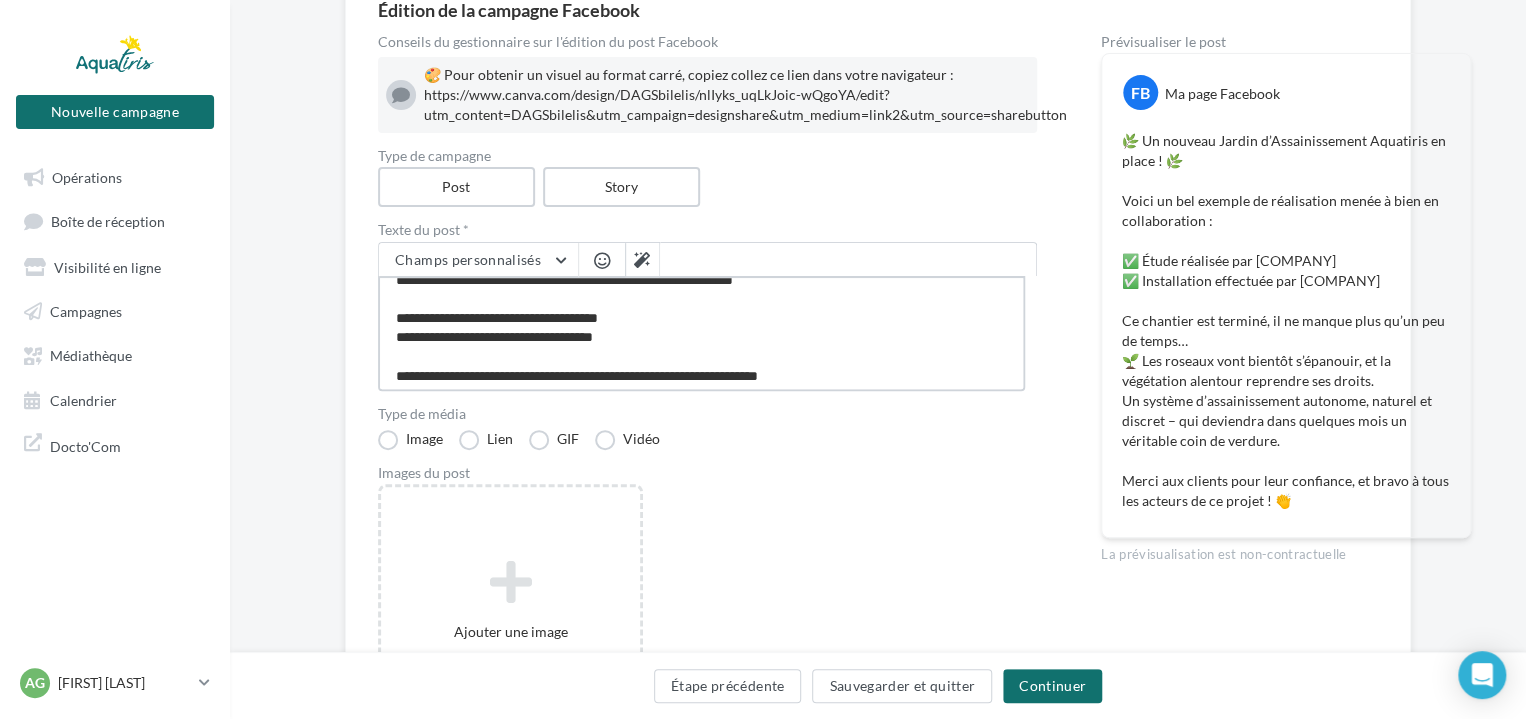 type on "**********" 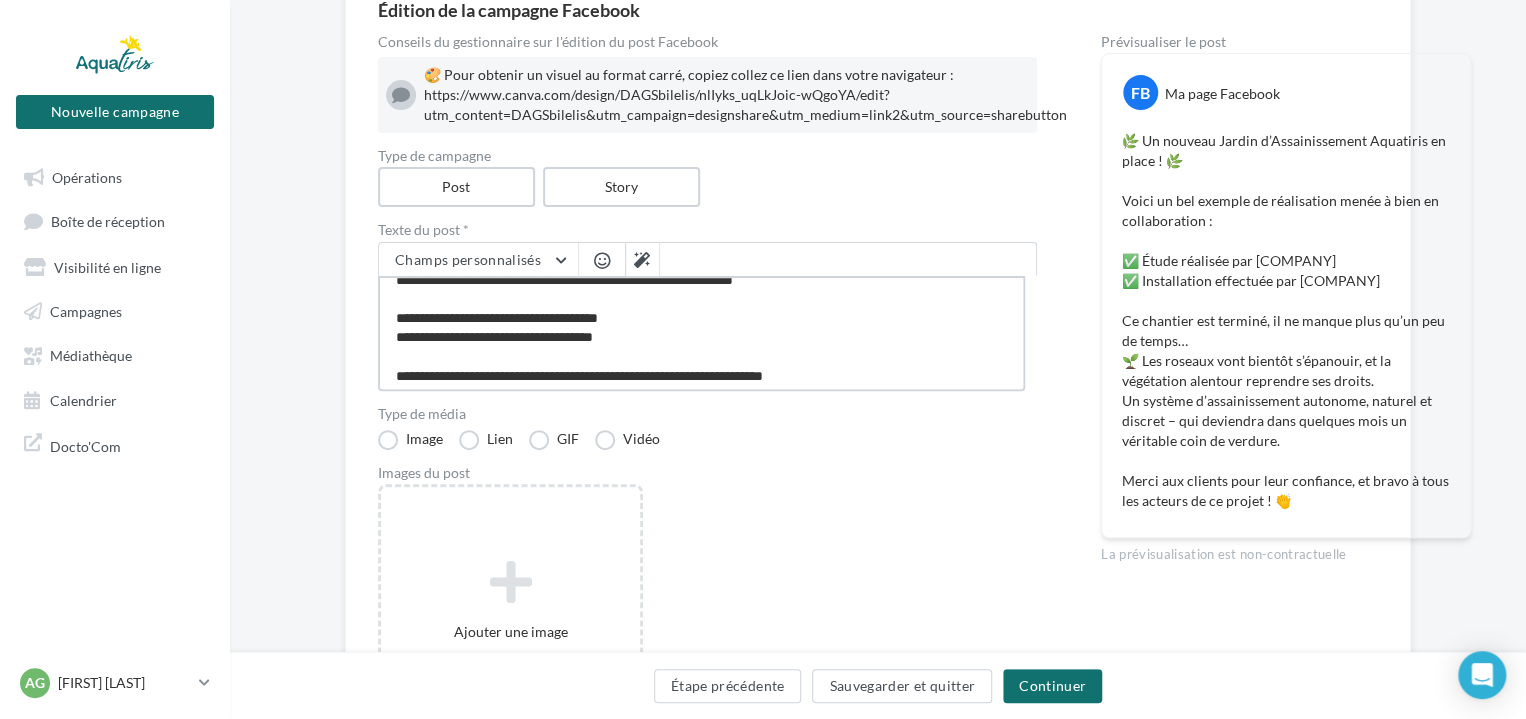 type on "**********" 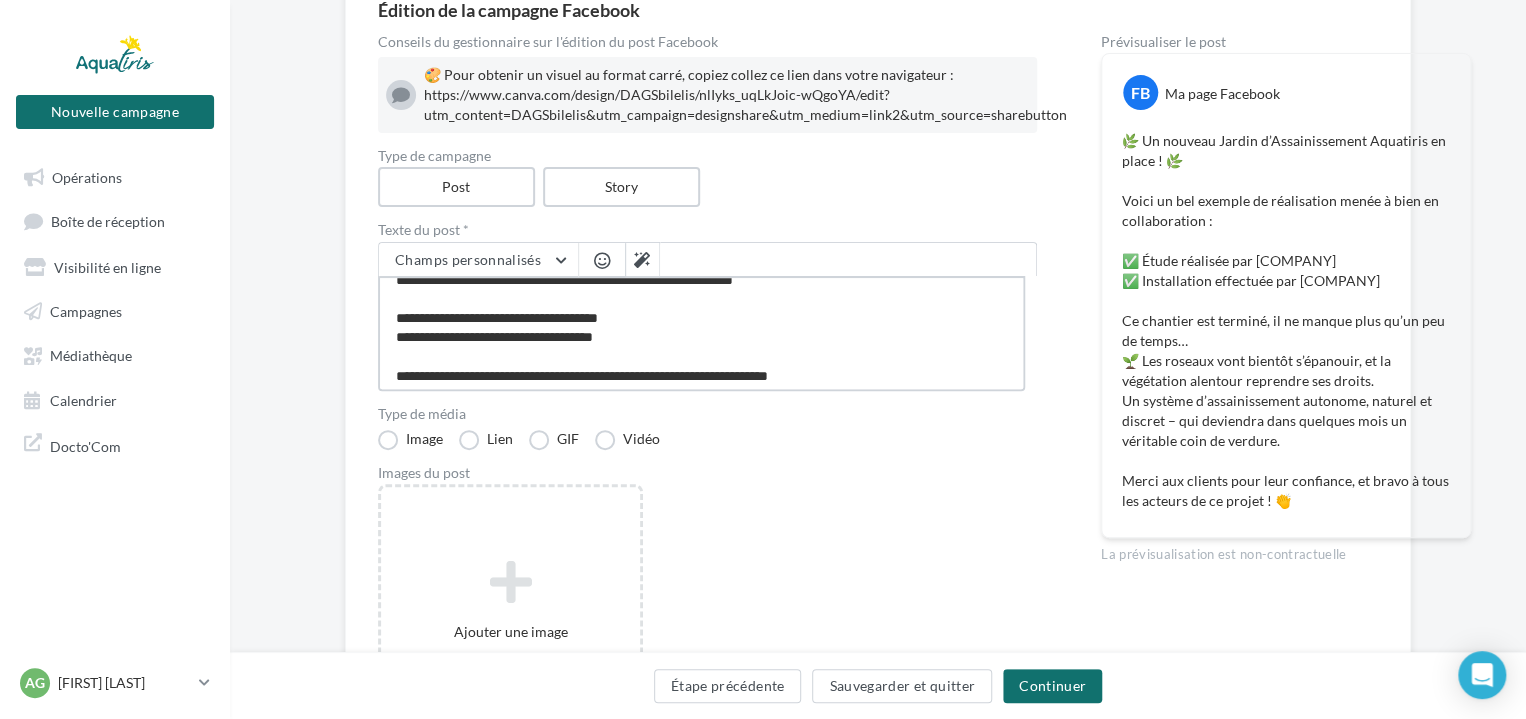 type on "**********" 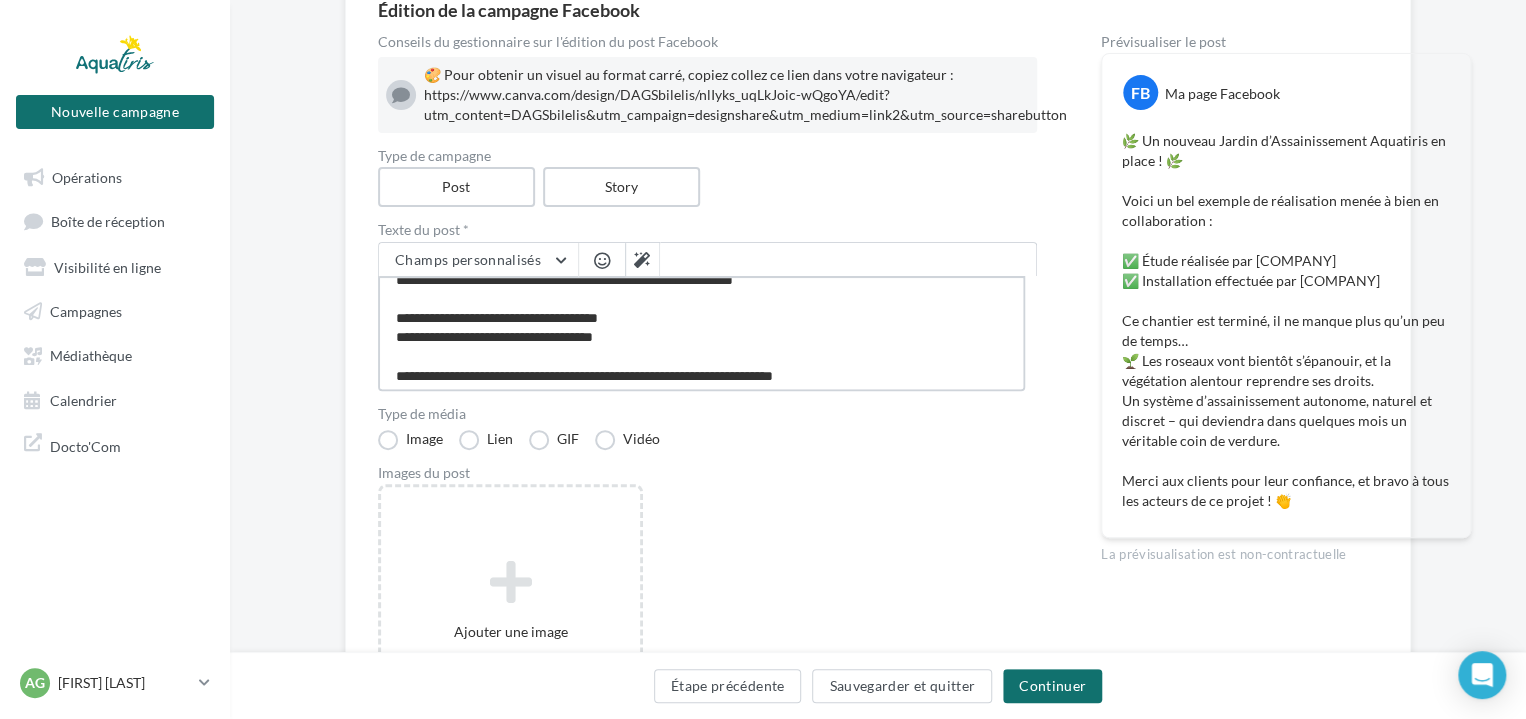 type on "**********" 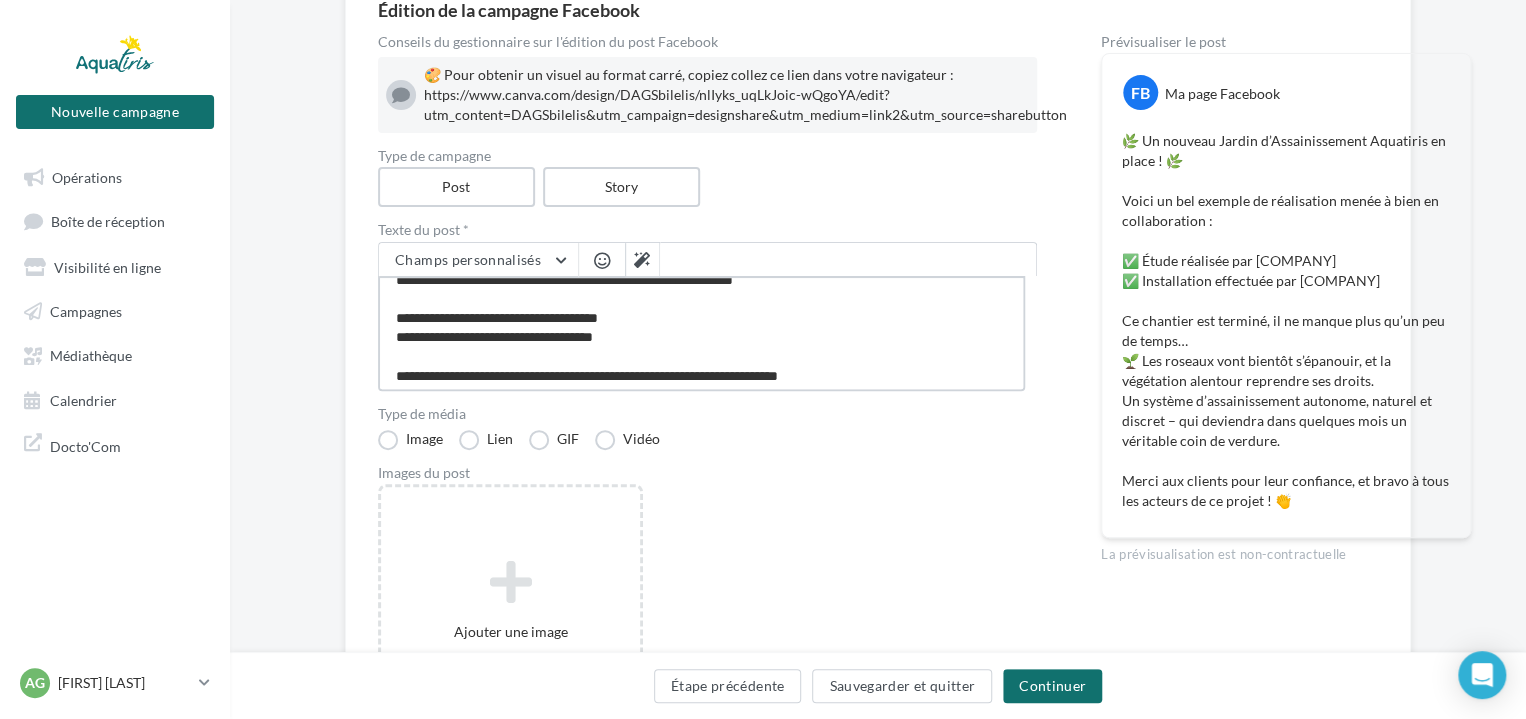 type on "**********" 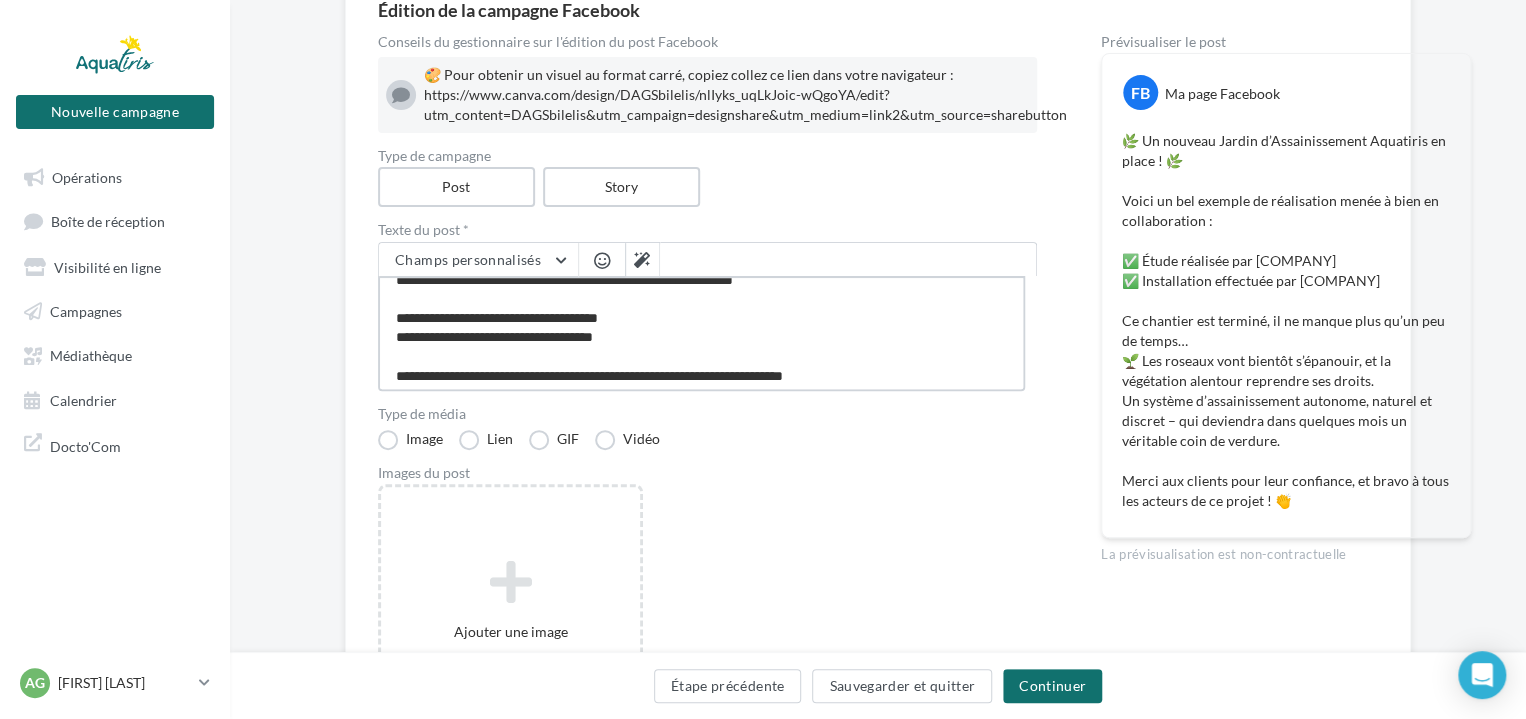 type on "**********" 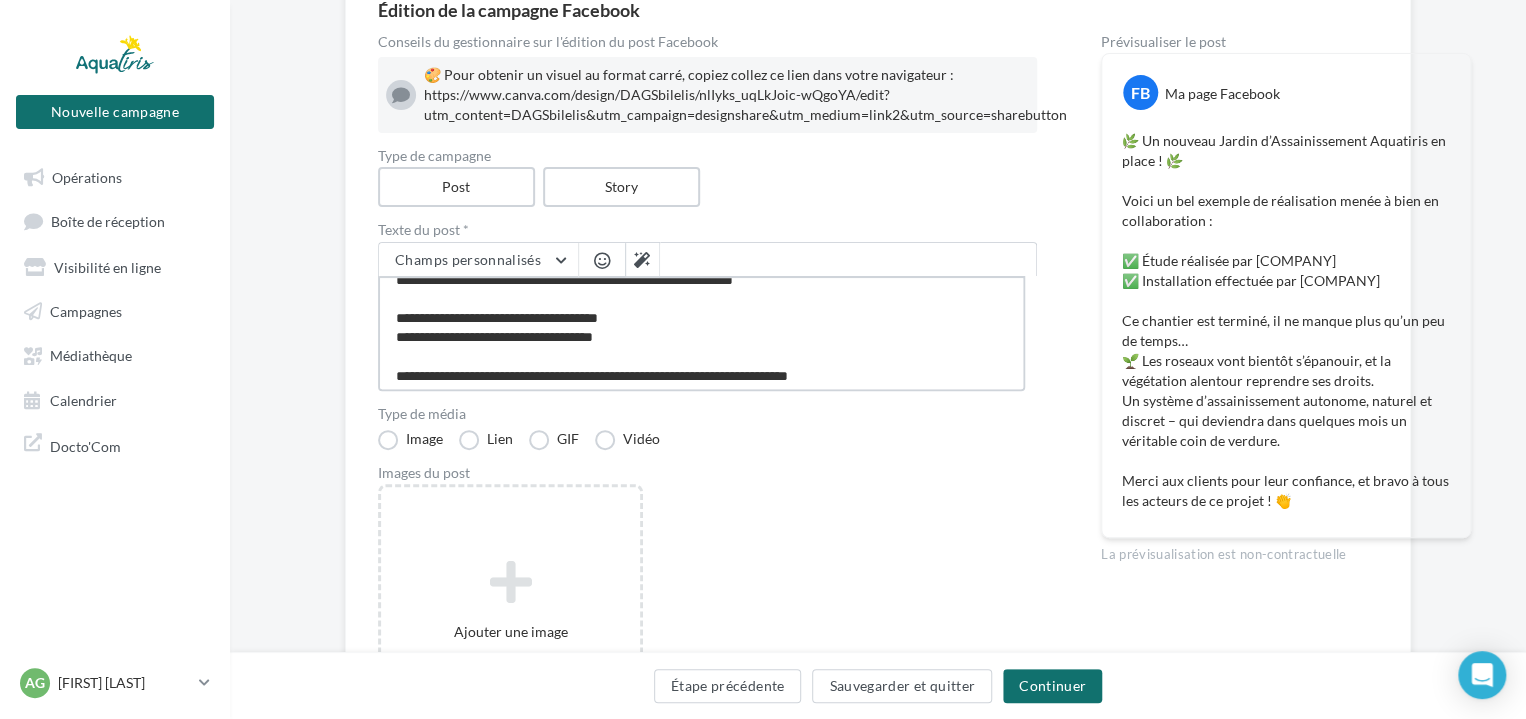 type on "**********" 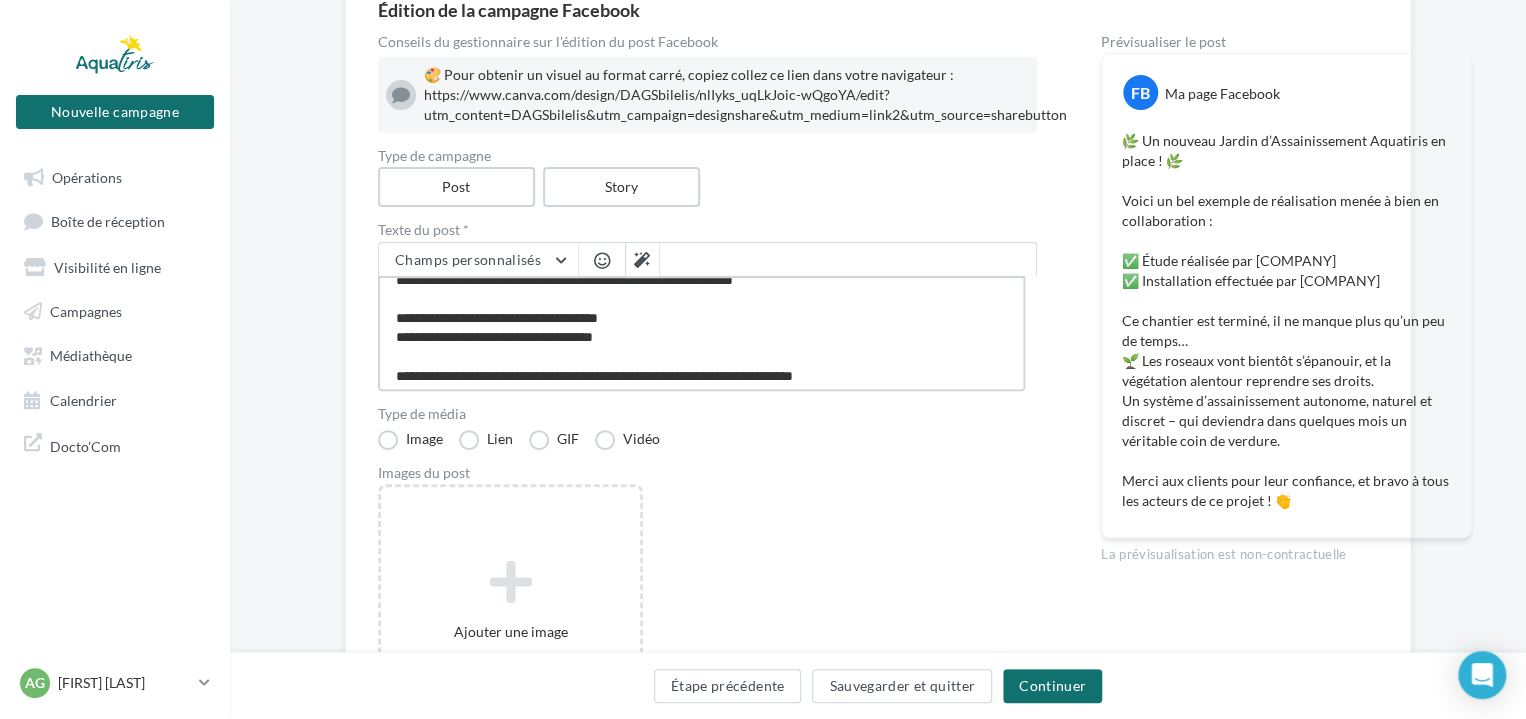 type on "**********" 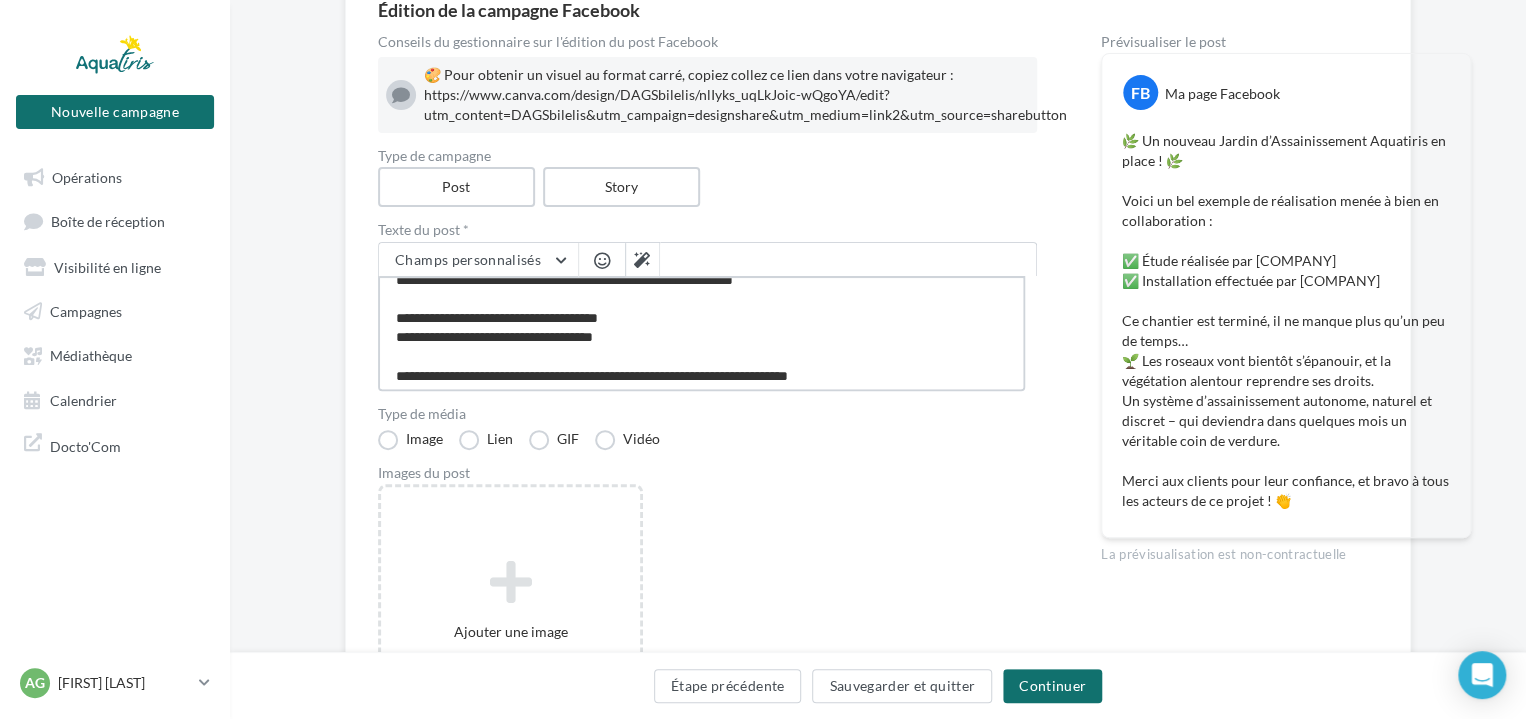 type on "**********" 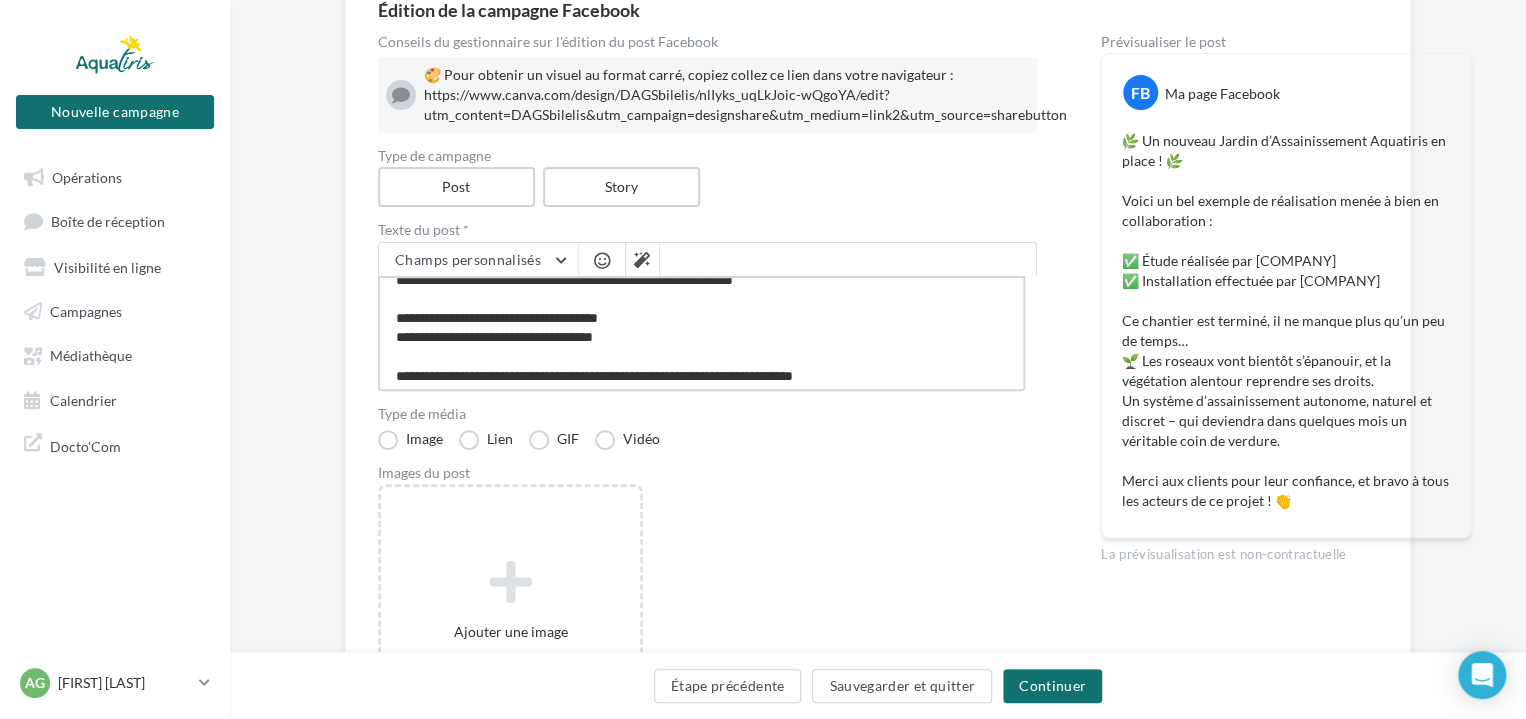 type on "**********" 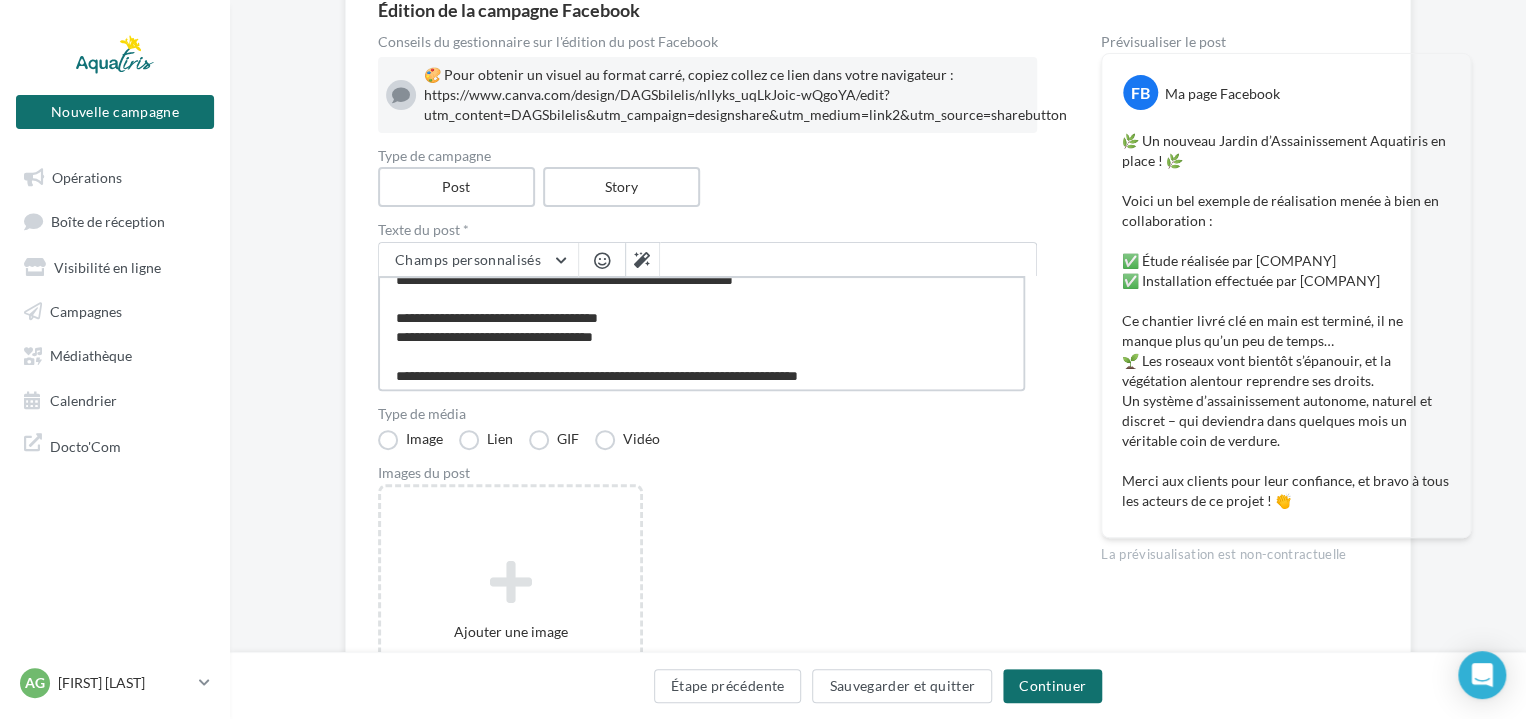 type on "**********" 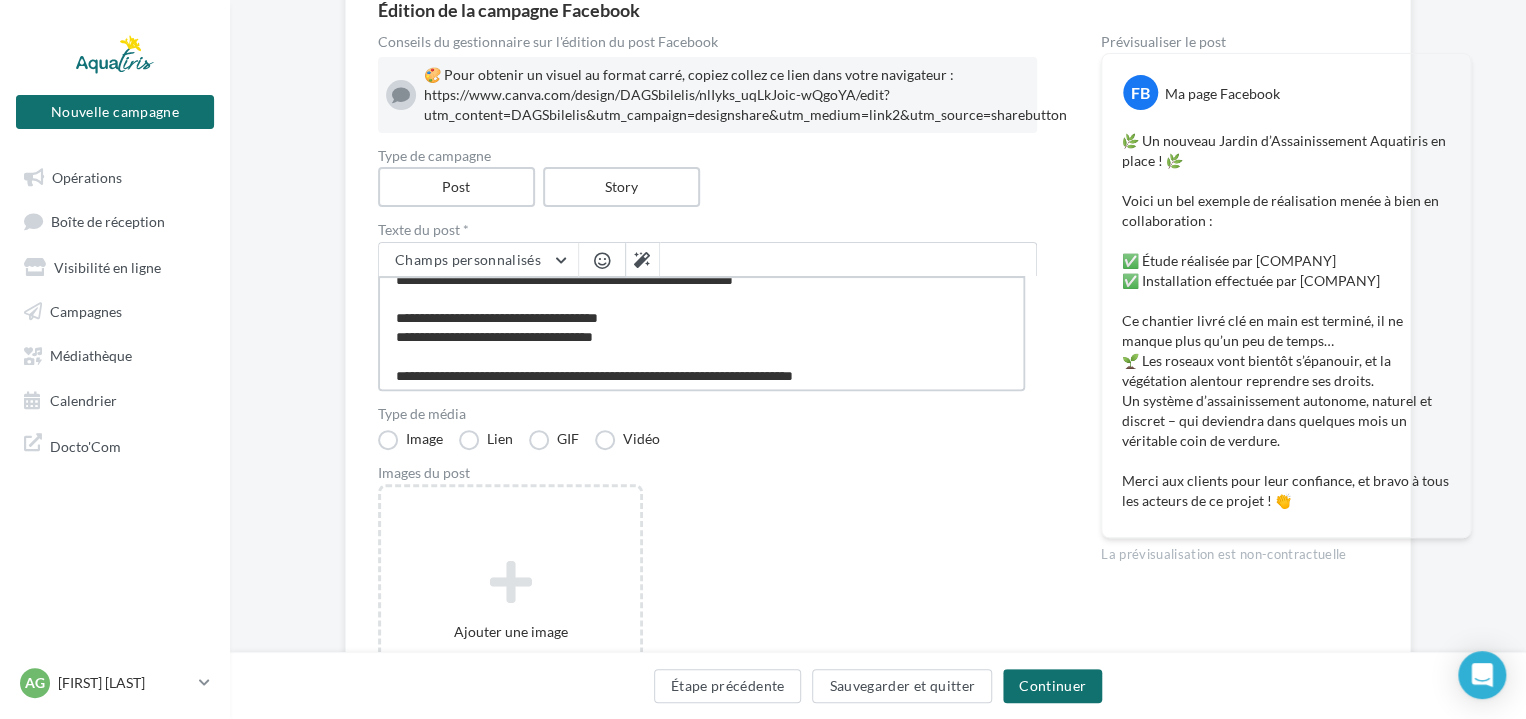 type on "**********" 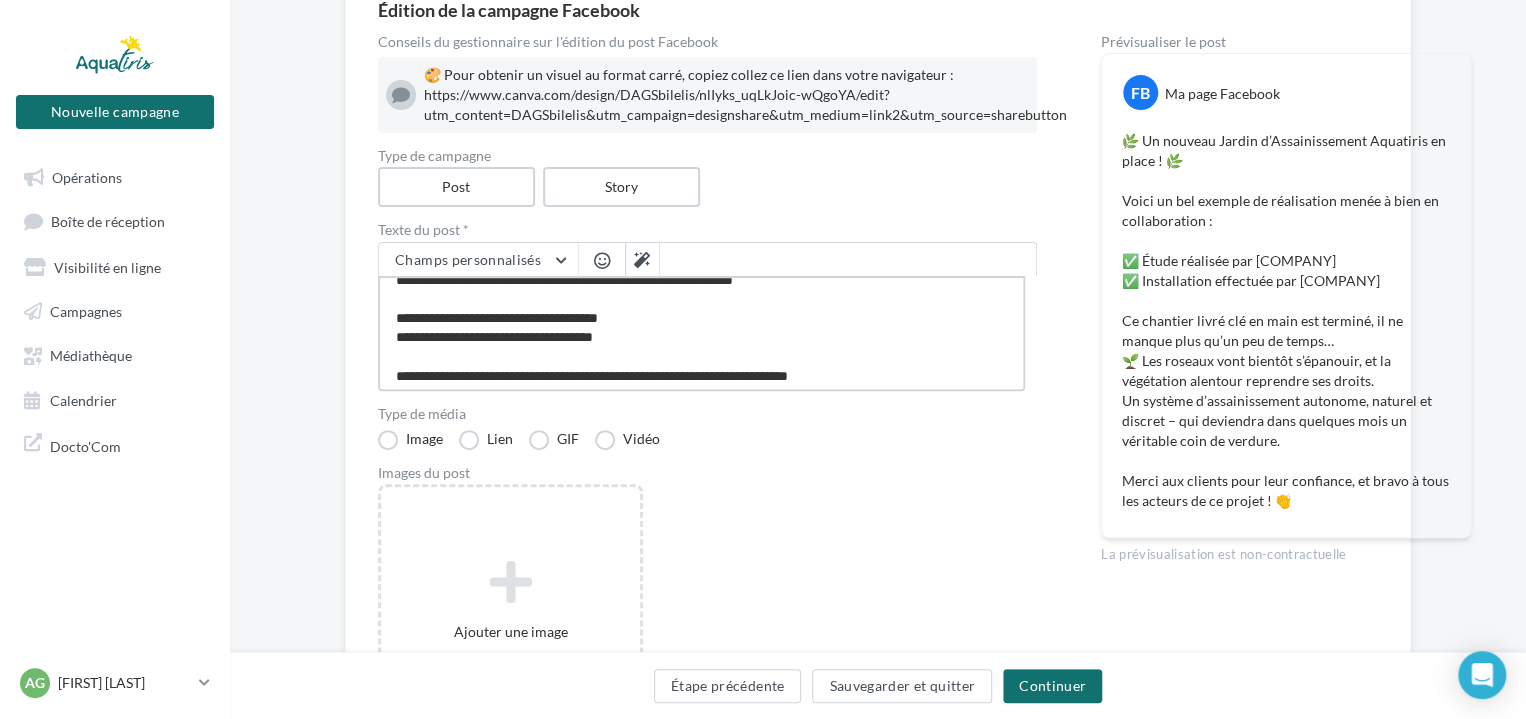 type on "**********" 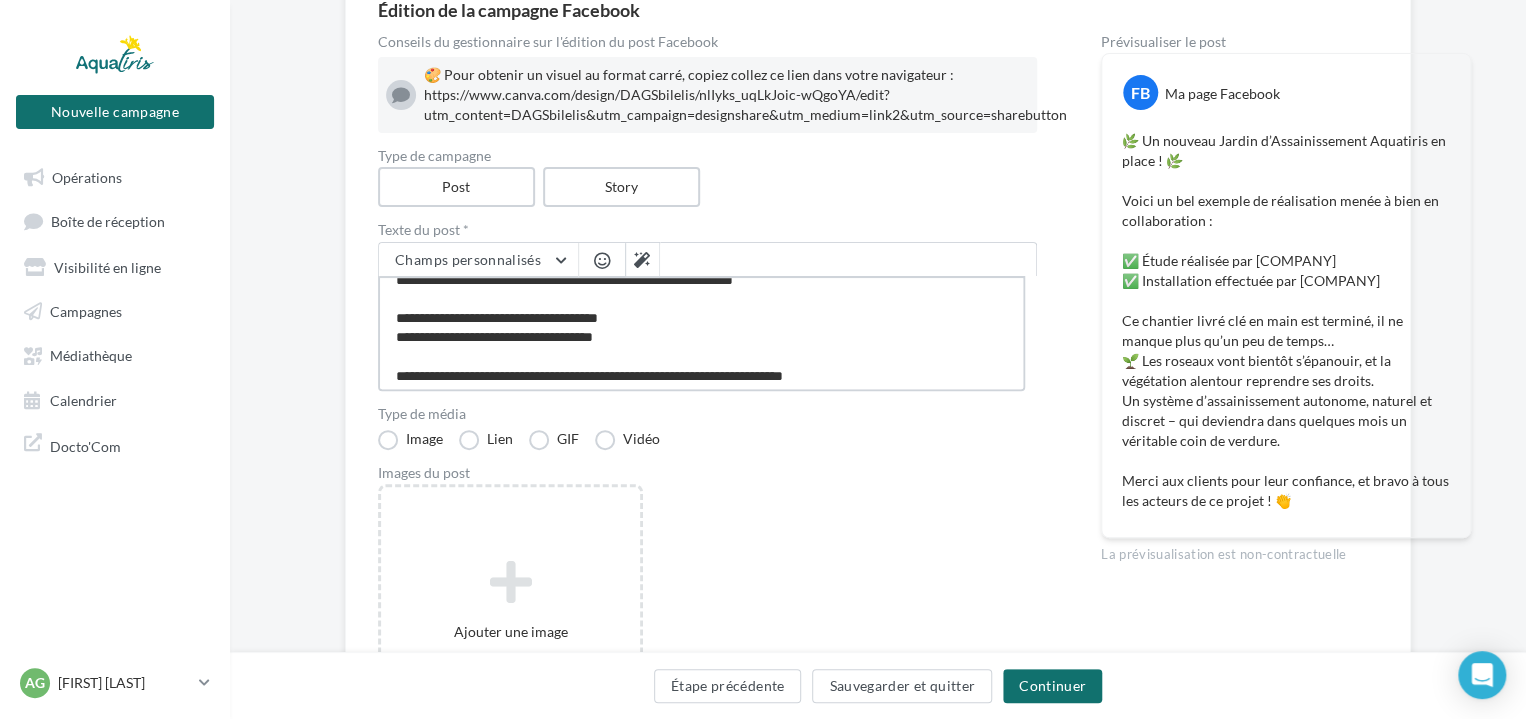 type on "**********" 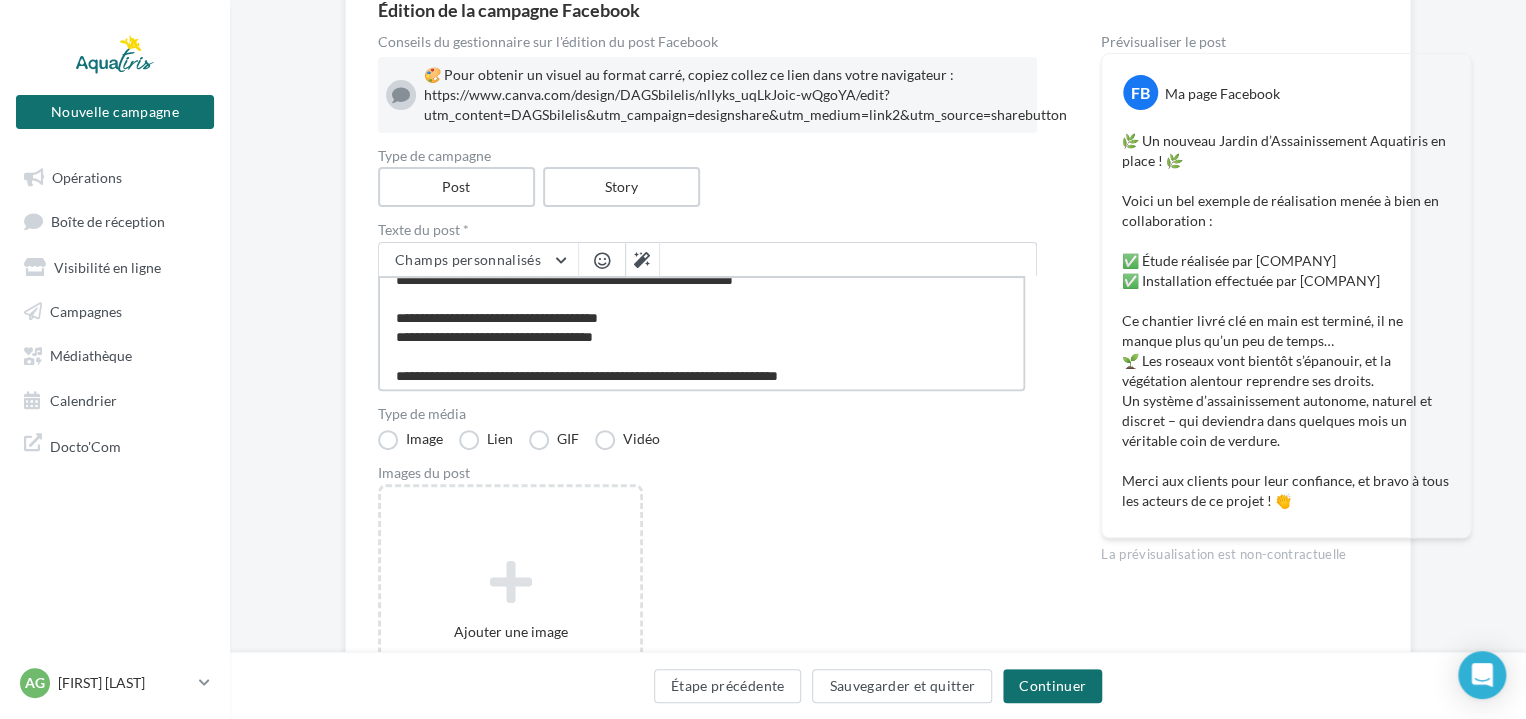 type on "**********" 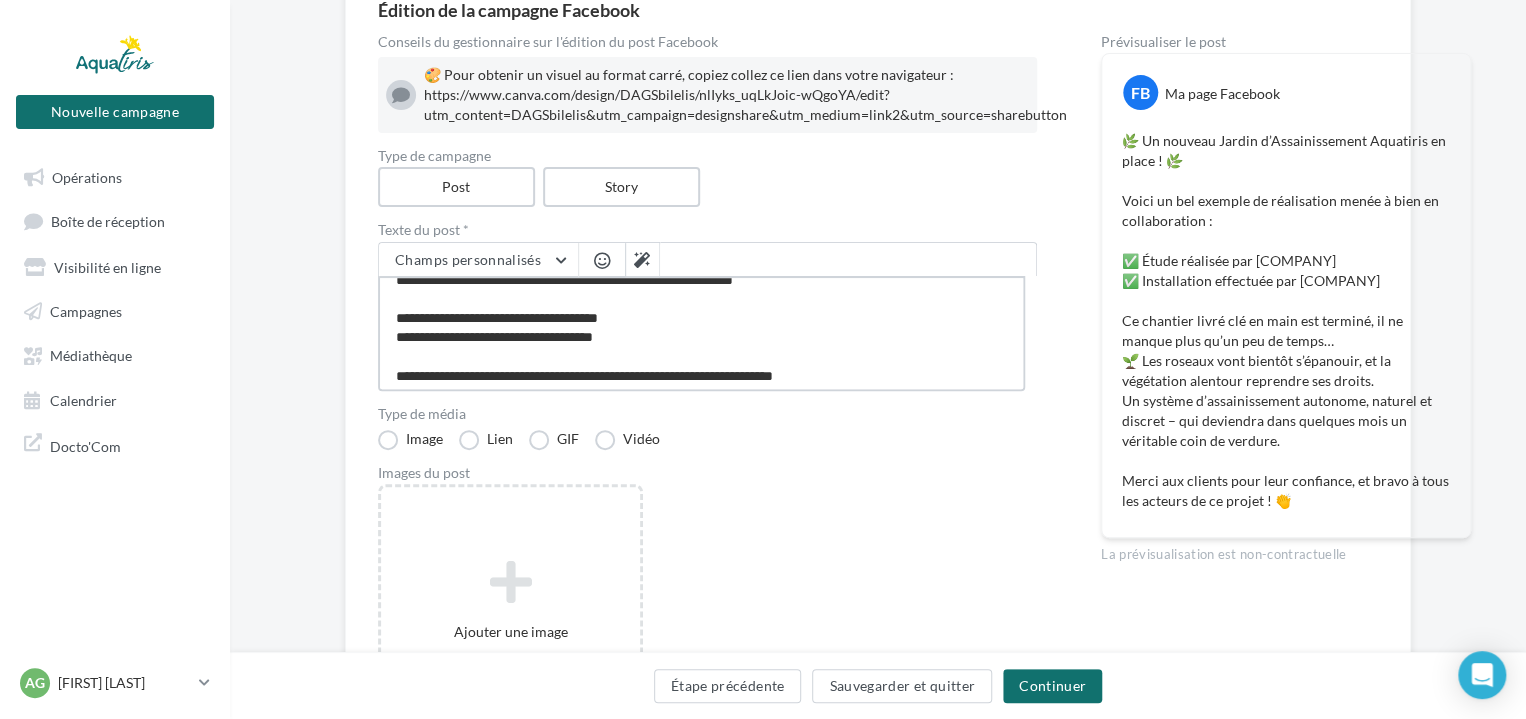 type on "**********" 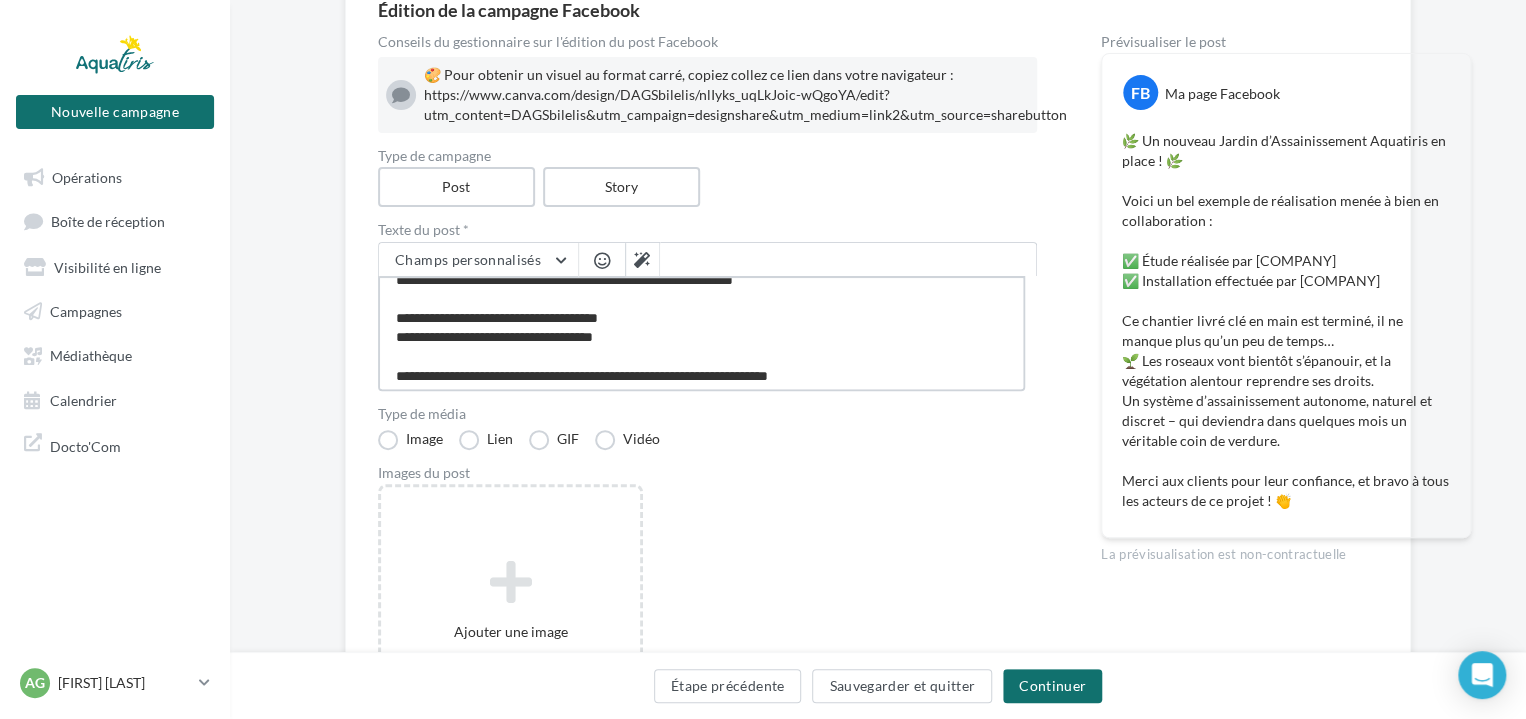type on "**********" 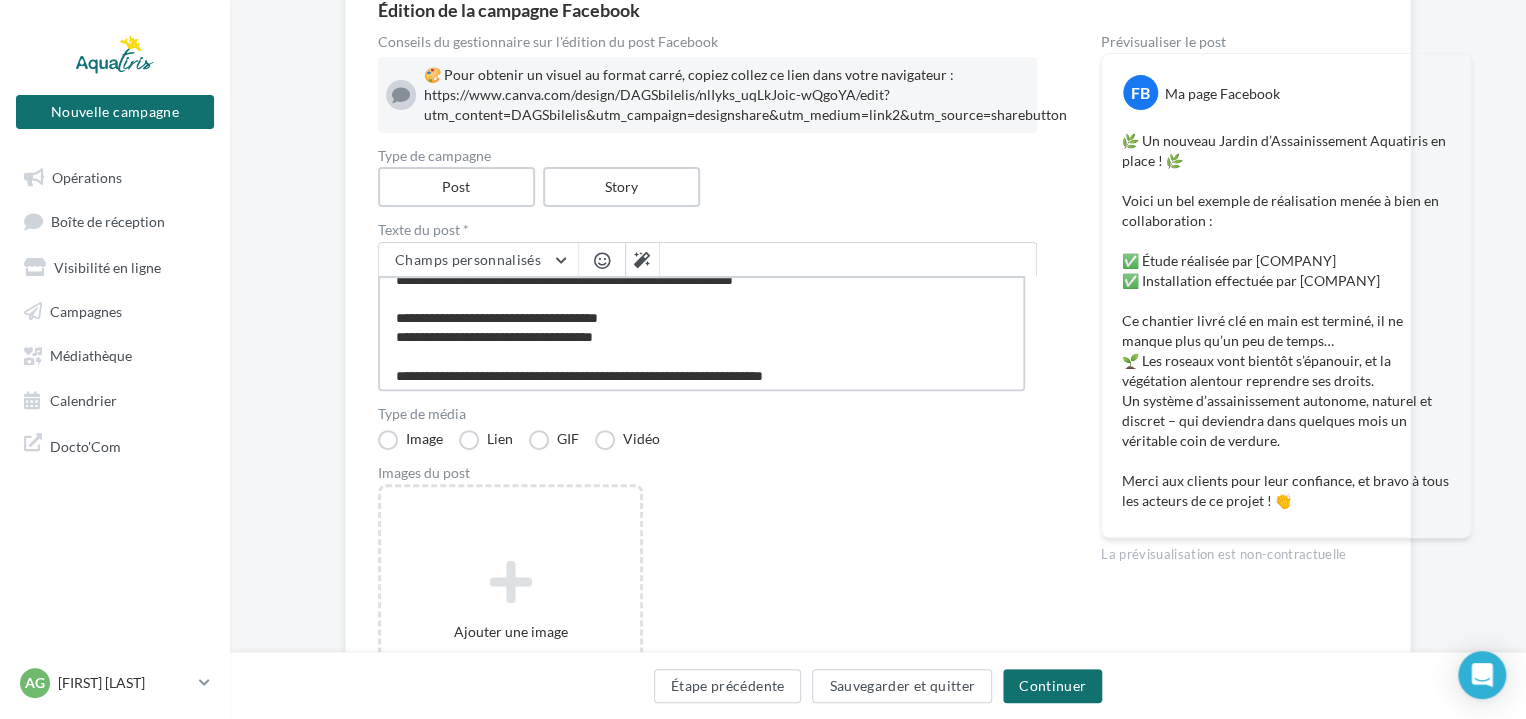 type on "**********" 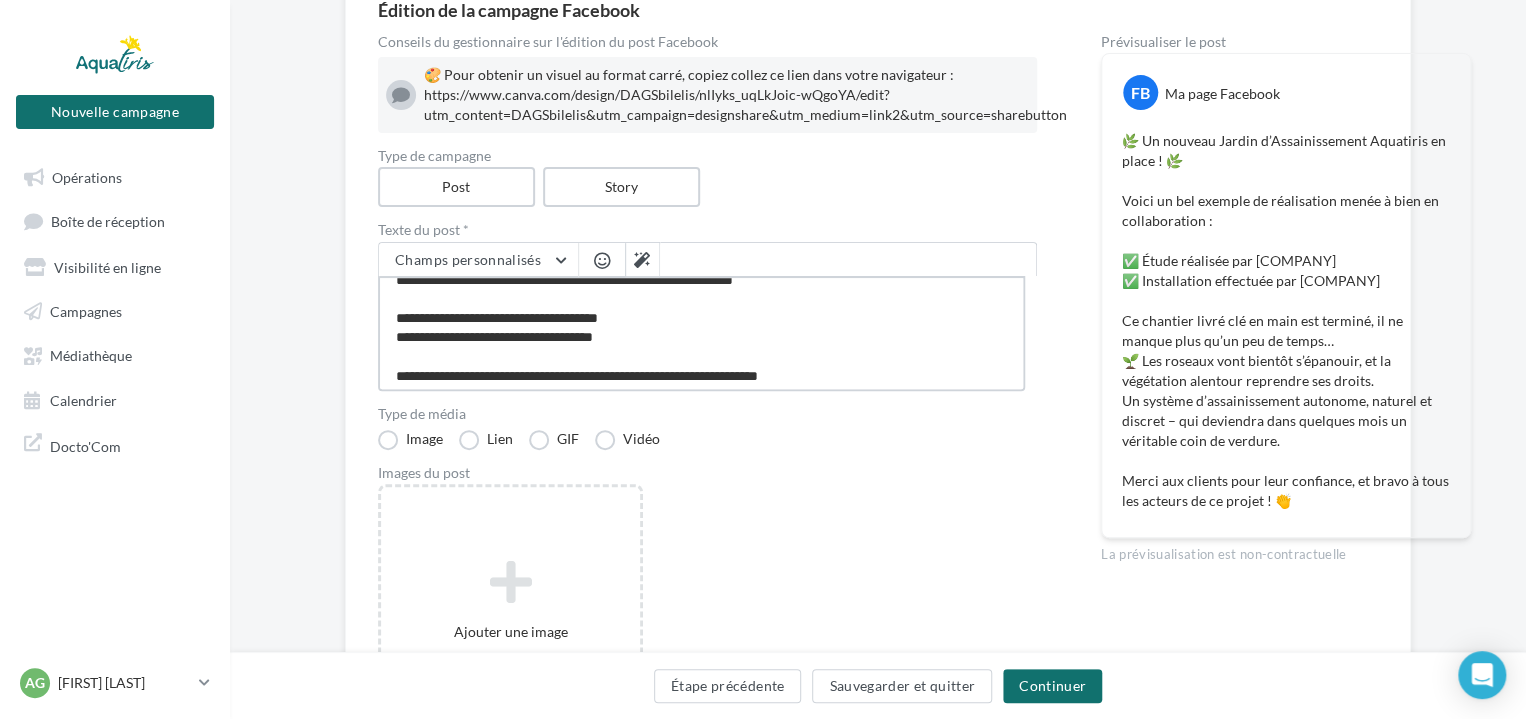 type on "**********" 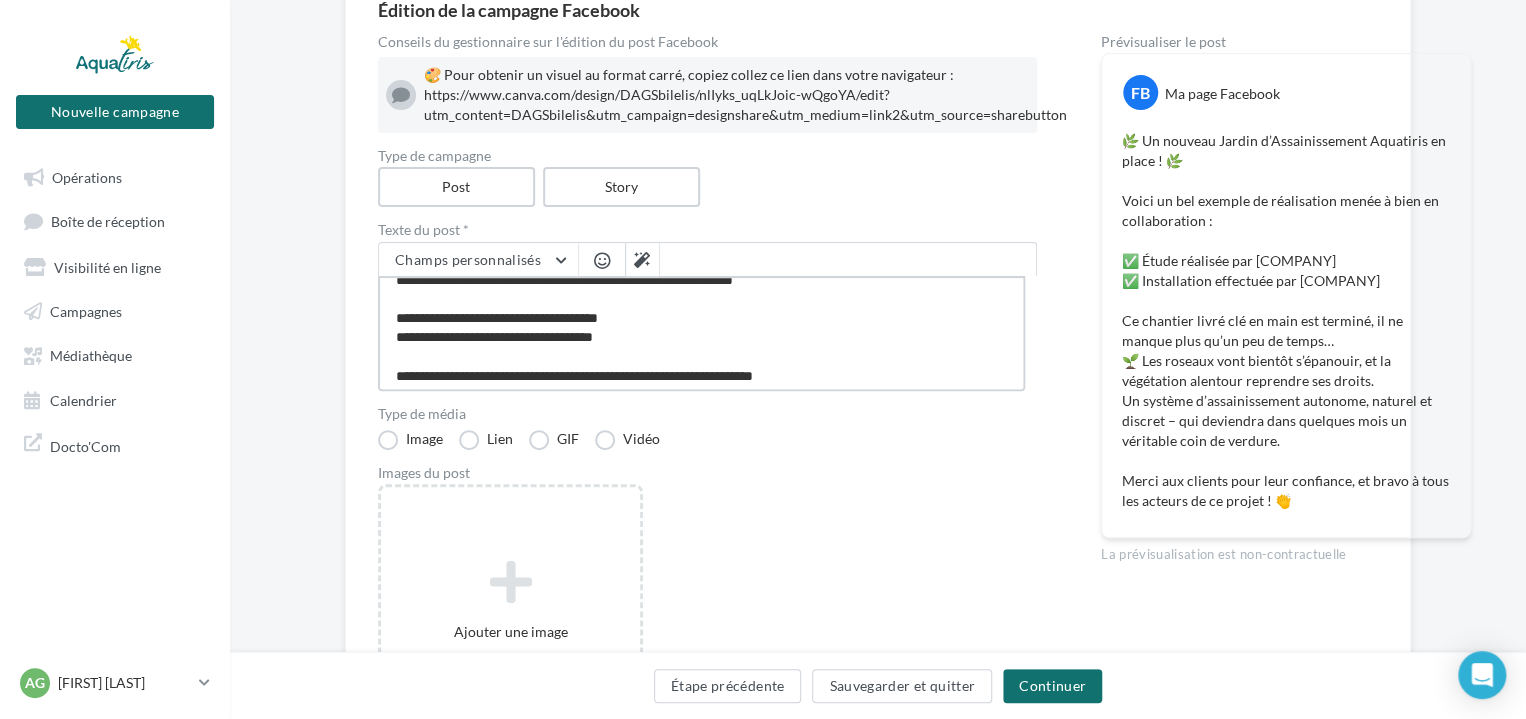 type on "**********" 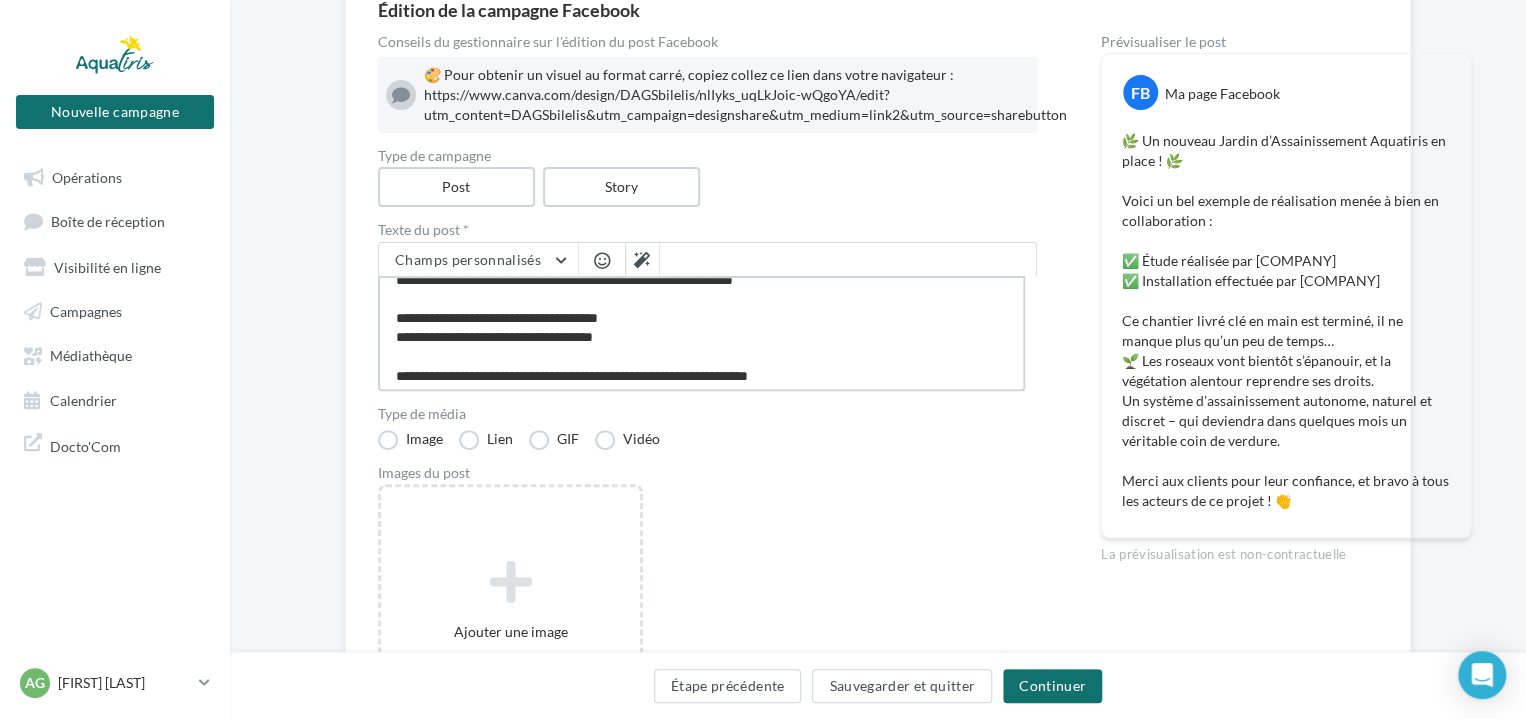 type on "**********" 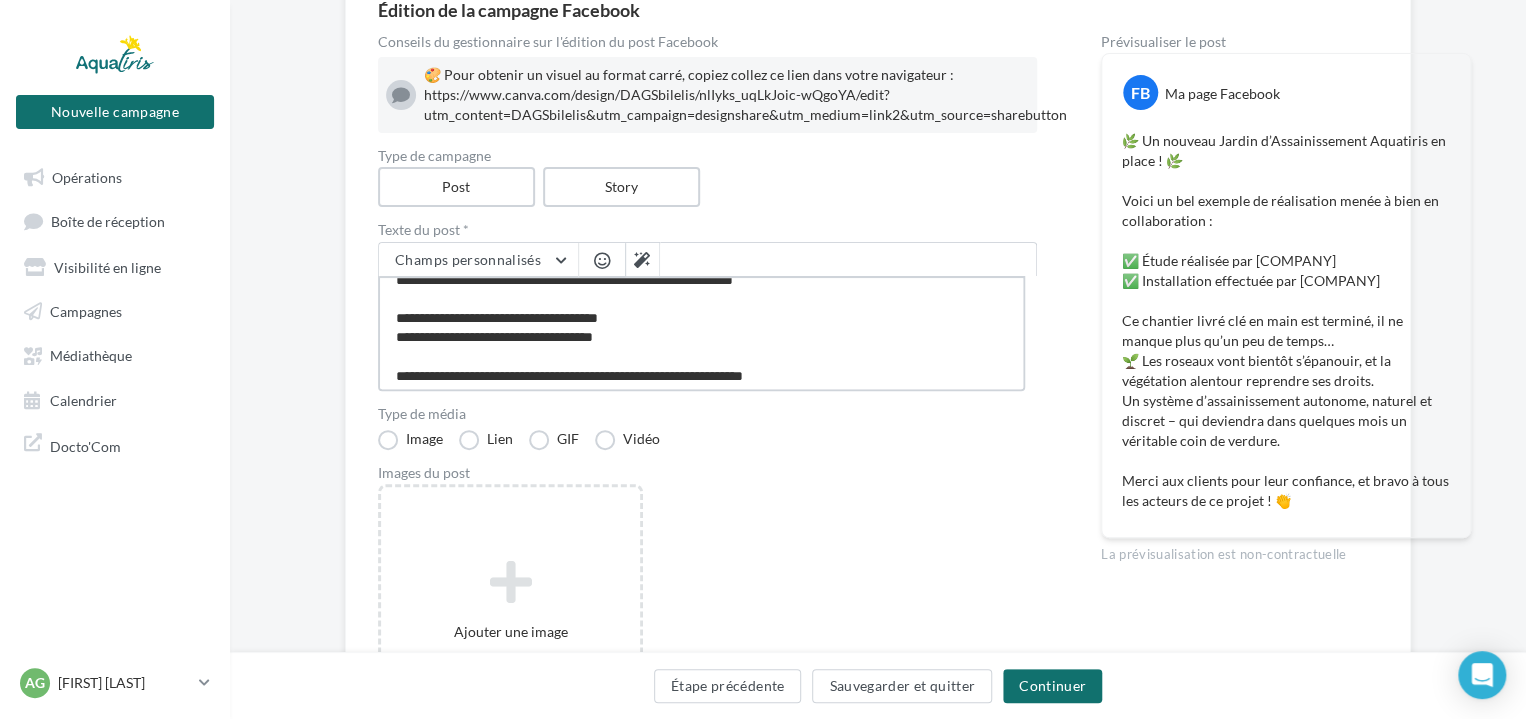 type on "**********" 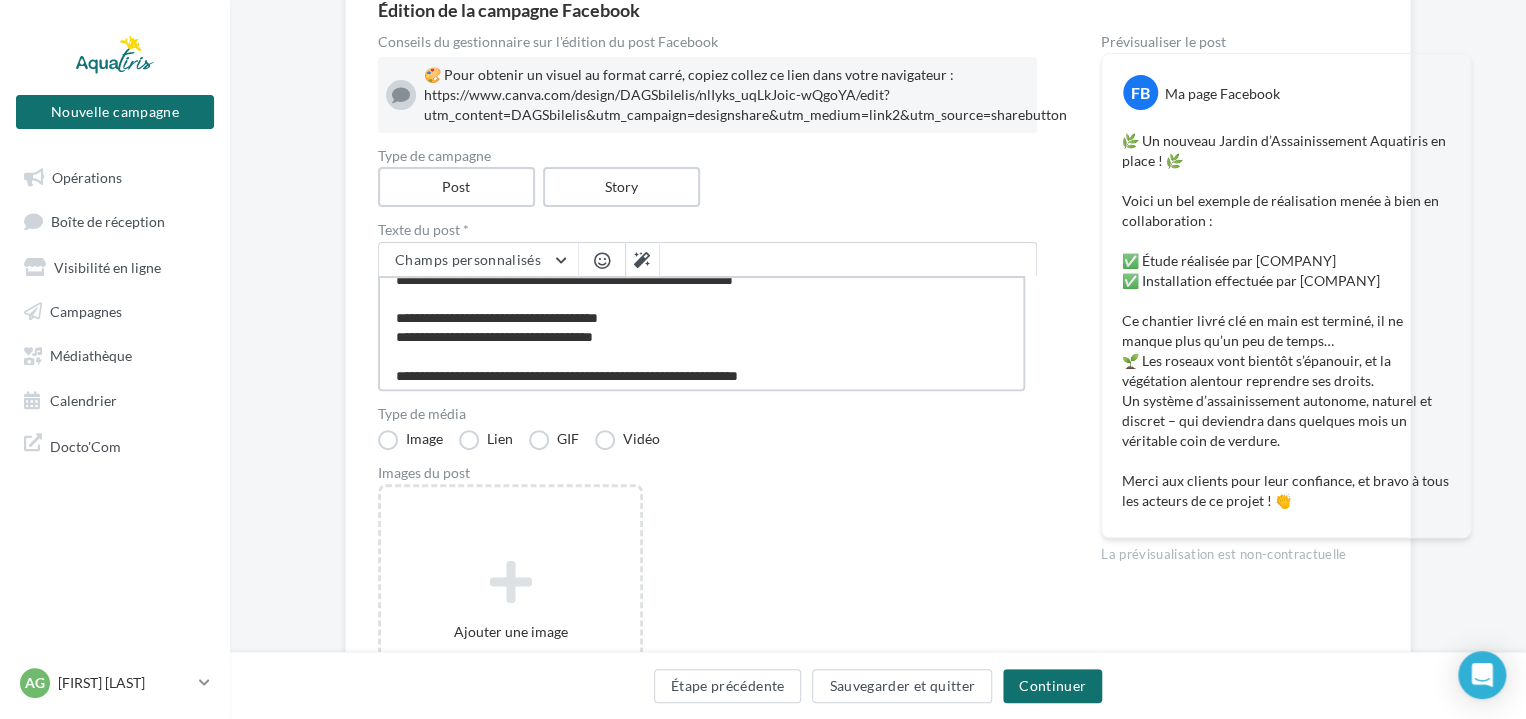 type on "**********" 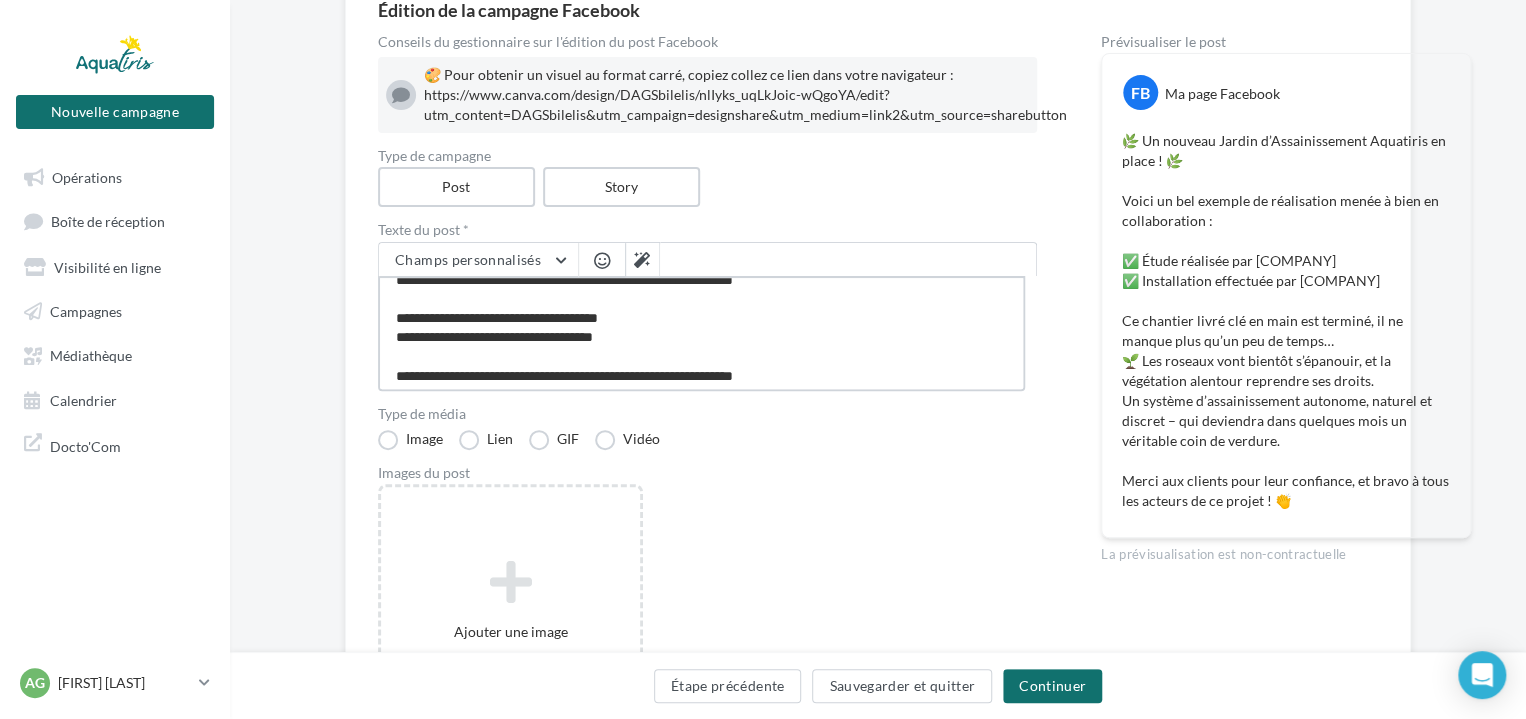 type on "**********" 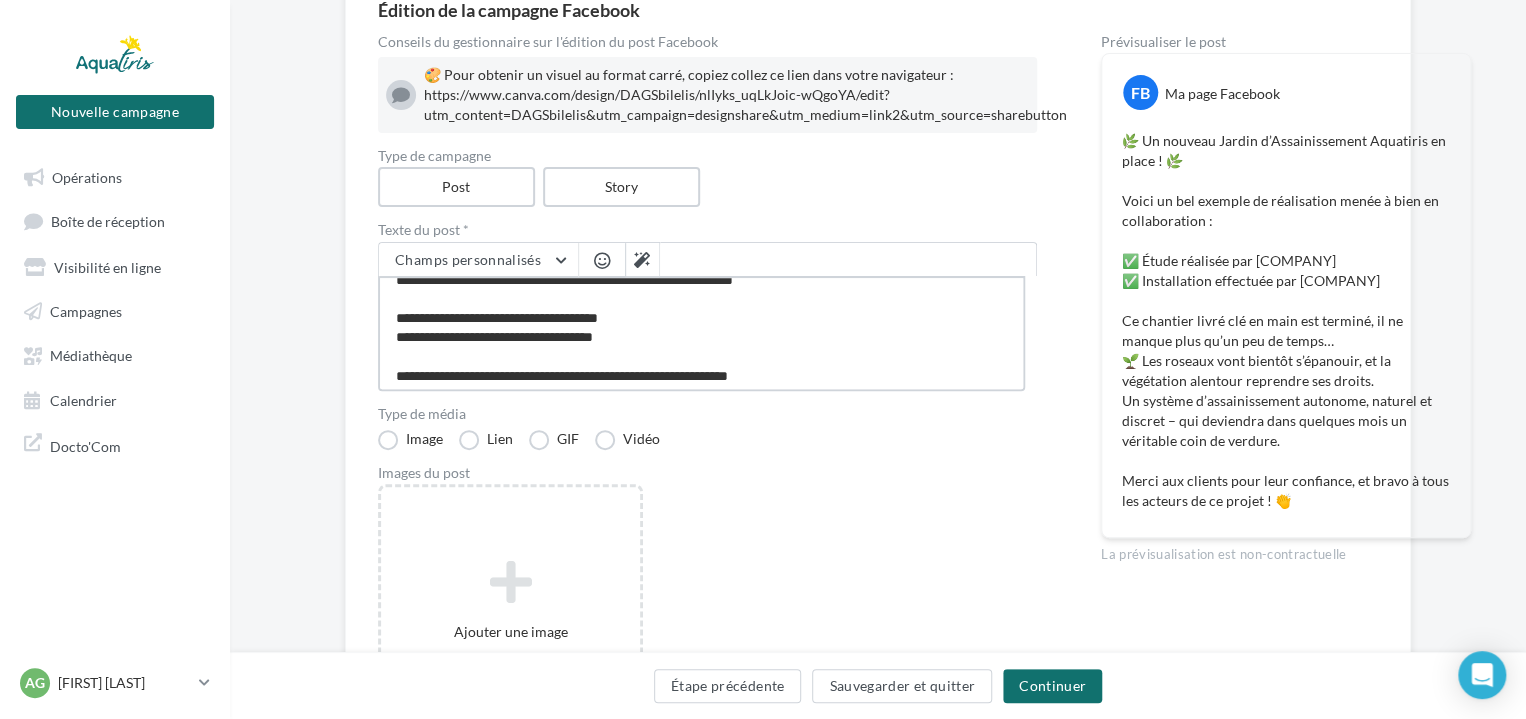 type on "**********" 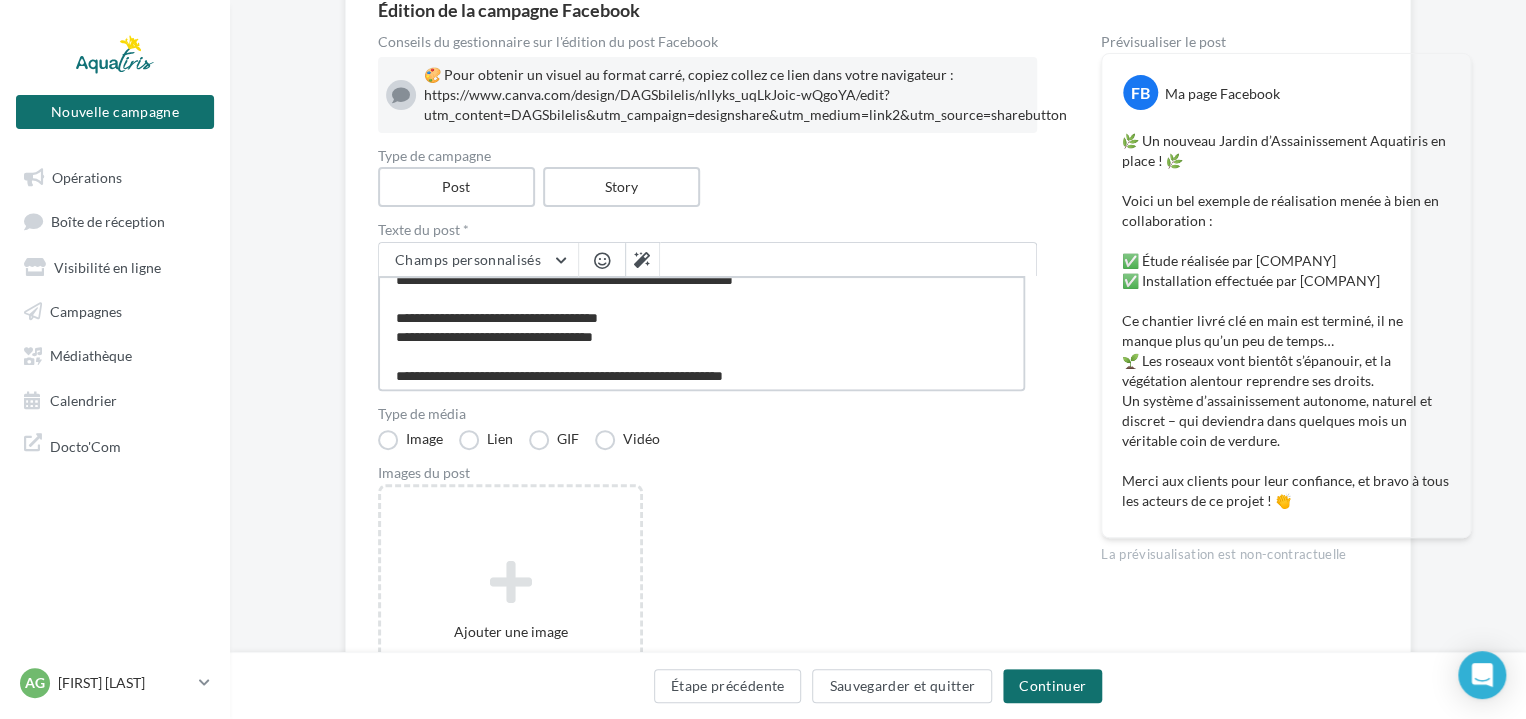 type on "**********" 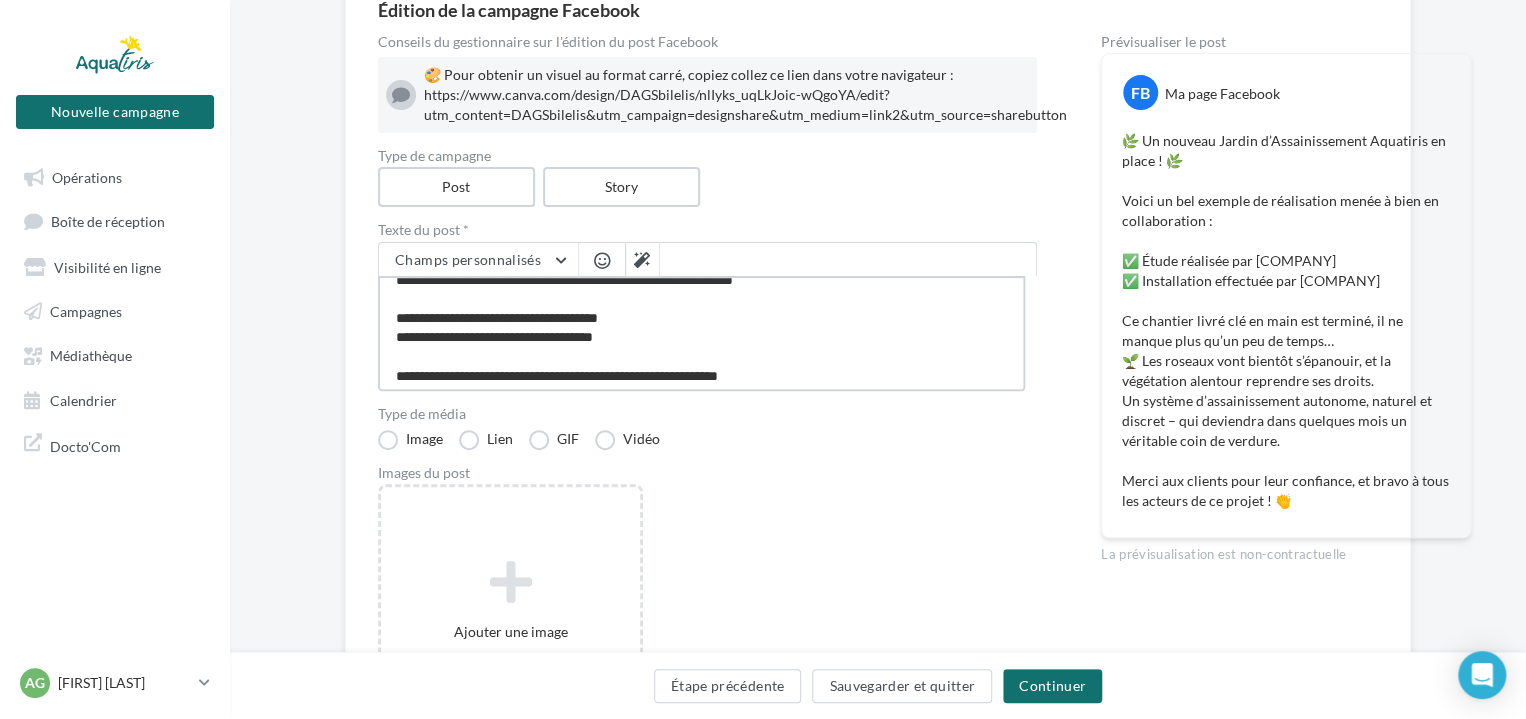 type on "**********" 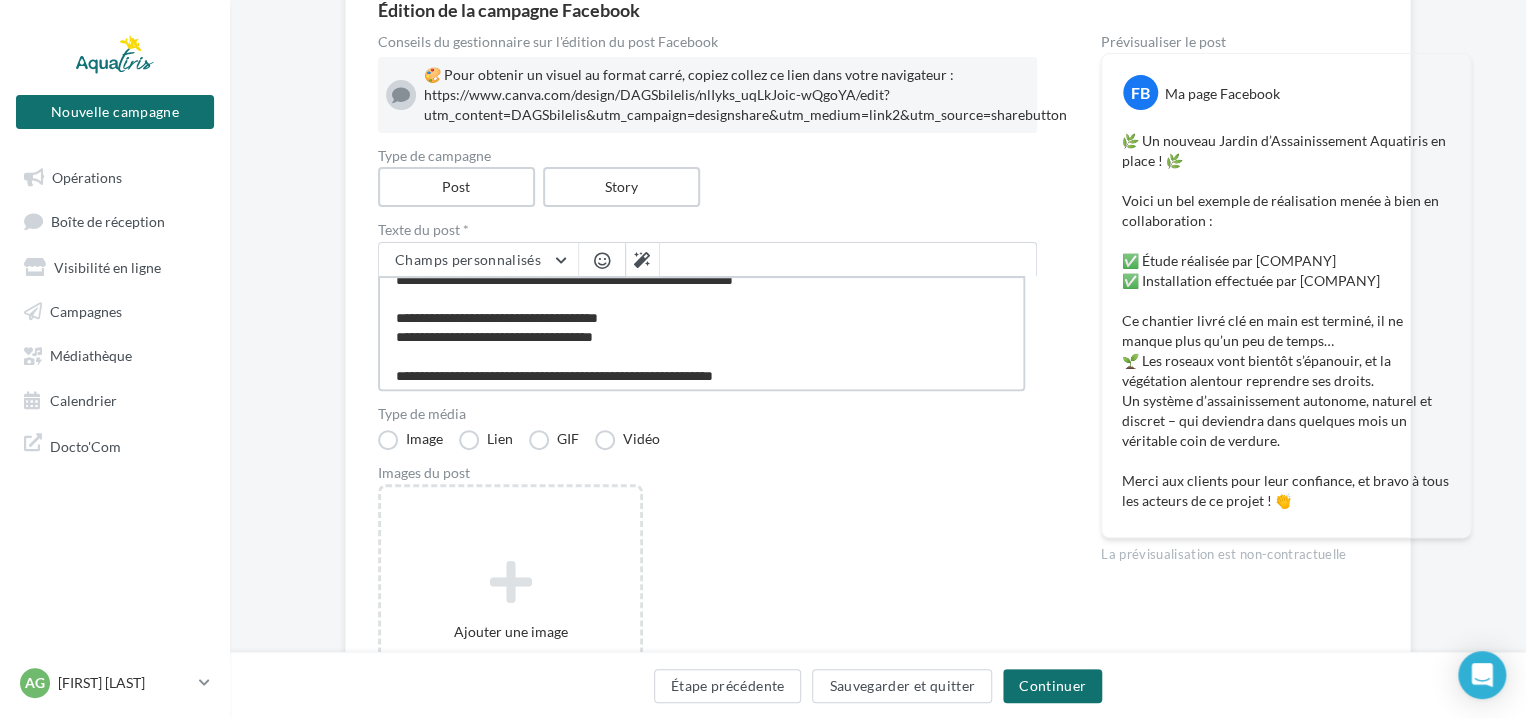 type on "**********" 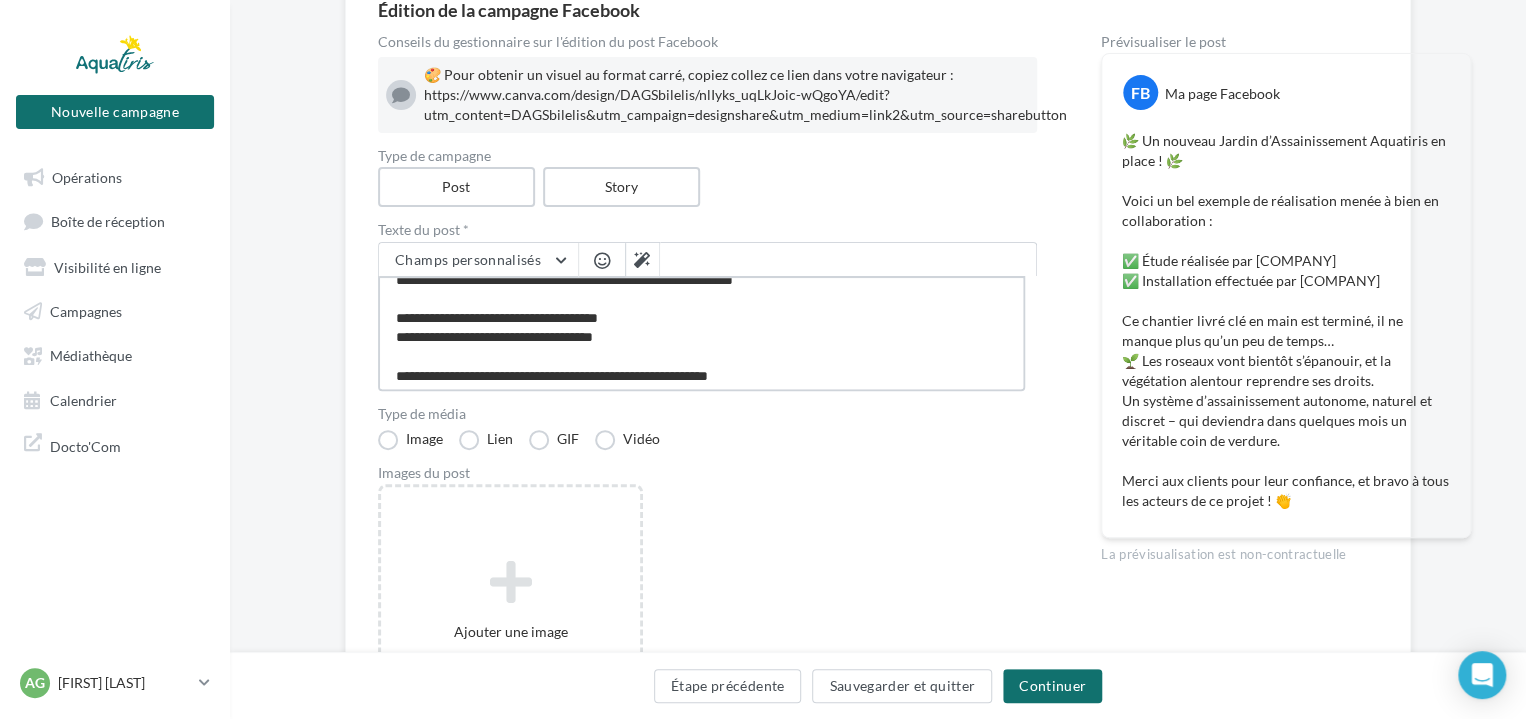 click on "**********" at bounding box center (701, 333) 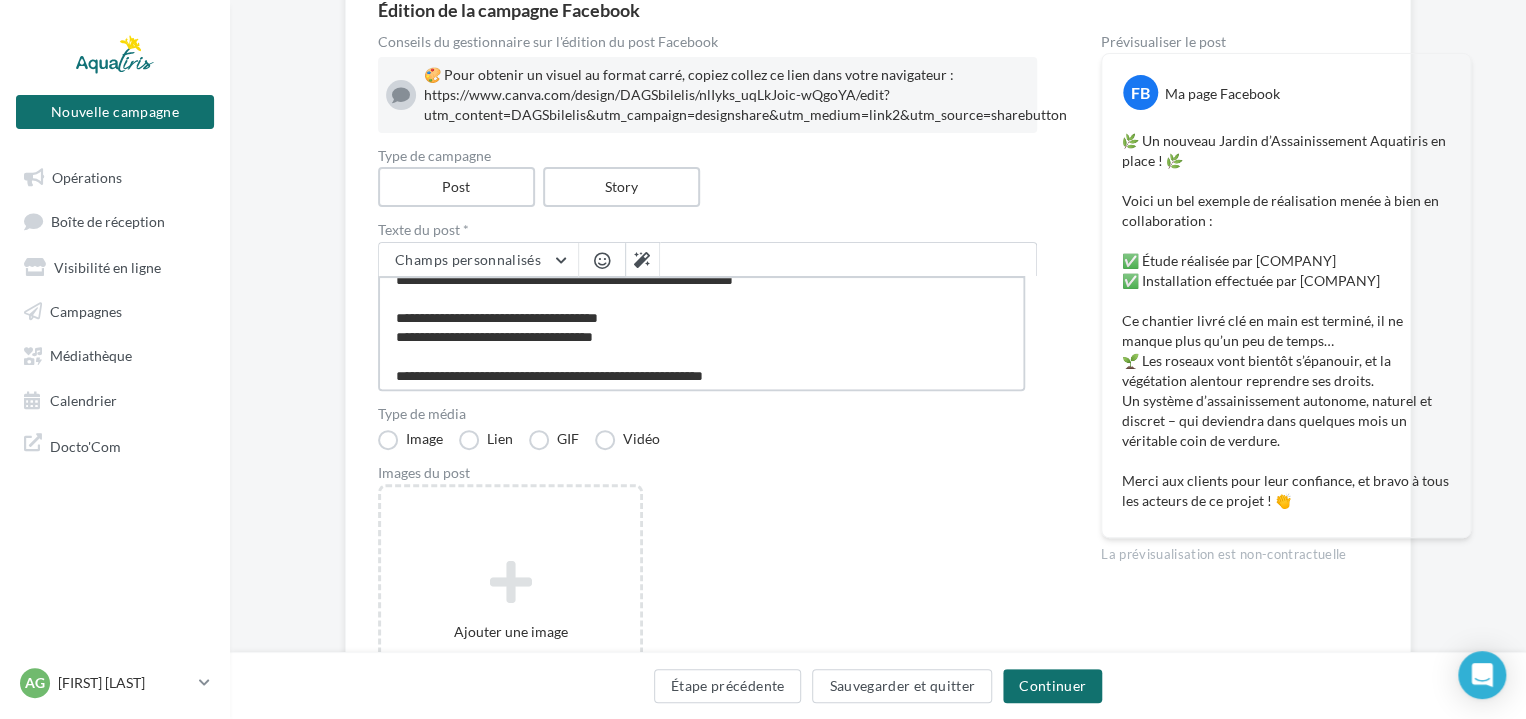 type on "**********" 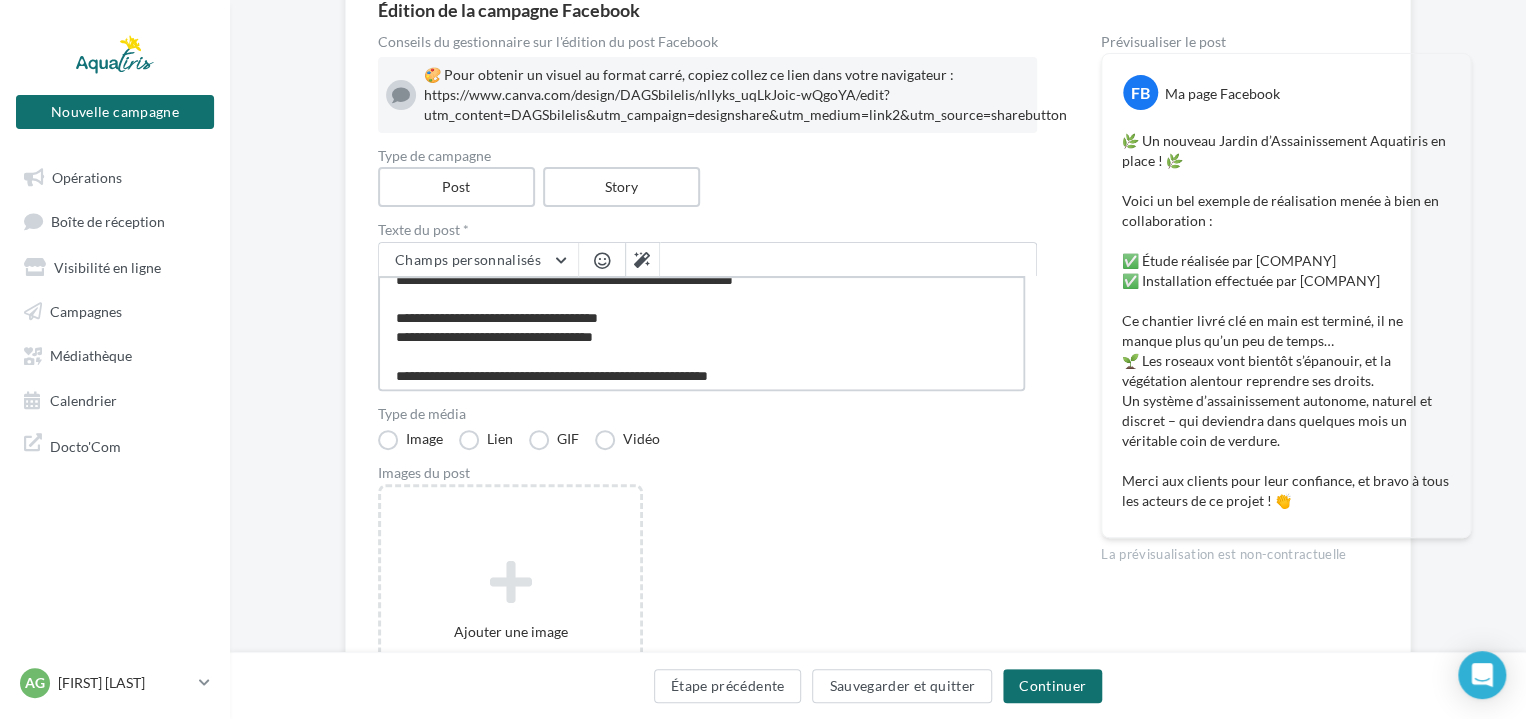 click on "**********" at bounding box center [701, 333] 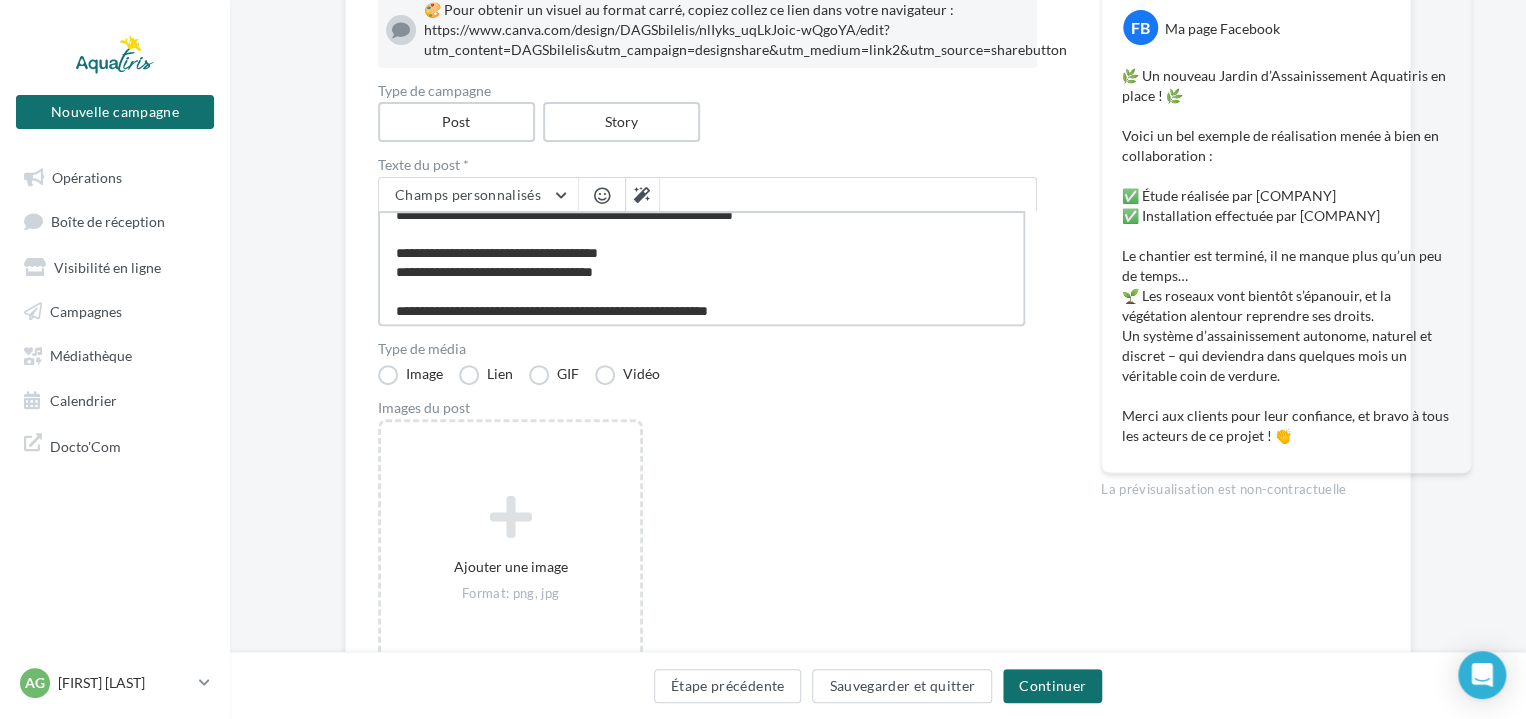 scroll, scrollTop: 300, scrollLeft: 0, axis: vertical 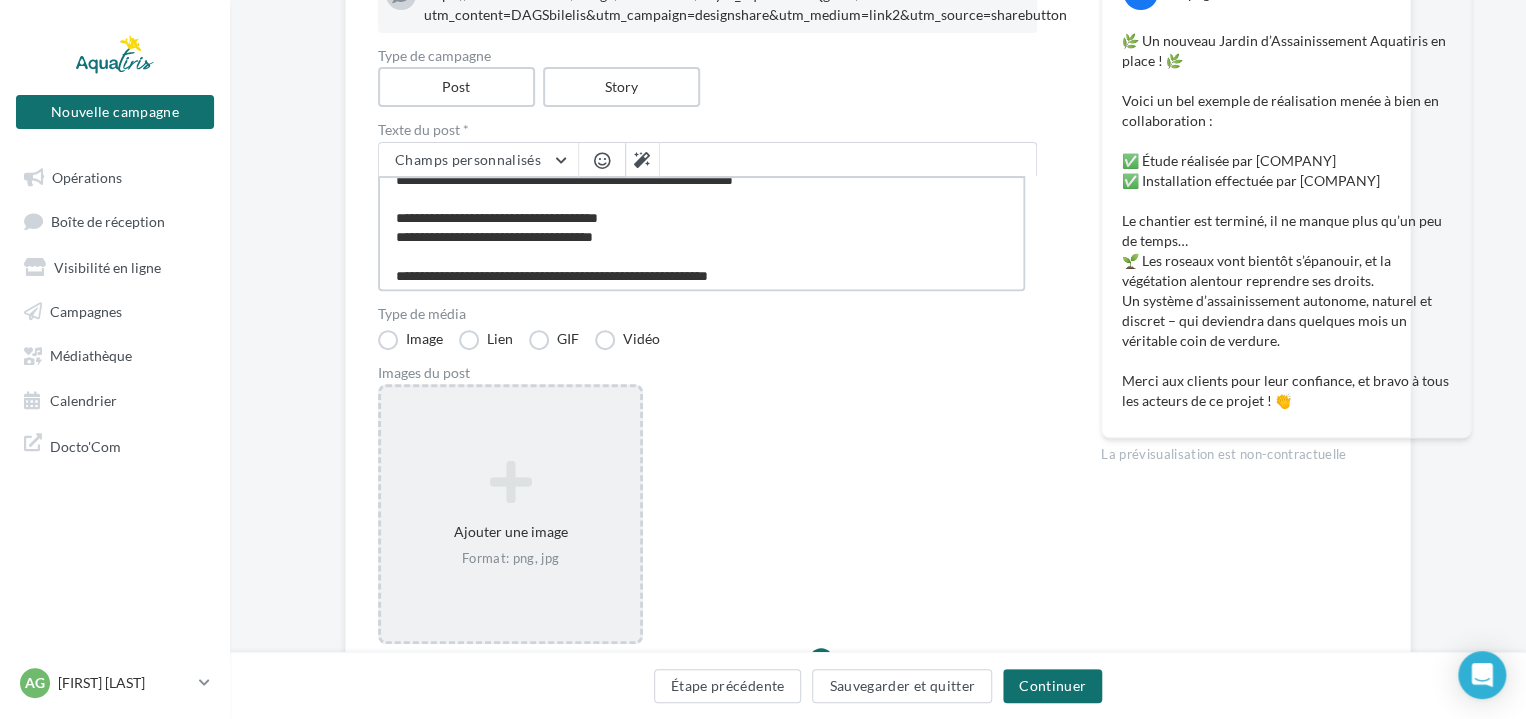 type on "**********" 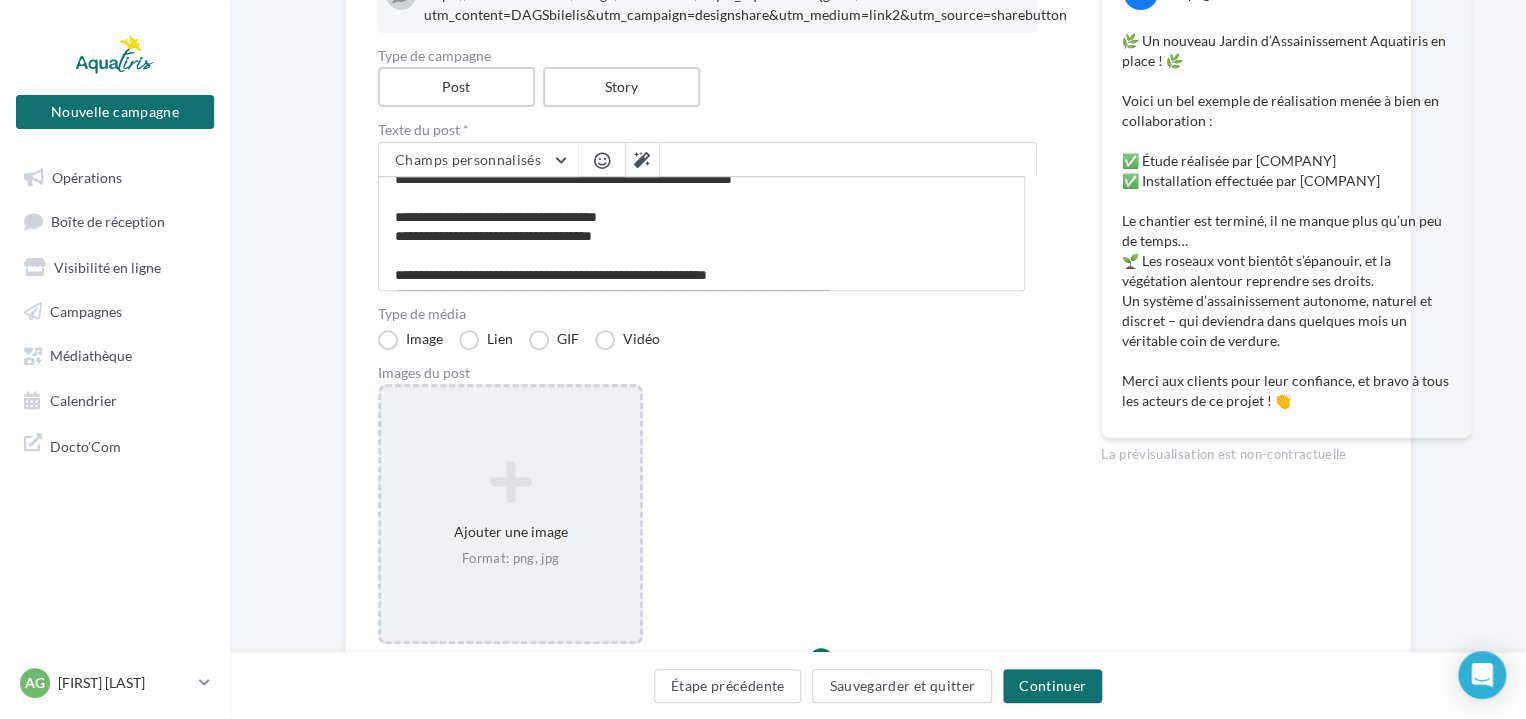 click at bounding box center [510, 482] 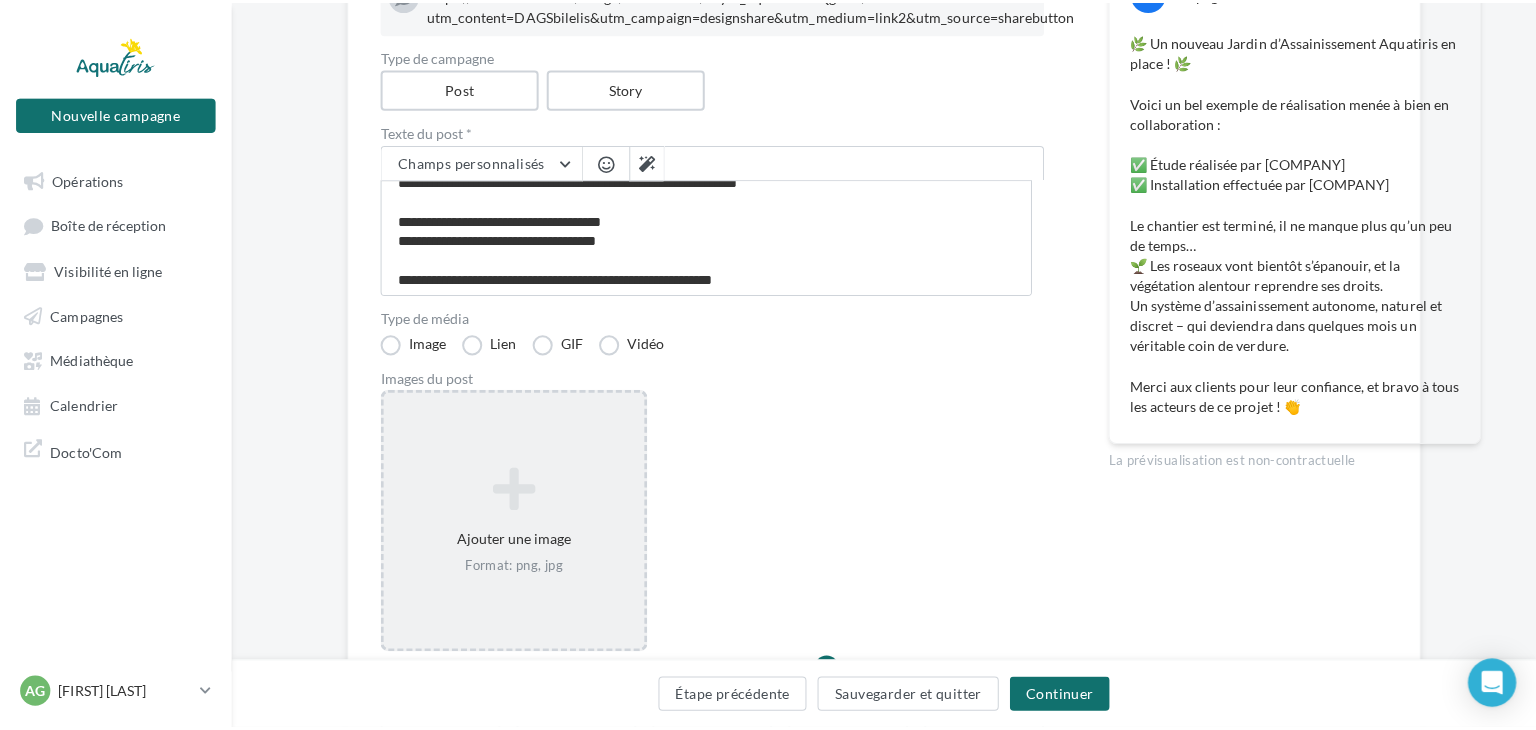 scroll, scrollTop: 53, scrollLeft: 0, axis: vertical 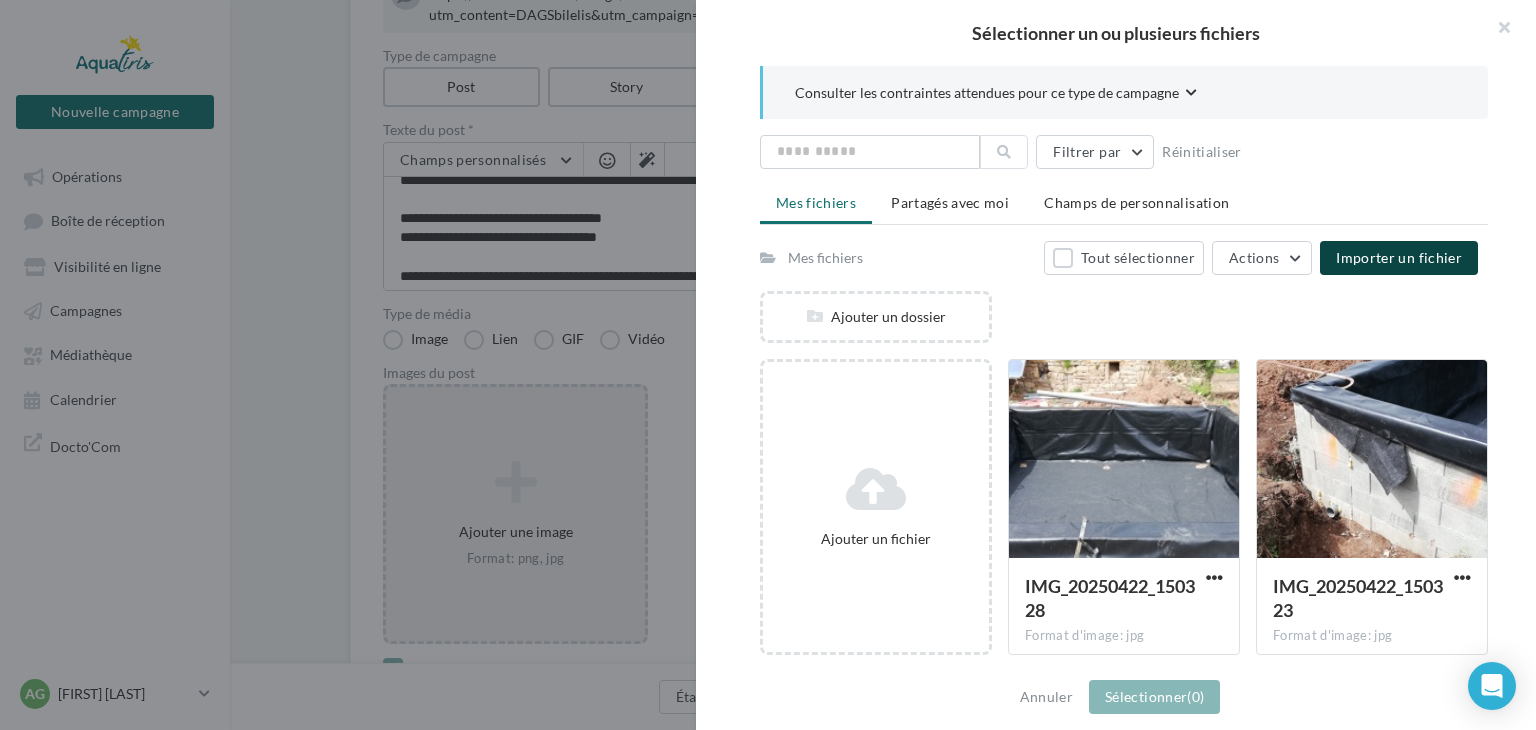 click on "Importer un fichier" at bounding box center [1399, 257] 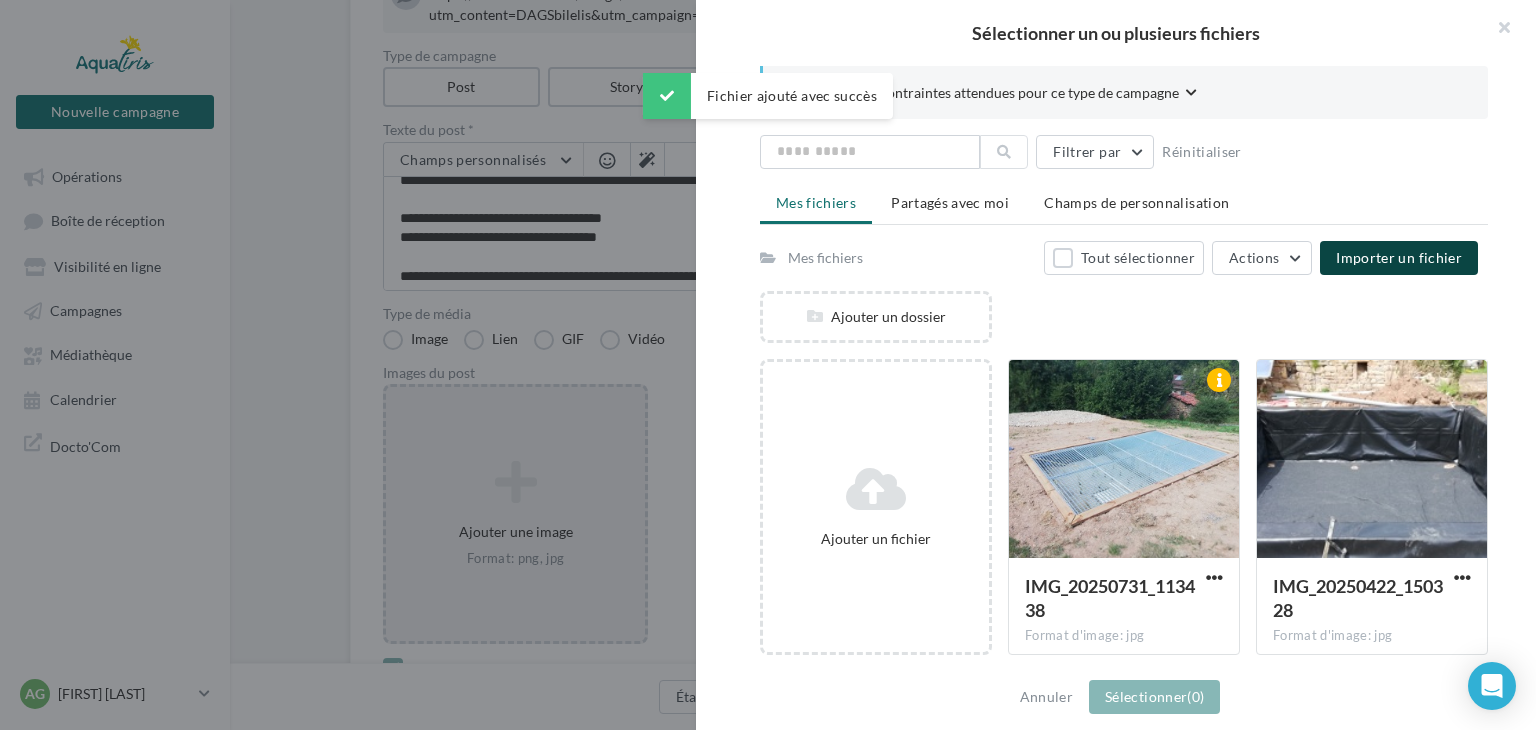 click on "Importer un fichier" at bounding box center [1399, 257] 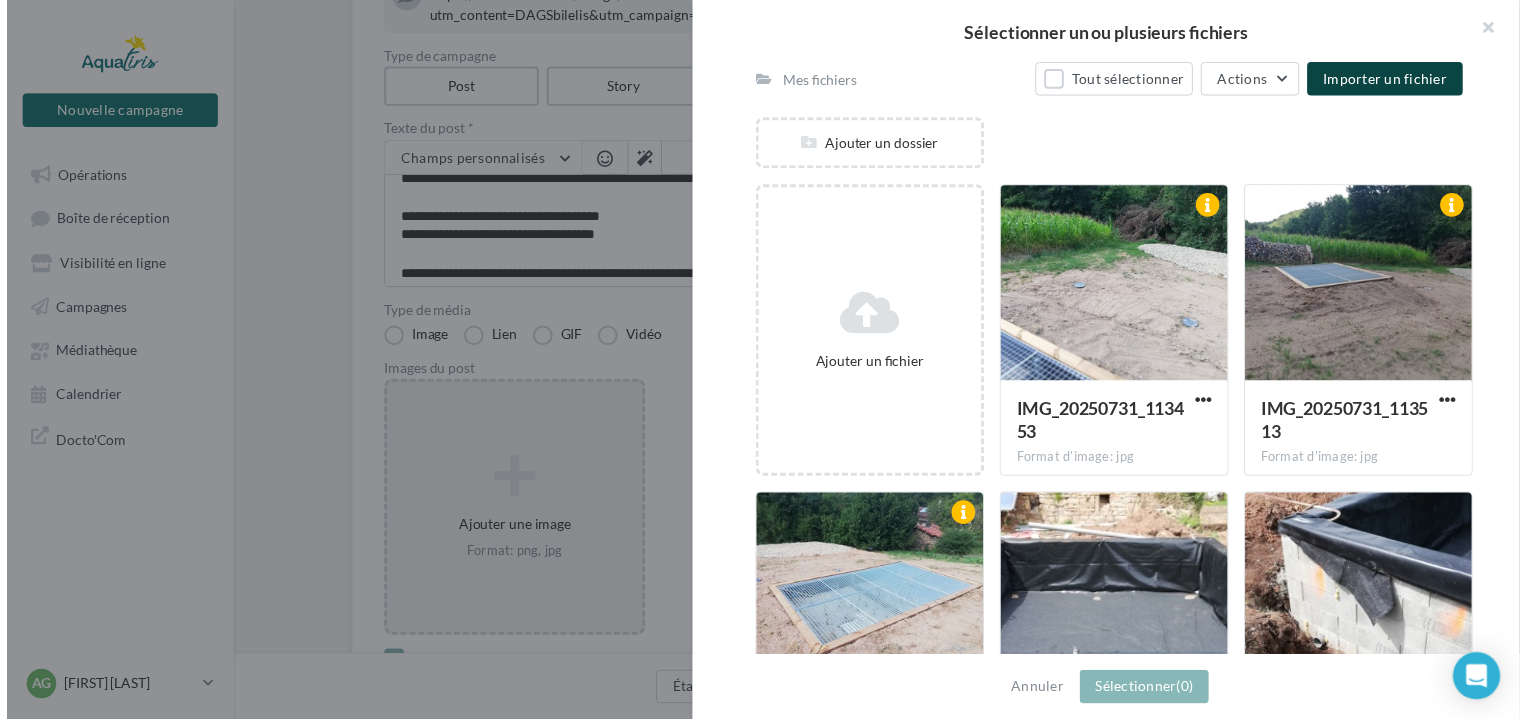 scroll, scrollTop: 200, scrollLeft: 0, axis: vertical 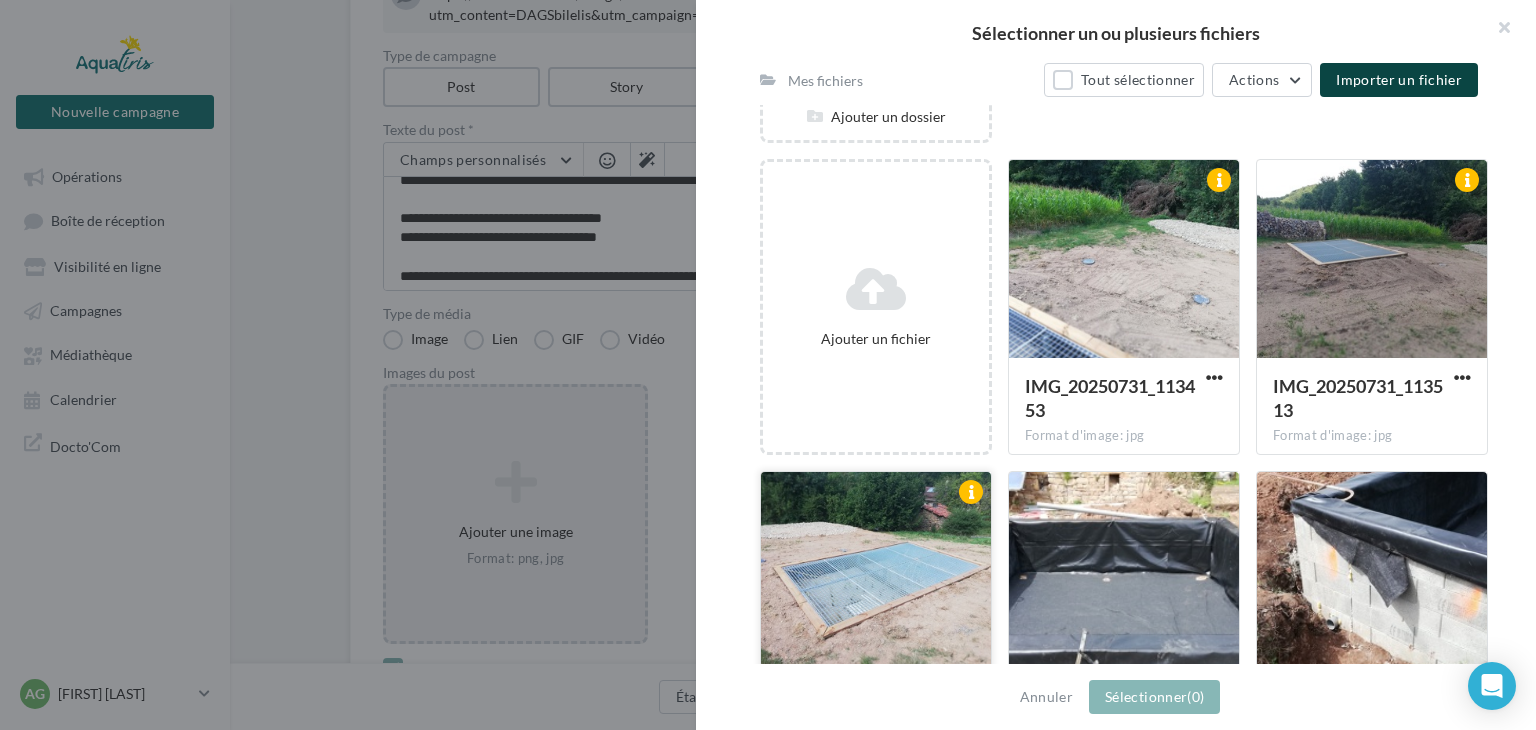 click at bounding box center (876, 572) 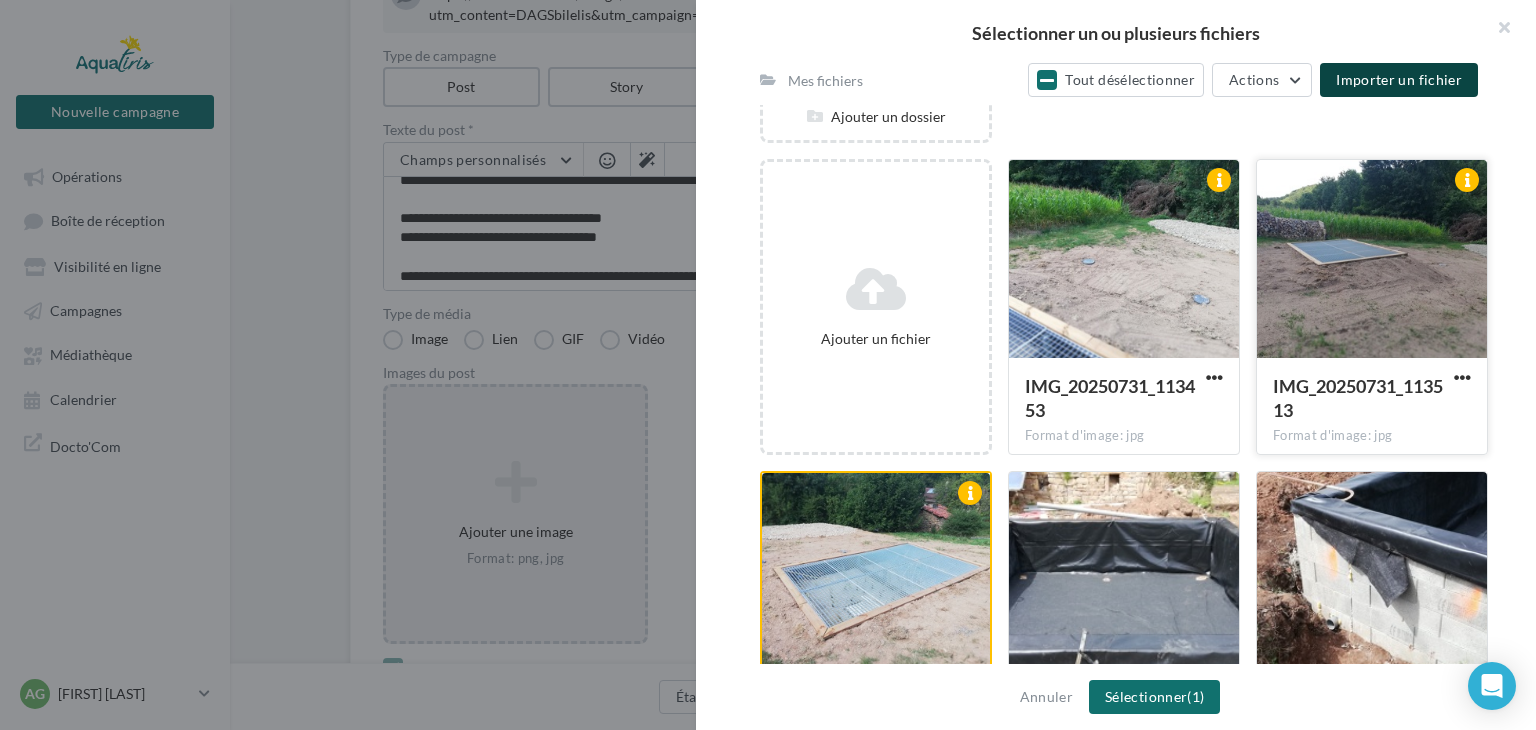 click at bounding box center (1372, 260) 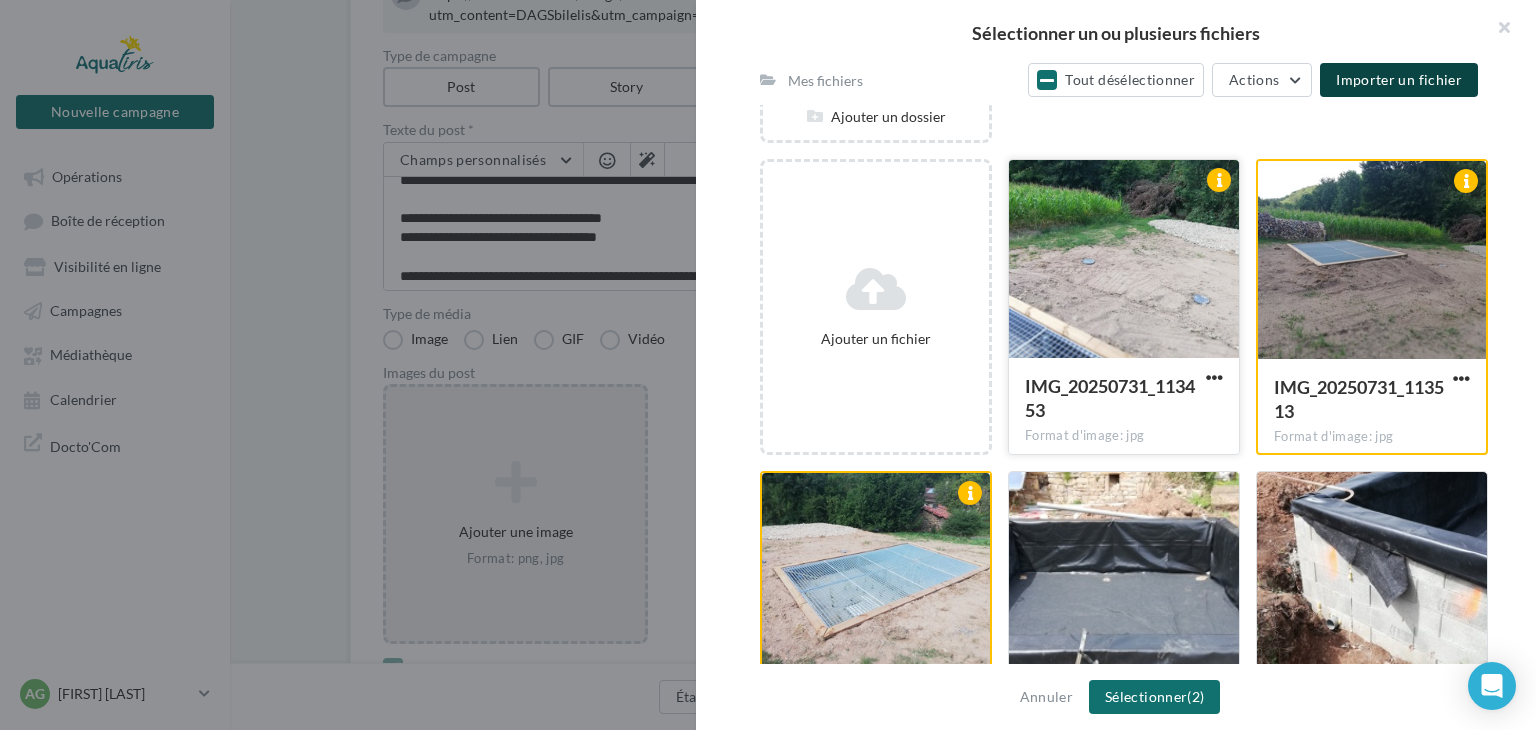 click at bounding box center [1124, 260] 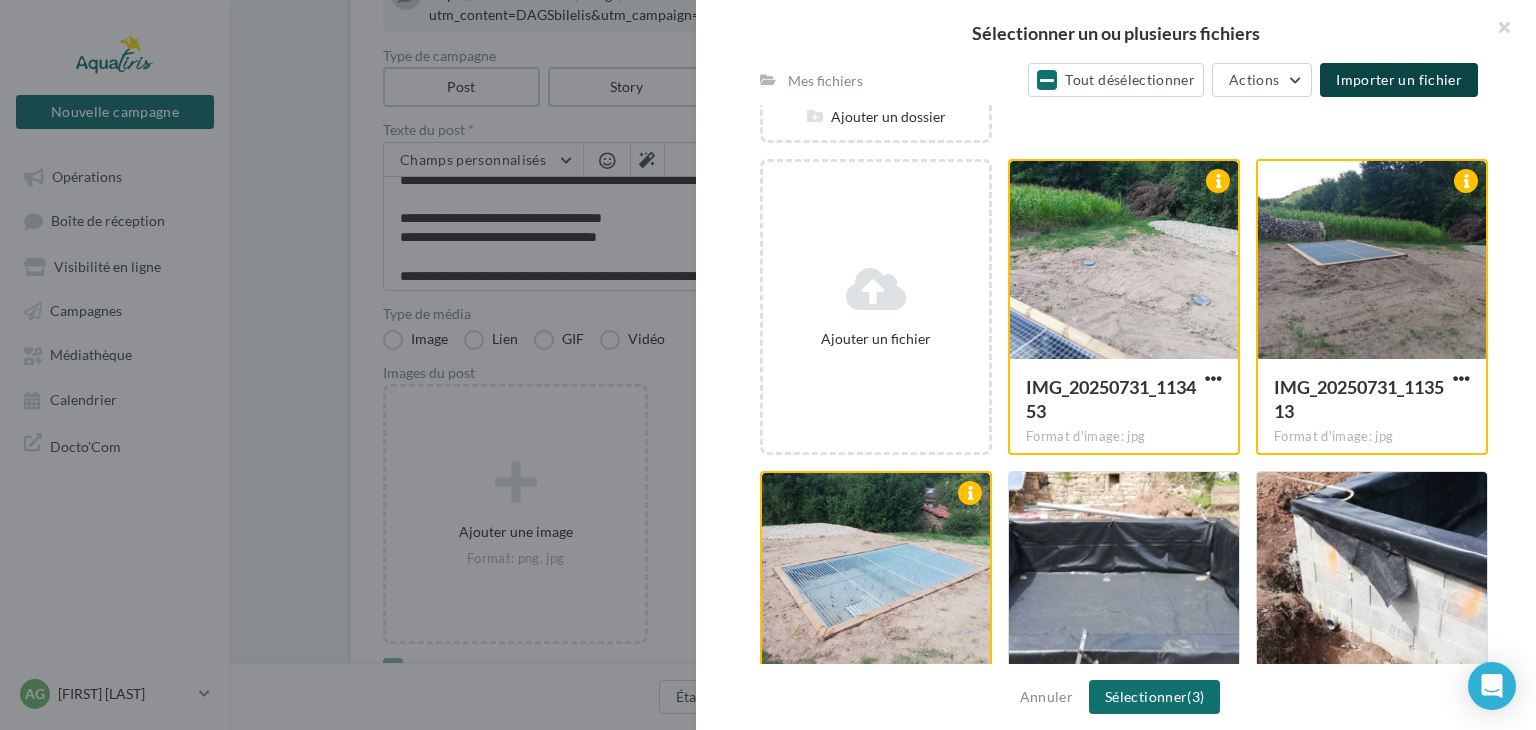 click on "Importer un fichier" at bounding box center (1399, 79) 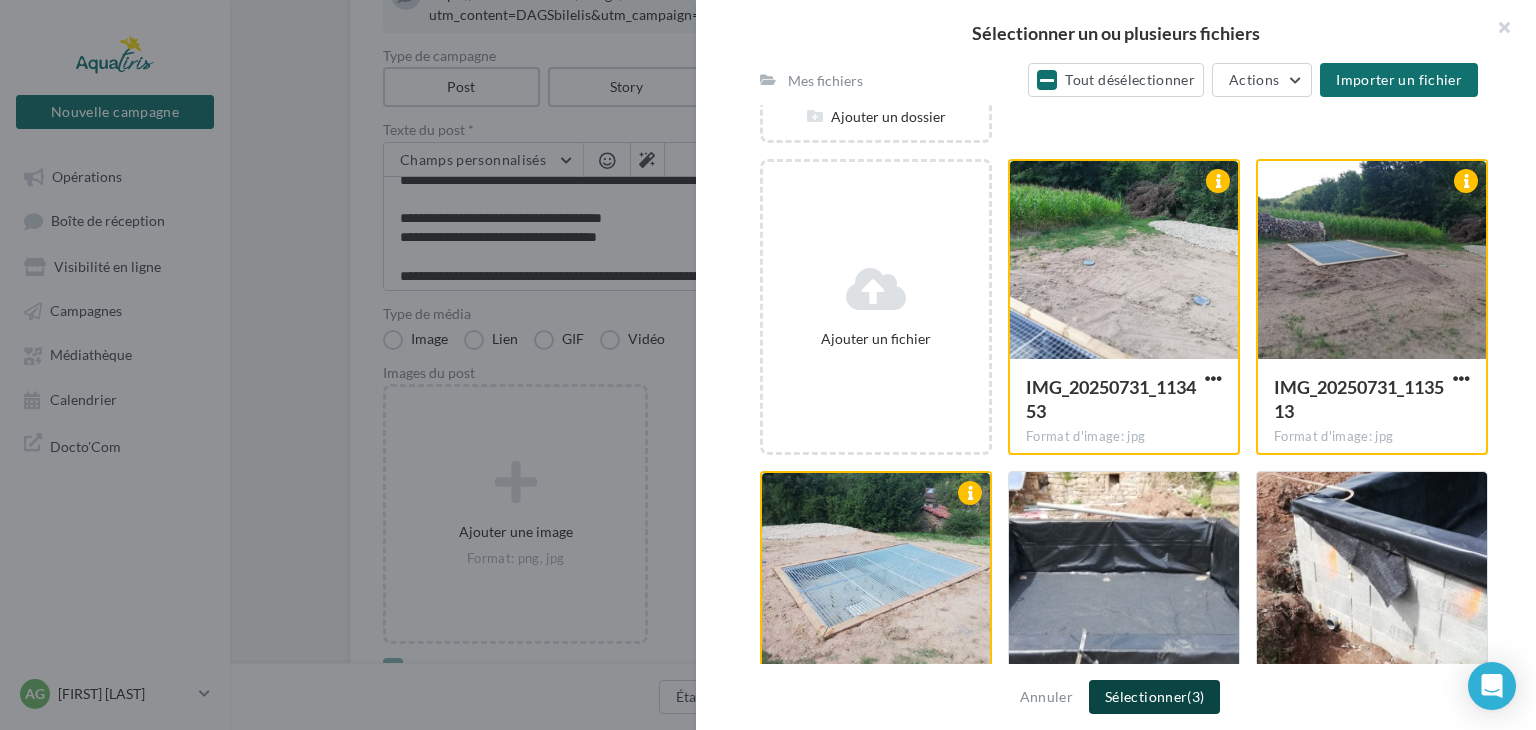 click on "Sélectionner   (3)" at bounding box center (1154, 697) 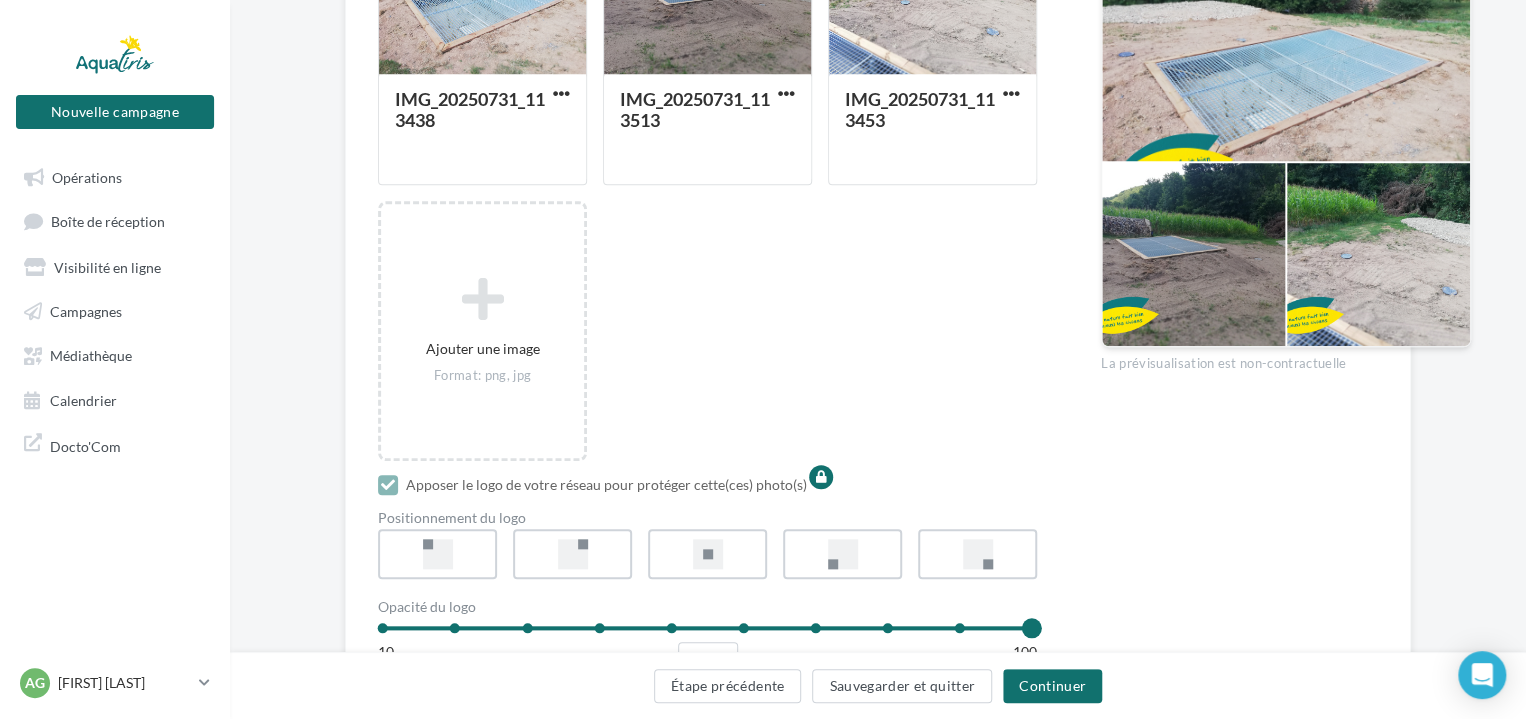 scroll, scrollTop: 884, scrollLeft: 0, axis: vertical 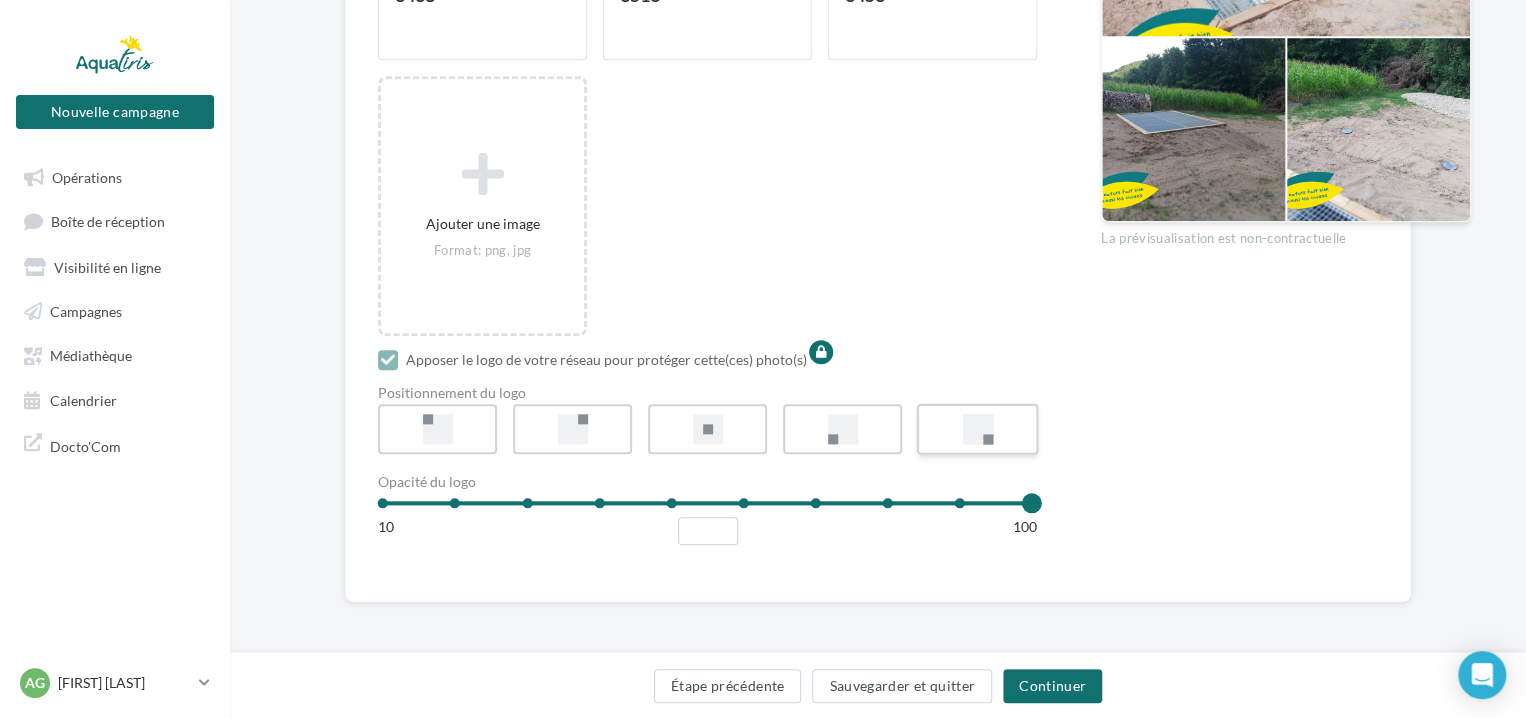 click at bounding box center (977, 429) 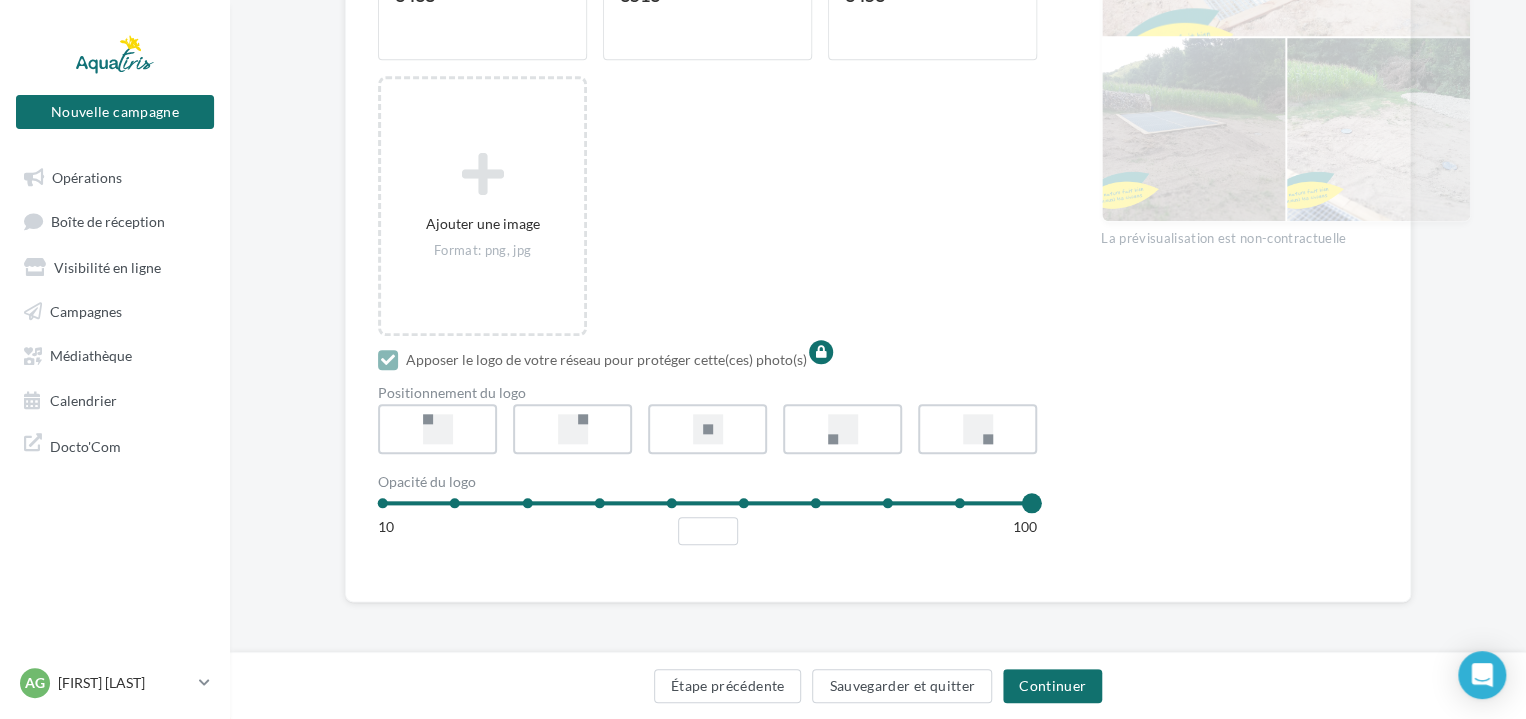 scroll, scrollTop: 684, scrollLeft: 0, axis: vertical 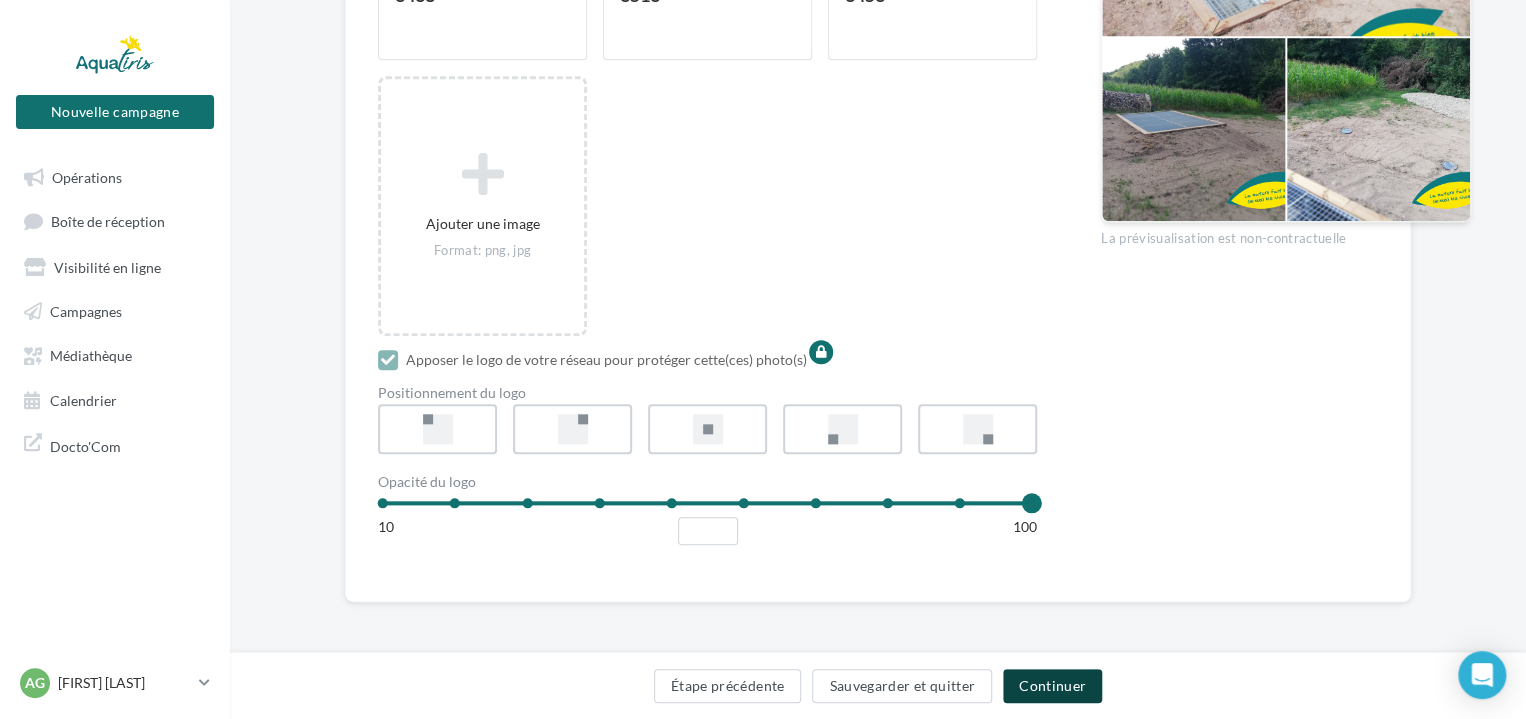 click on "Continuer" at bounding box center [1052, 686] 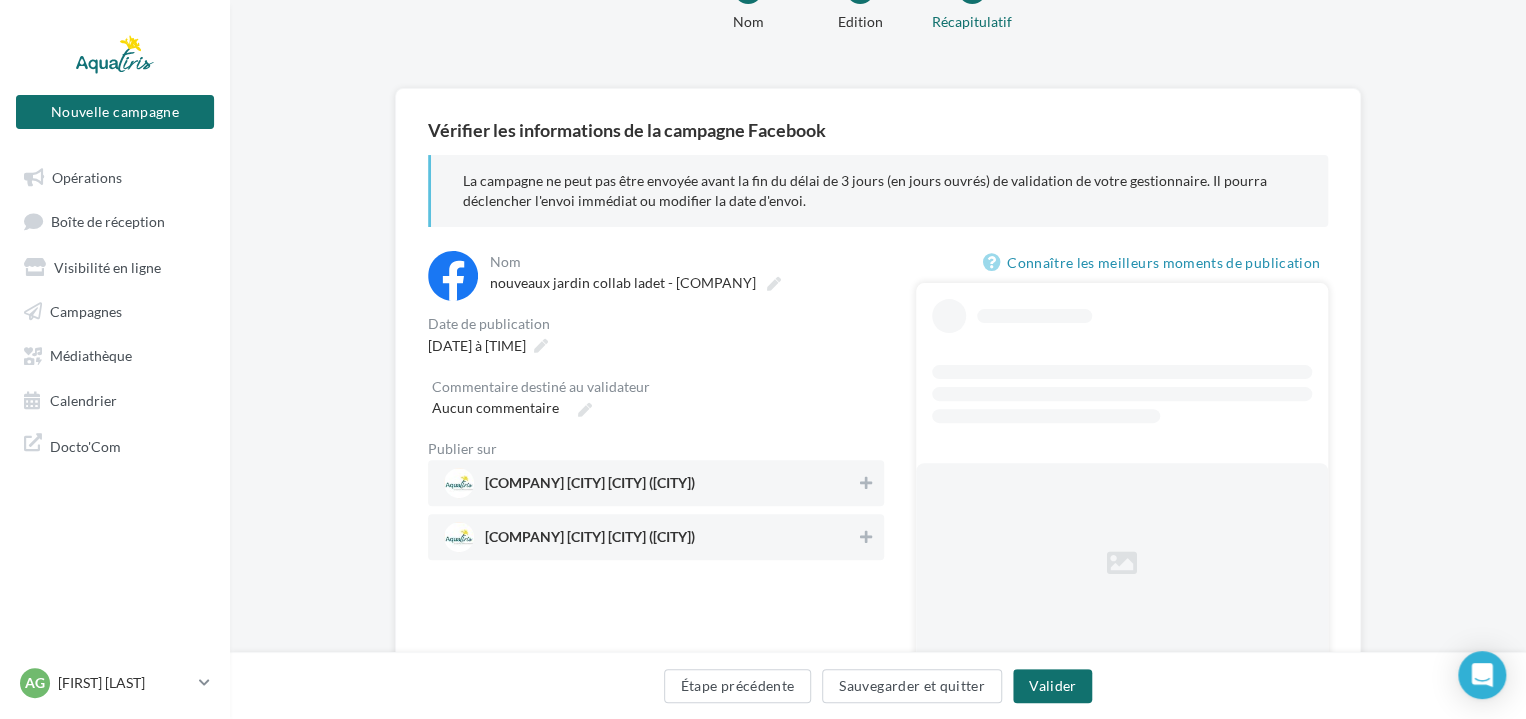 scroll, scrollTop: 190, scrollLeft: 0, axis: vertical 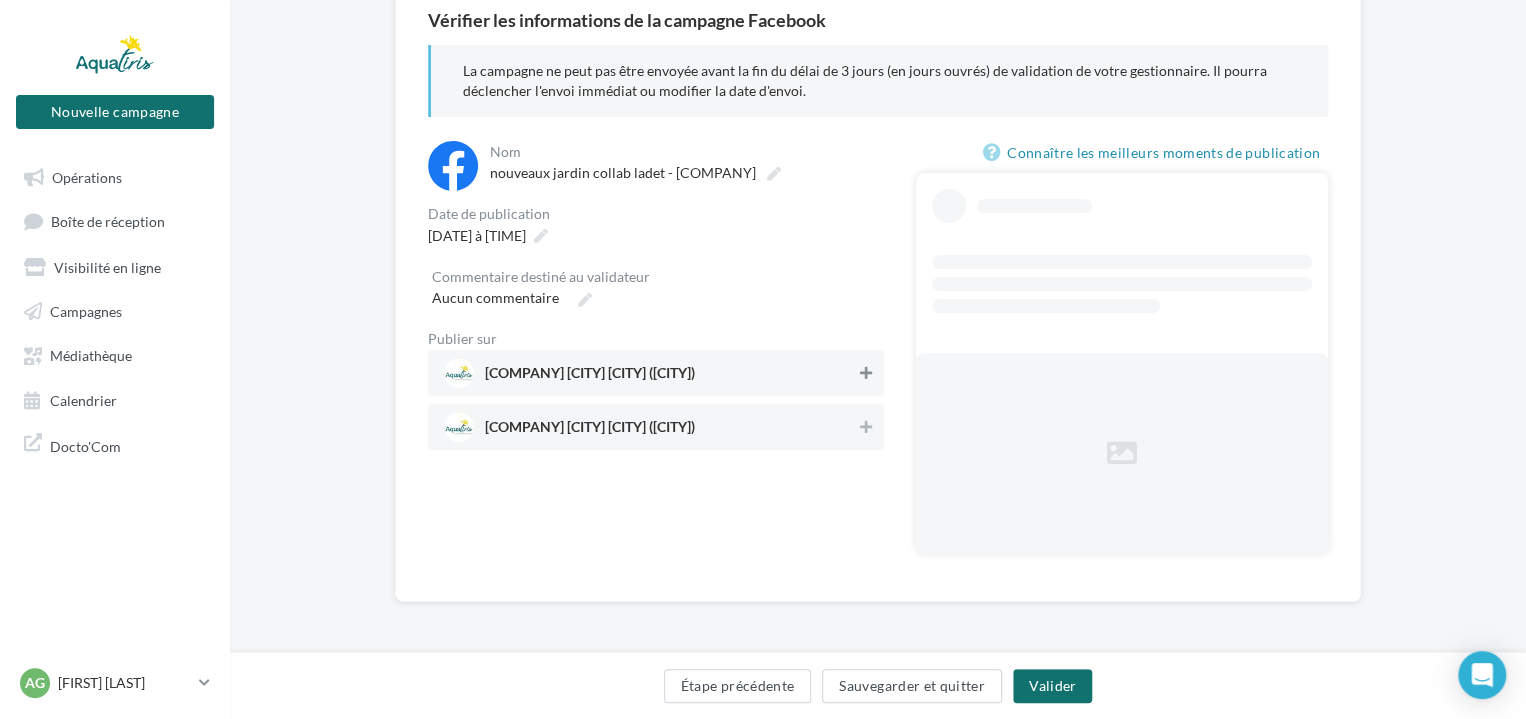 click at bounding box center [866, 373] 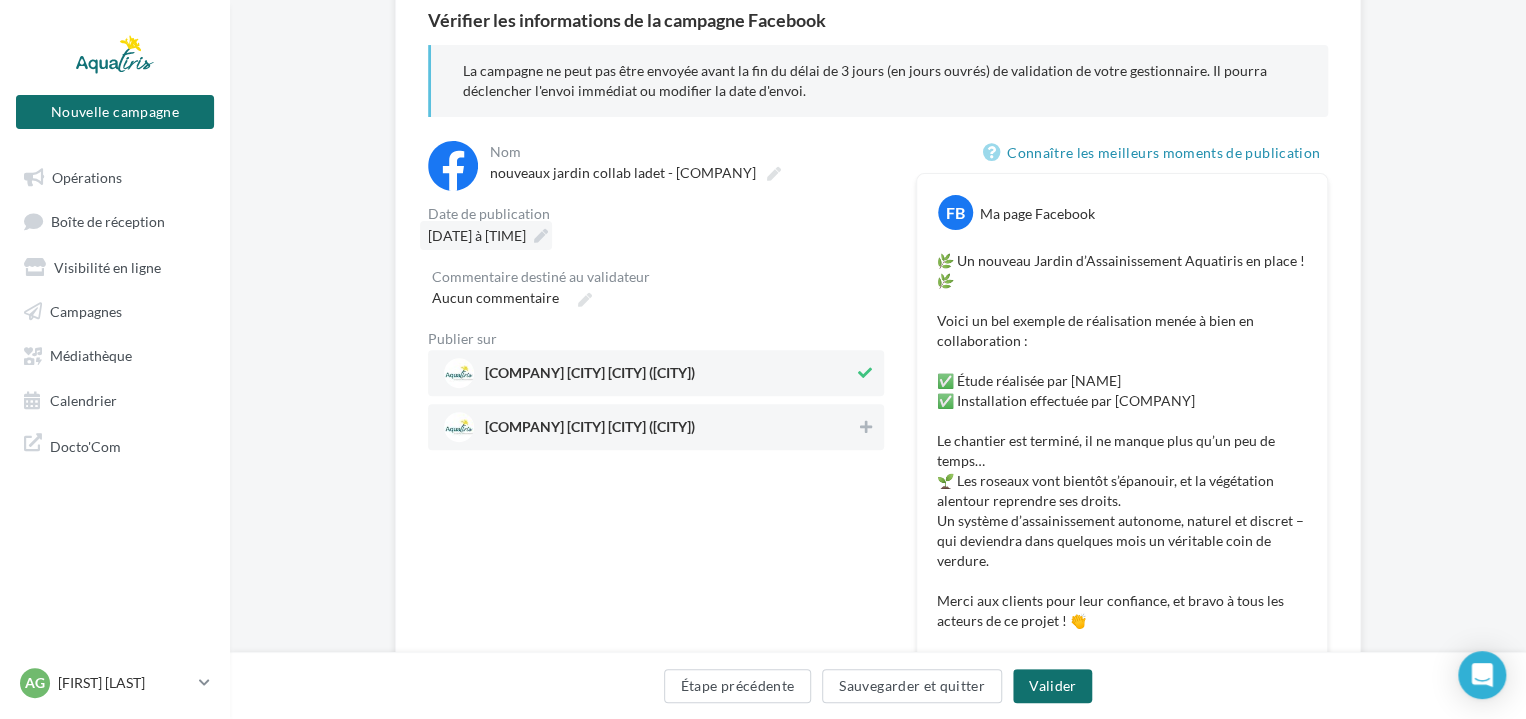 click at bounding box center [541, 236] 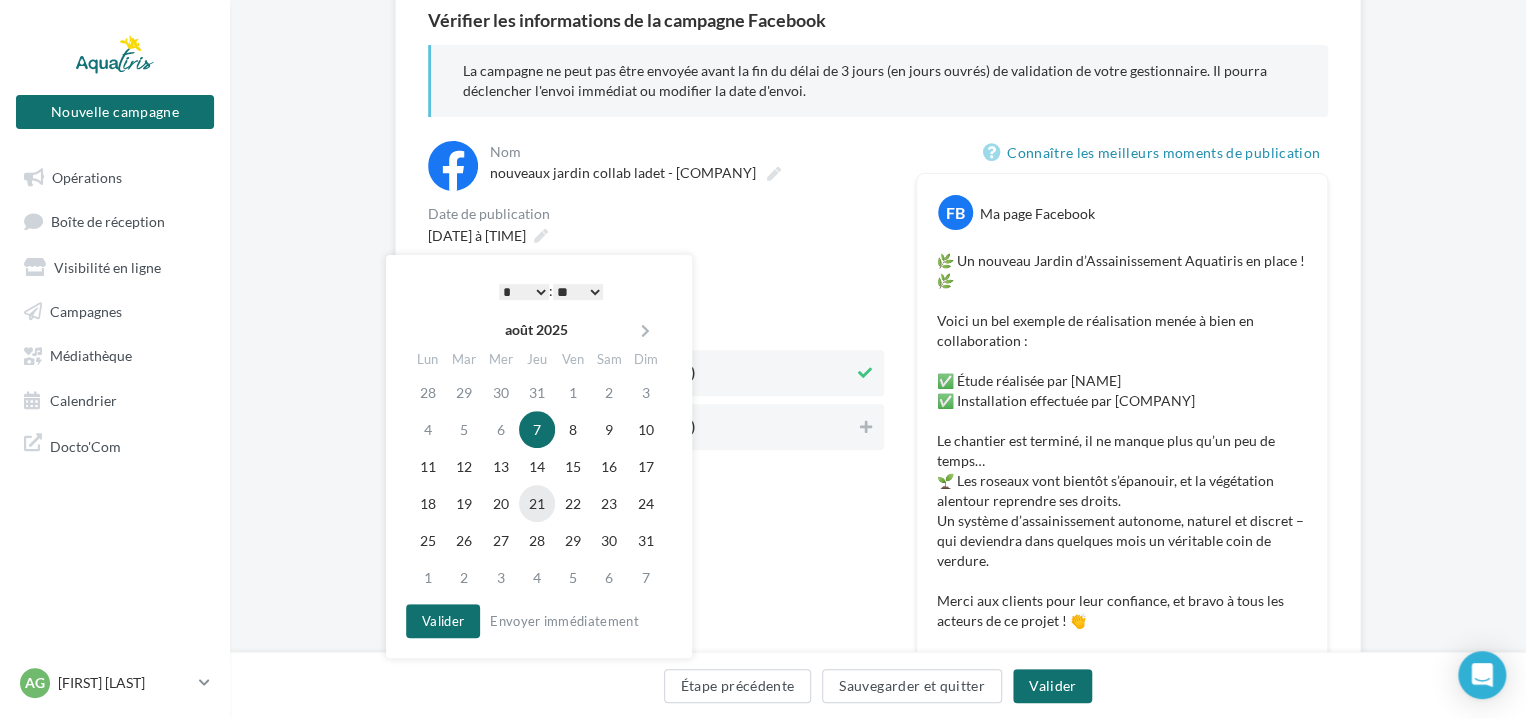 click on "21" at bounding box center [537, 503] 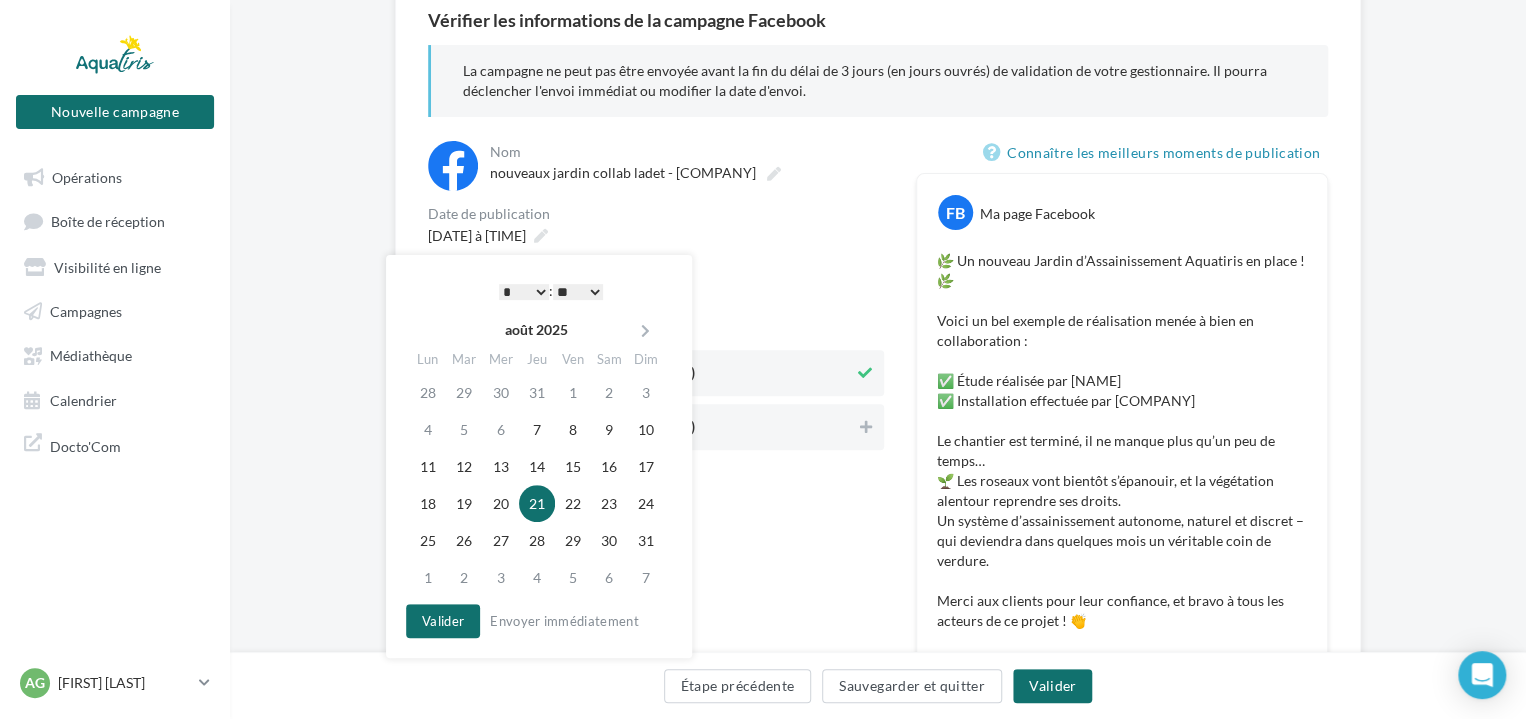 click on "* * * * * * * * * * ** ** ** ** ** ** ** ** ** ** ** ** ** **  :  ** ** ** ** ** **" at bounding box center (551, 291) 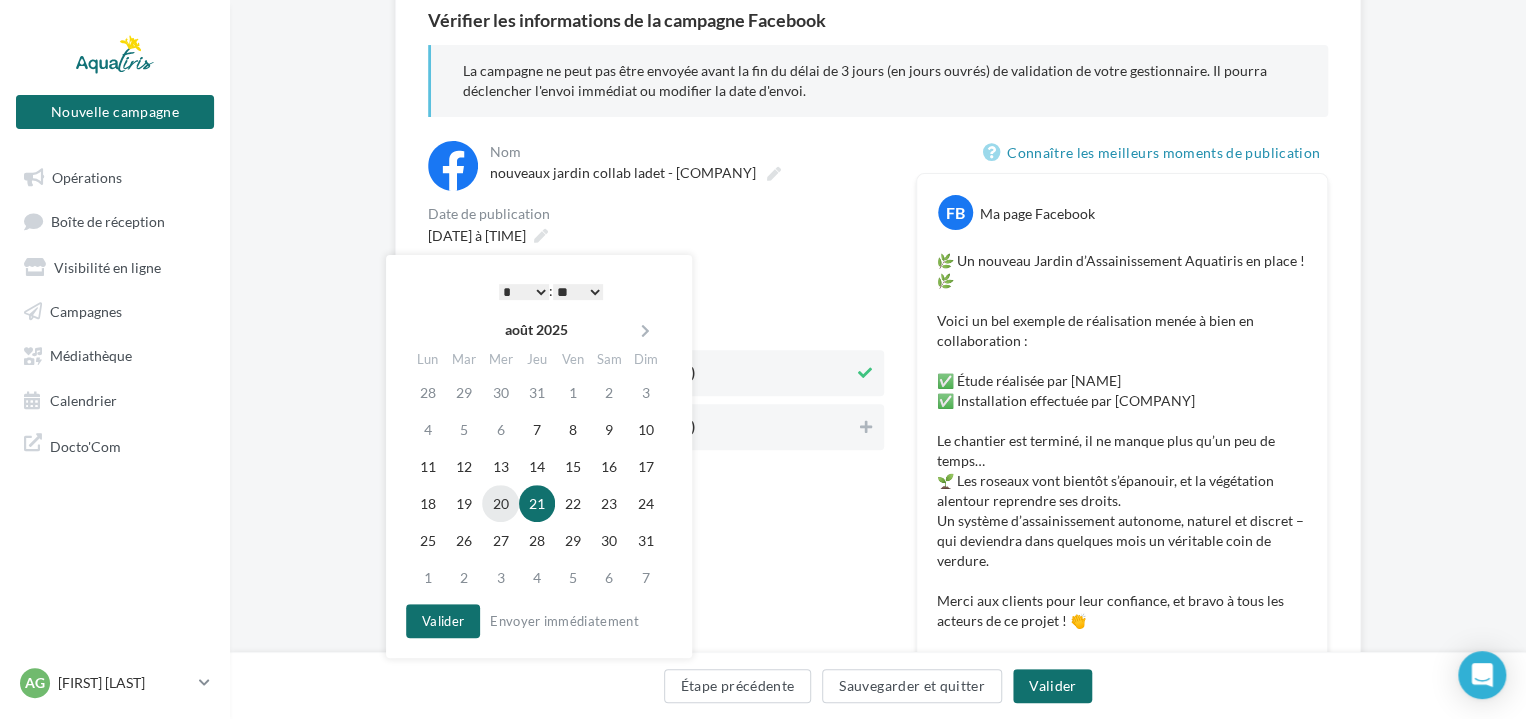 scroll, scrollTop: 290, scrollLeft: 0, axis: vertical 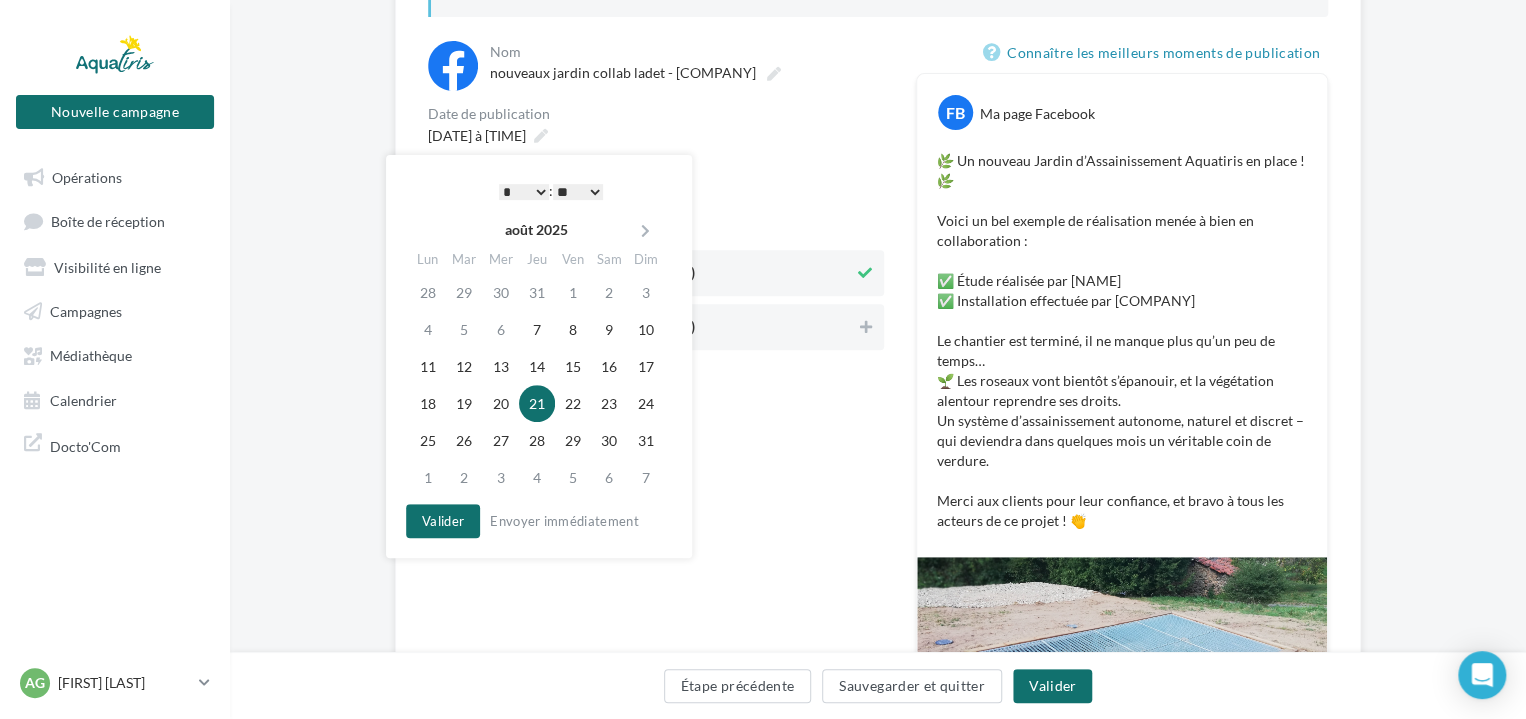 click on "* * * * * * * * * * ** ** ** ** ** ** ** ** ** ** ** ** ** **" at bounding box center (524, 192) 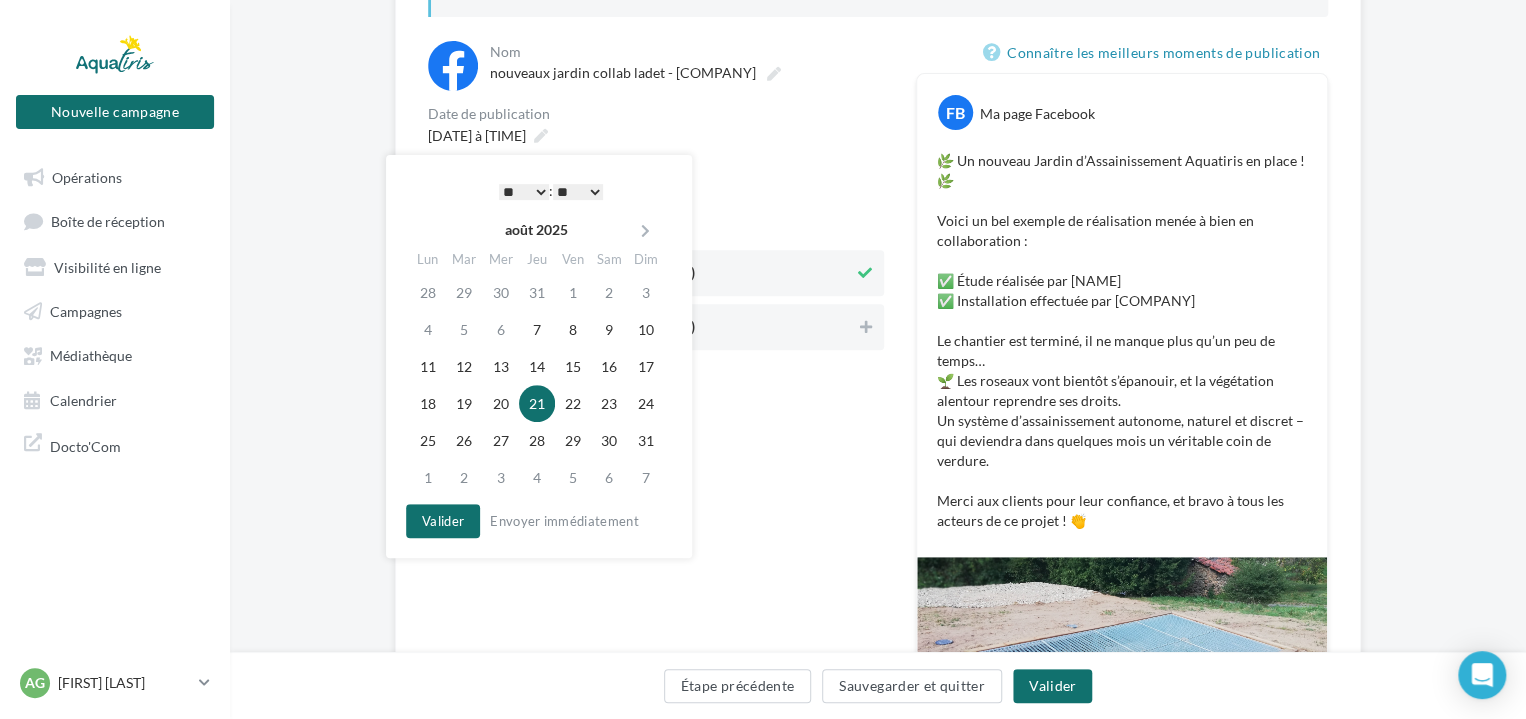 click on "** ** ** ** ** **" at bounding box center [578, 192] 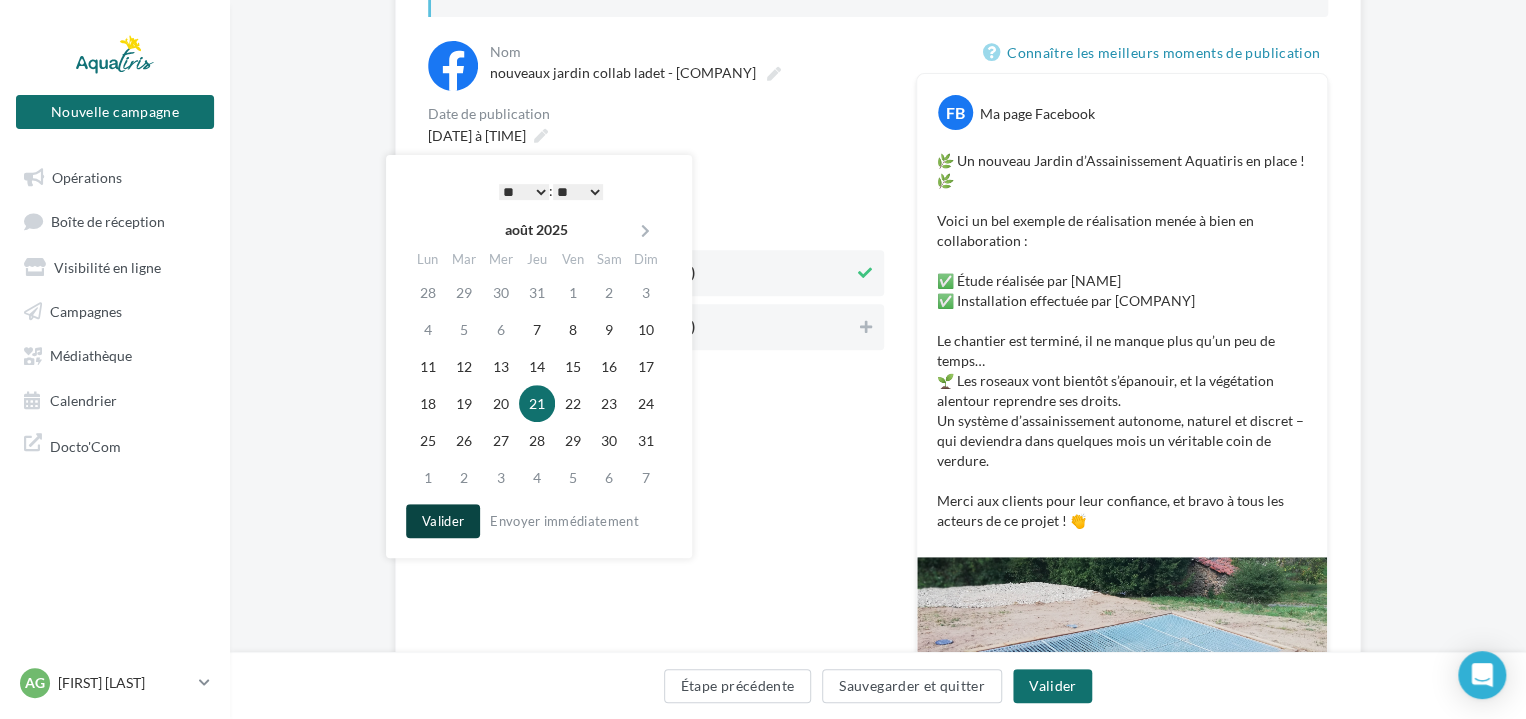 click on "Valider" at bounding box center [443, 521] 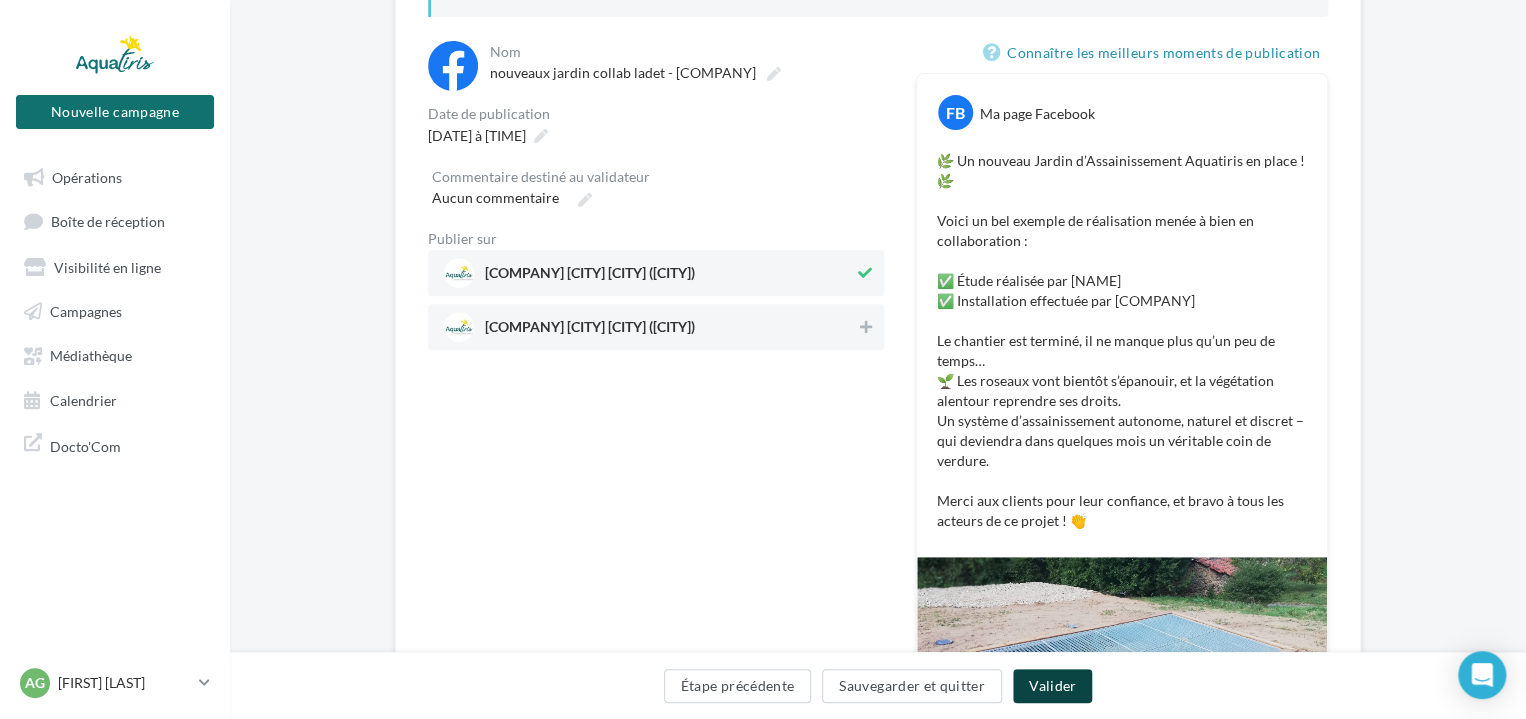click on "Valider" at bounding box center [1052, 686] 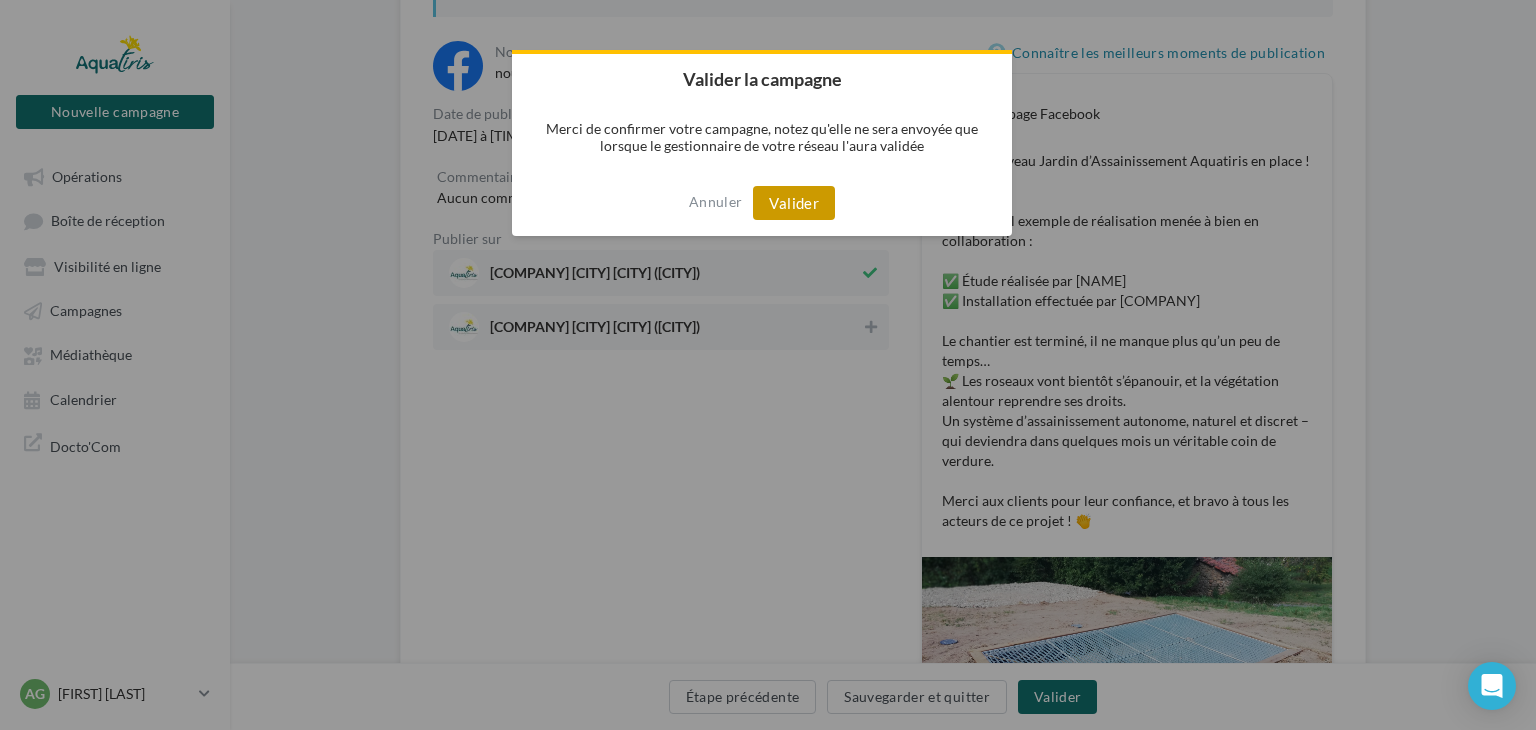 click on "Valider" at bounding box center (794, 203) 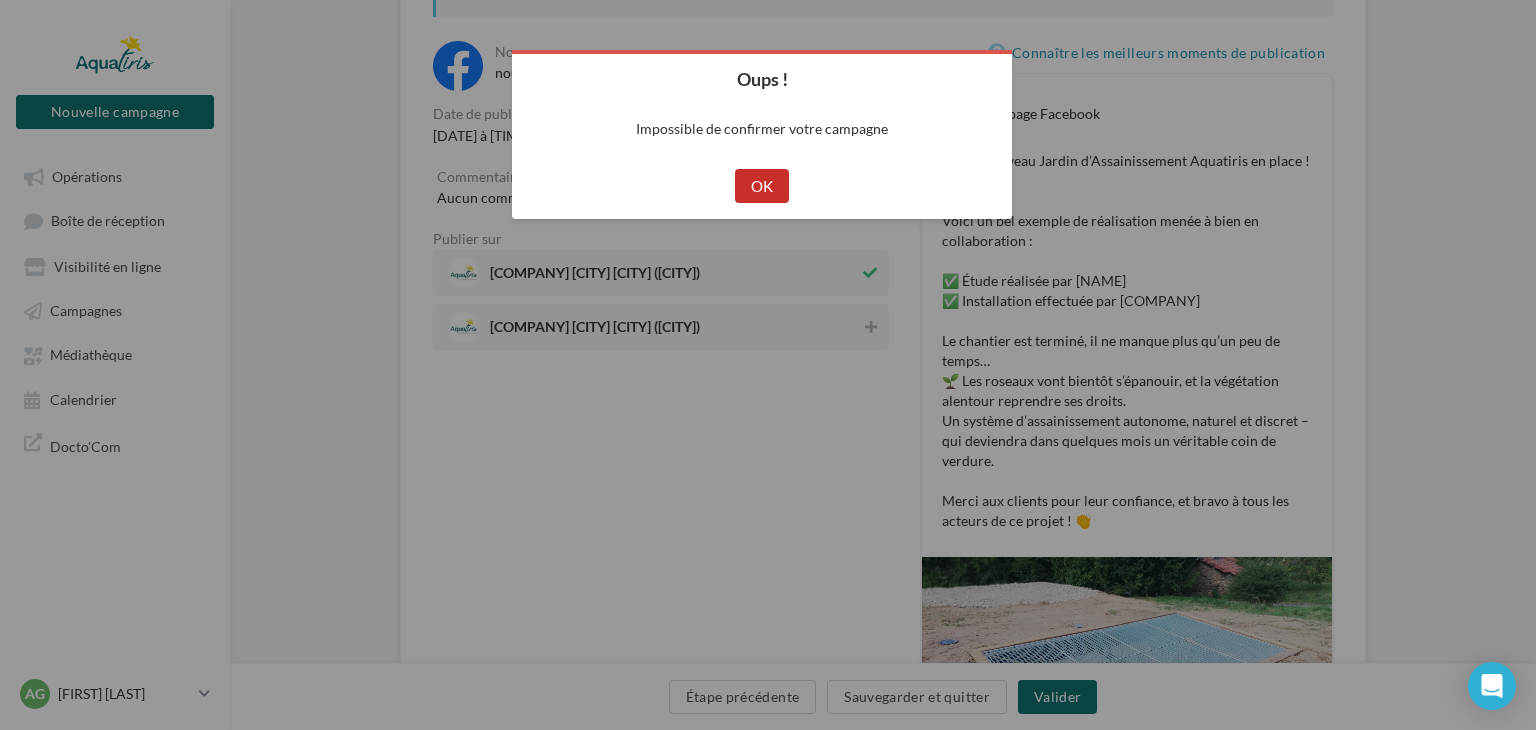 click on "OK" at bounding box center [762, 186] 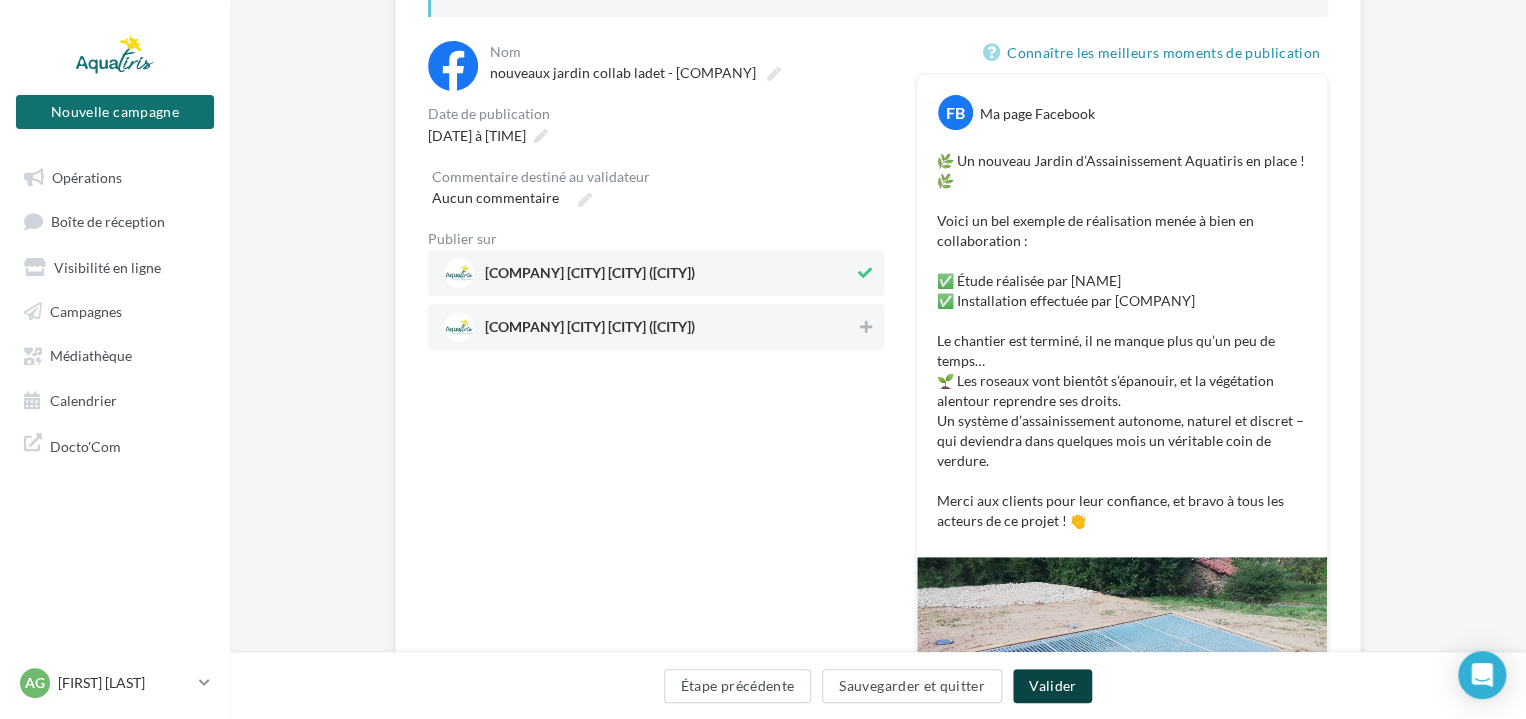click on "Valider" at bounding box center (1052, 686) 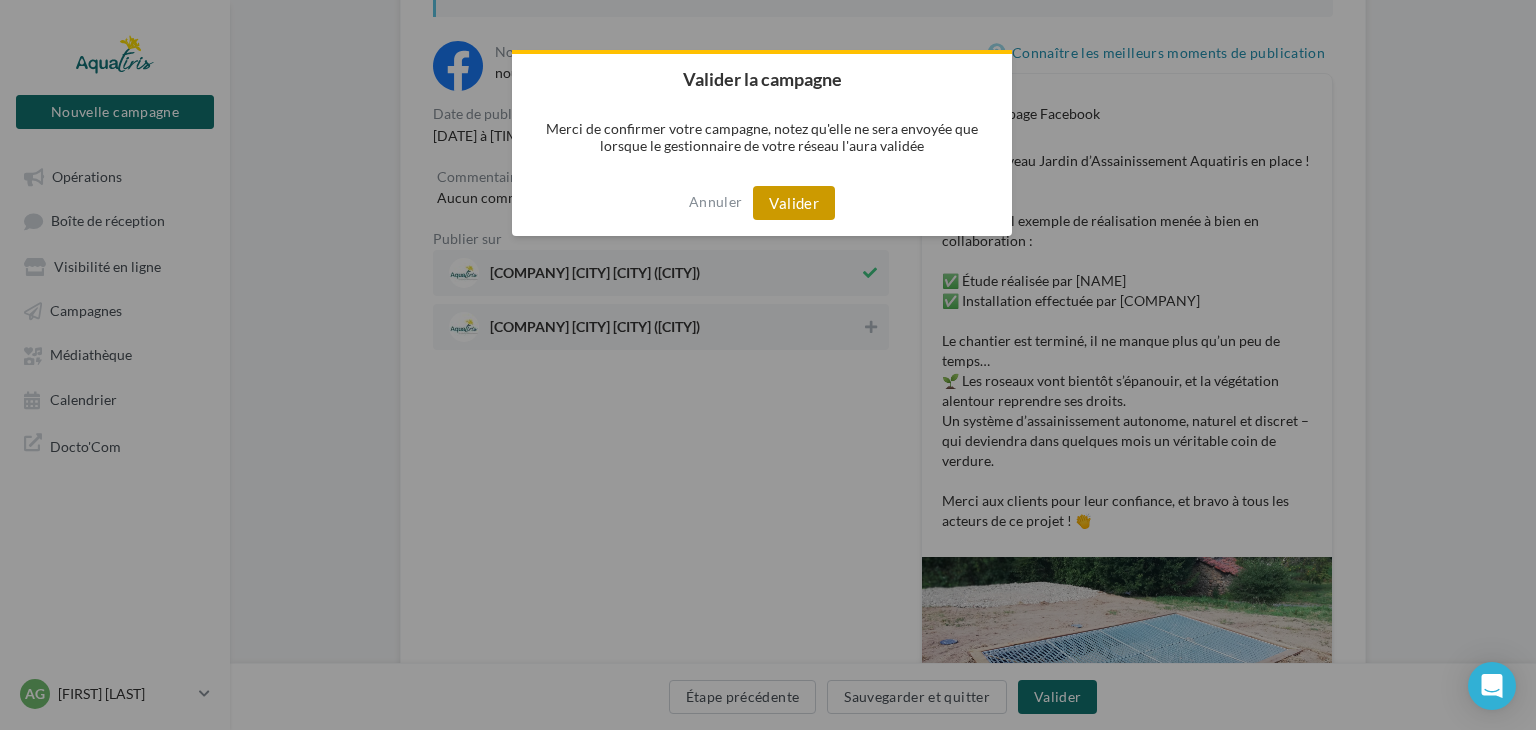click on "Valider" at bounding box center (794, 203) 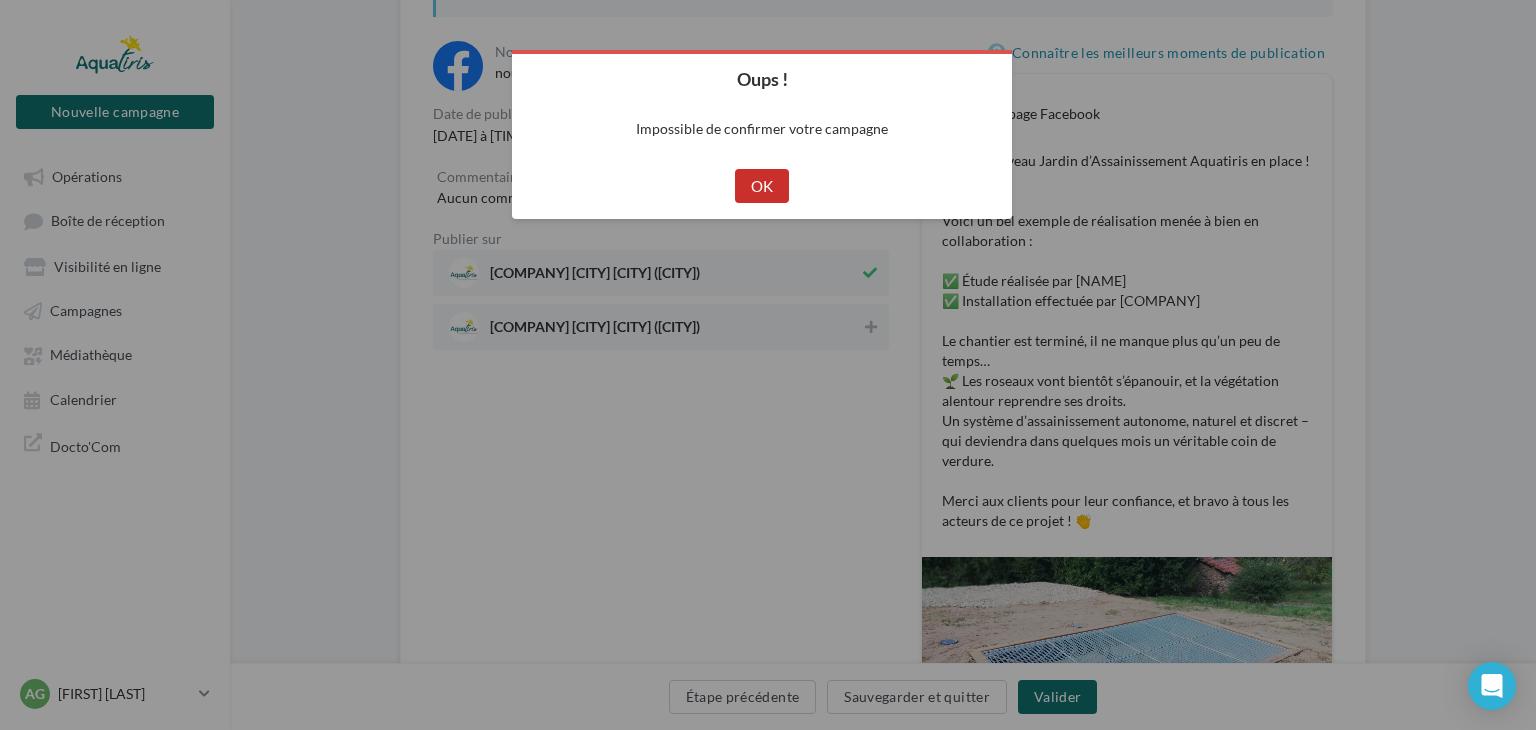 click on "OK" at bounding box center (762, 186) 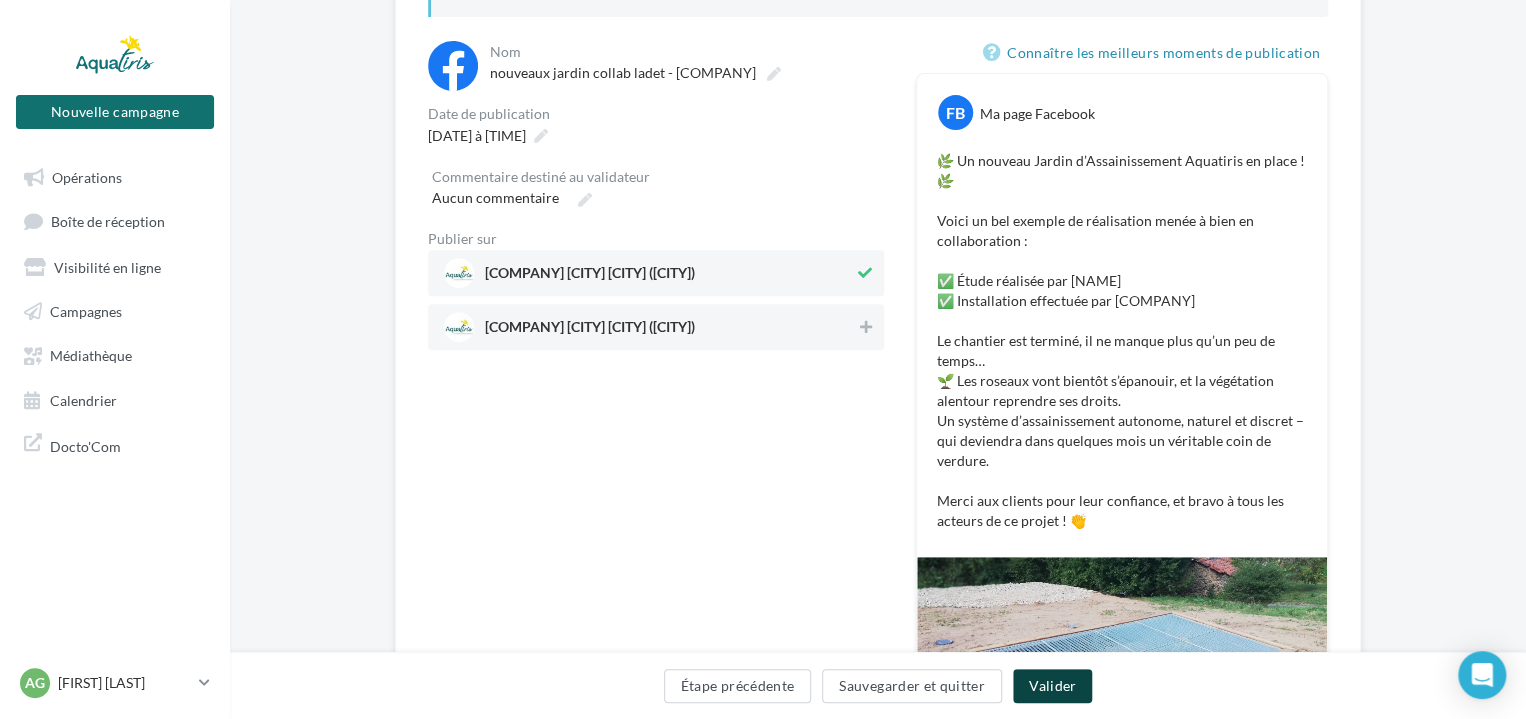 click on "Valider" at bounding box center [1052, 686] 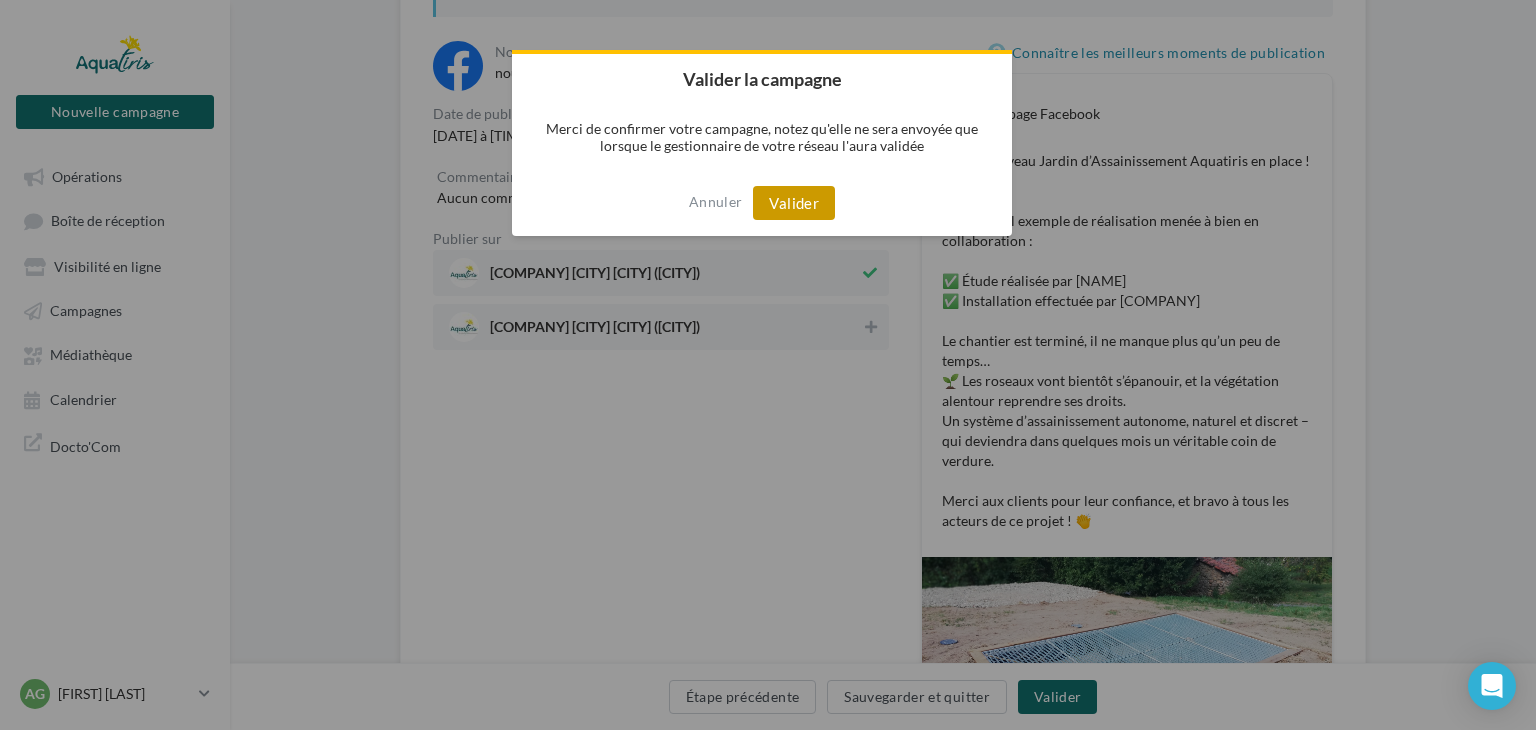 click on "Valider" at bounding box center (794, 203) 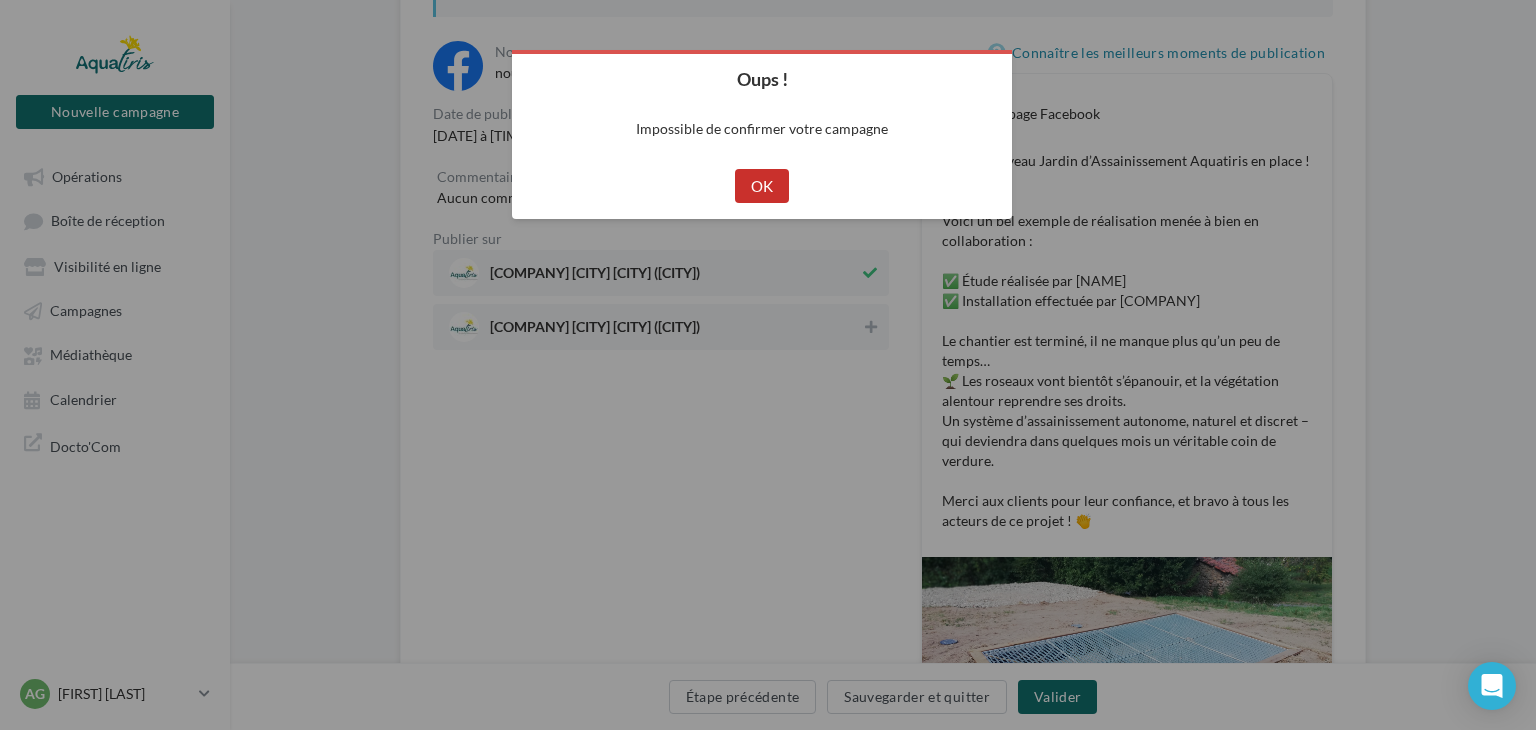 click on "OK" at bounding box center (762, 186) 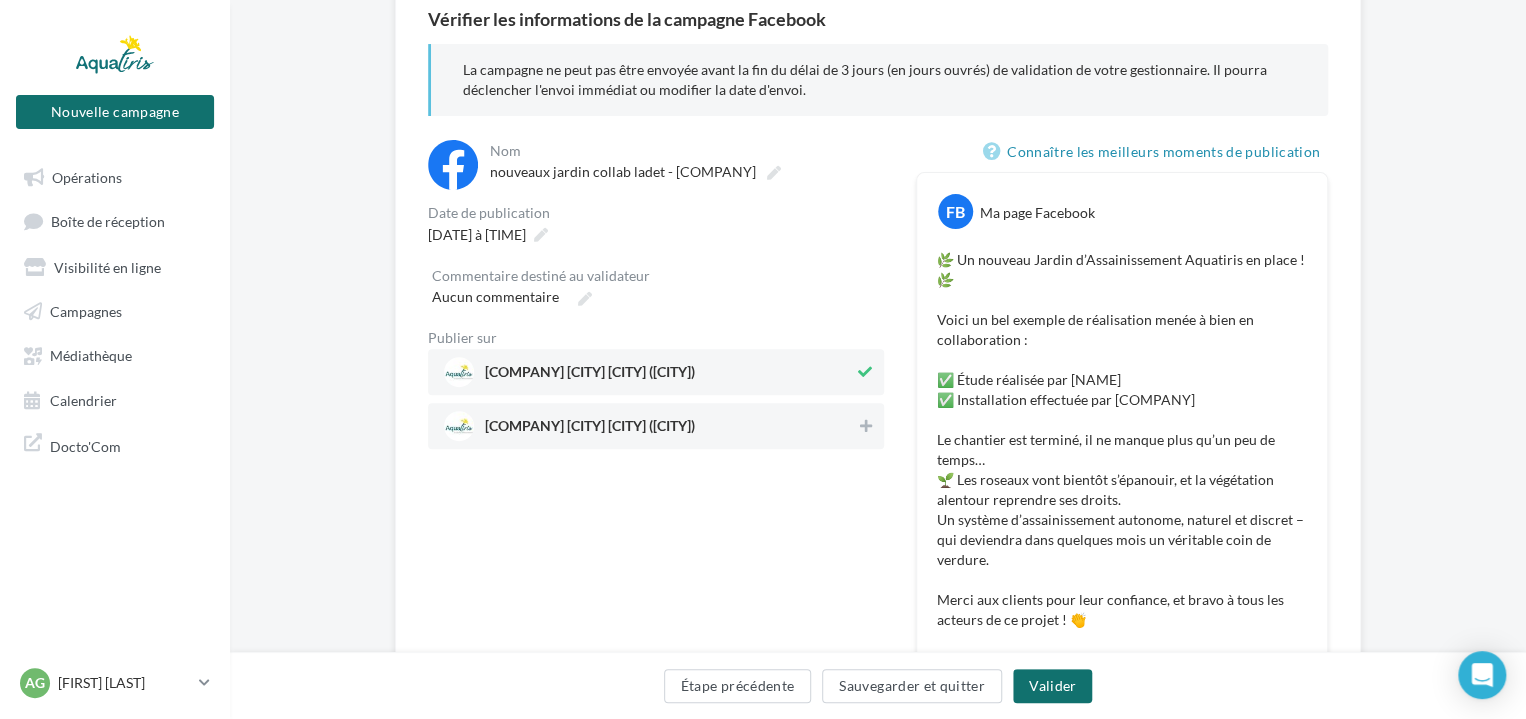 scroll, scrollTop: 190, scrollLeft: 0, axis: vertical 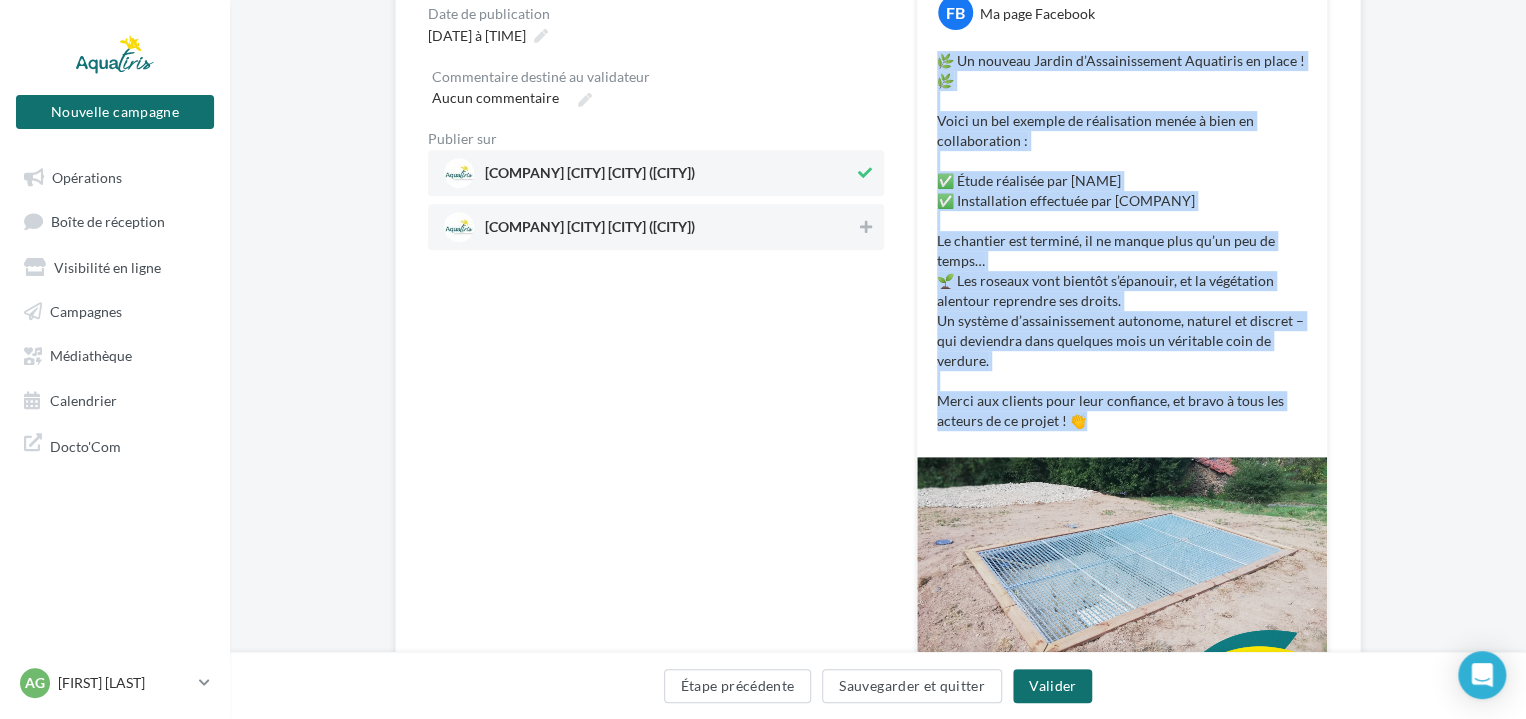 drag, startPoint x: 937, startPoint y: 266, endPoint x: 1180, endPoint y: 425, distance: 290.39627 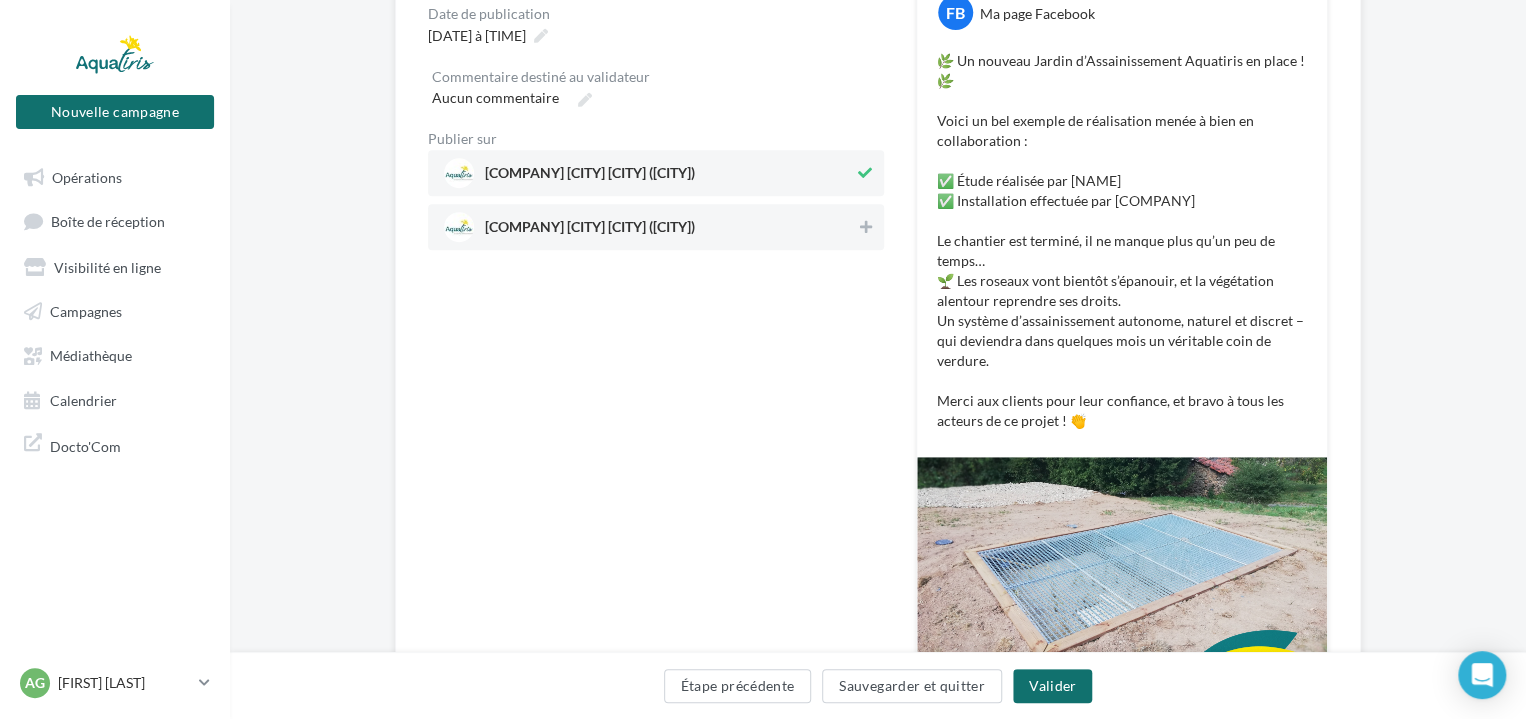 click on "**********" at bounding box center (656, 417) 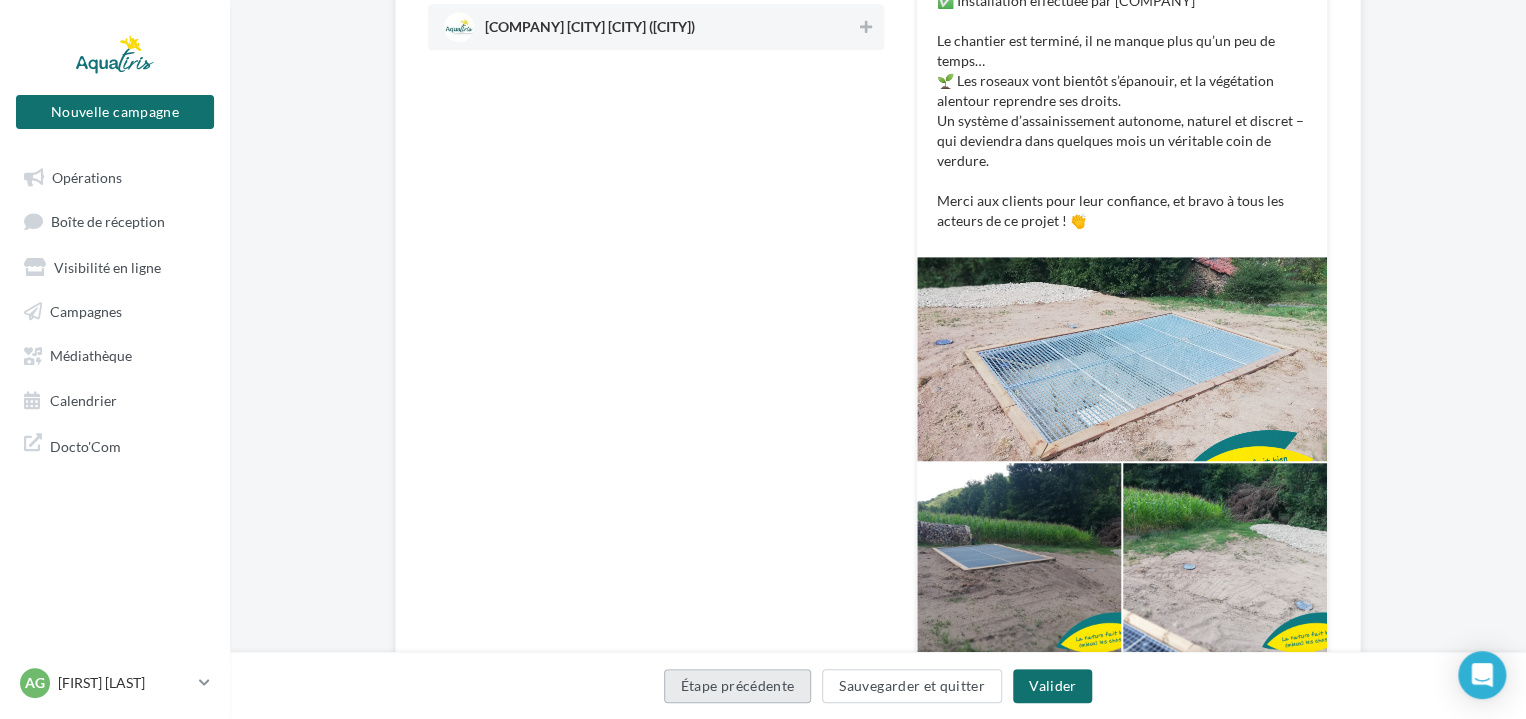 click on "Étape précédente" at bounding box center (738, 686) 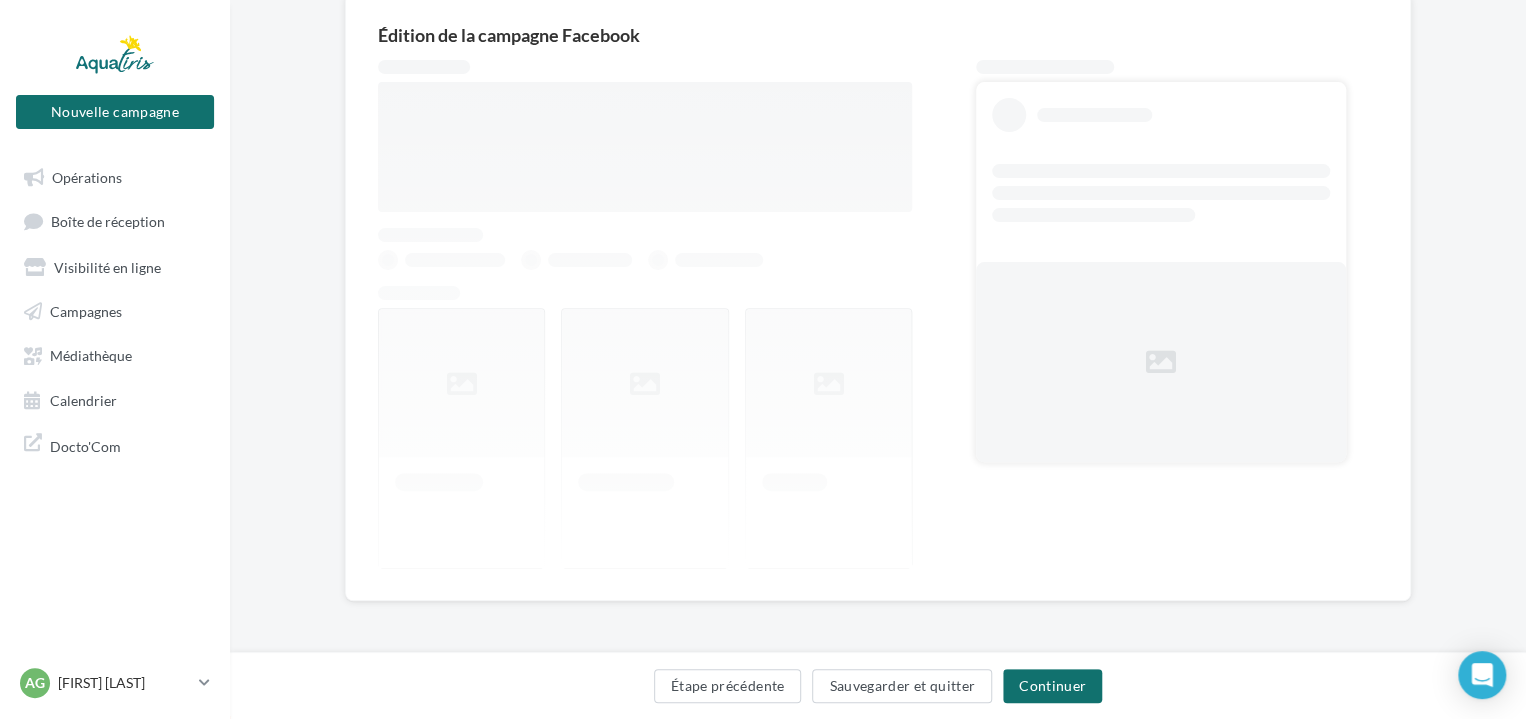 scroll, scrollTop: 174, scrollLeft: 0, axis: vertical 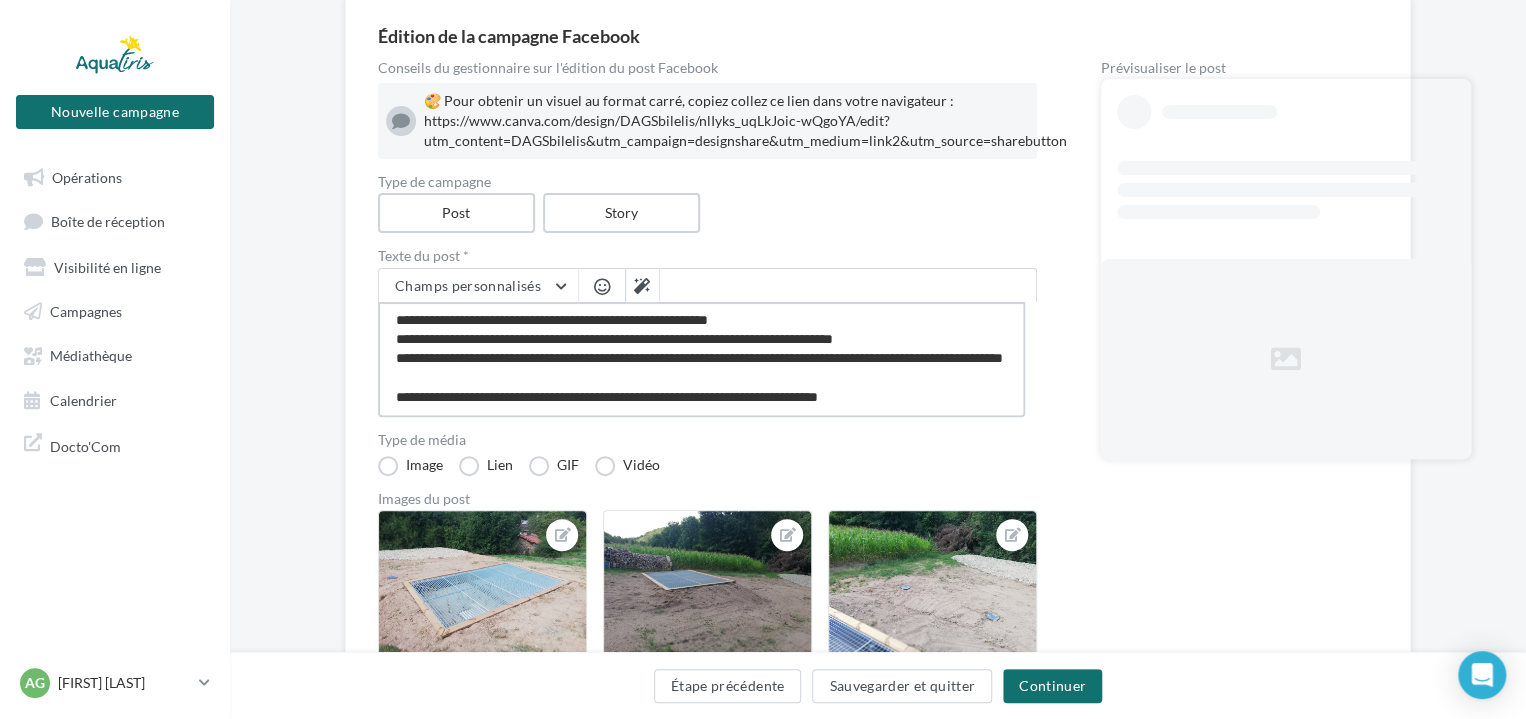 click on "**********" at bounding box center [701, 359] 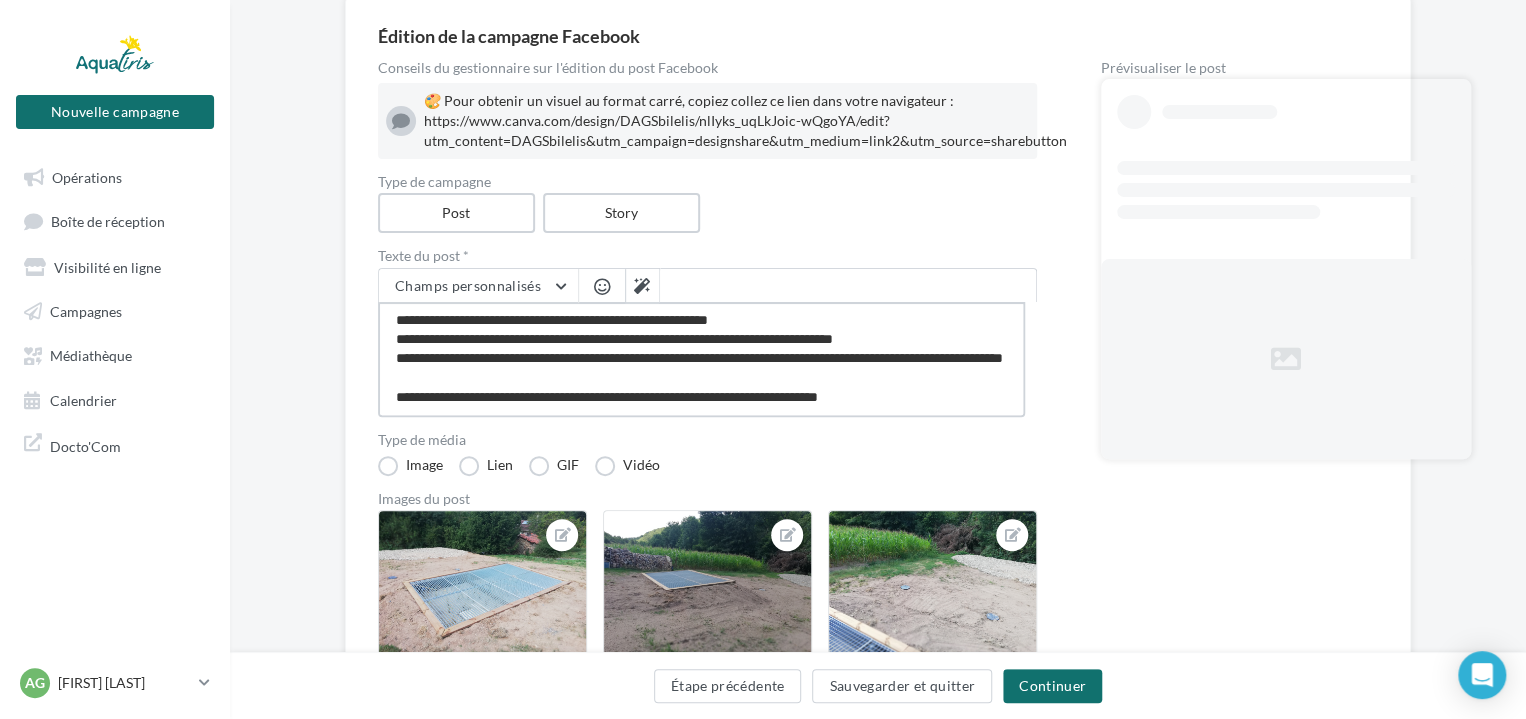 type on "**********" 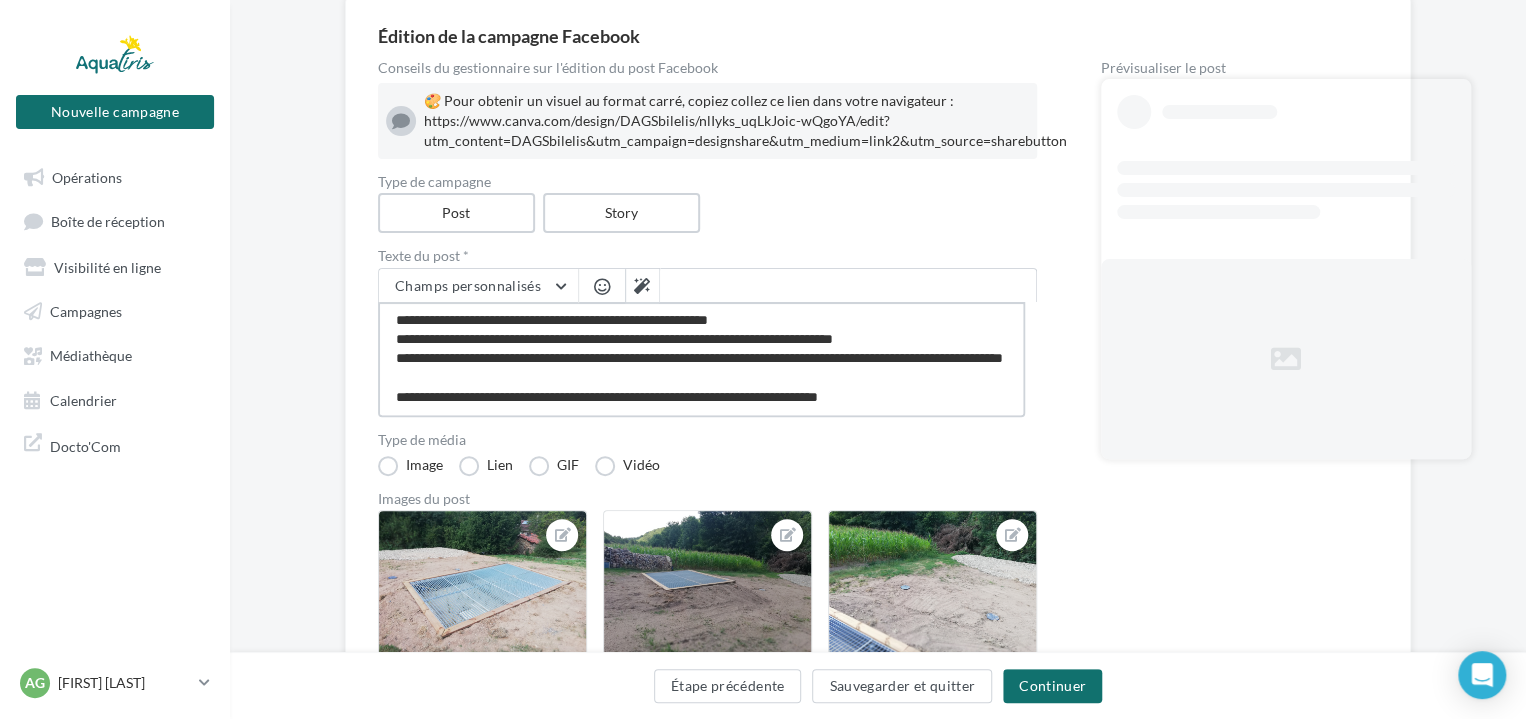 type on "**********" 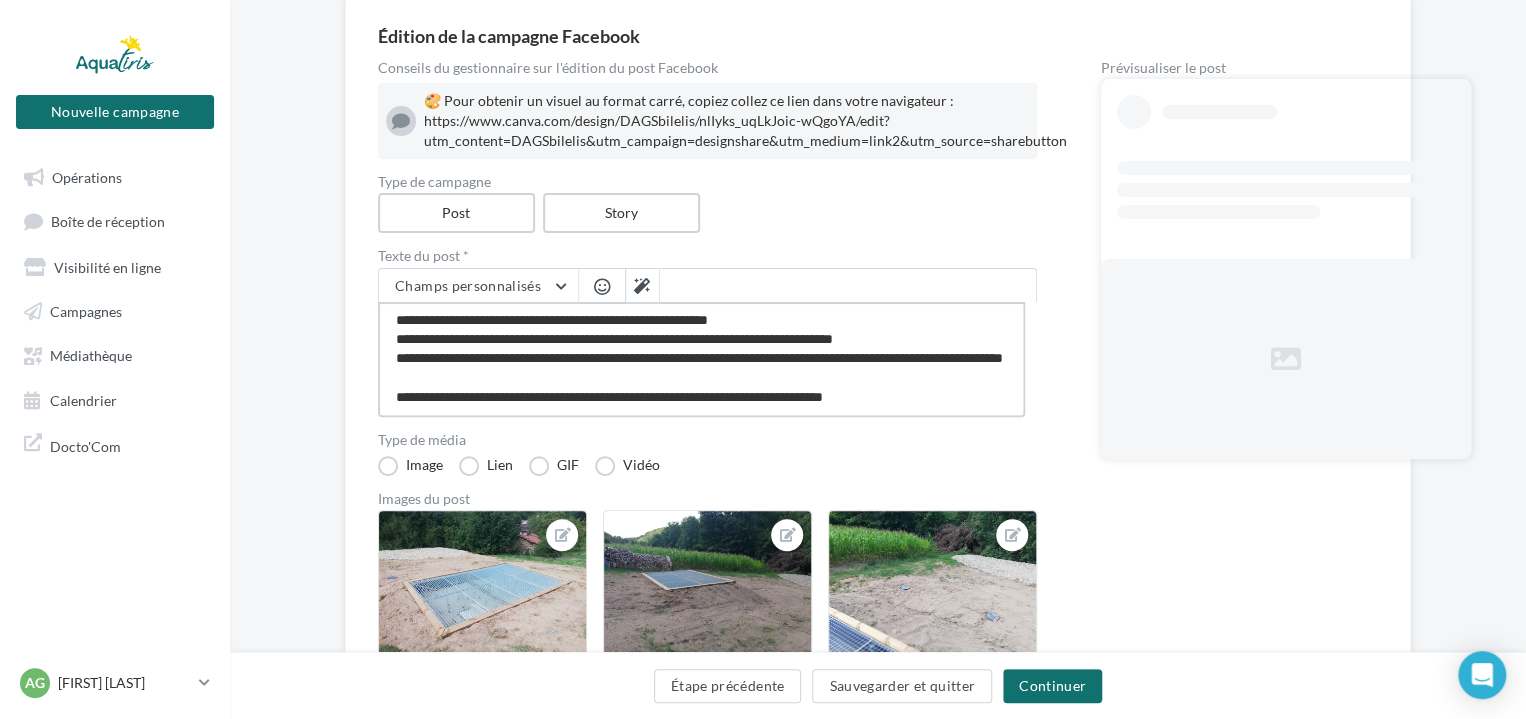 scroll, scrollTop: 164, scrollLeft: 0, axis: vertical 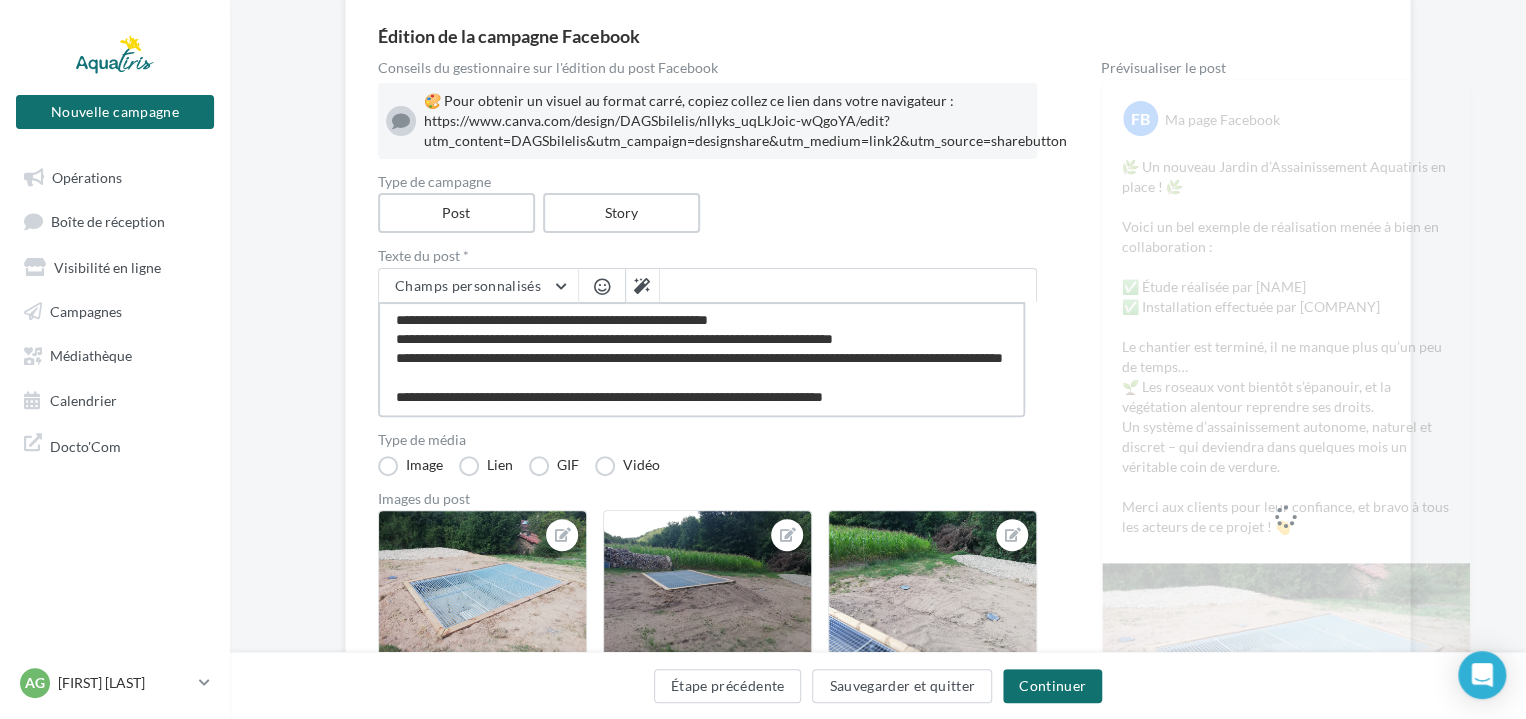 type on "**********" 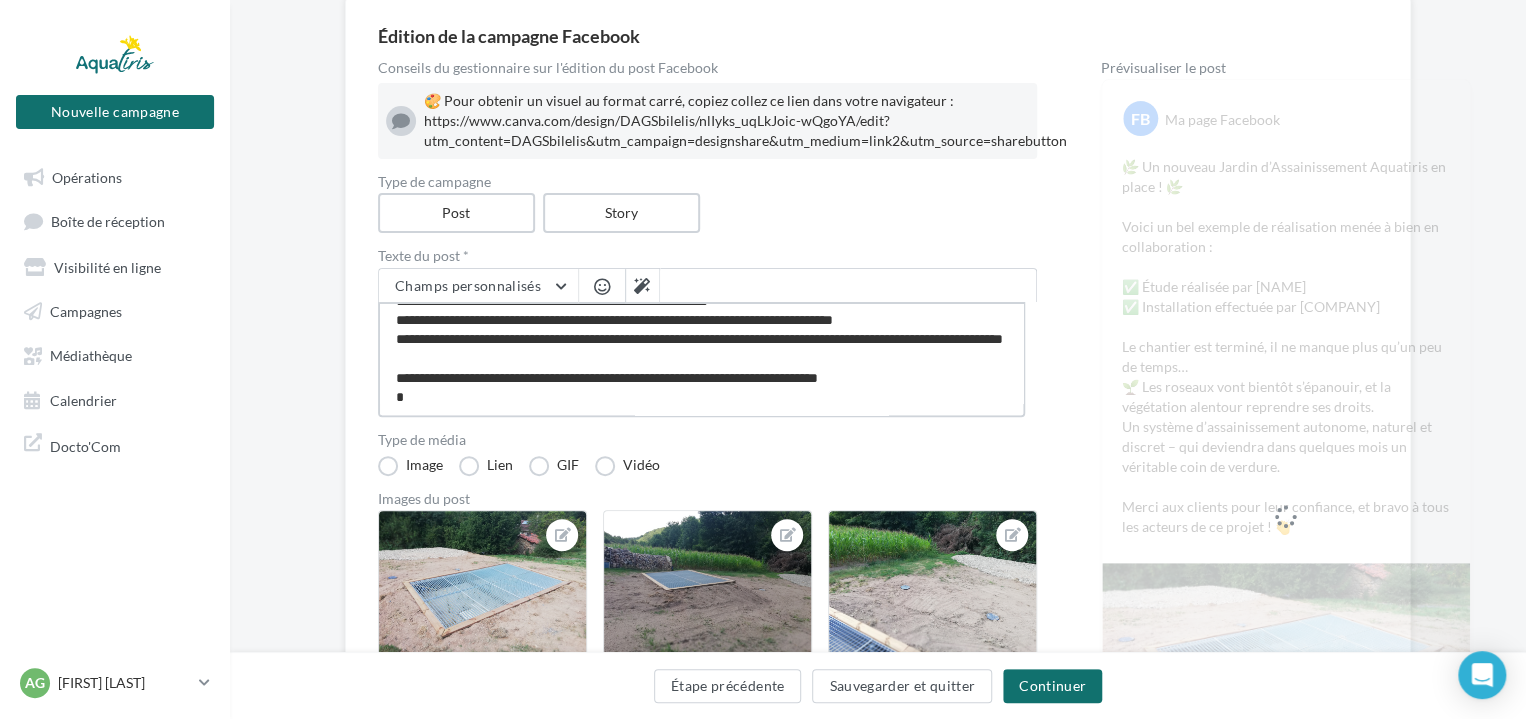 type on "**********" 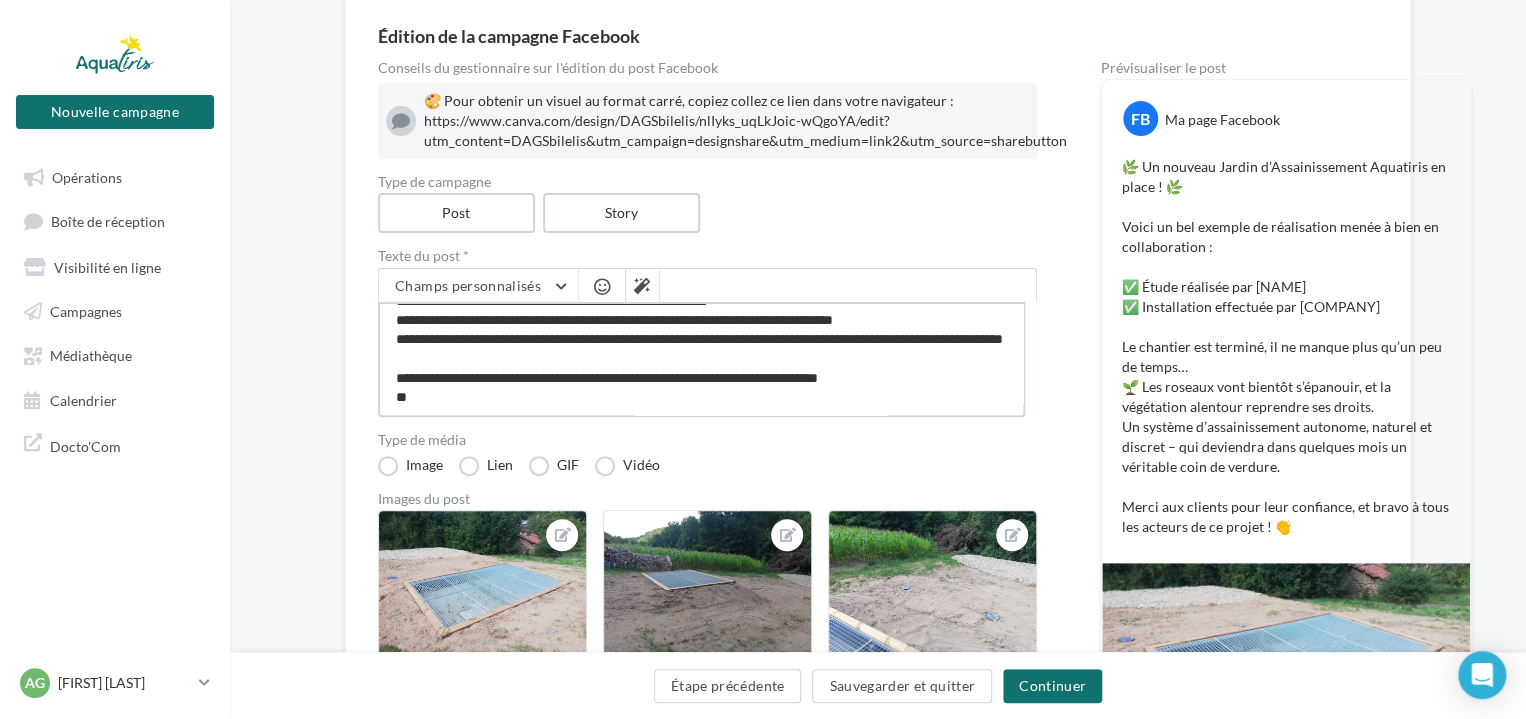 type on "**********" 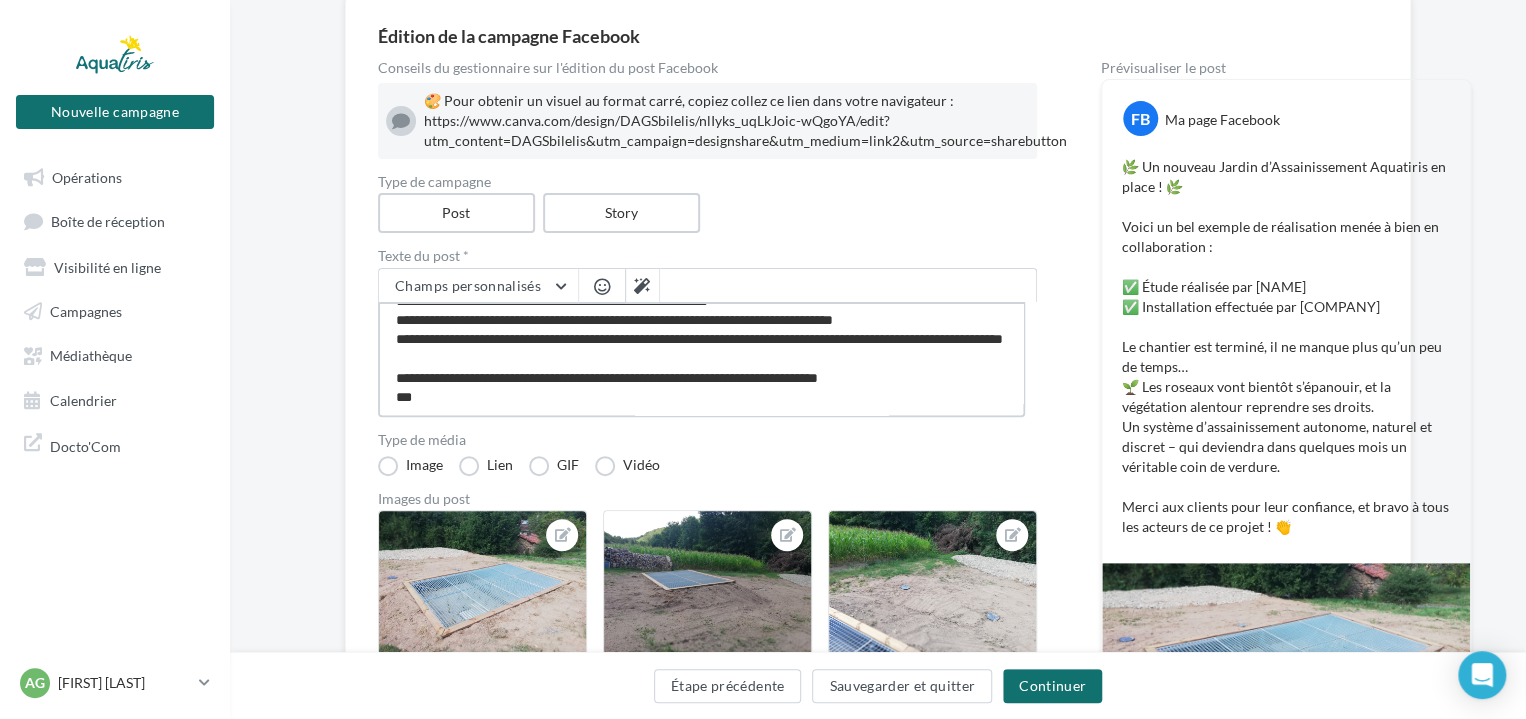 type on "**********" 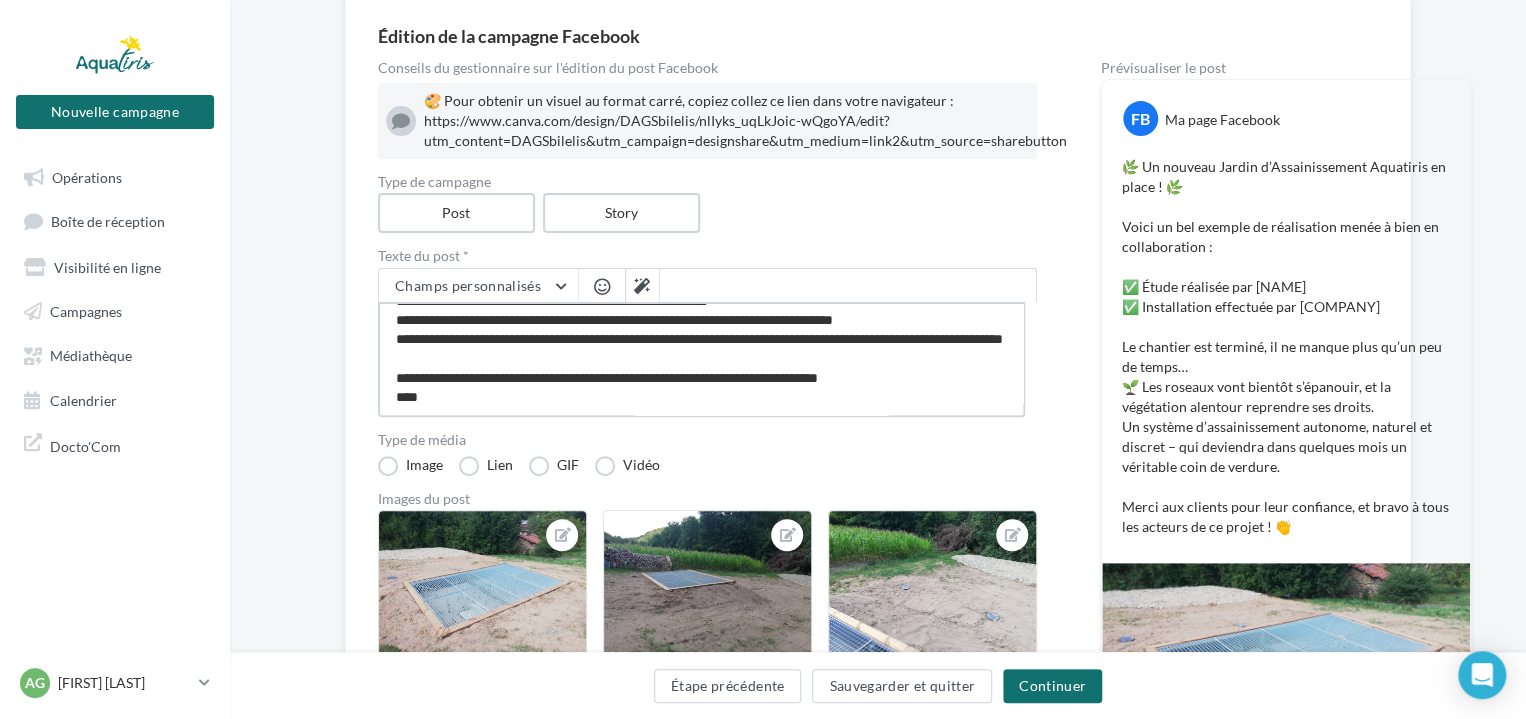 type on "**********" 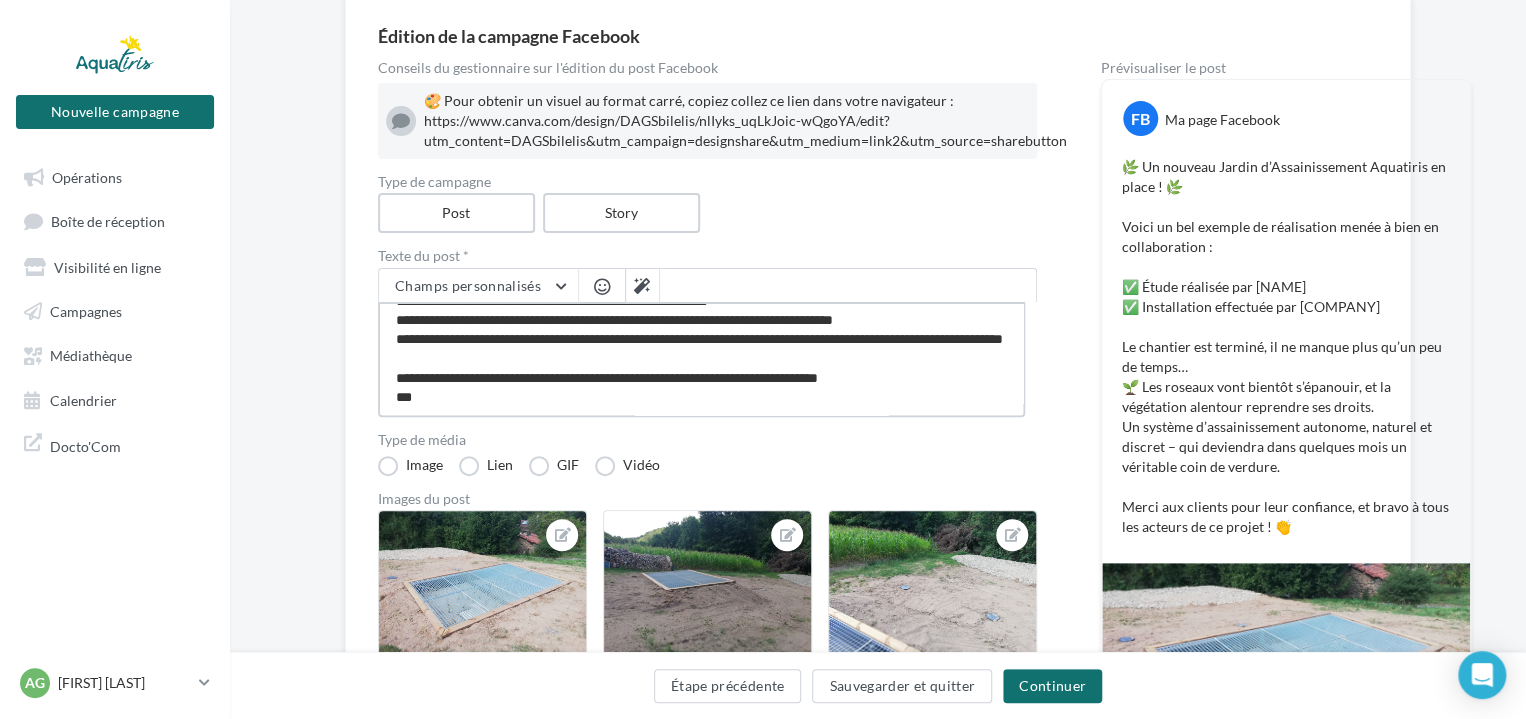 type on "**********" 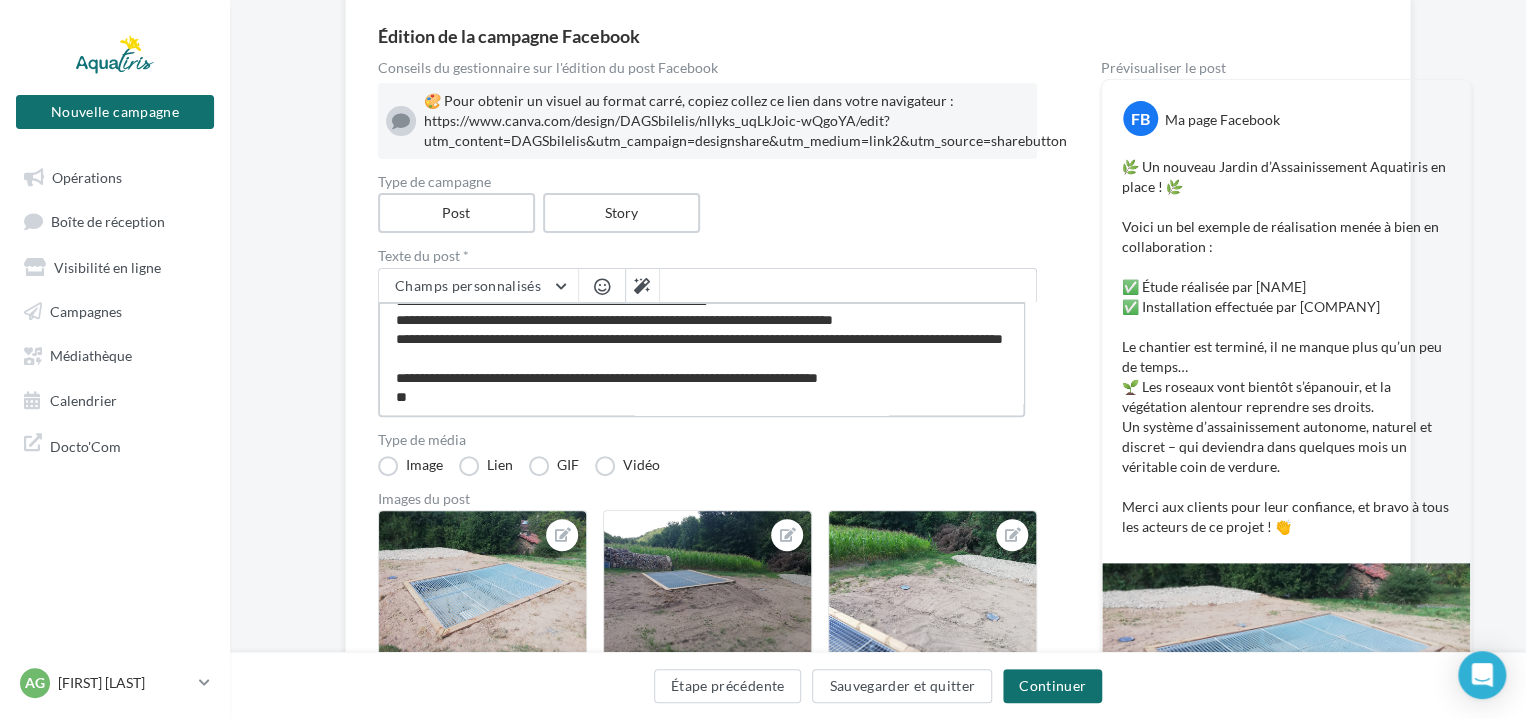 type on "**********" 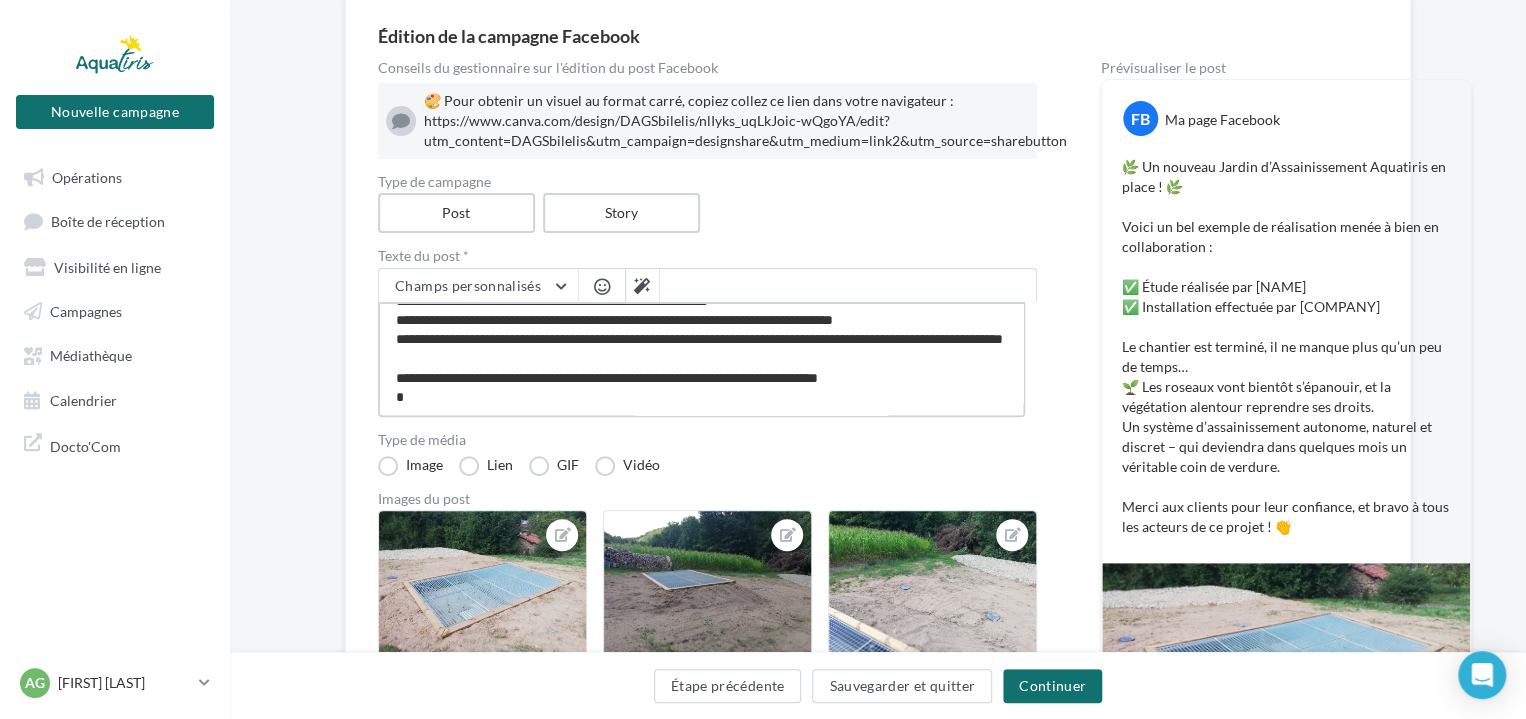type on "**********" 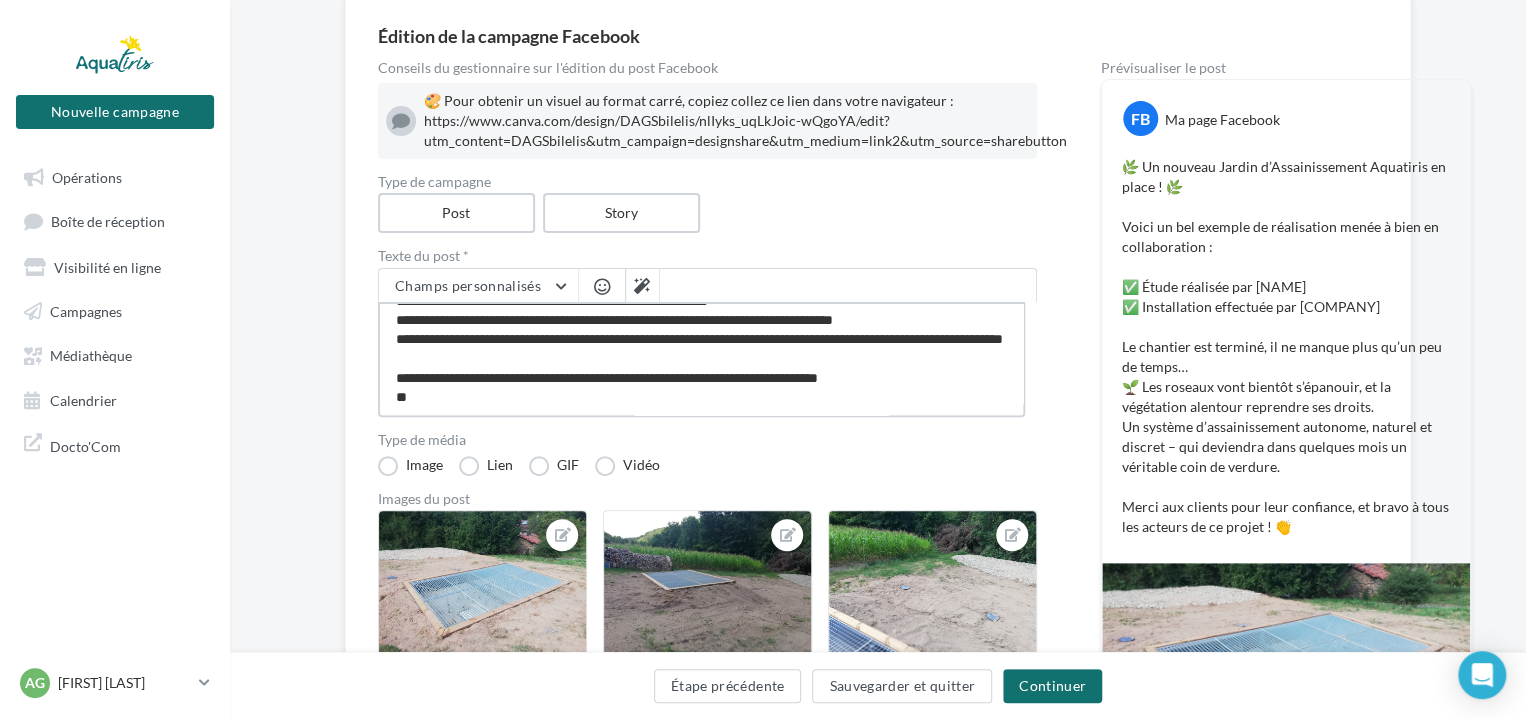 type on "**********" 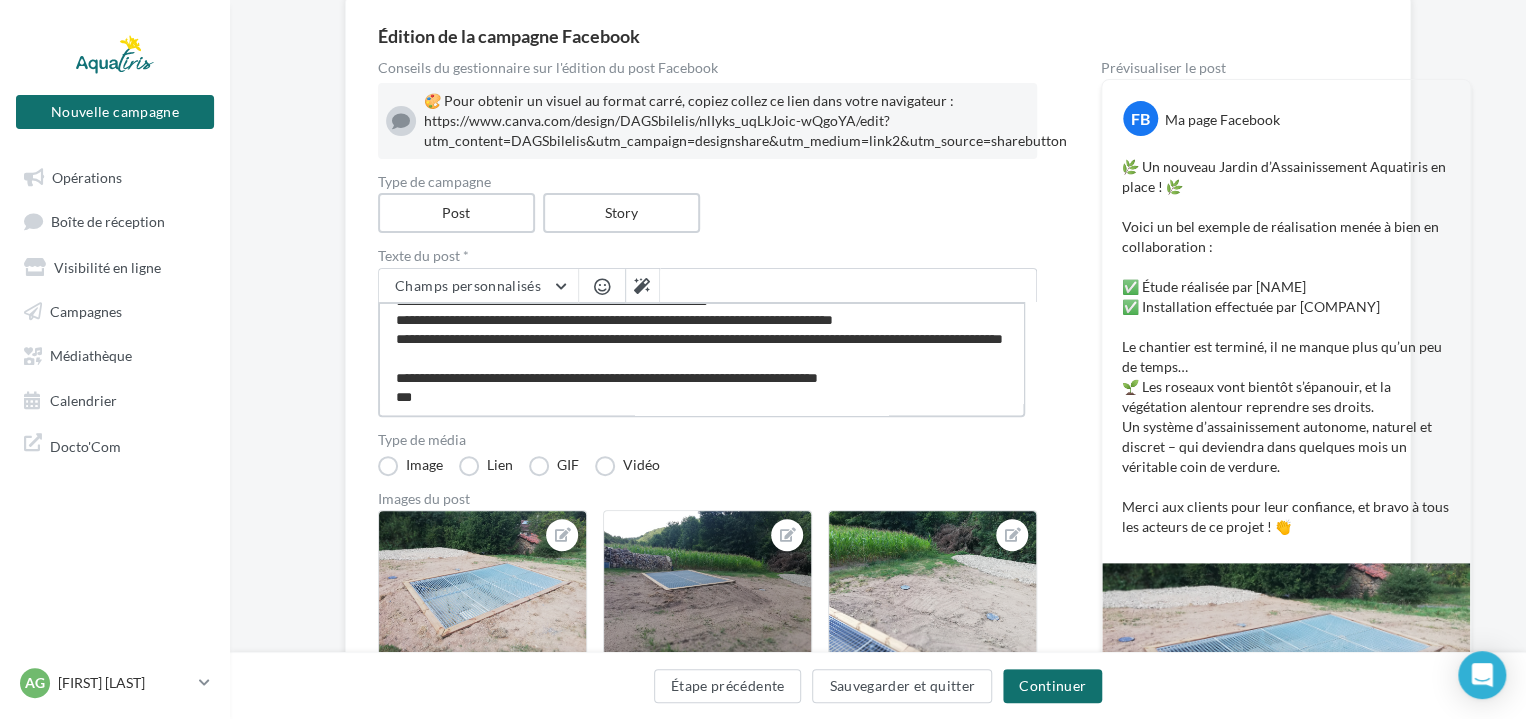type on "**********" 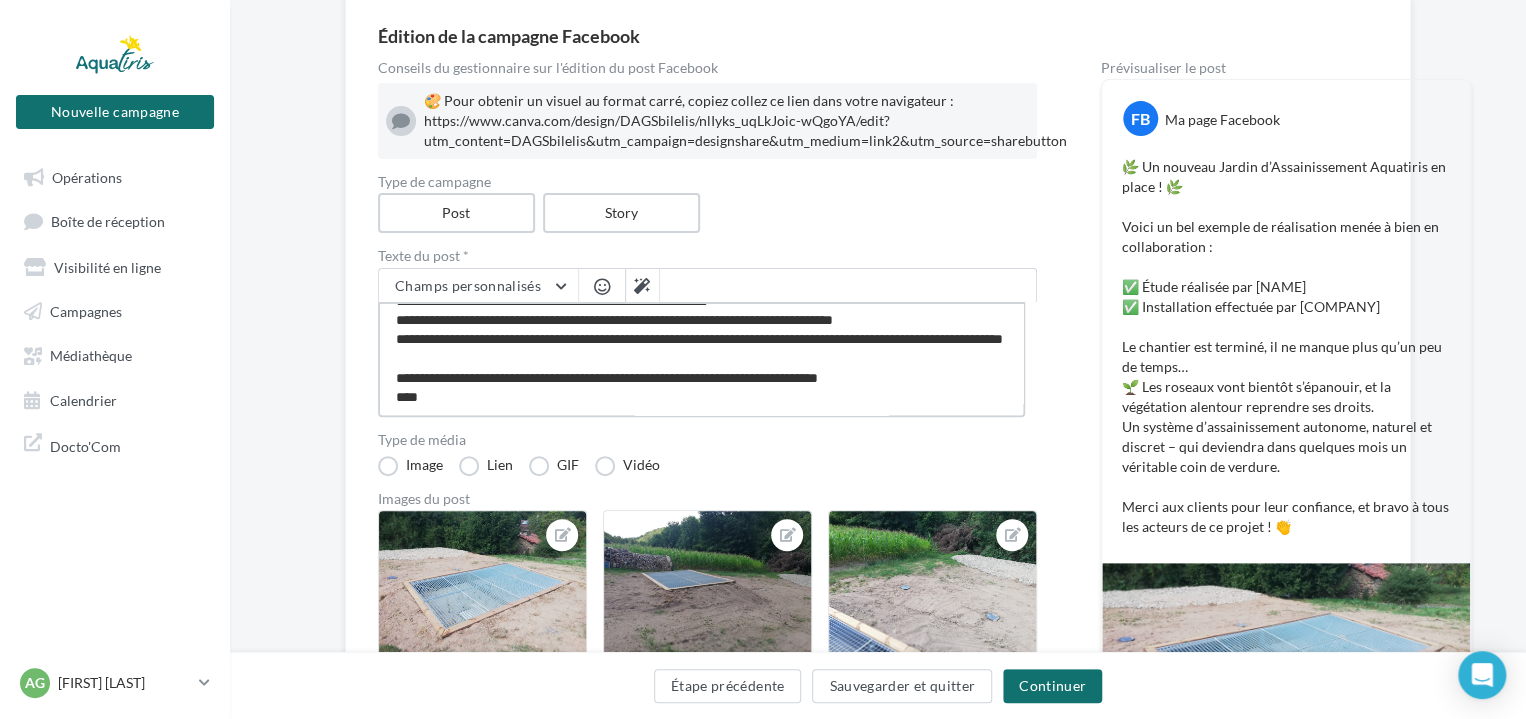 type on "**********" 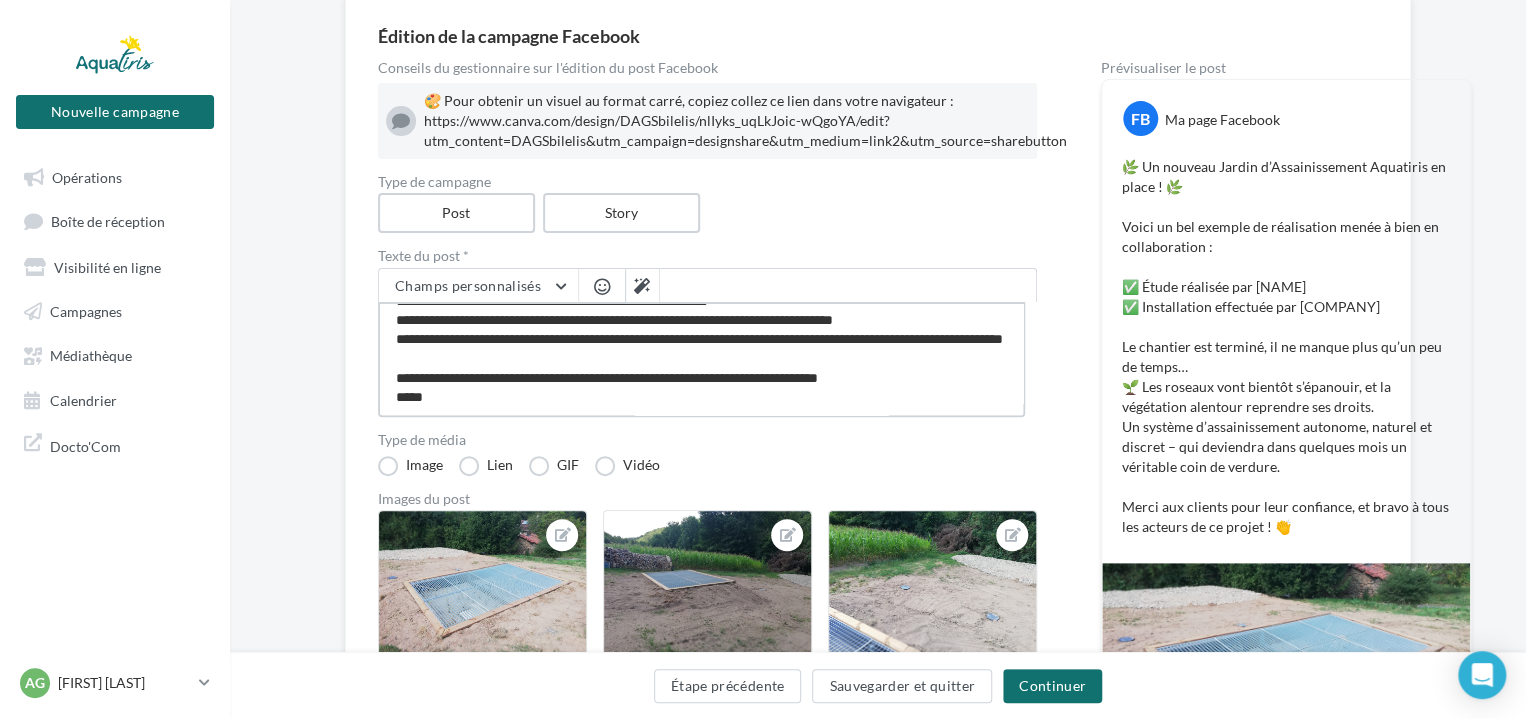 type on "**********" 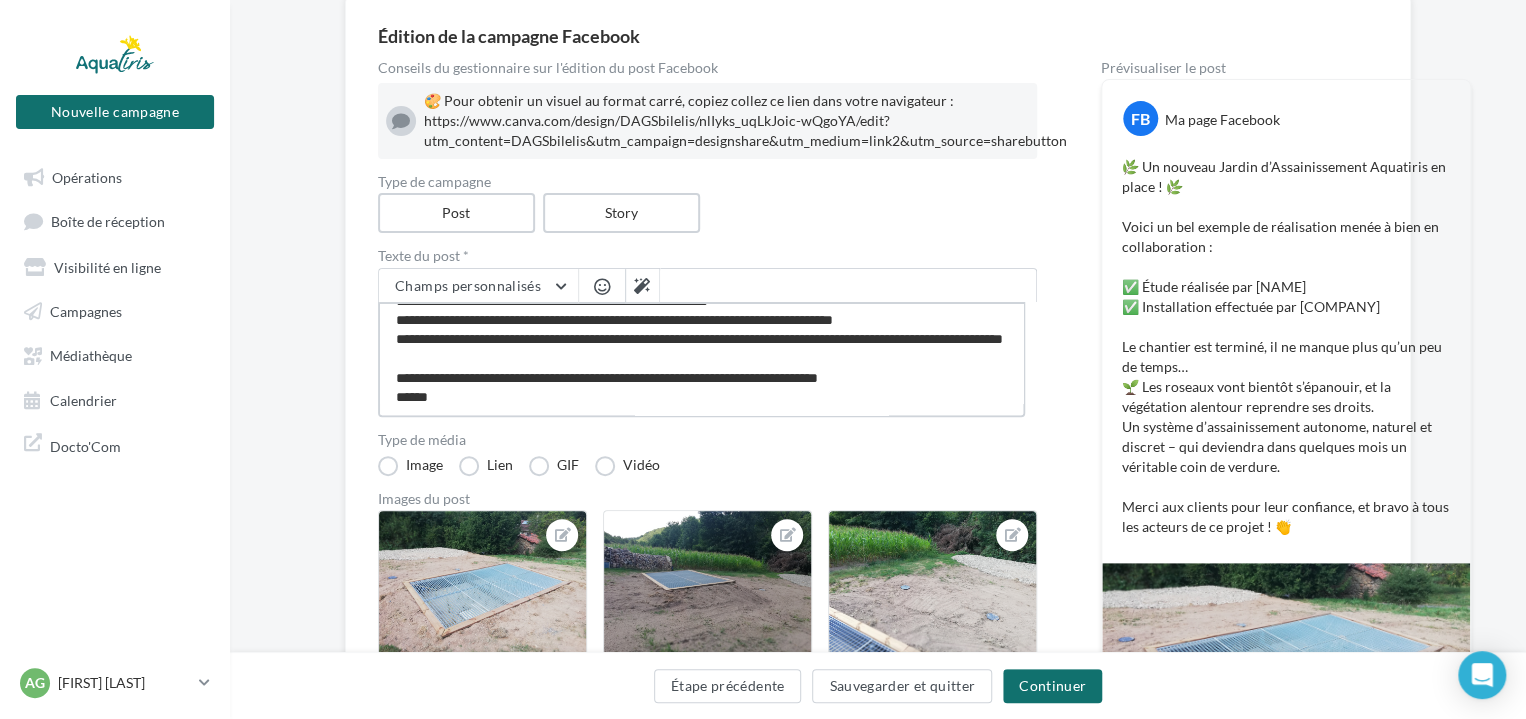 type on "**********" 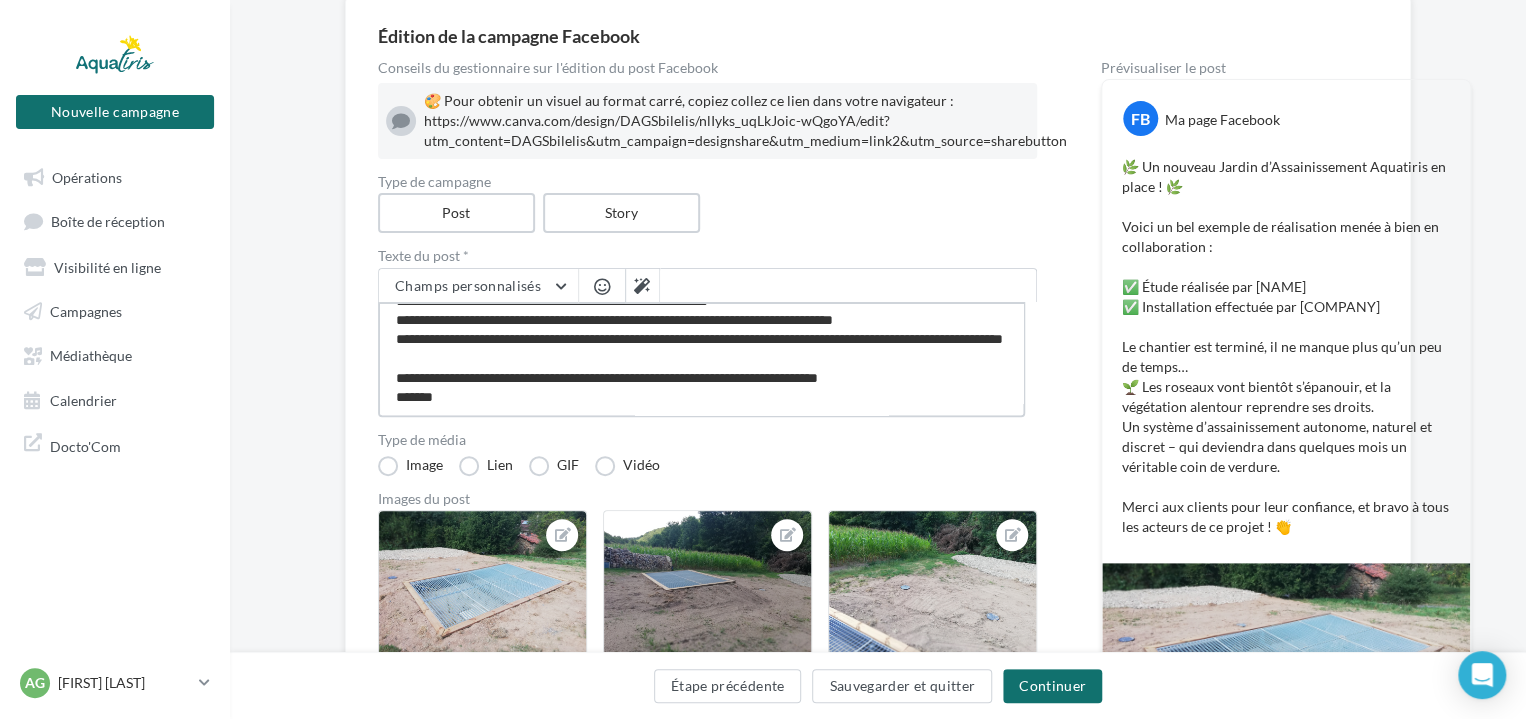 type on "**********" 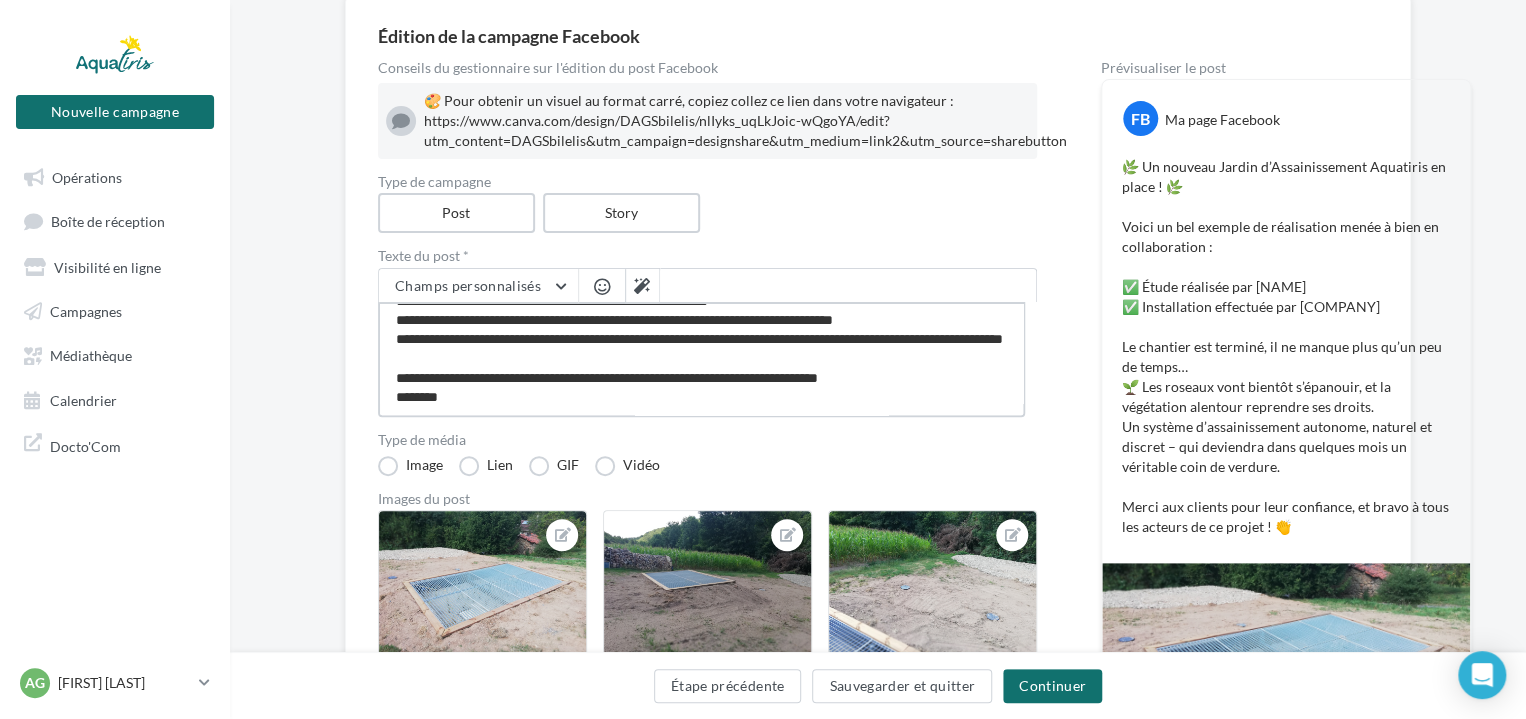 type on "**********" 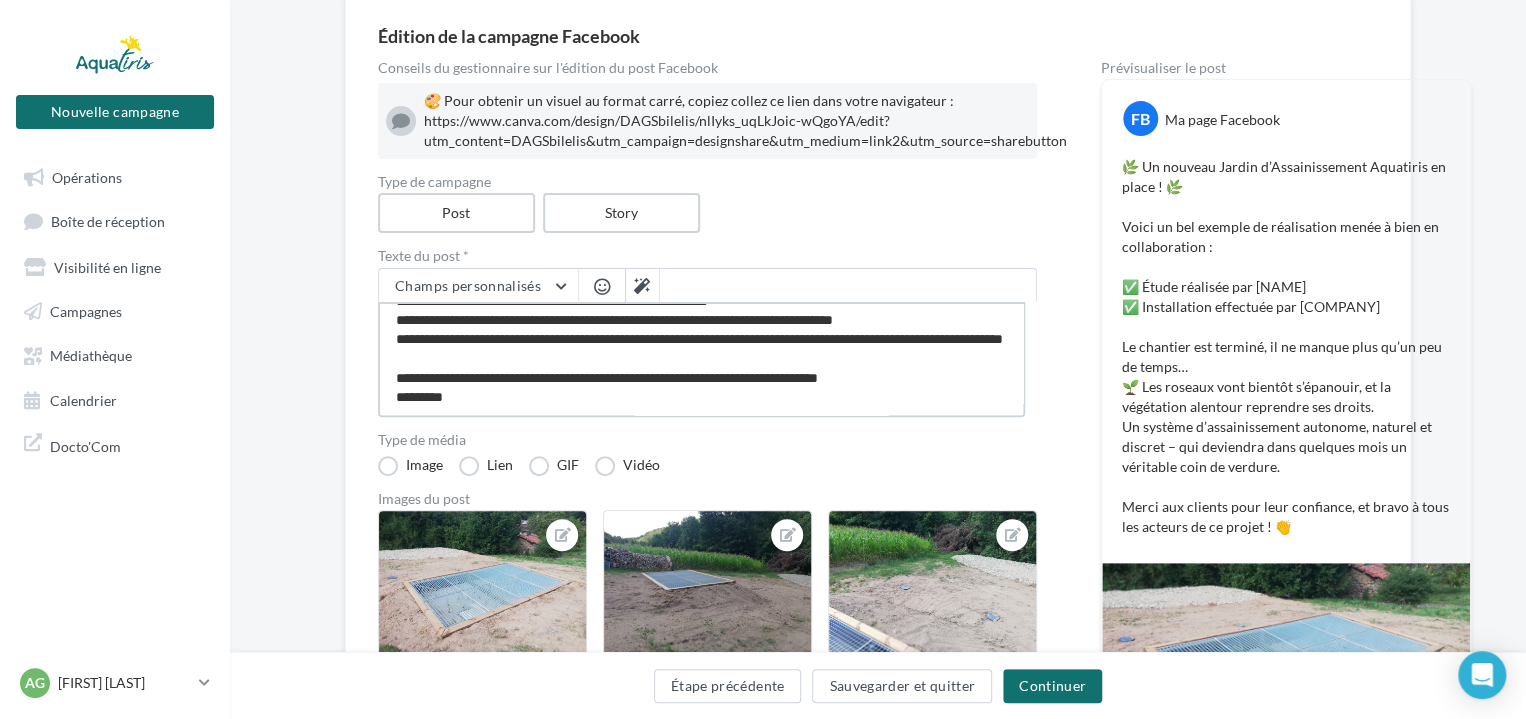 type on "**********" 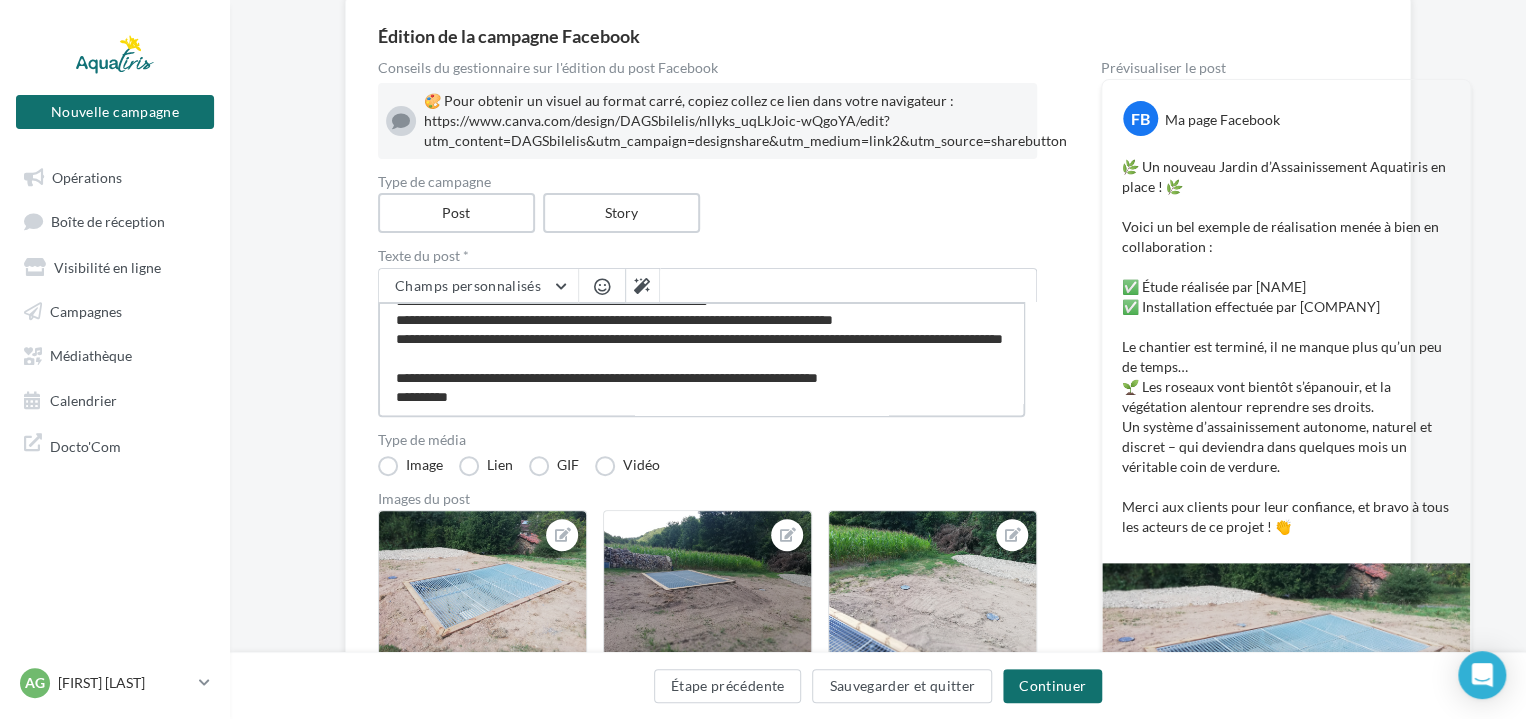 type on "**********" 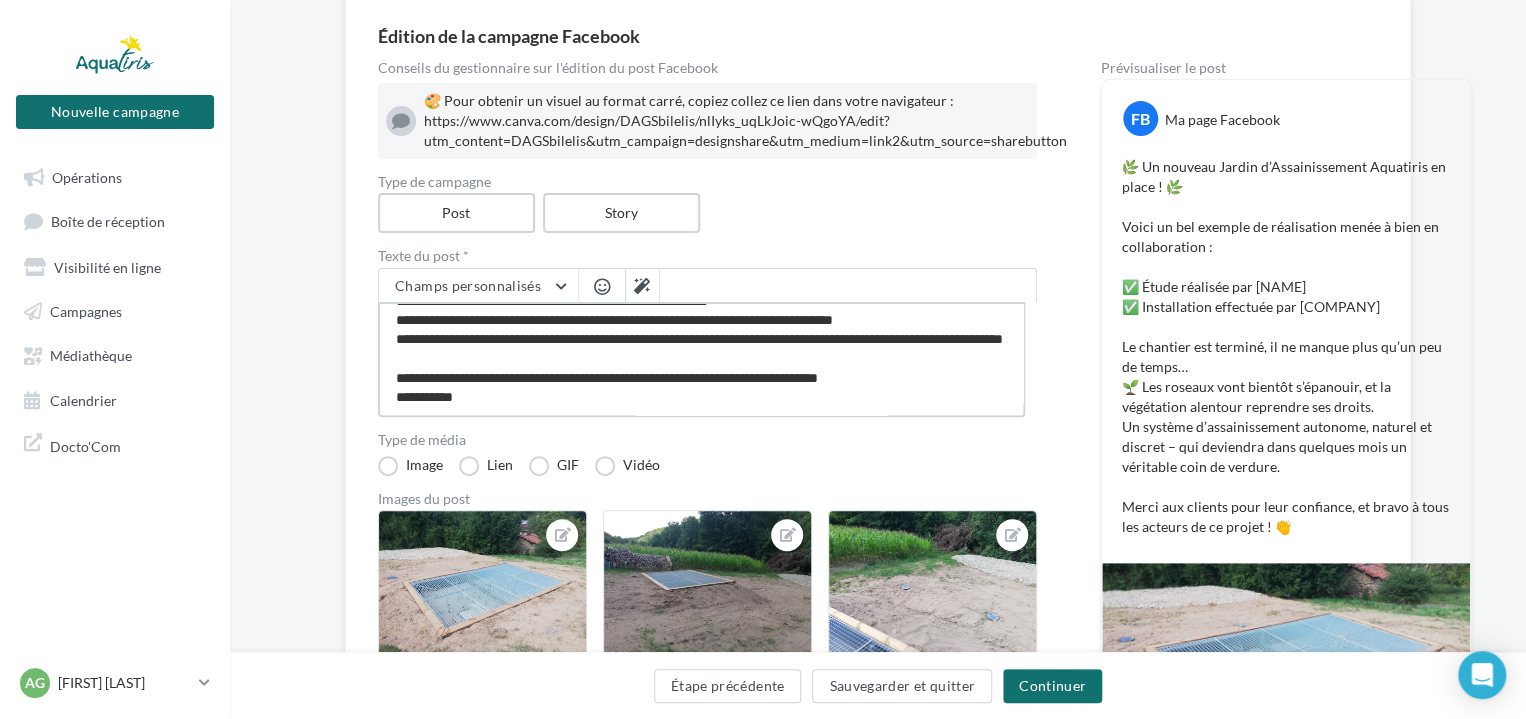 type on "**********" 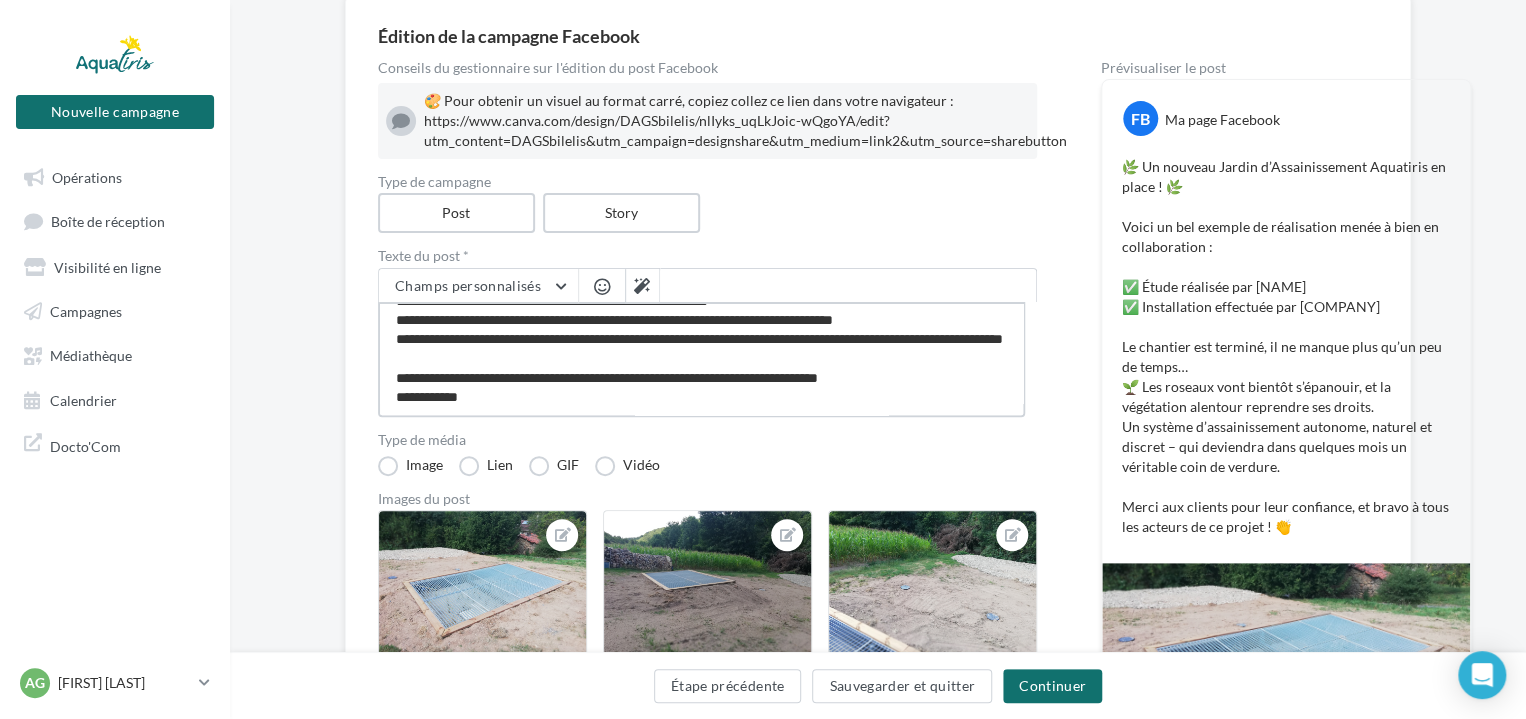 type on "**********" 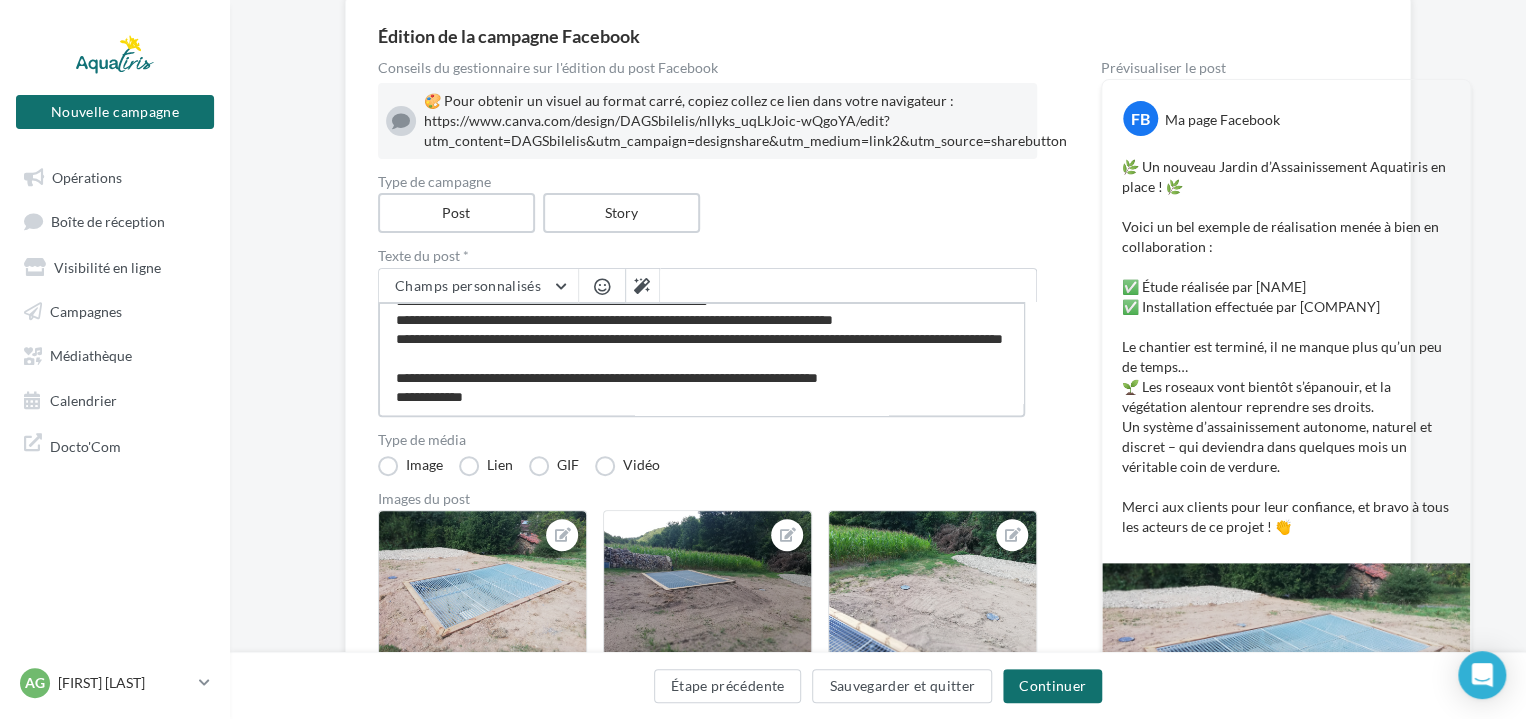 type on "**********" 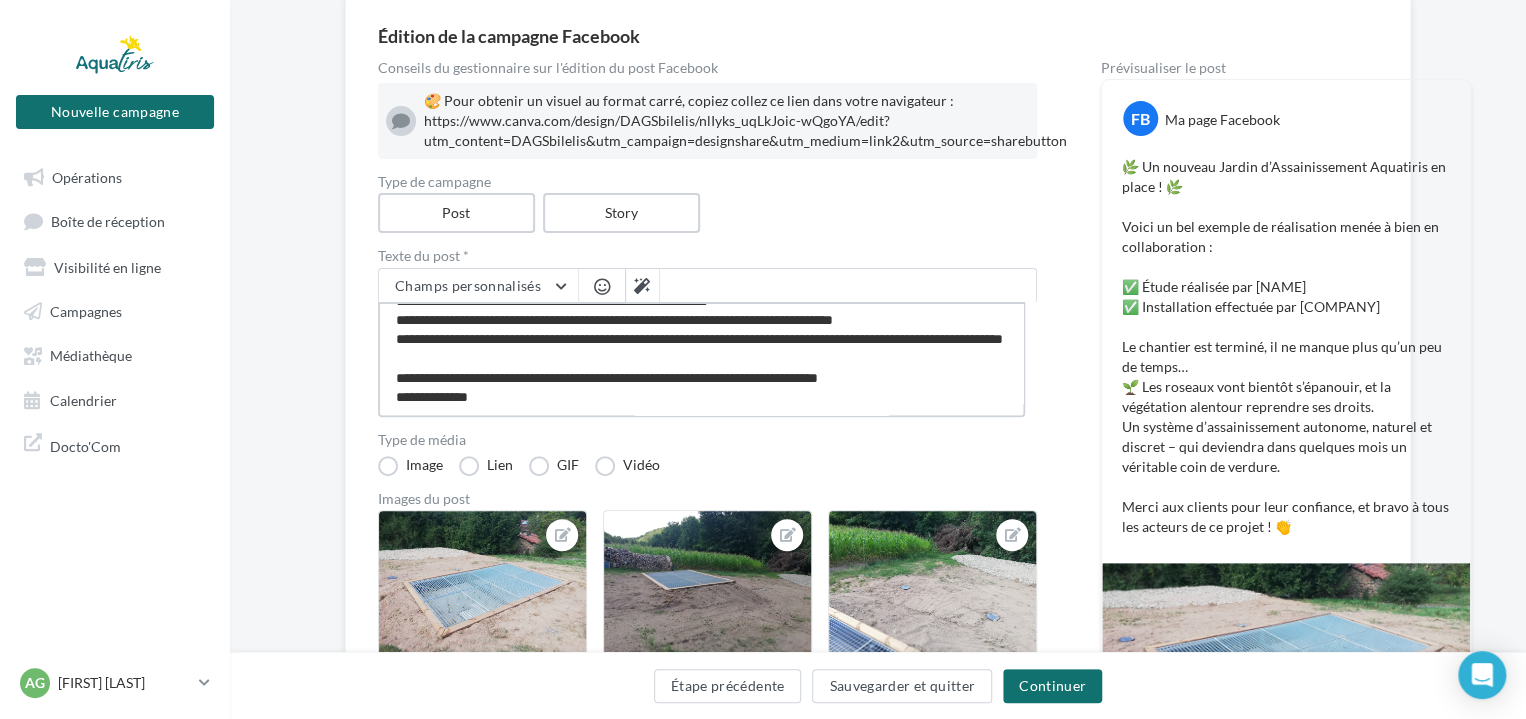 type on "**********" 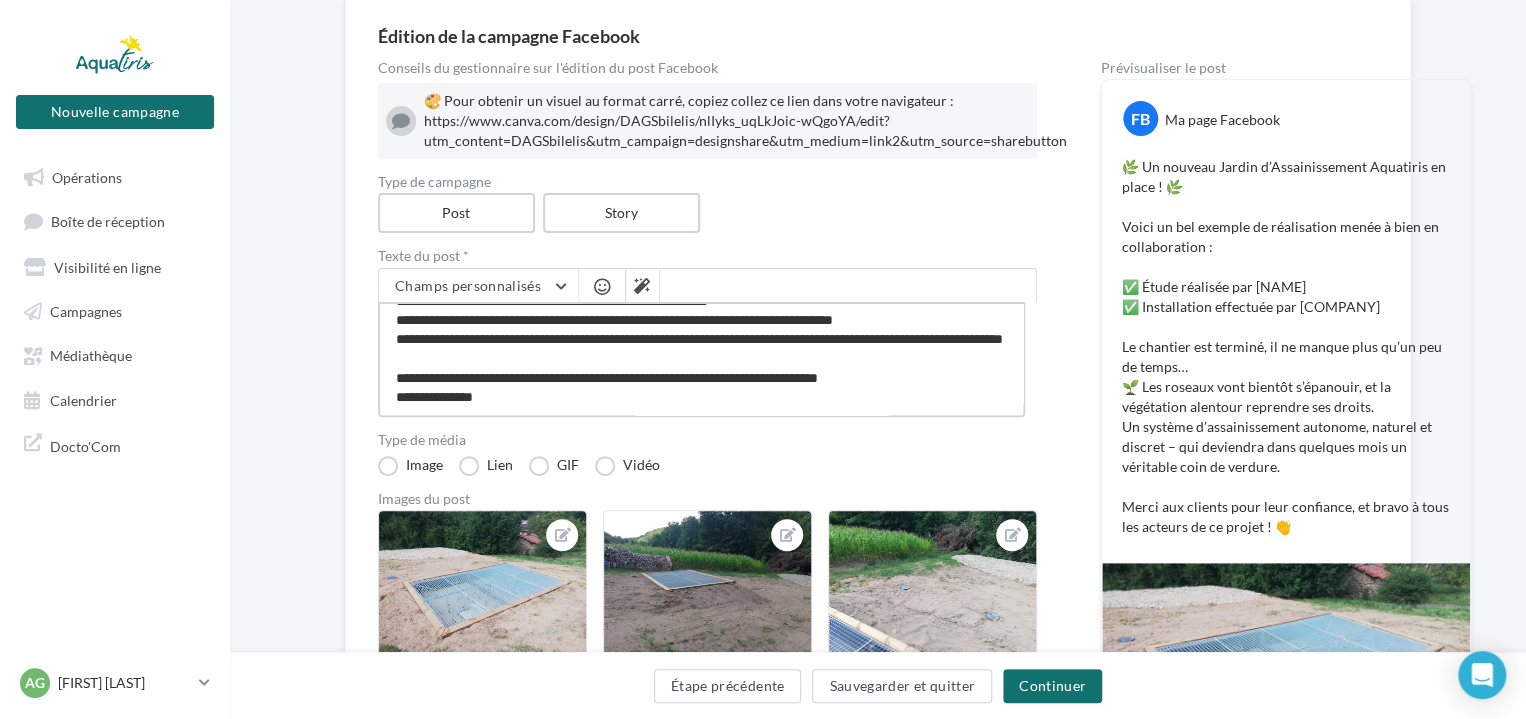type on "**********" 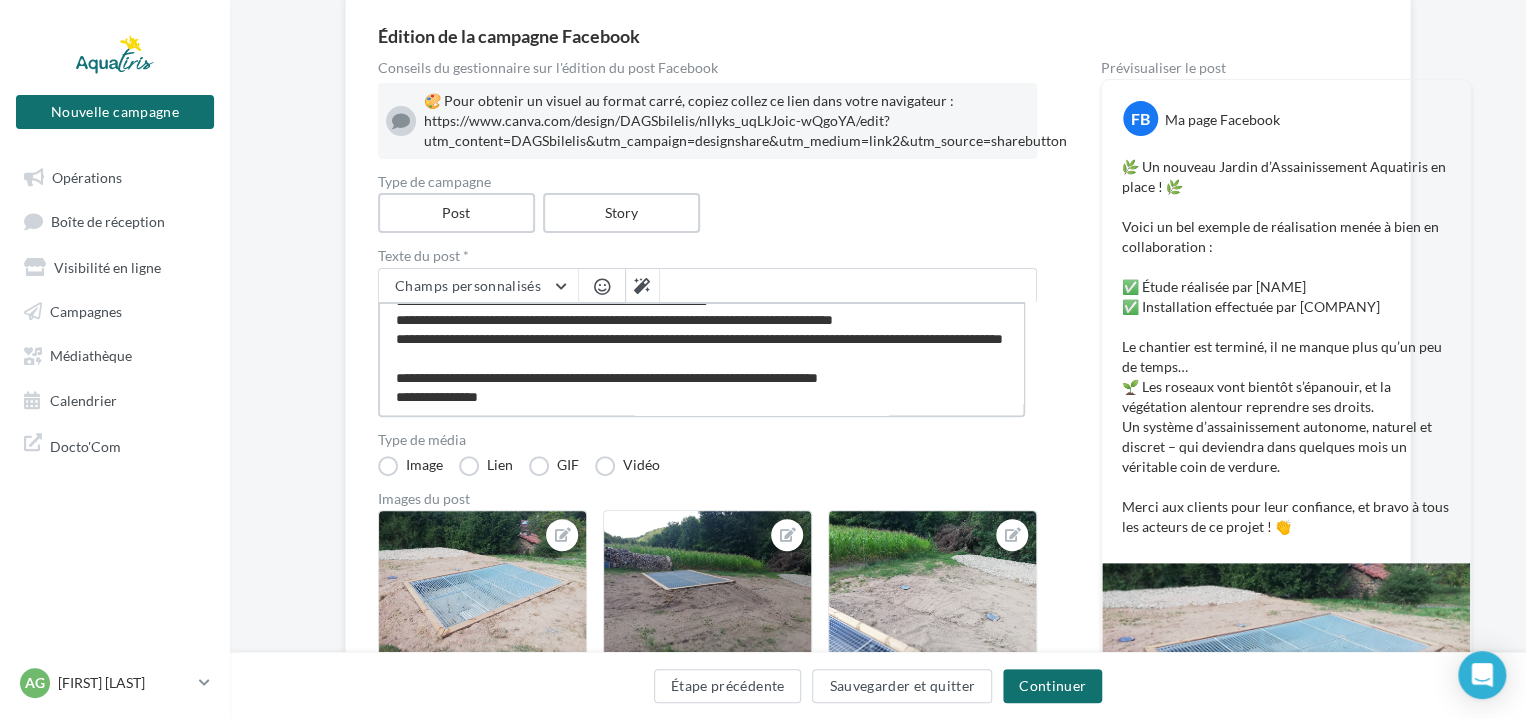 type on "**********" 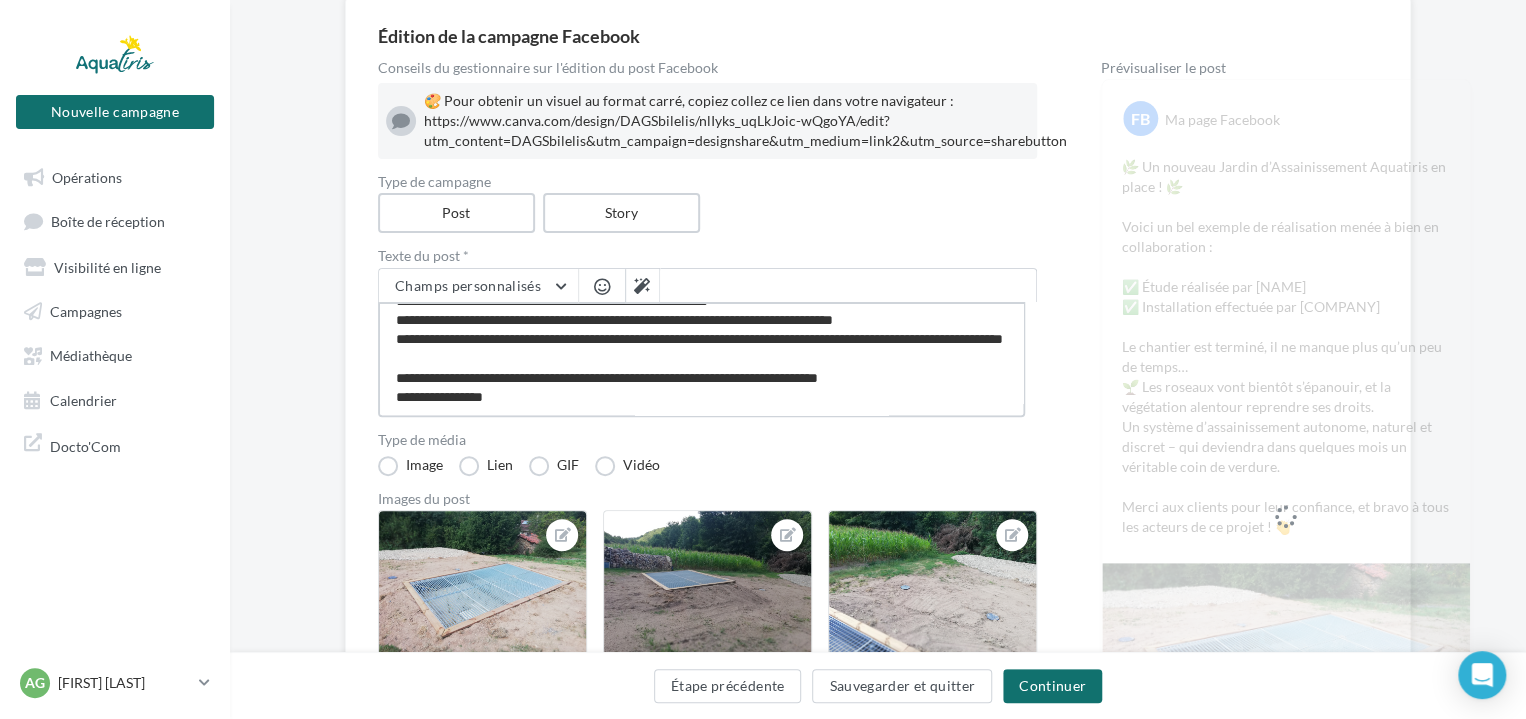 click on "**********" at bounding box center (701, 359) 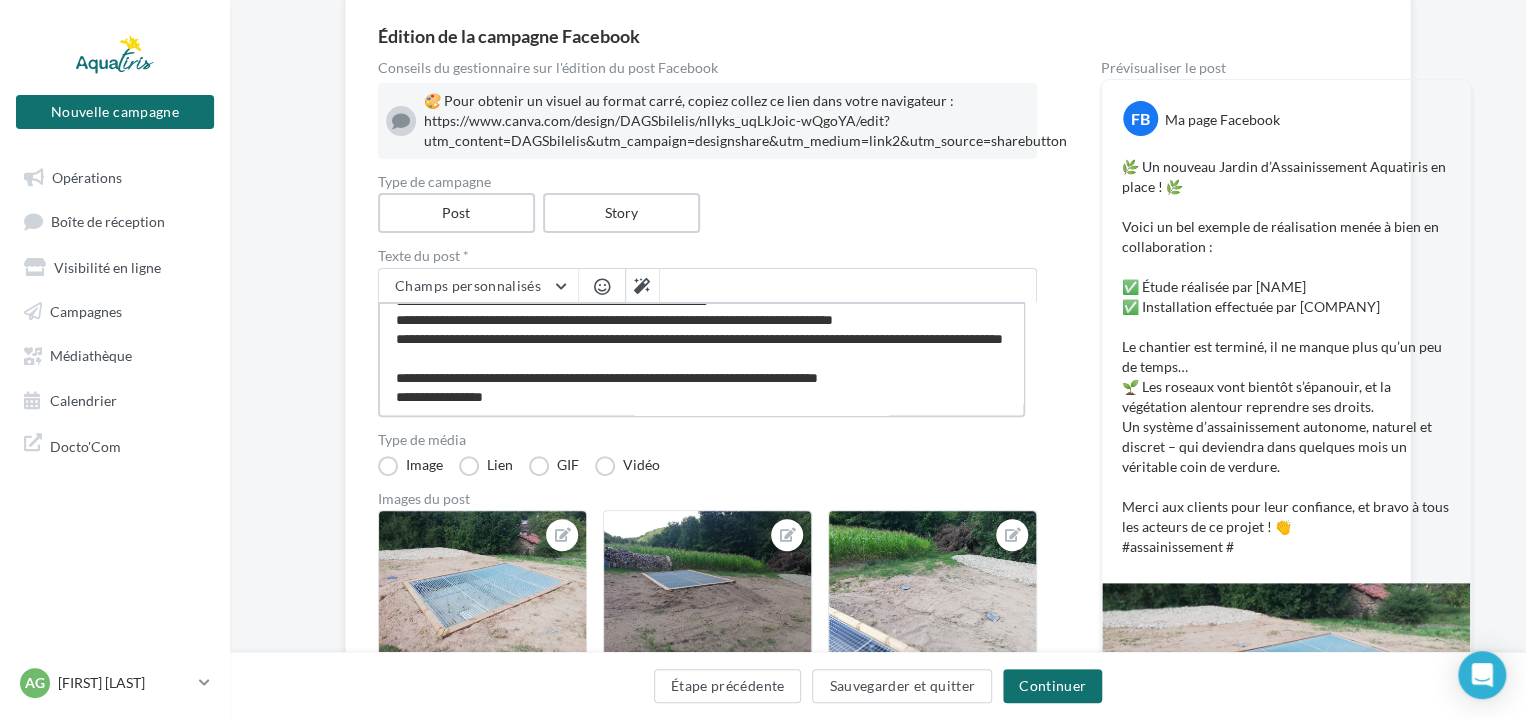 click on "**********" at bounding box center [701, 359] 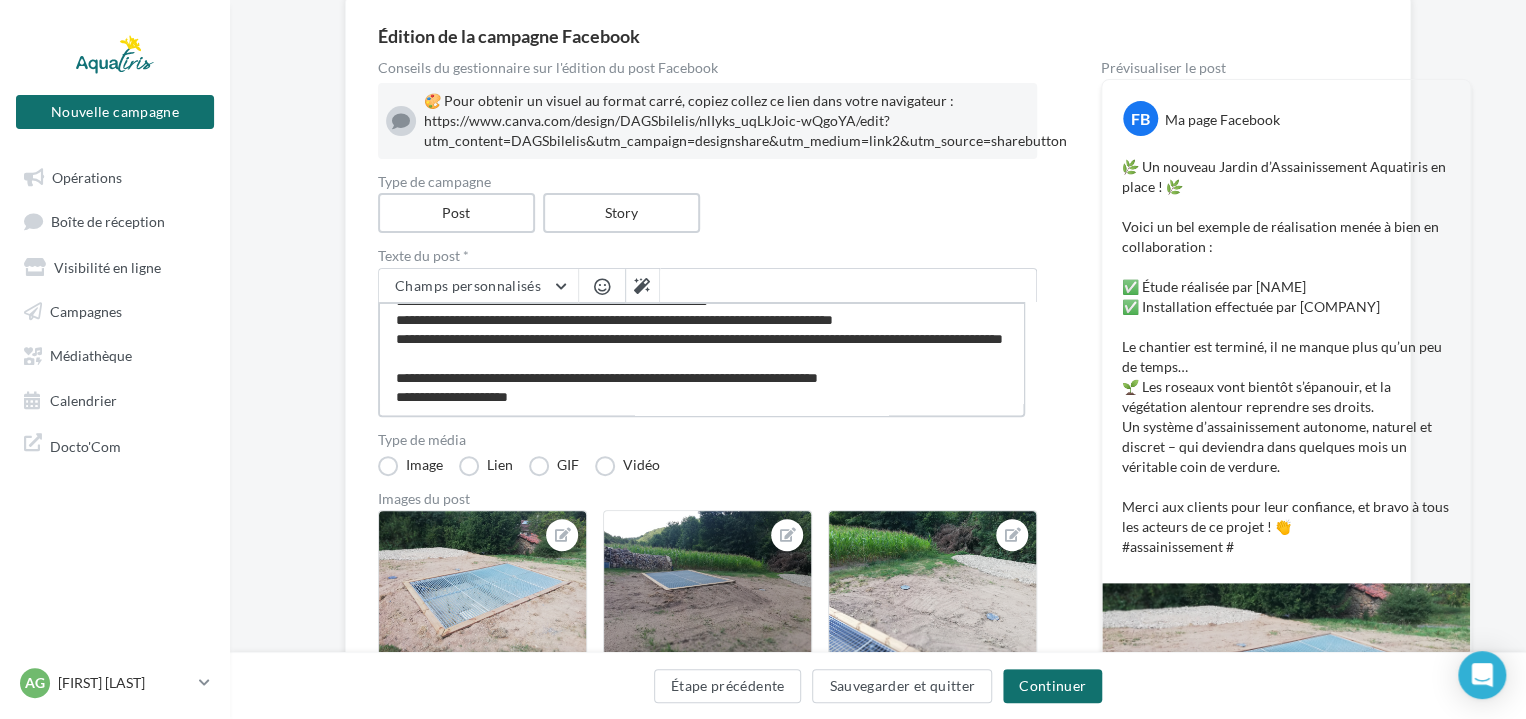 type on "**********" 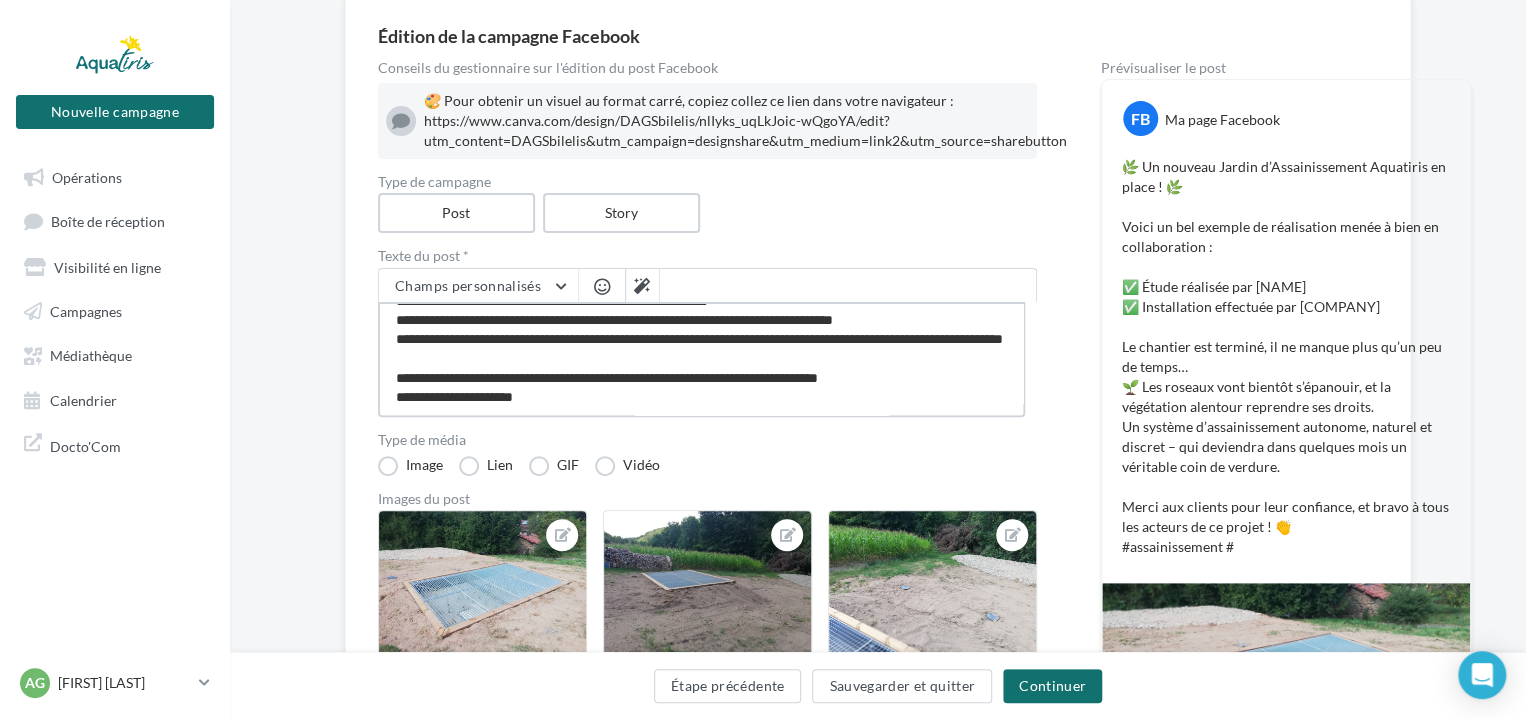 click on "**********" at bounding box center (701, 359) 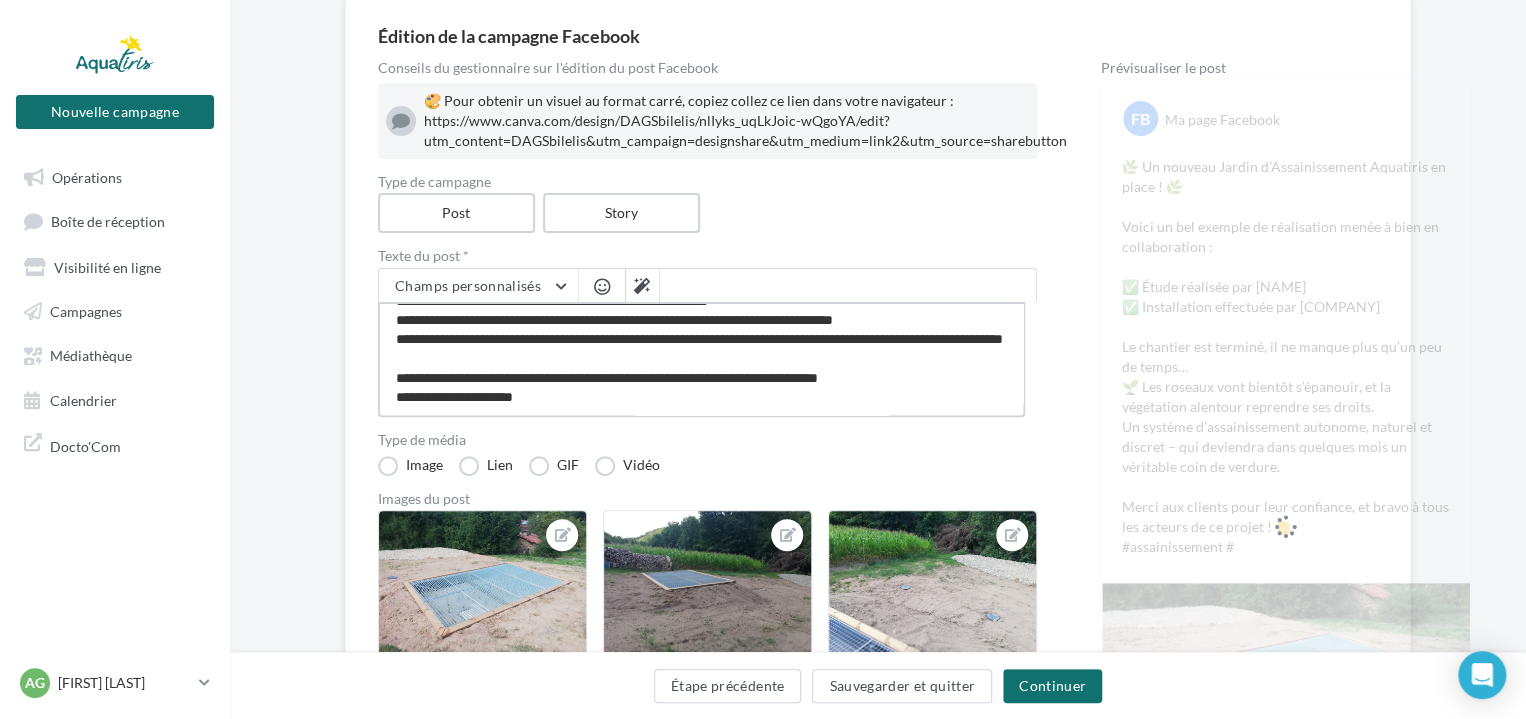 type on "**********" 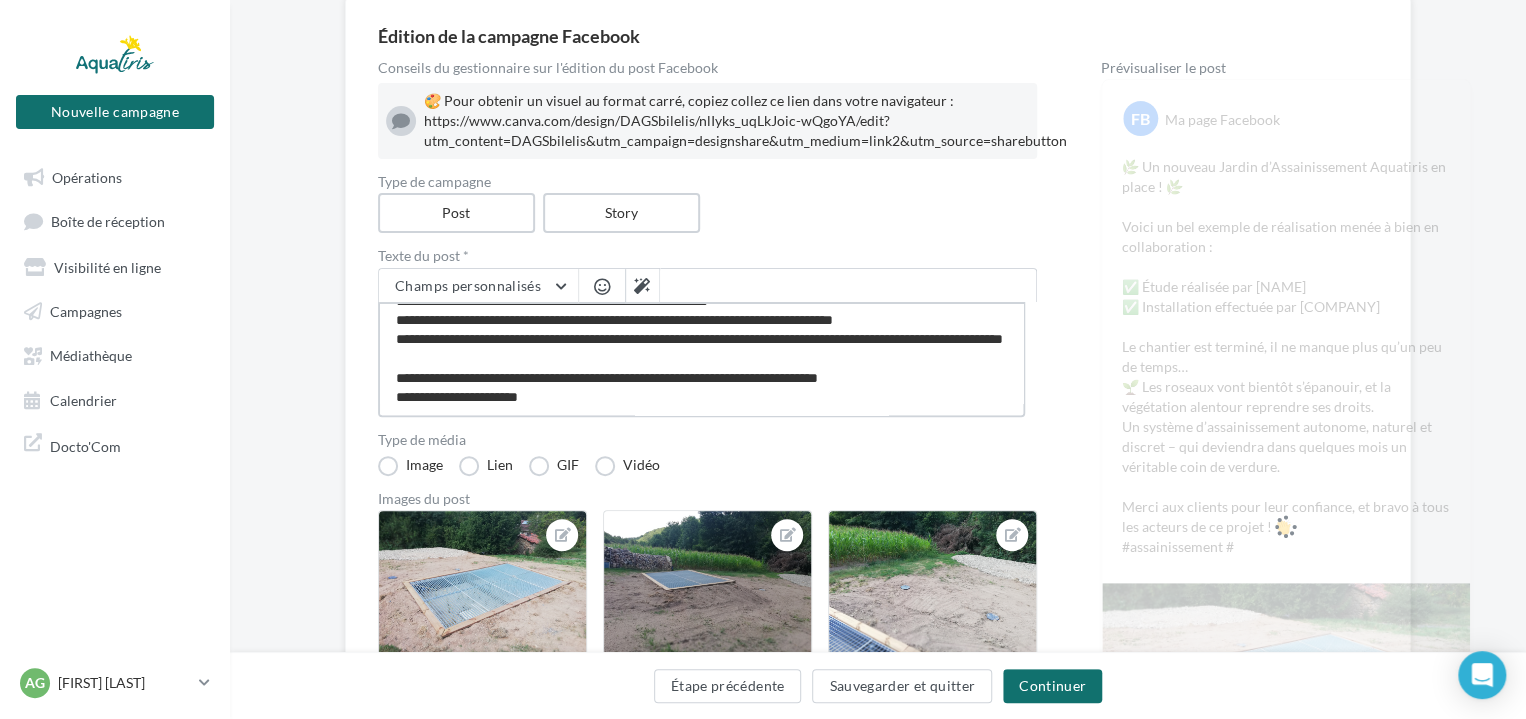 type on "**********" 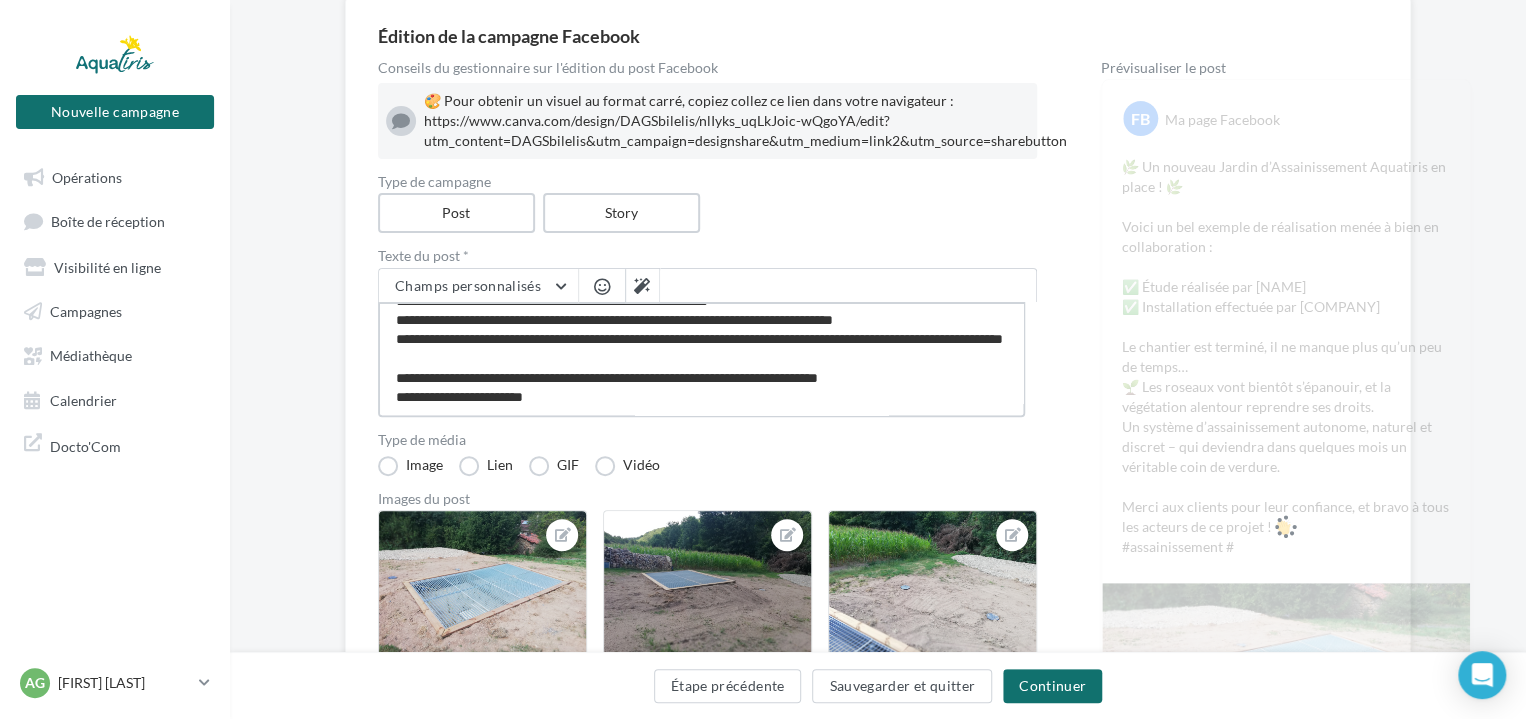 type on "**********" 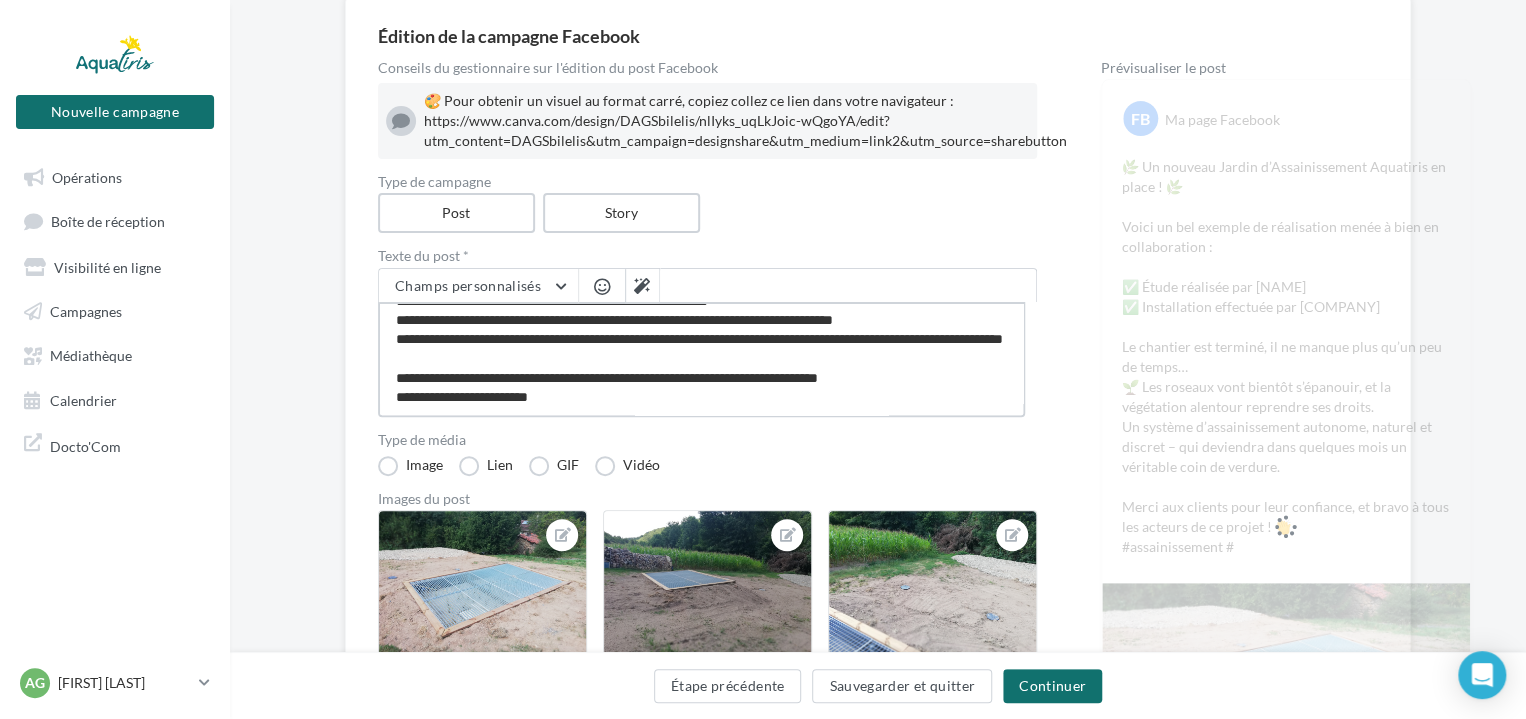 type on "**********" 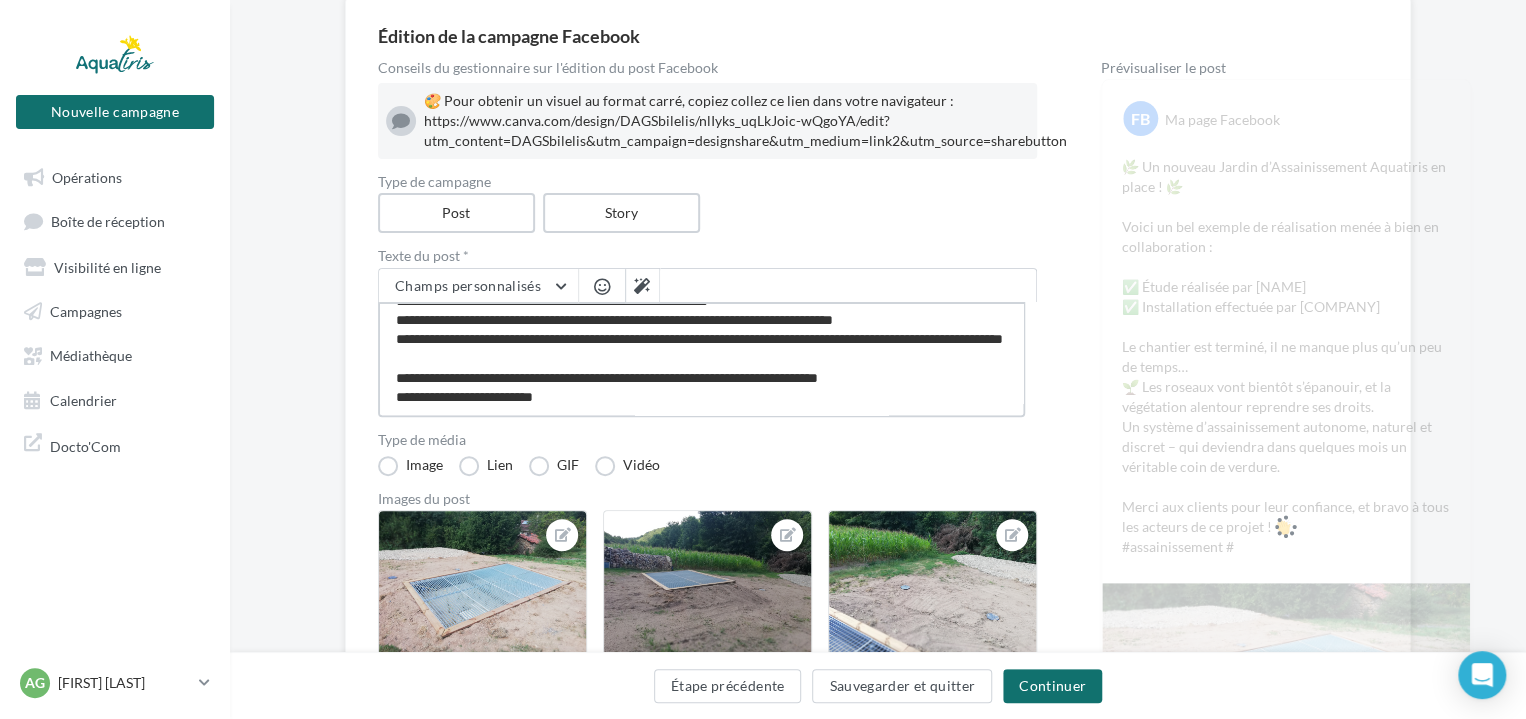 type on "**********" 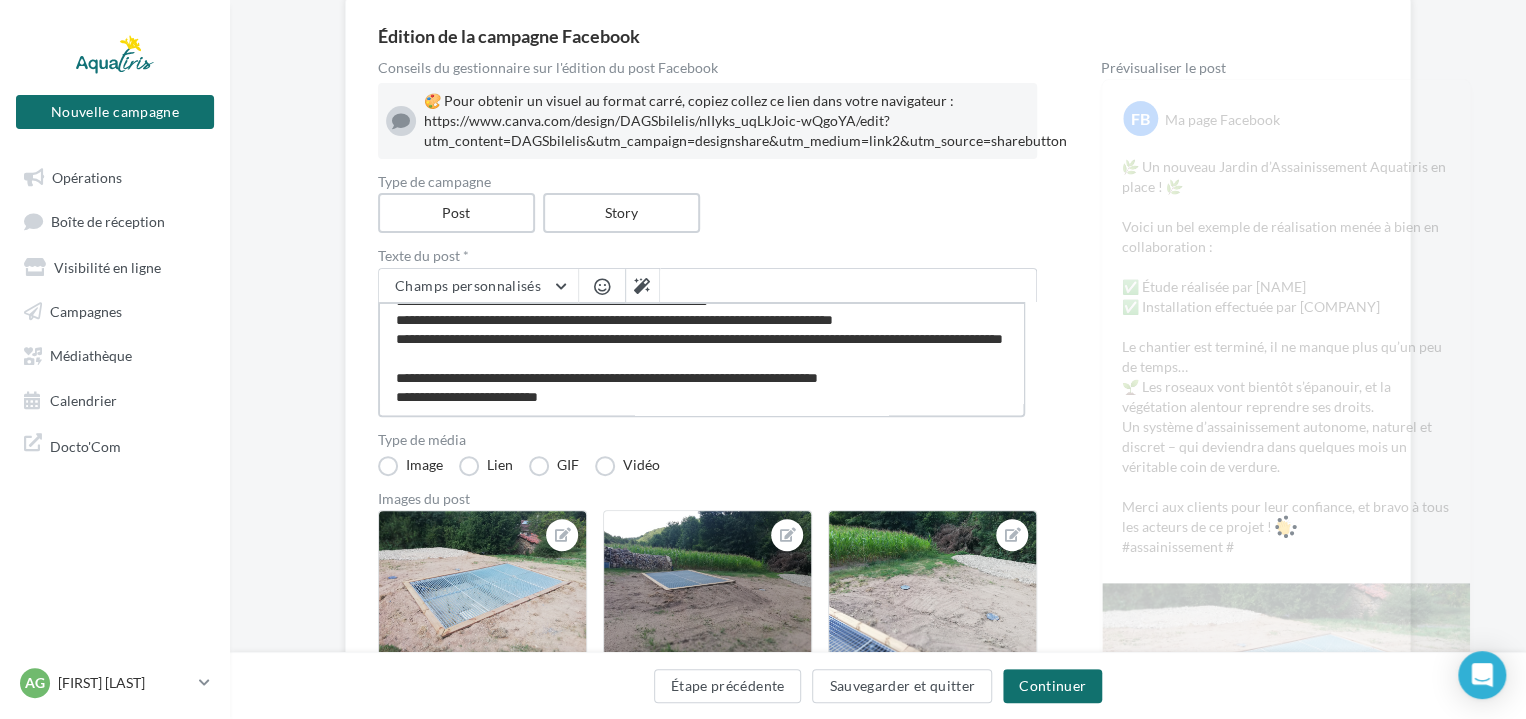 type on "**********" 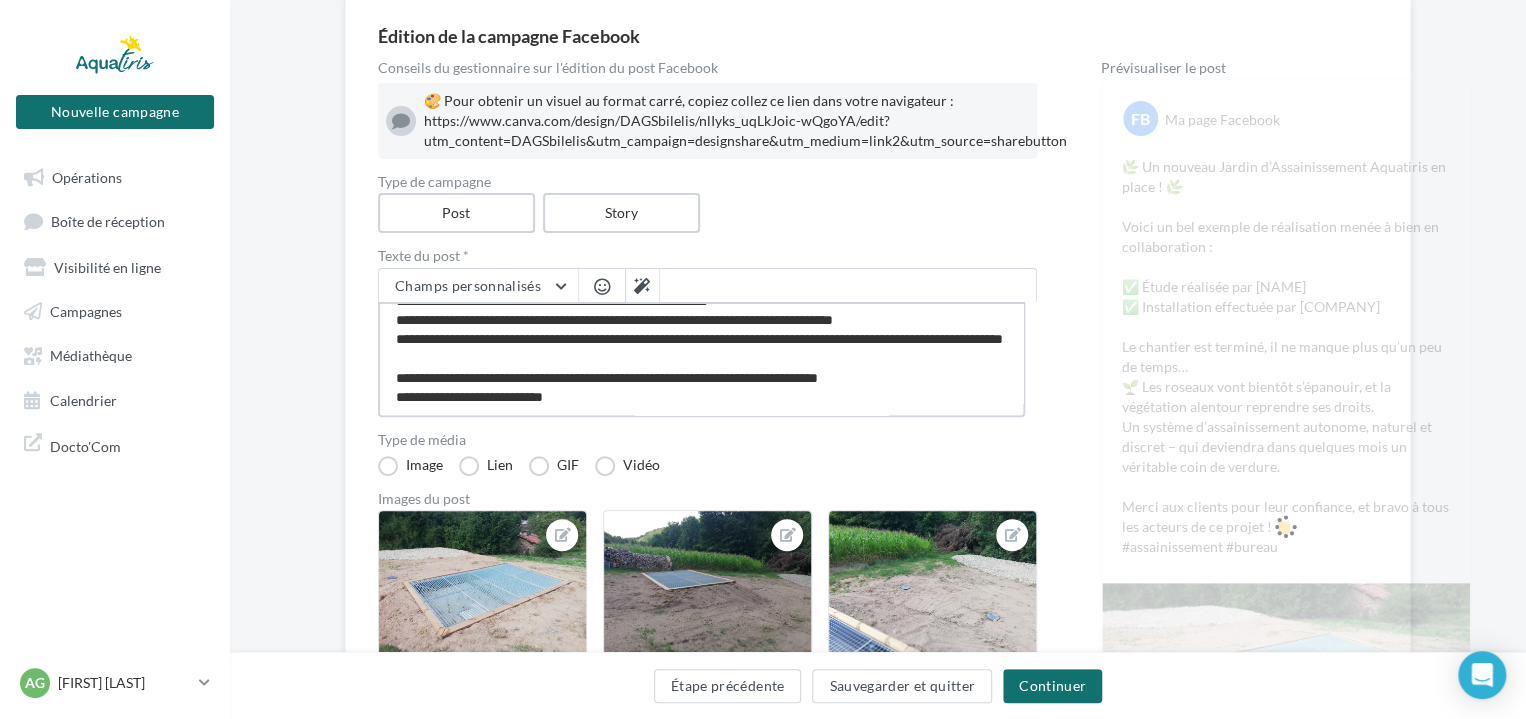 type on "**********" 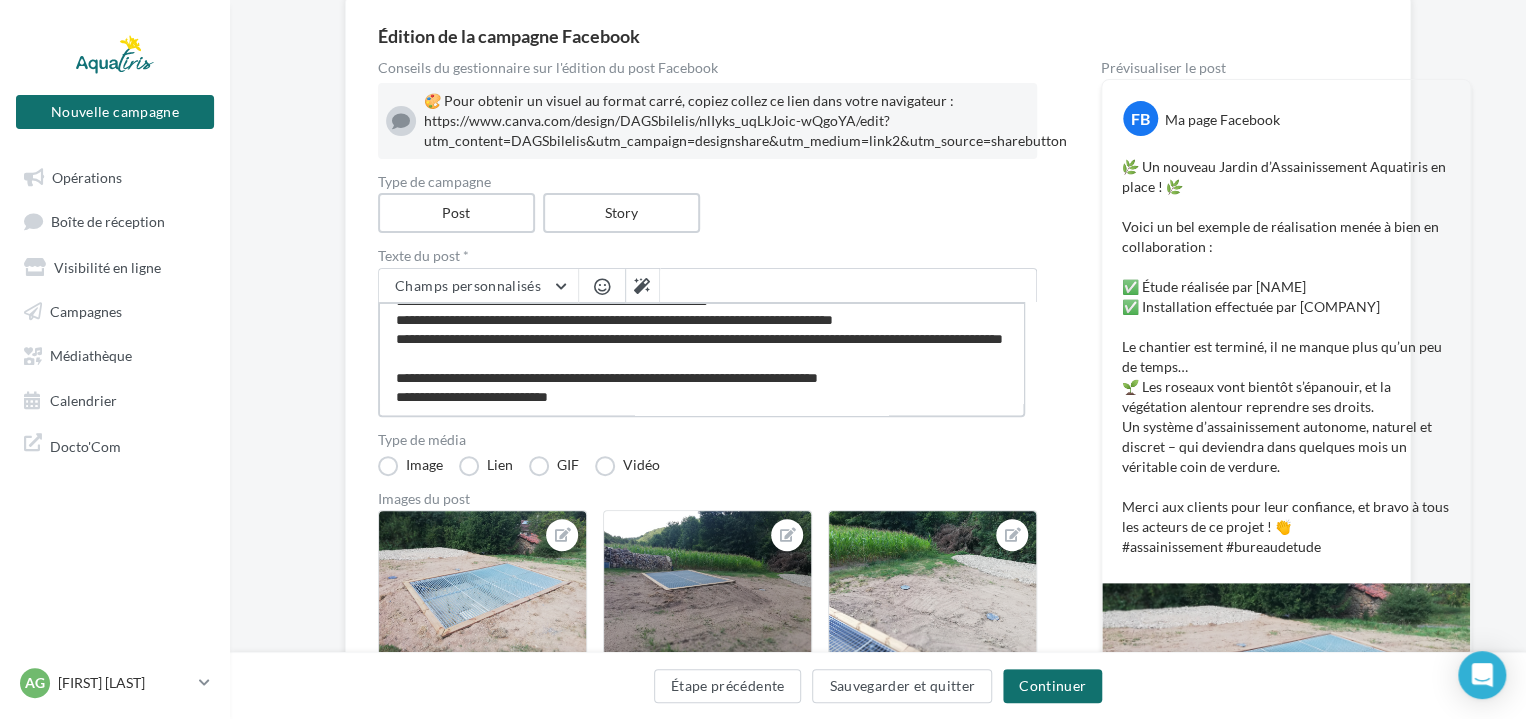 type on "**********" 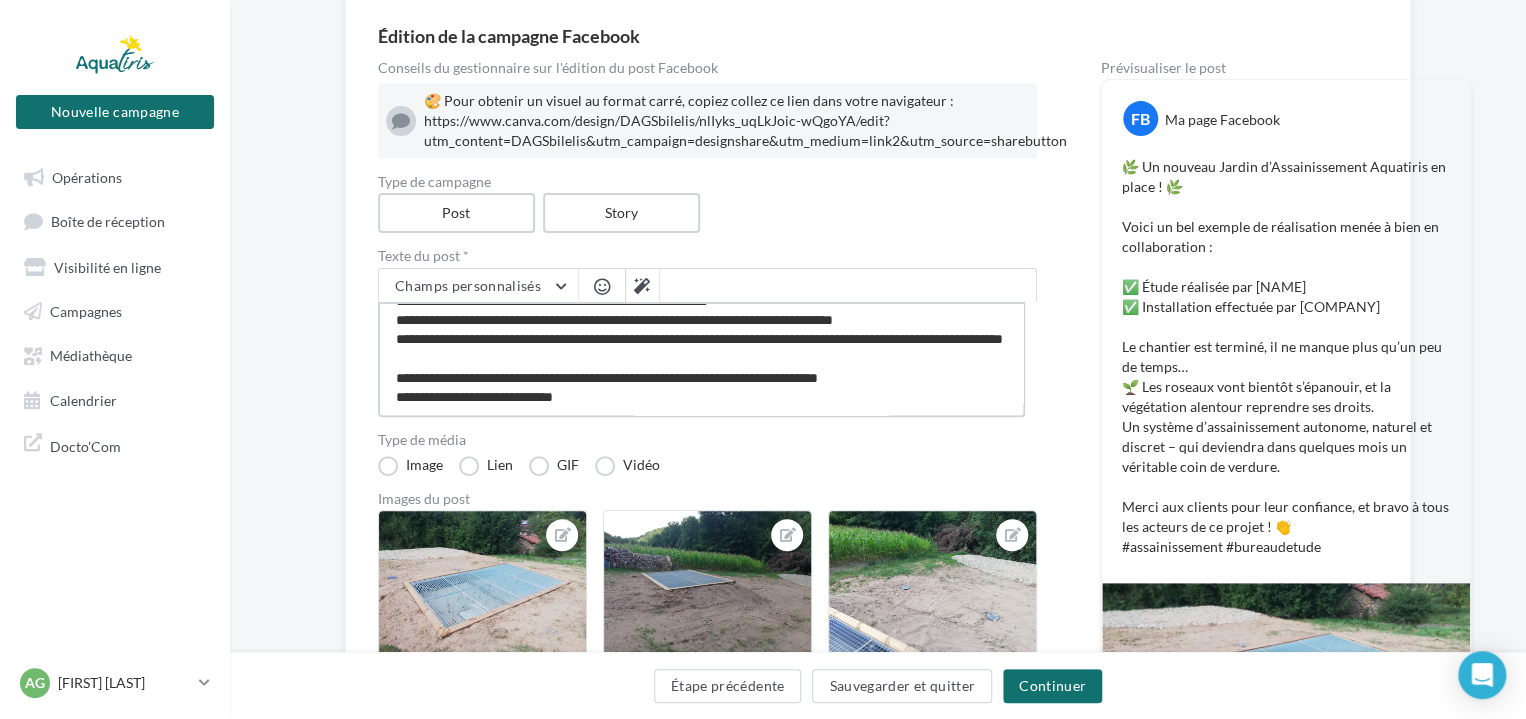 type on "**********" 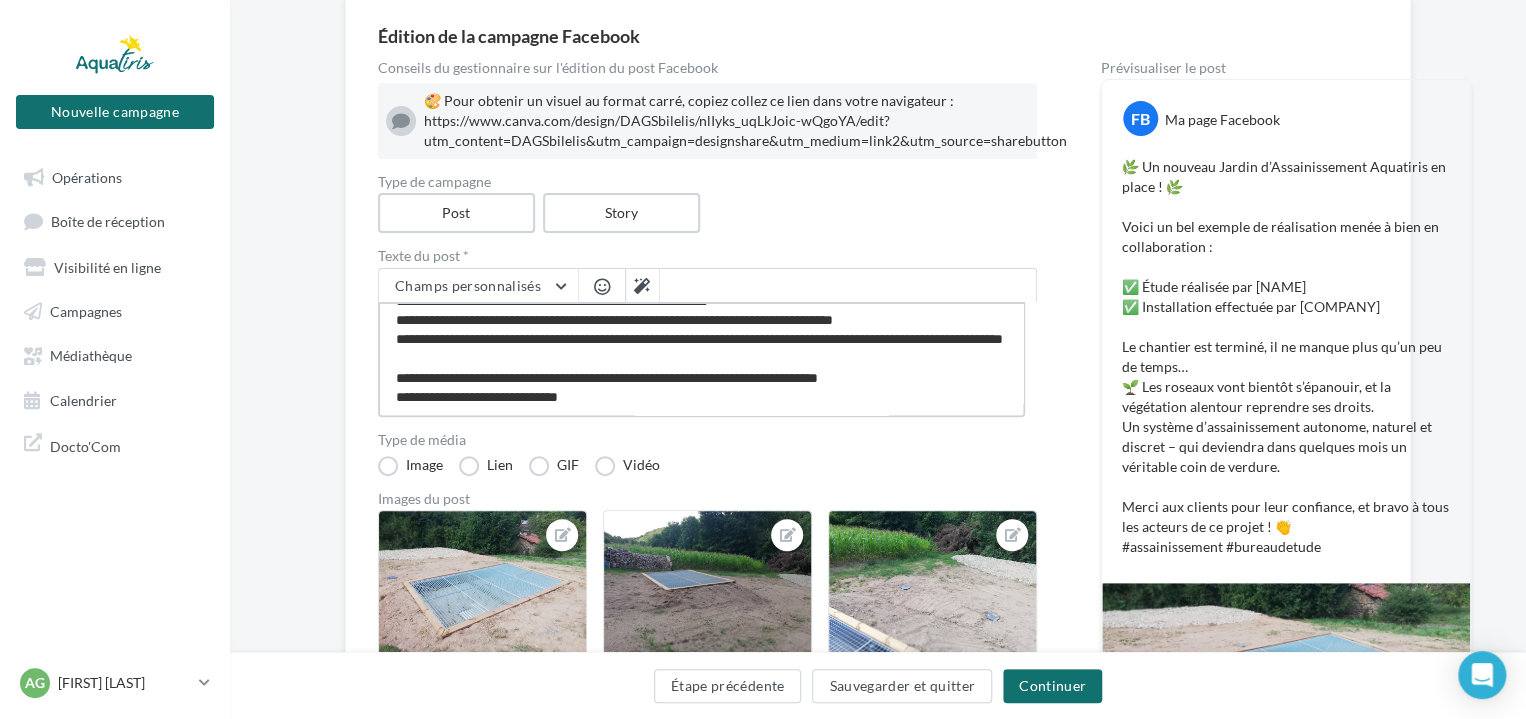 type on "**********" 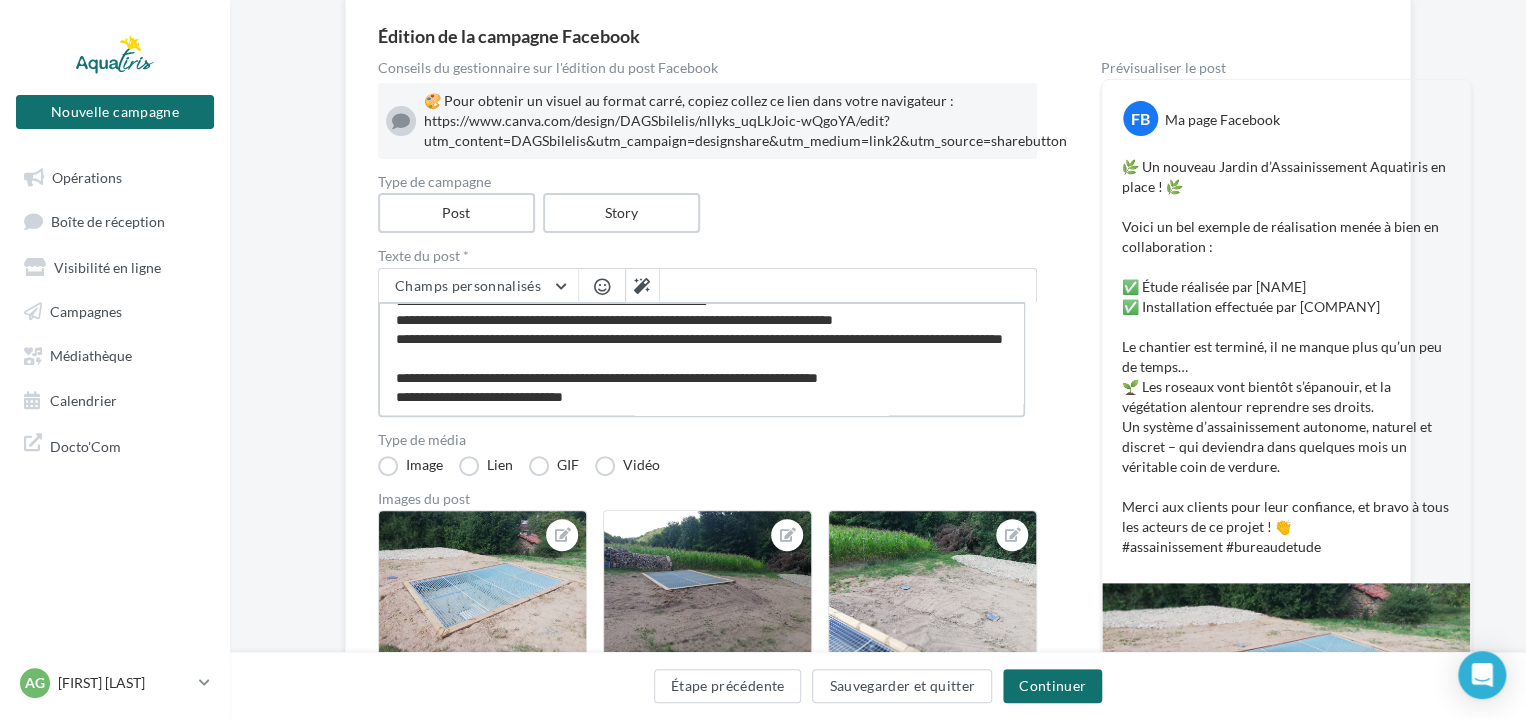 type on "**********" 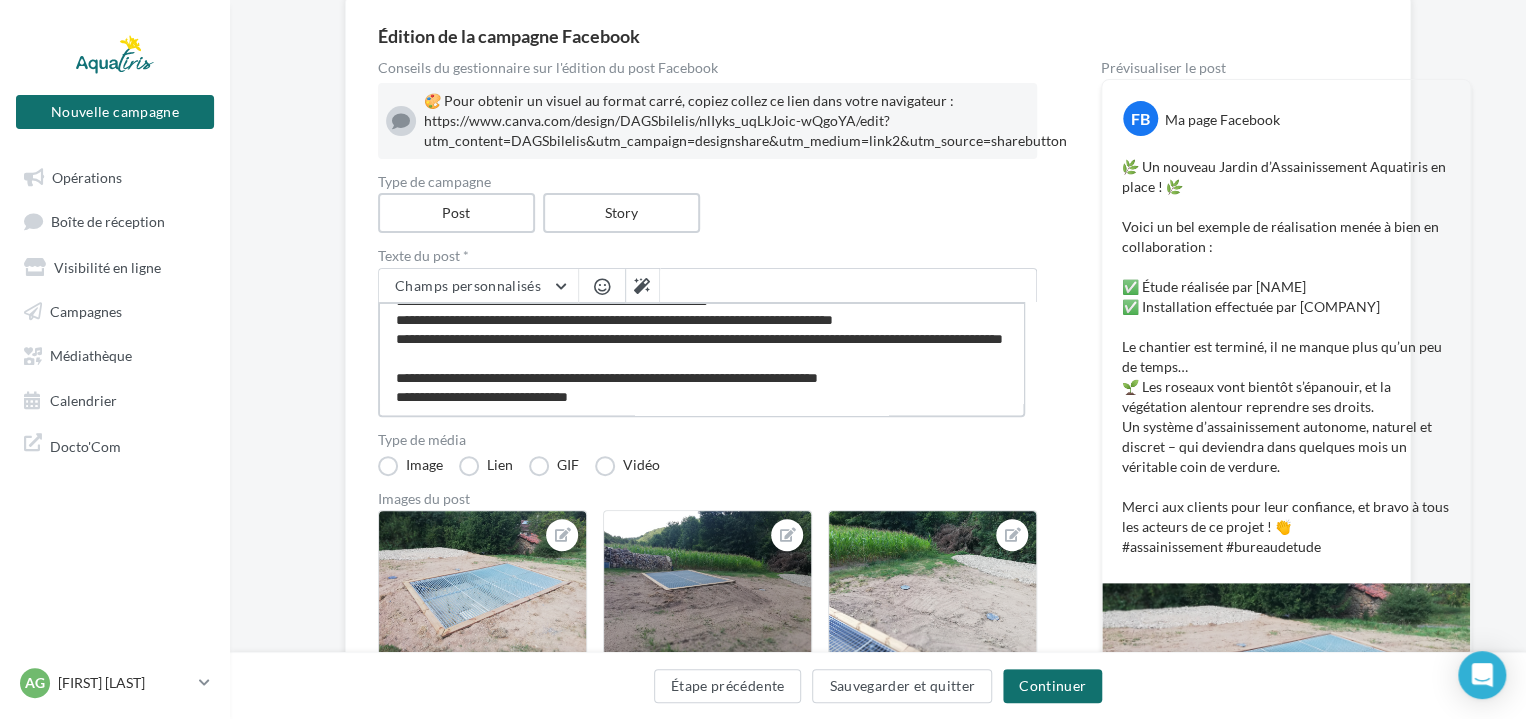 type on "**********" 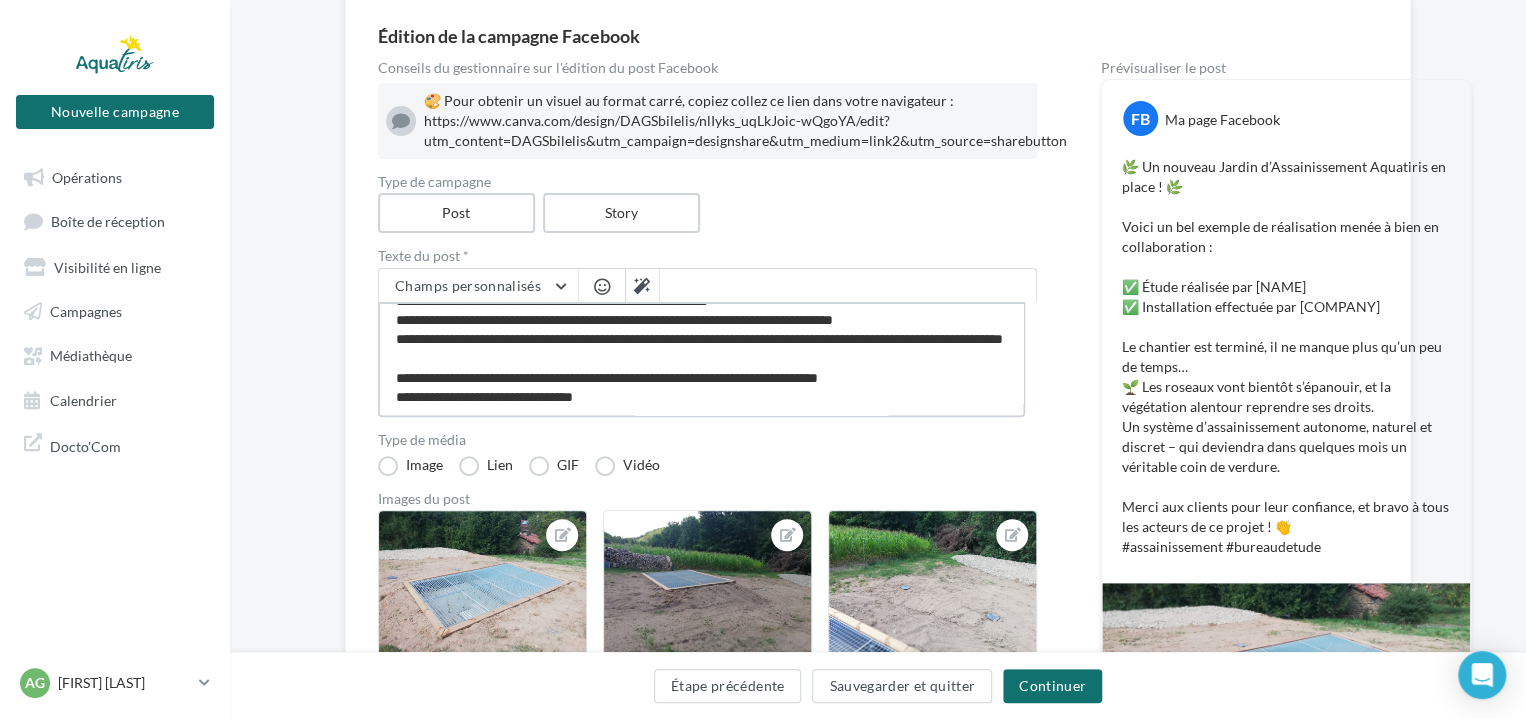 type on "**********" 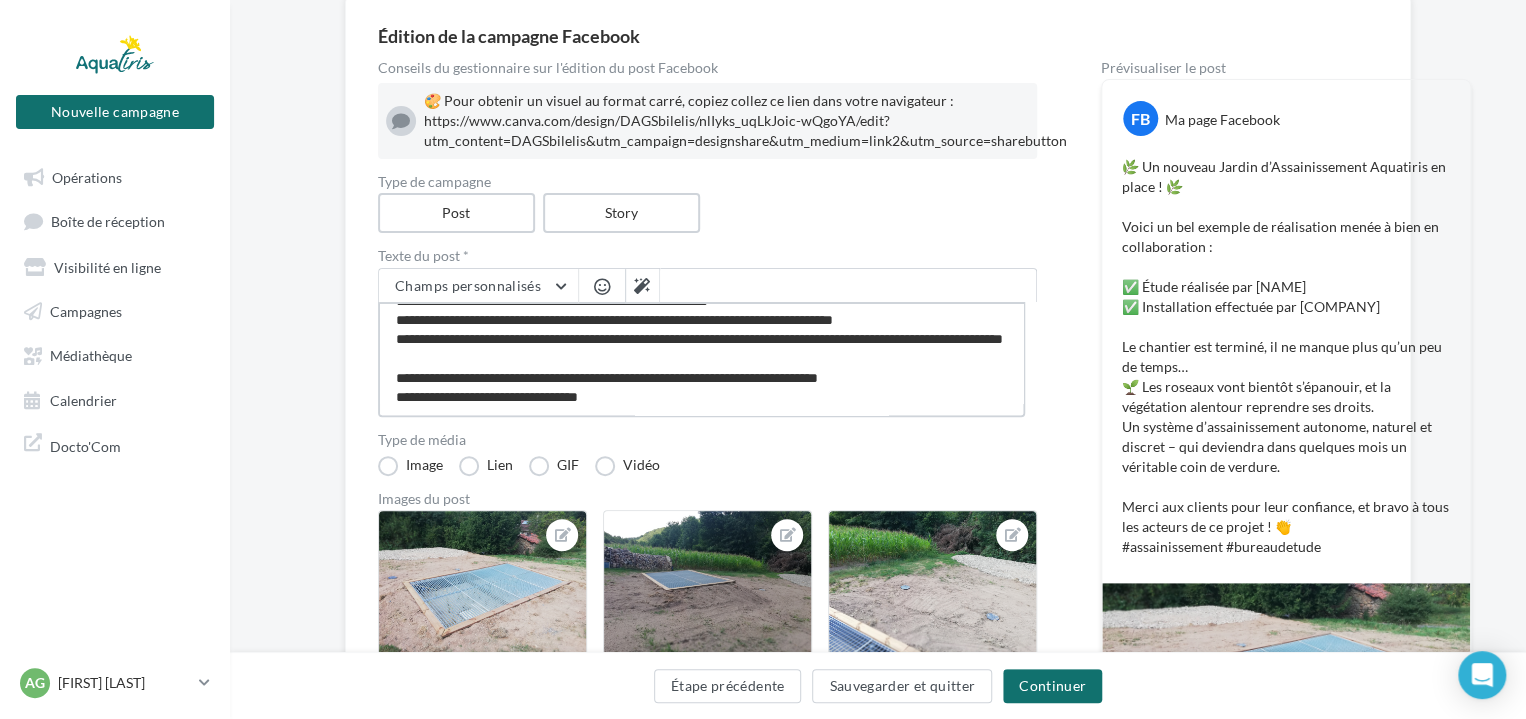 type on "**********" 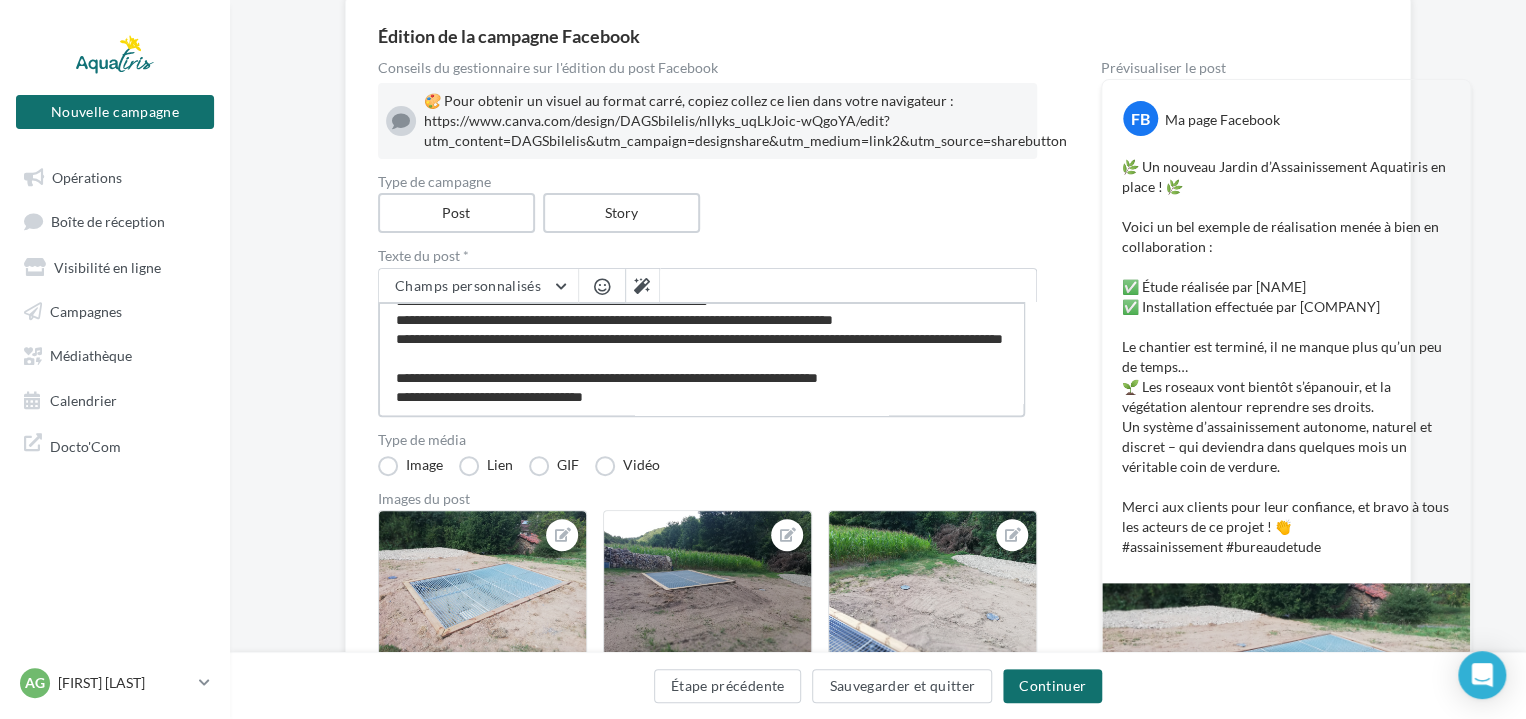 type on "**********" 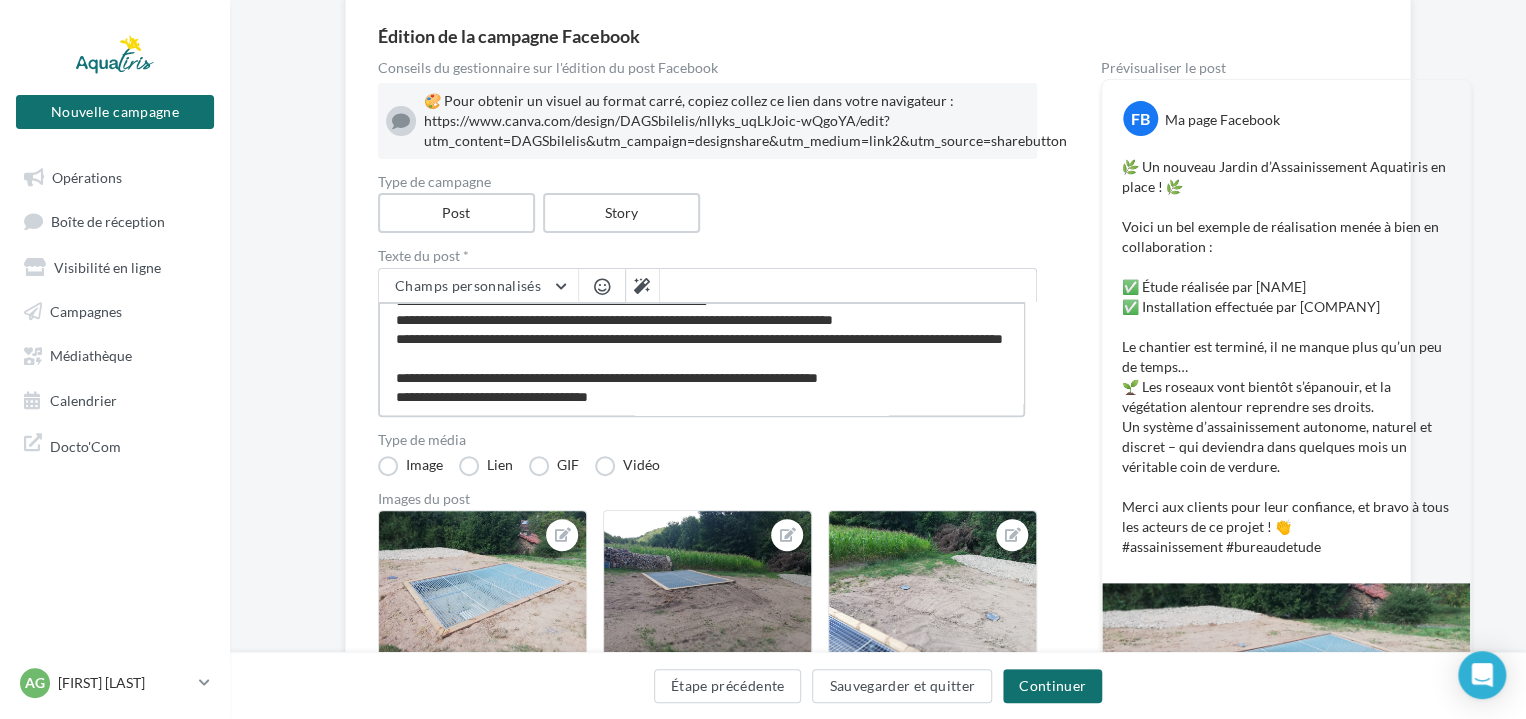 type on "**********" 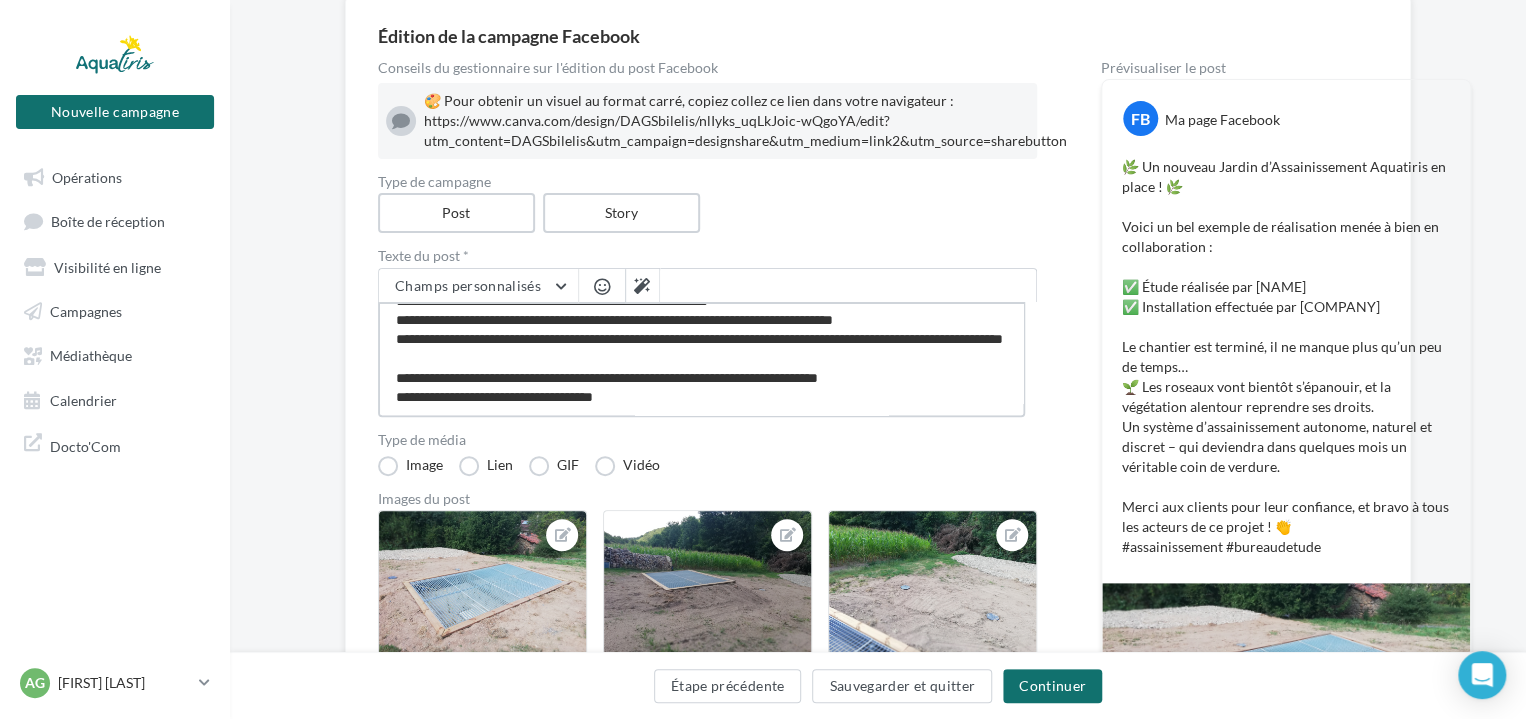 type on "**********" 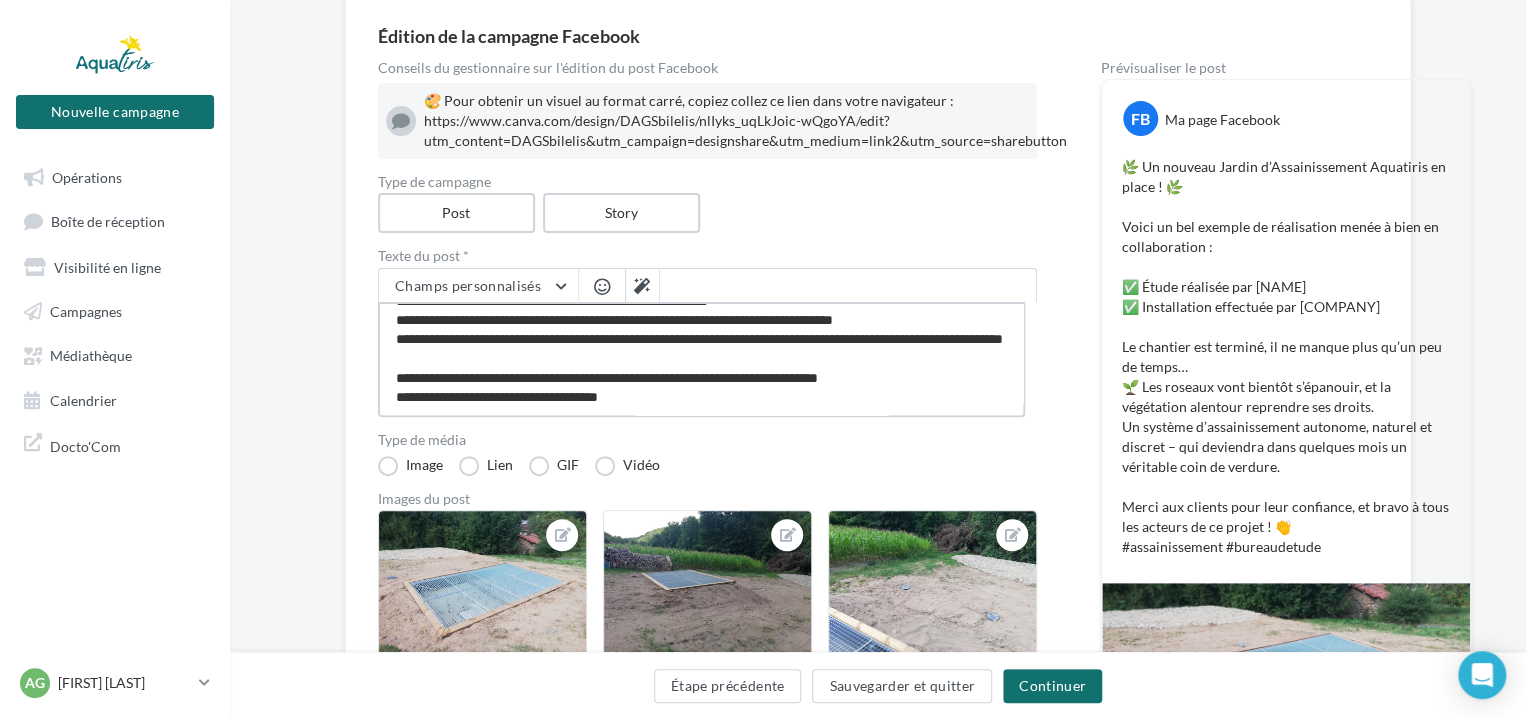 type on "**********" 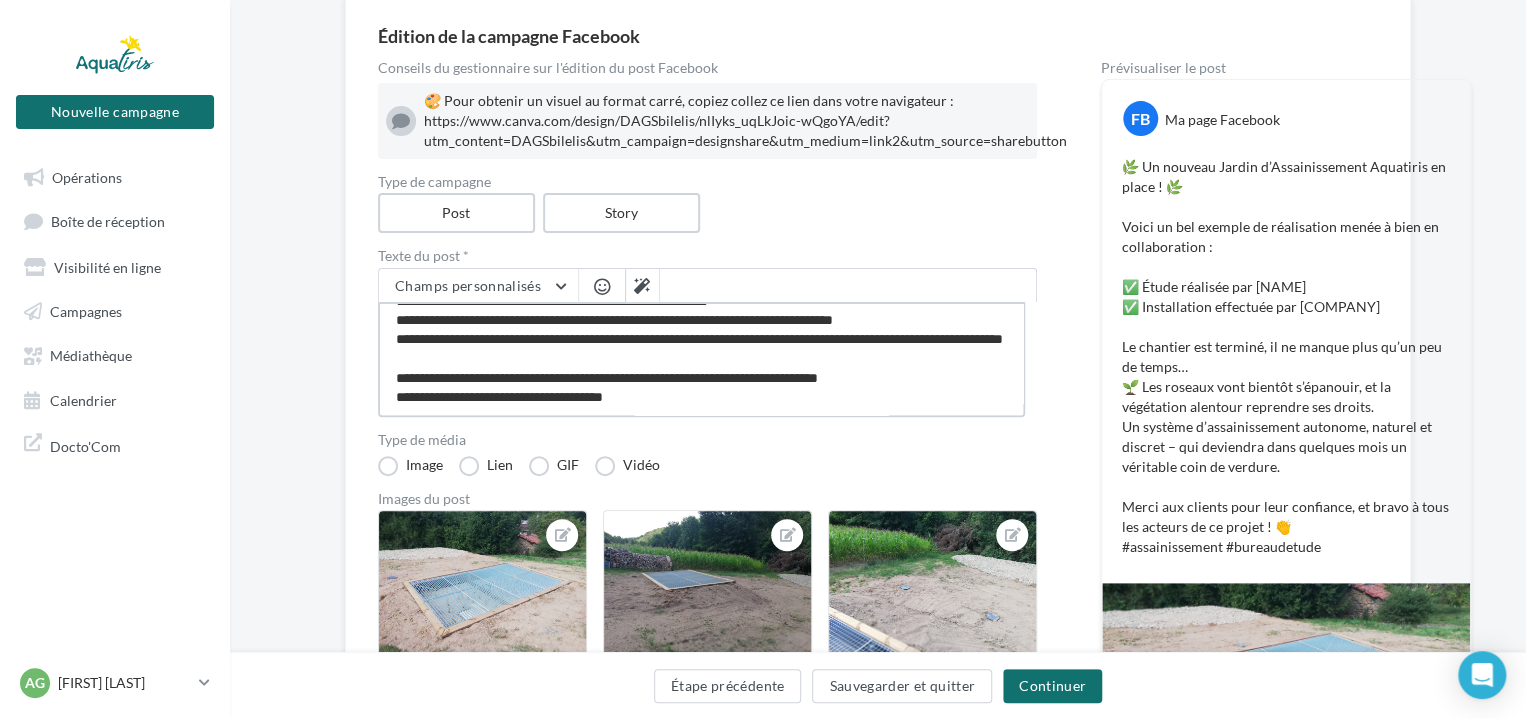 type on "**********" 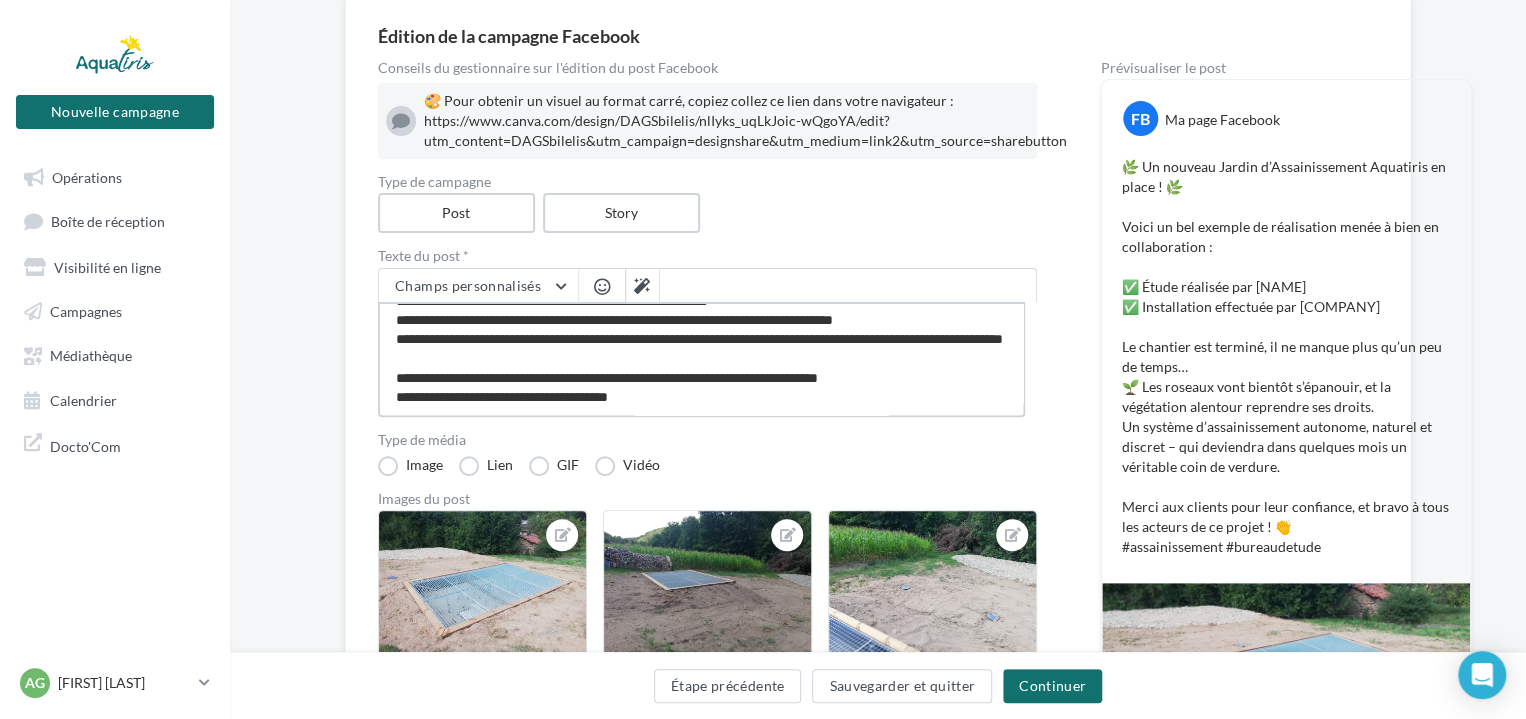 type on "**********" 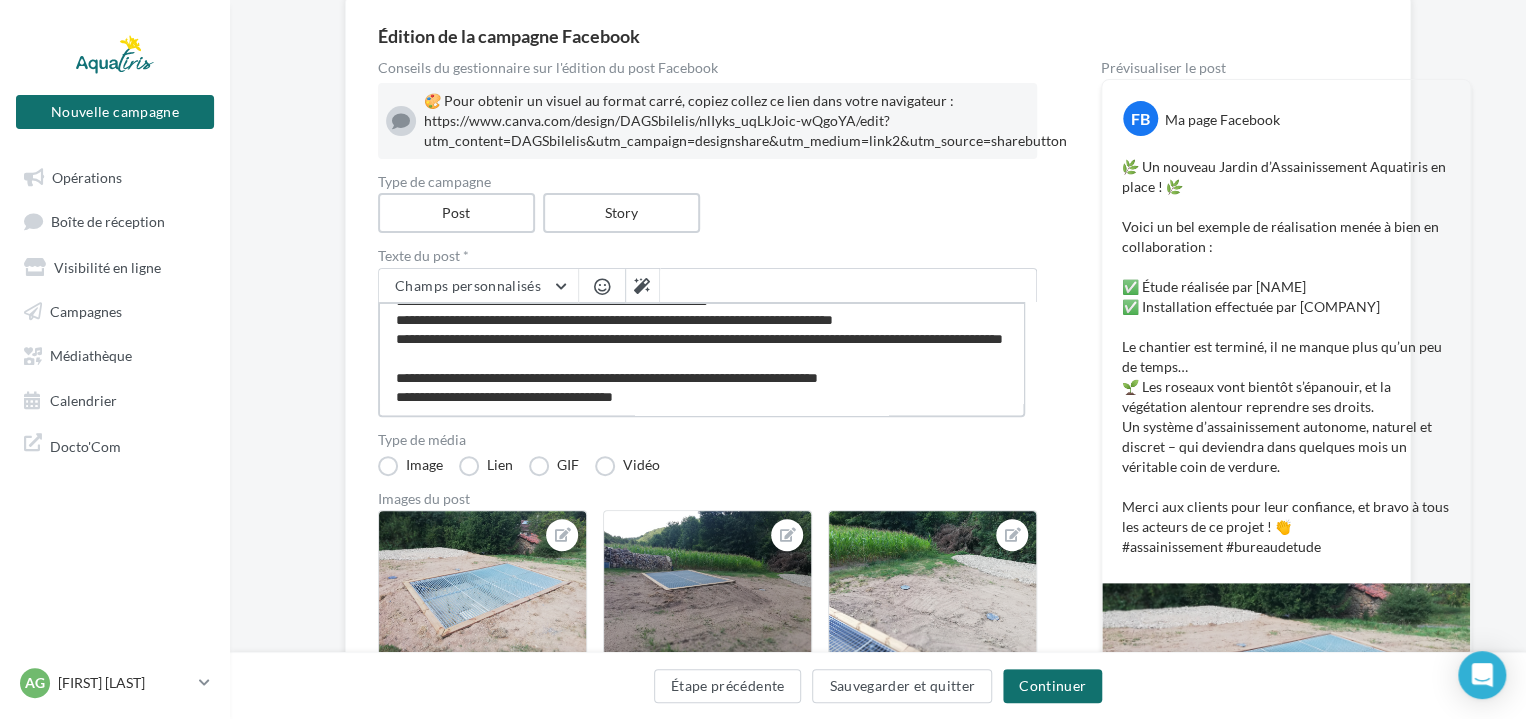 type on "**********" 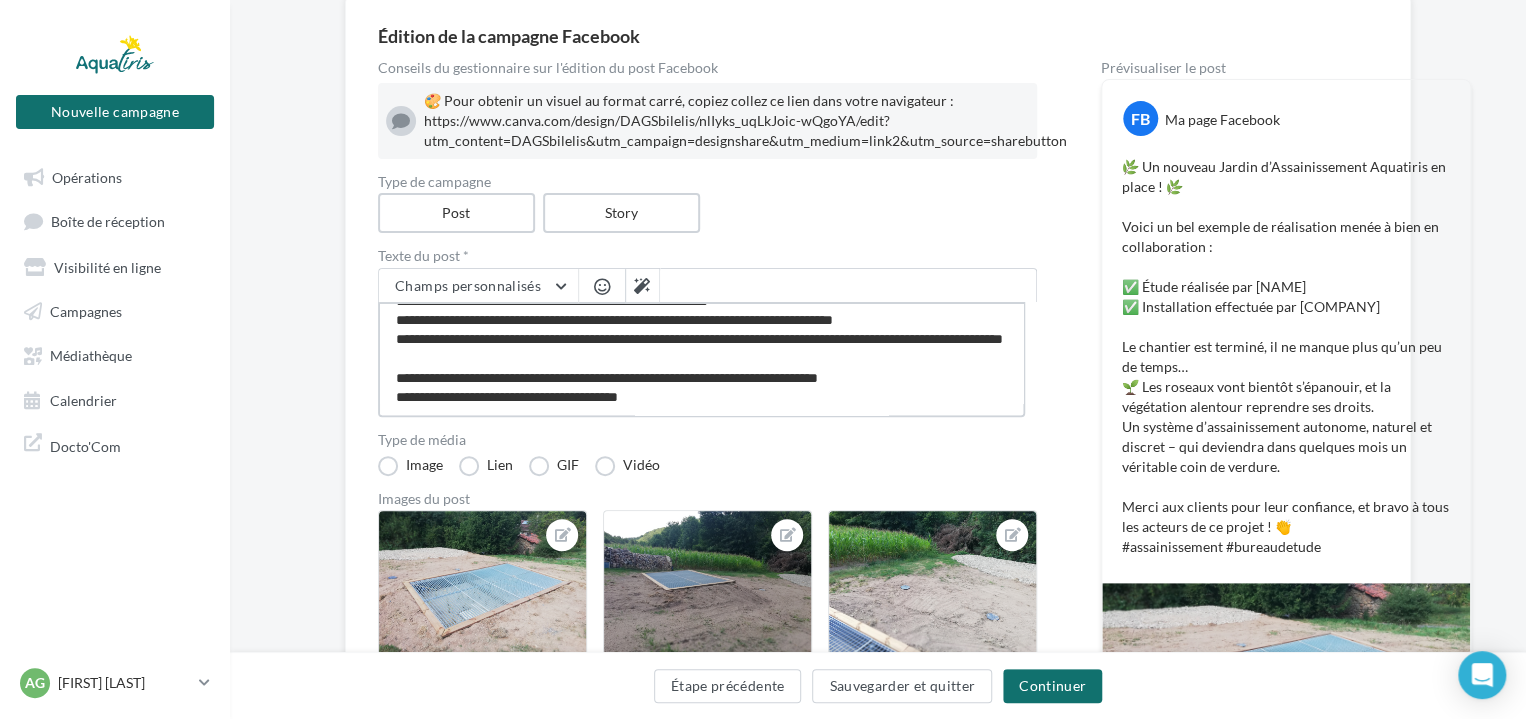 type on "**********" 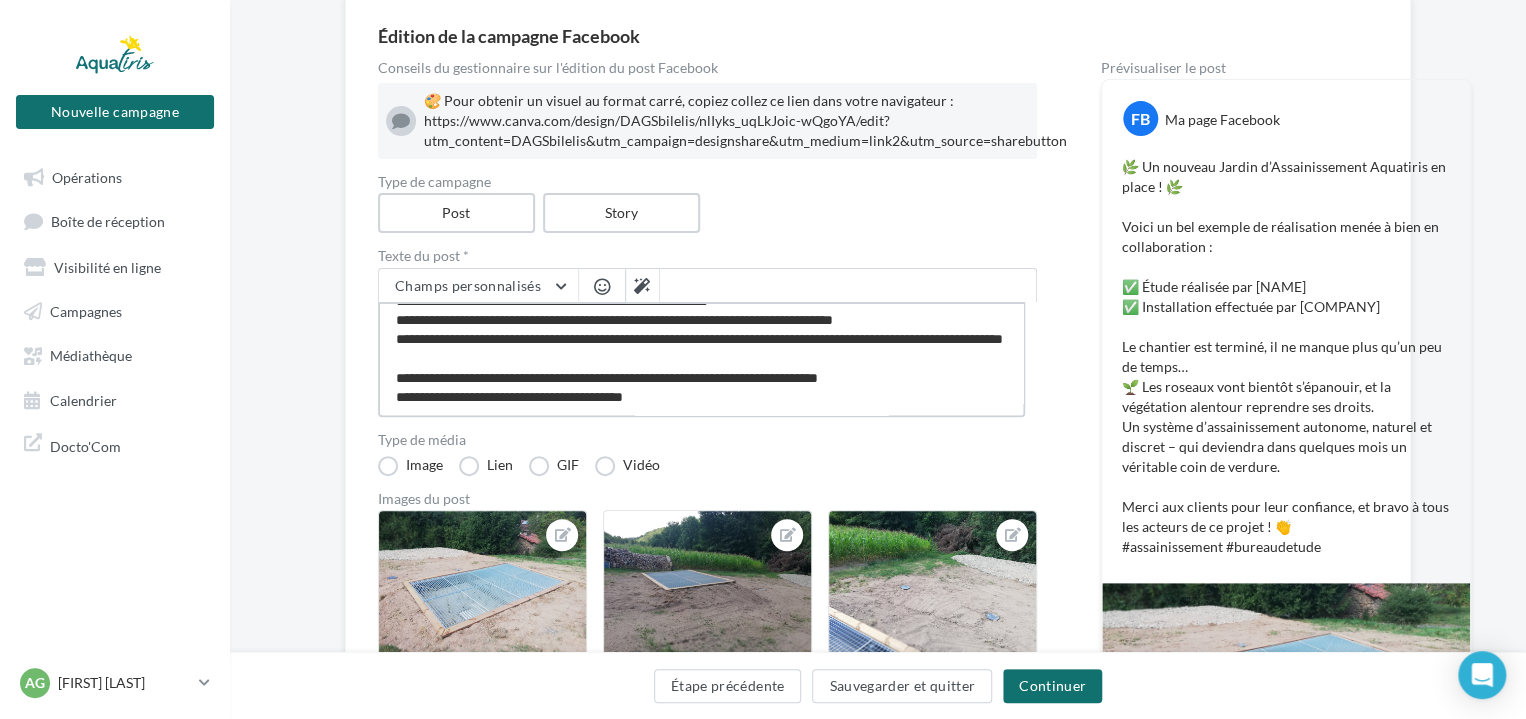 type on "**********" 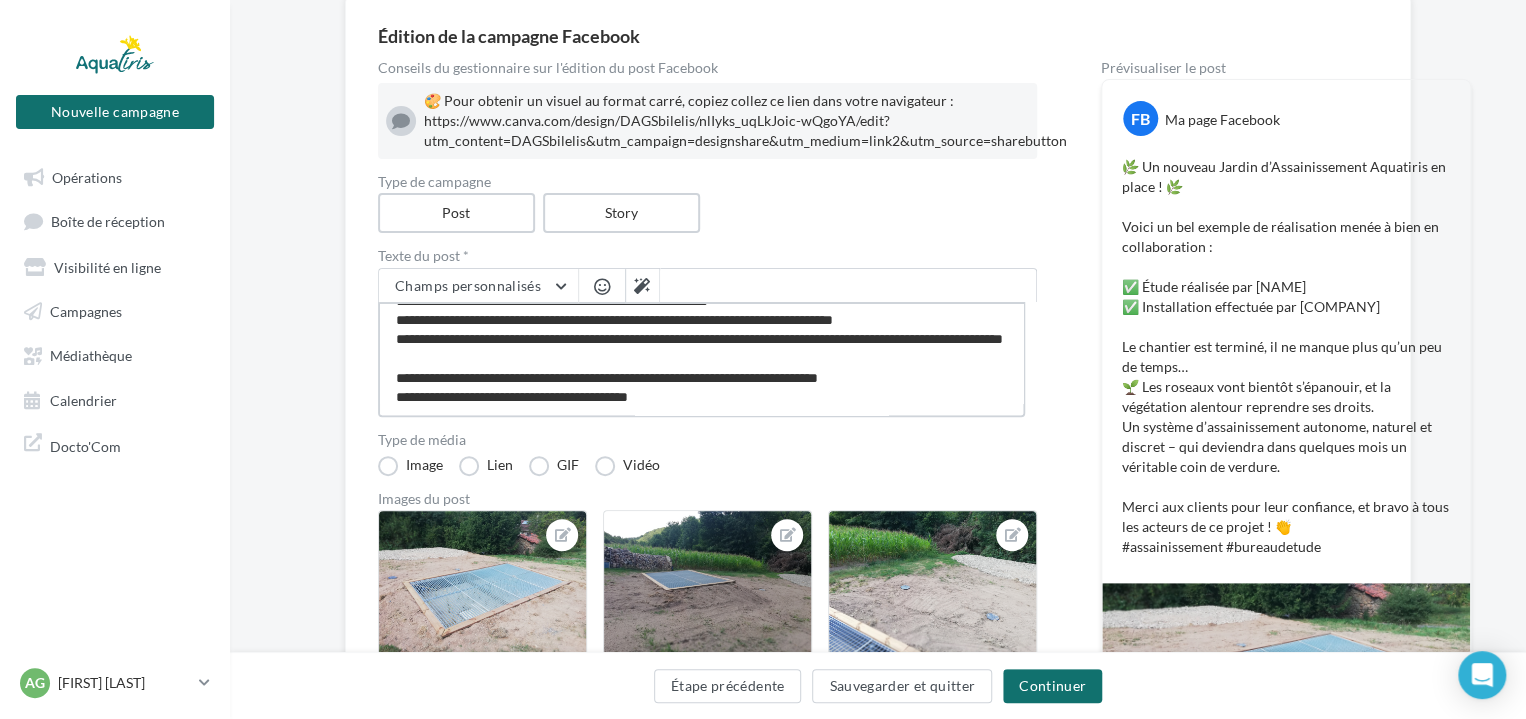 type on "**********" 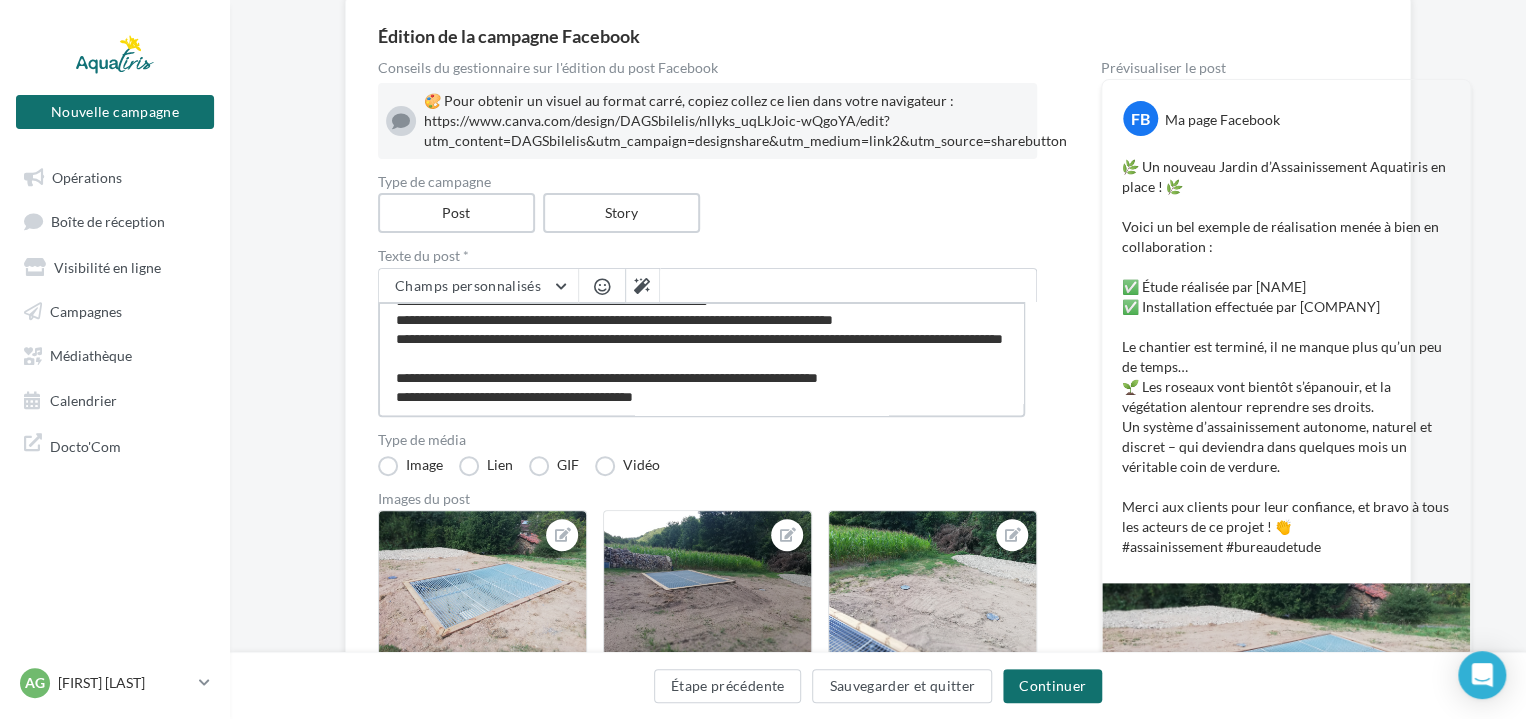type on "**********" 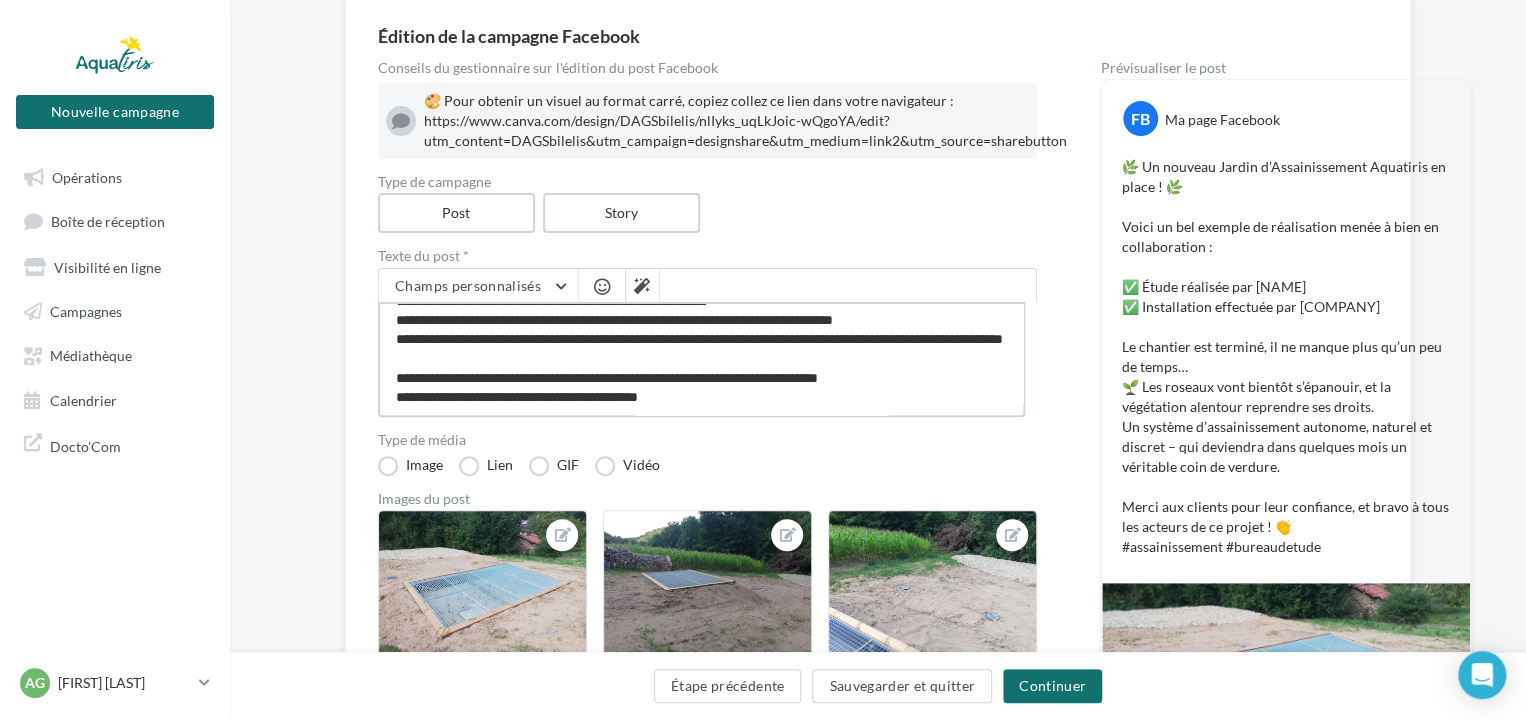 type on "**********" 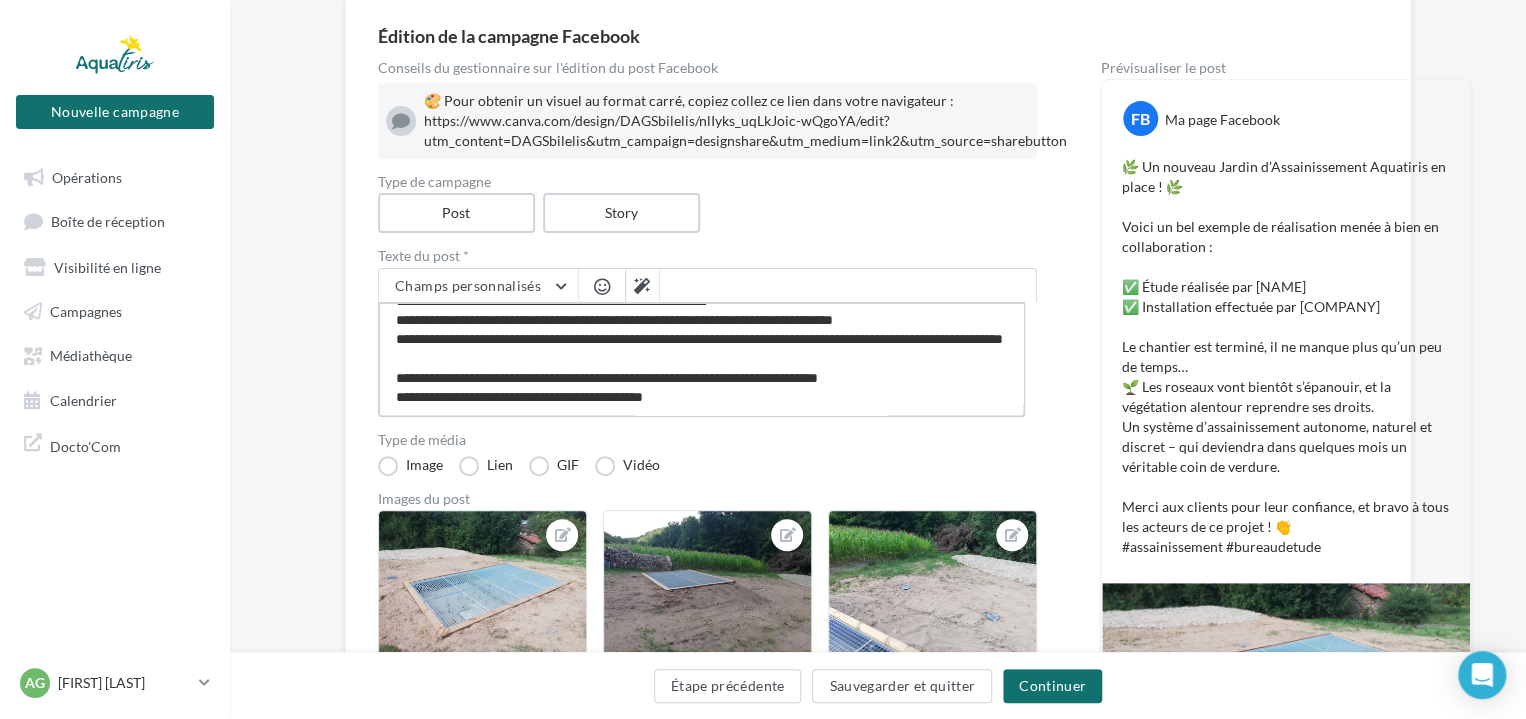 type on "**********" 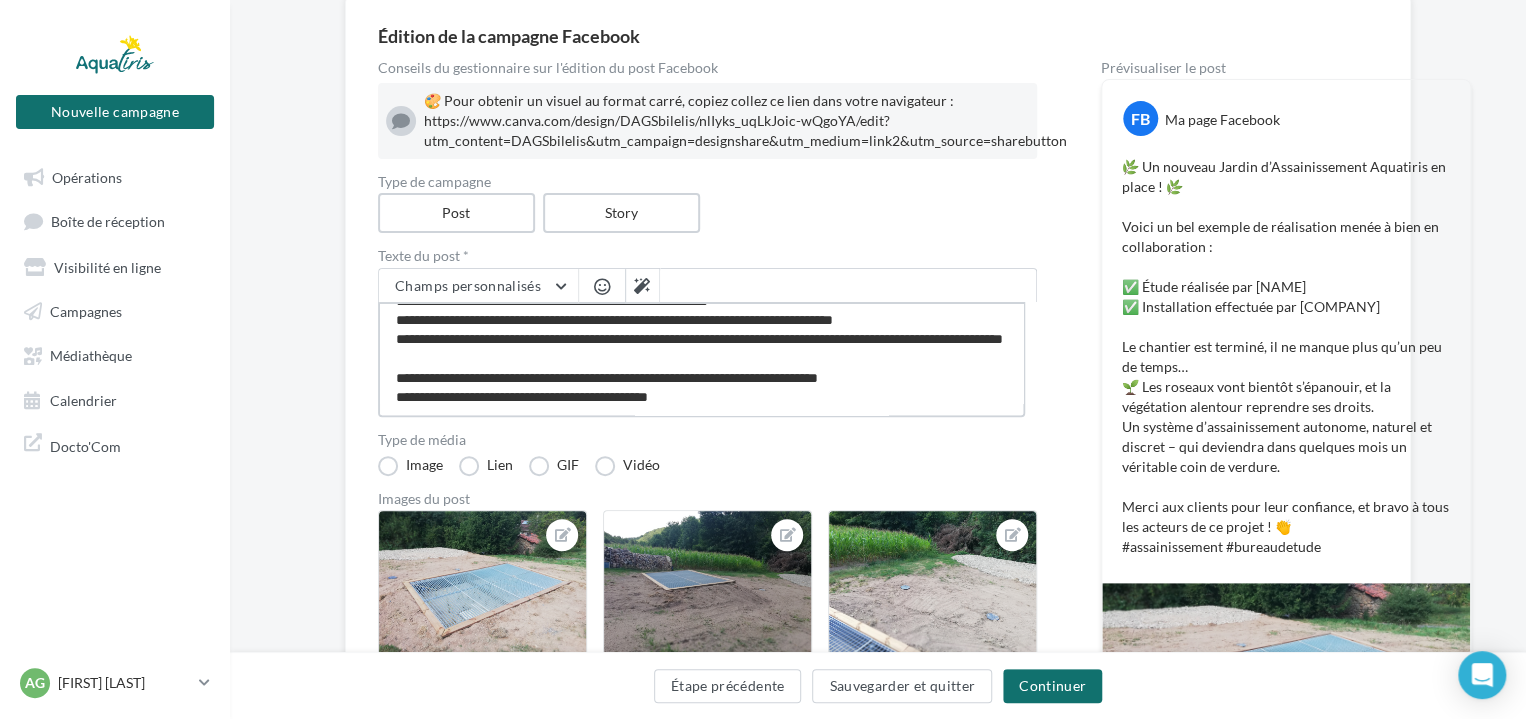 type on "**********" 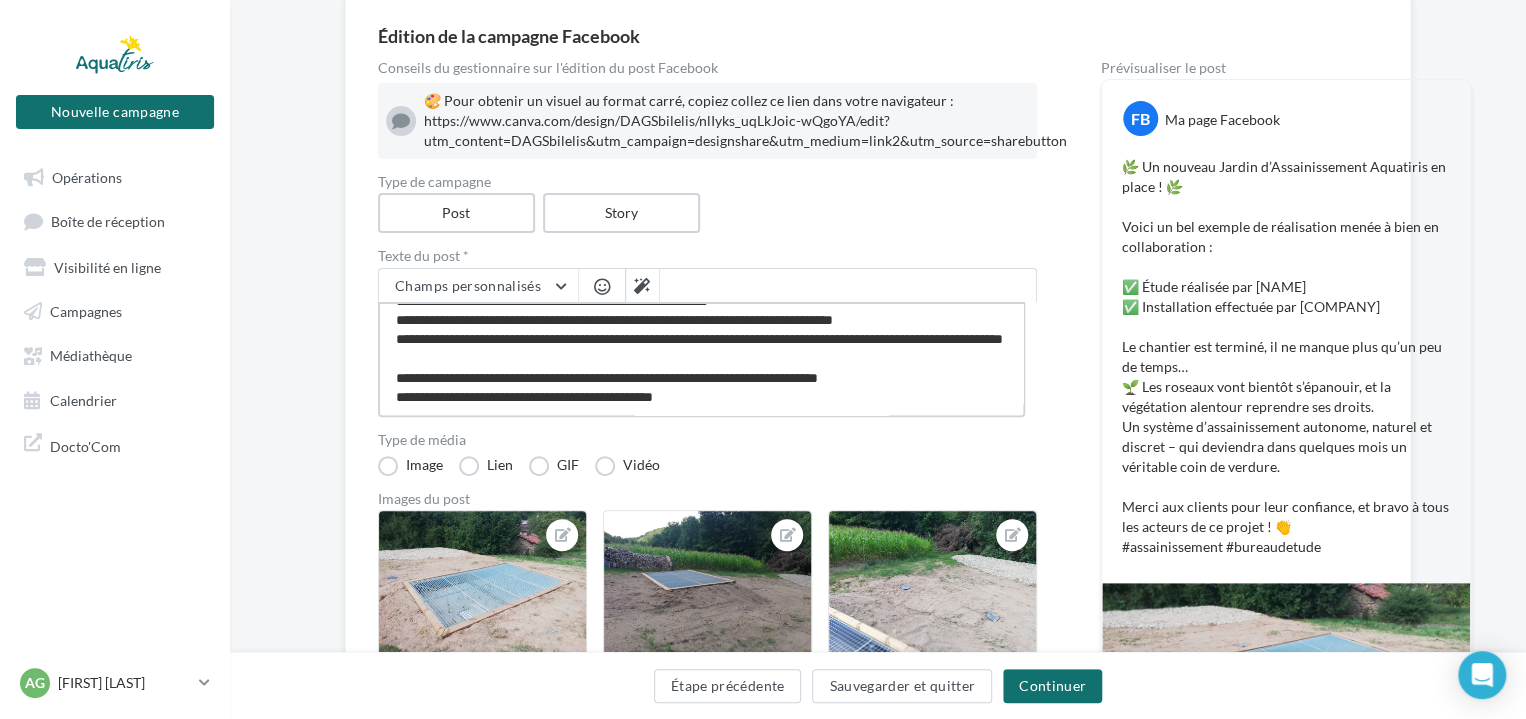 type on "**********" 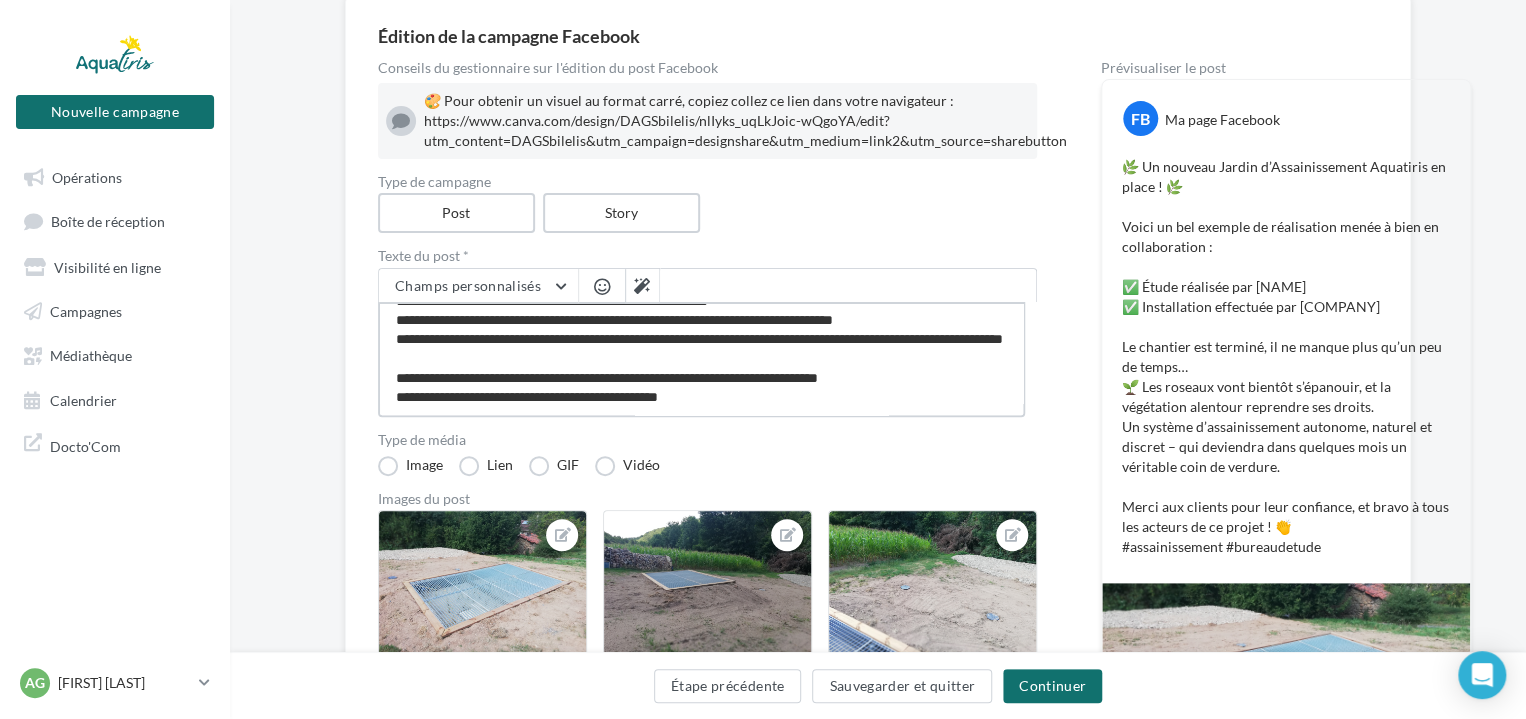 type on "**********" 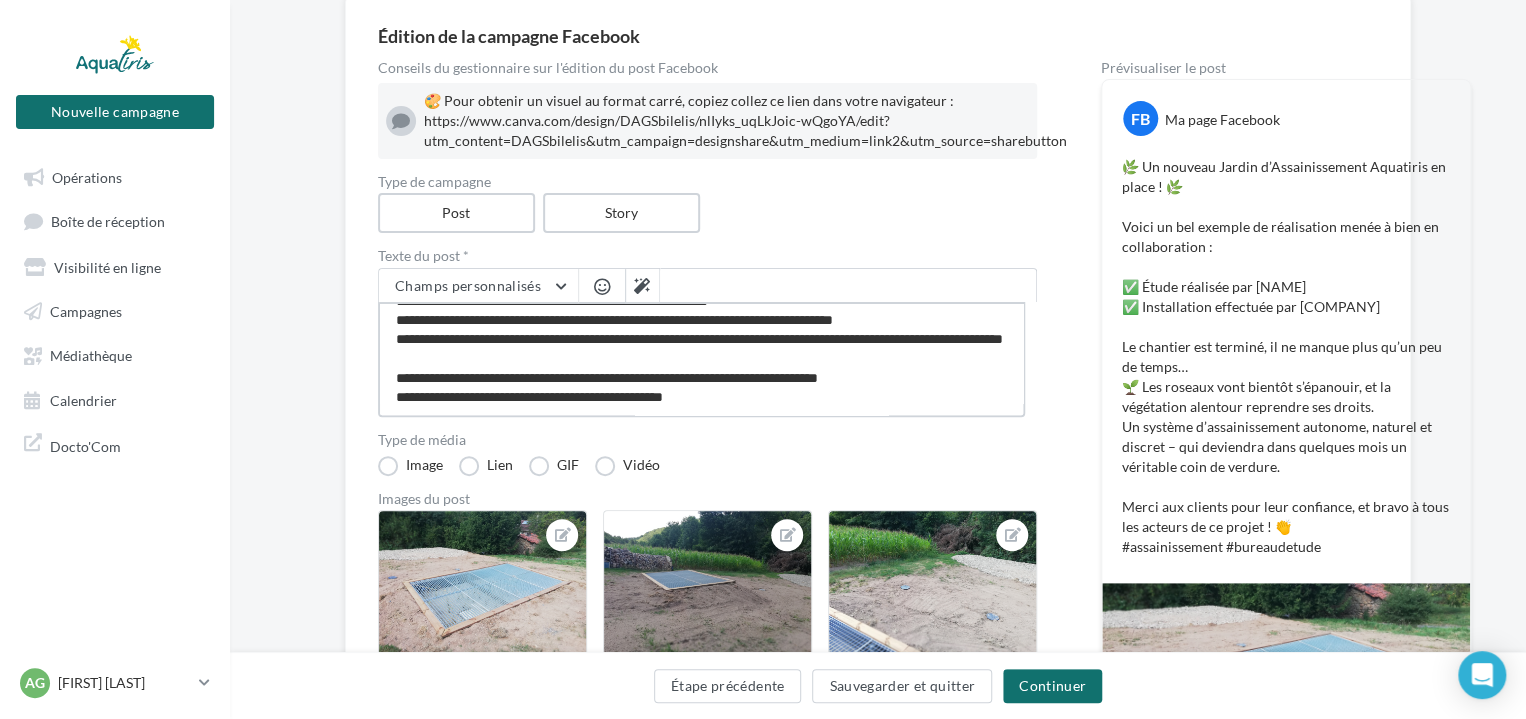 type on "**********" 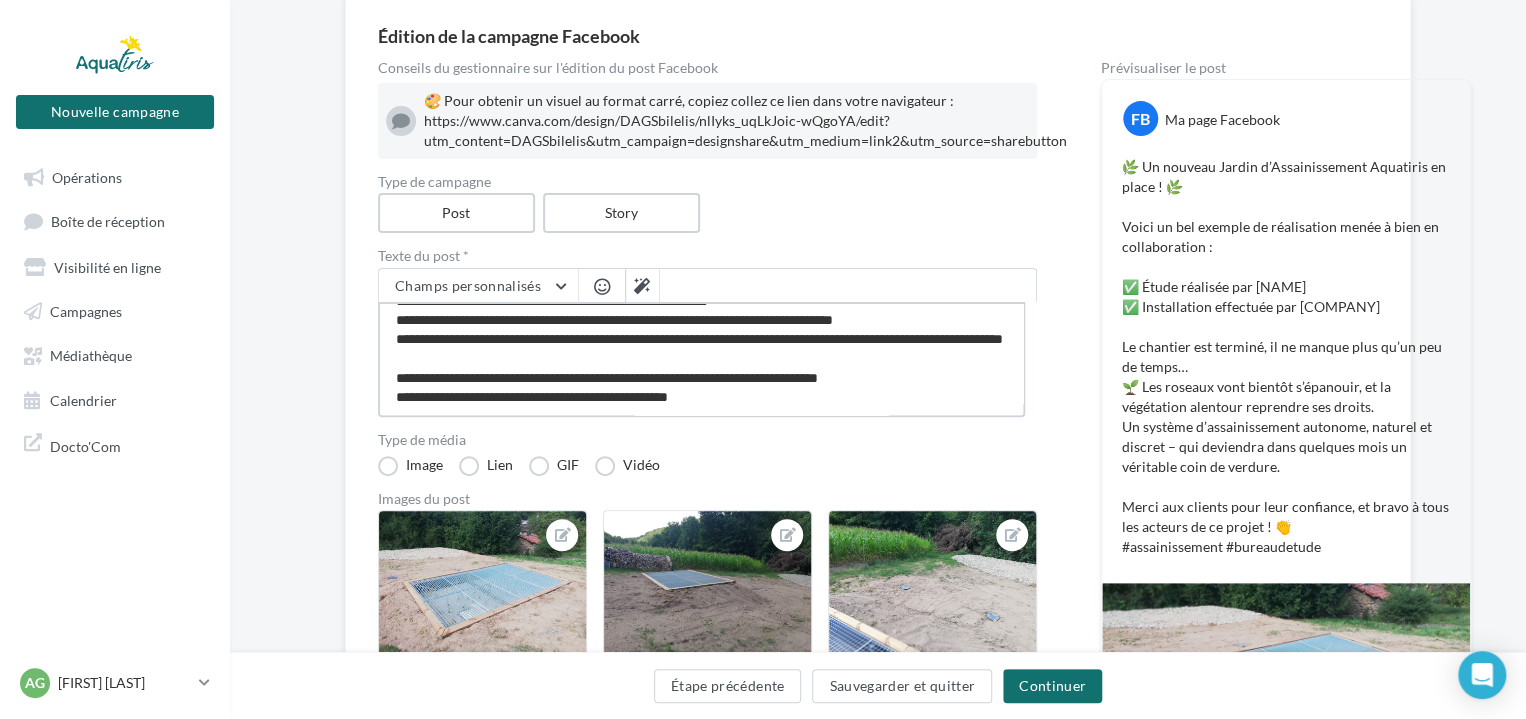 type on "**********" 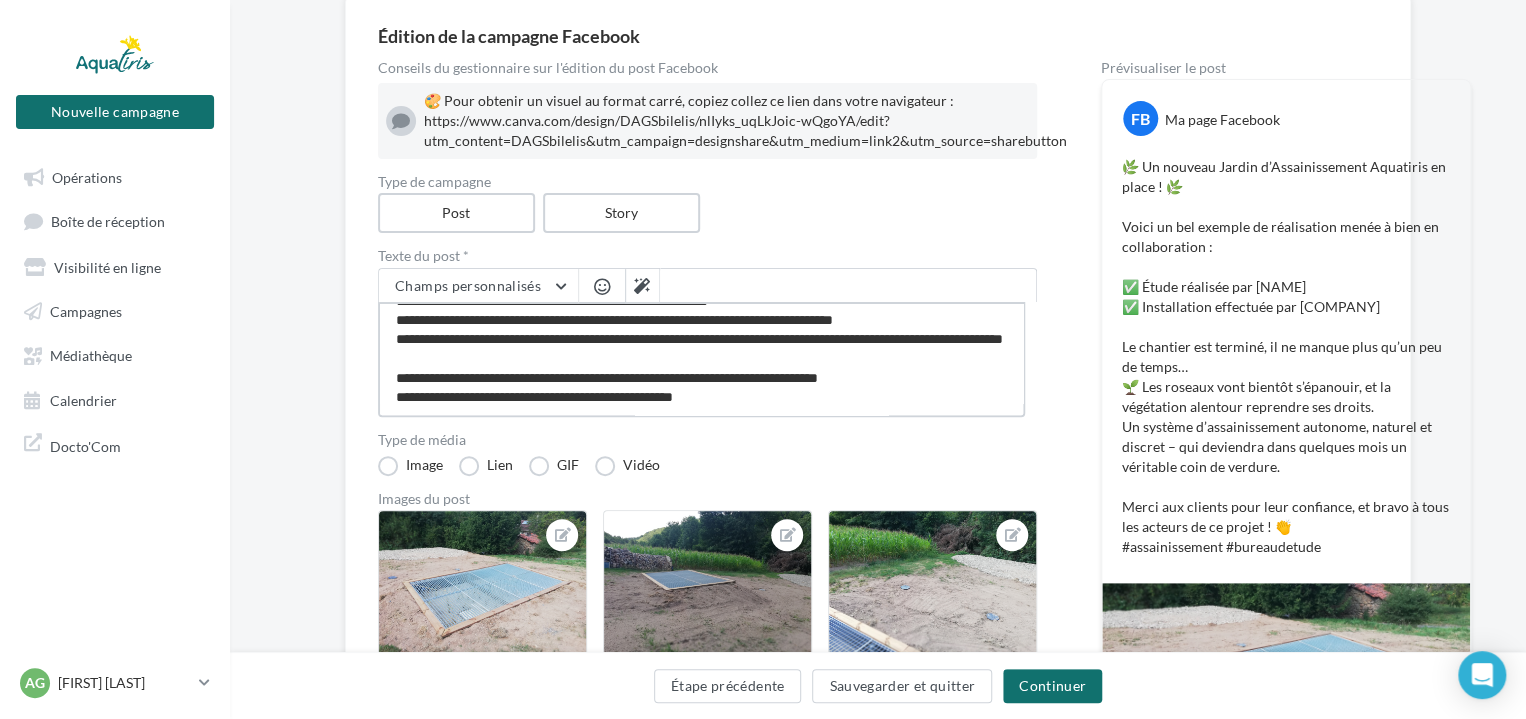 type on "**********" 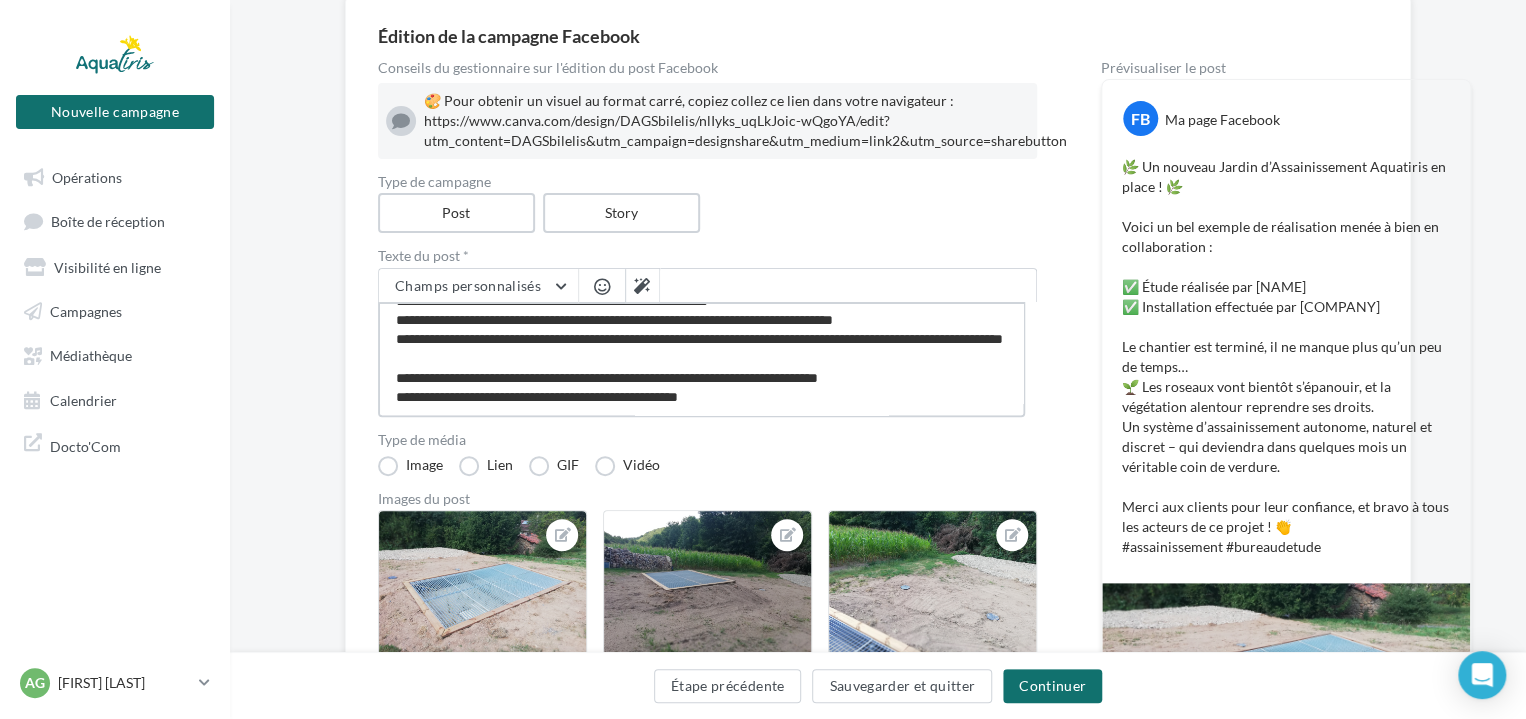 type on "**********" 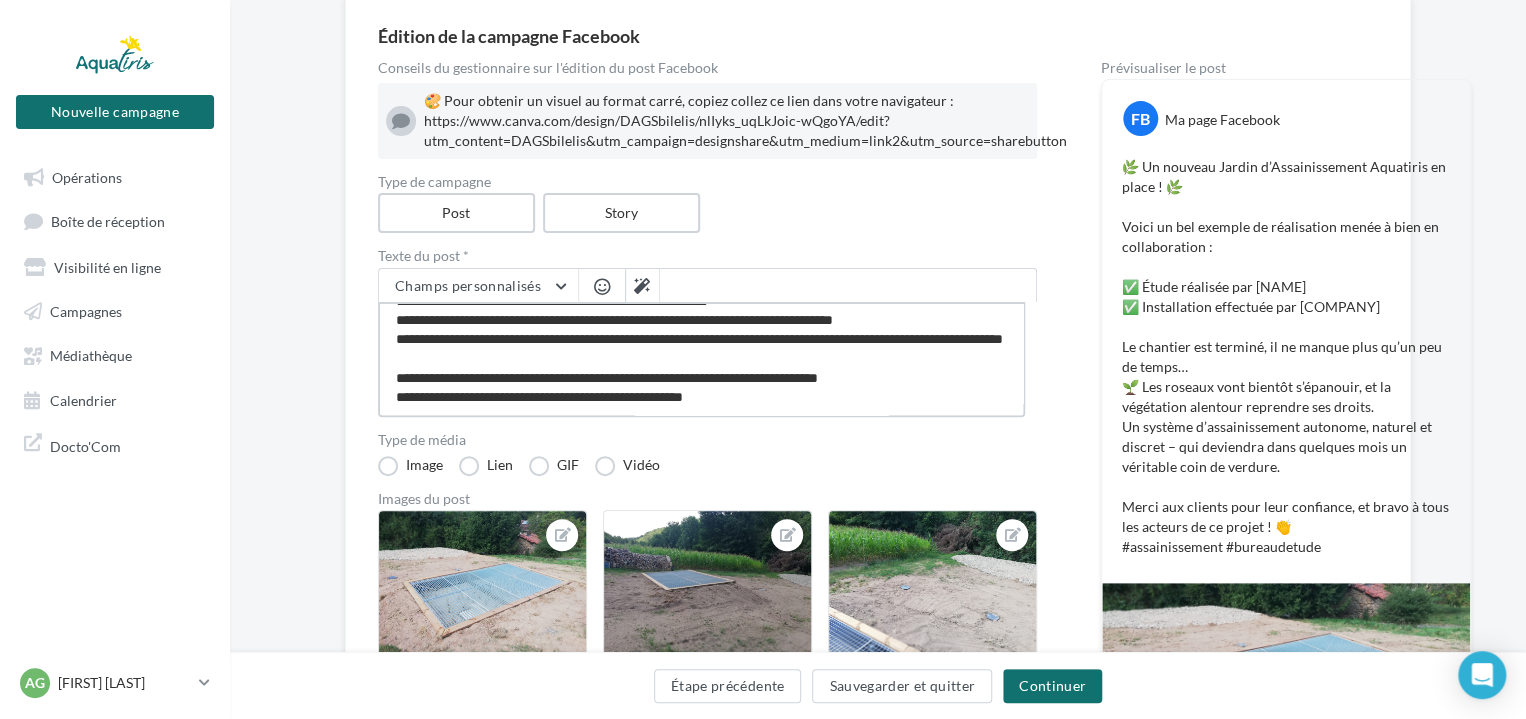type on "**********" 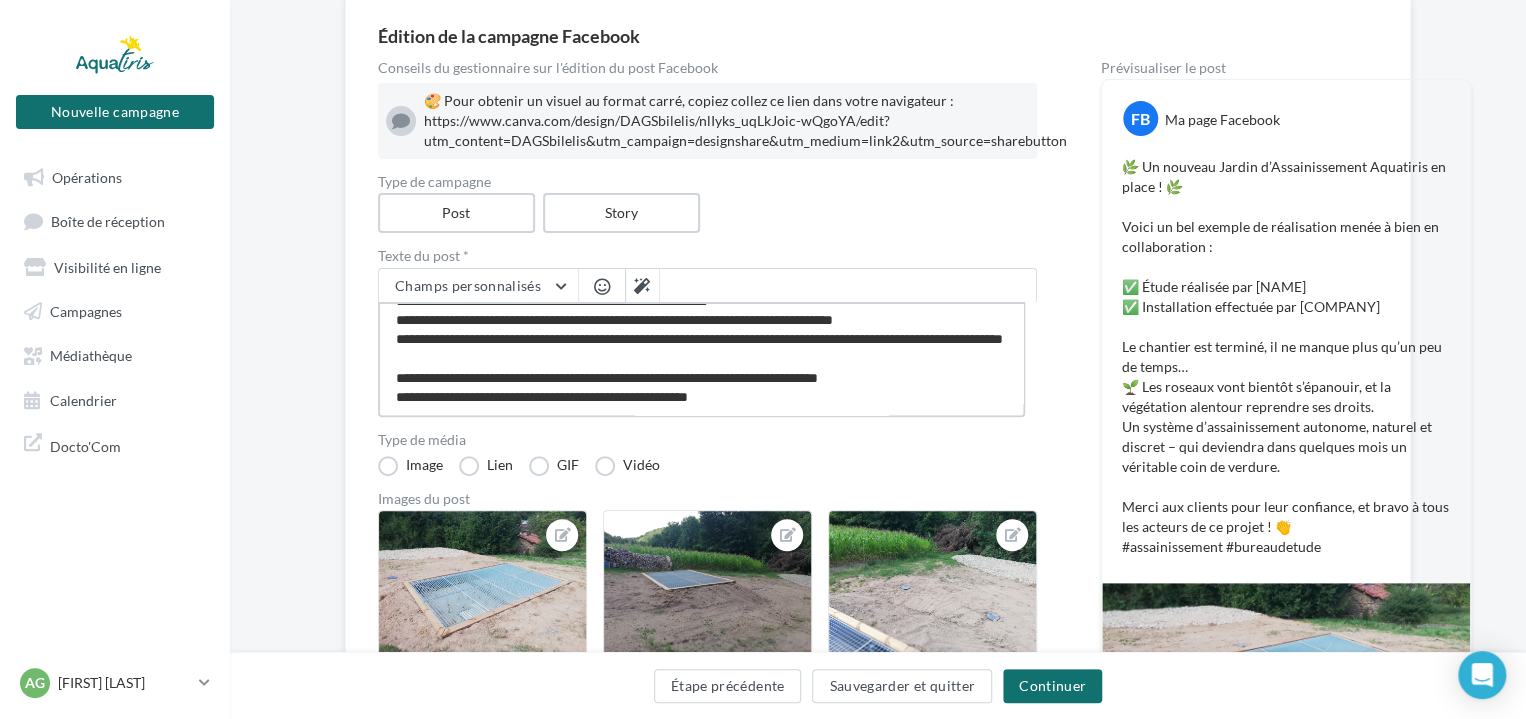 type on "**********" 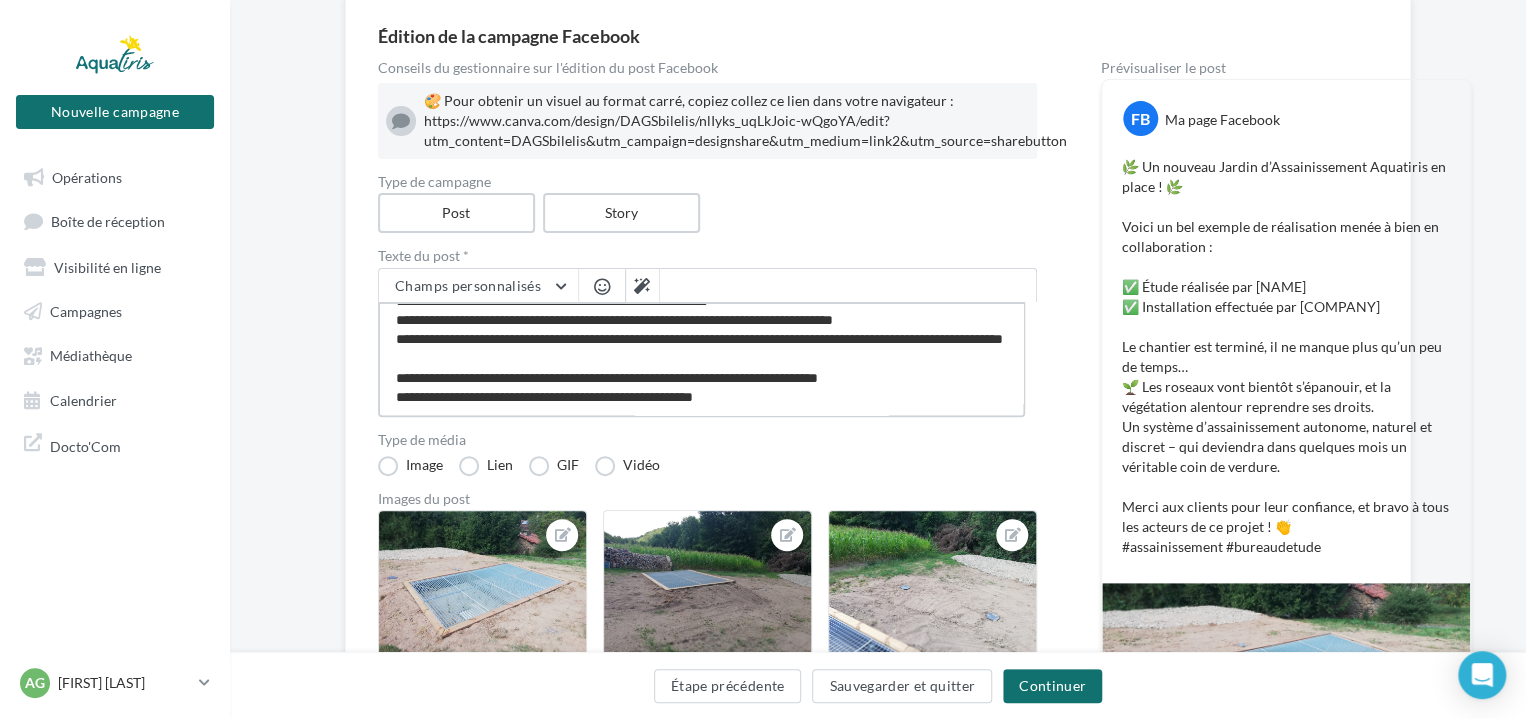 type on "**********" 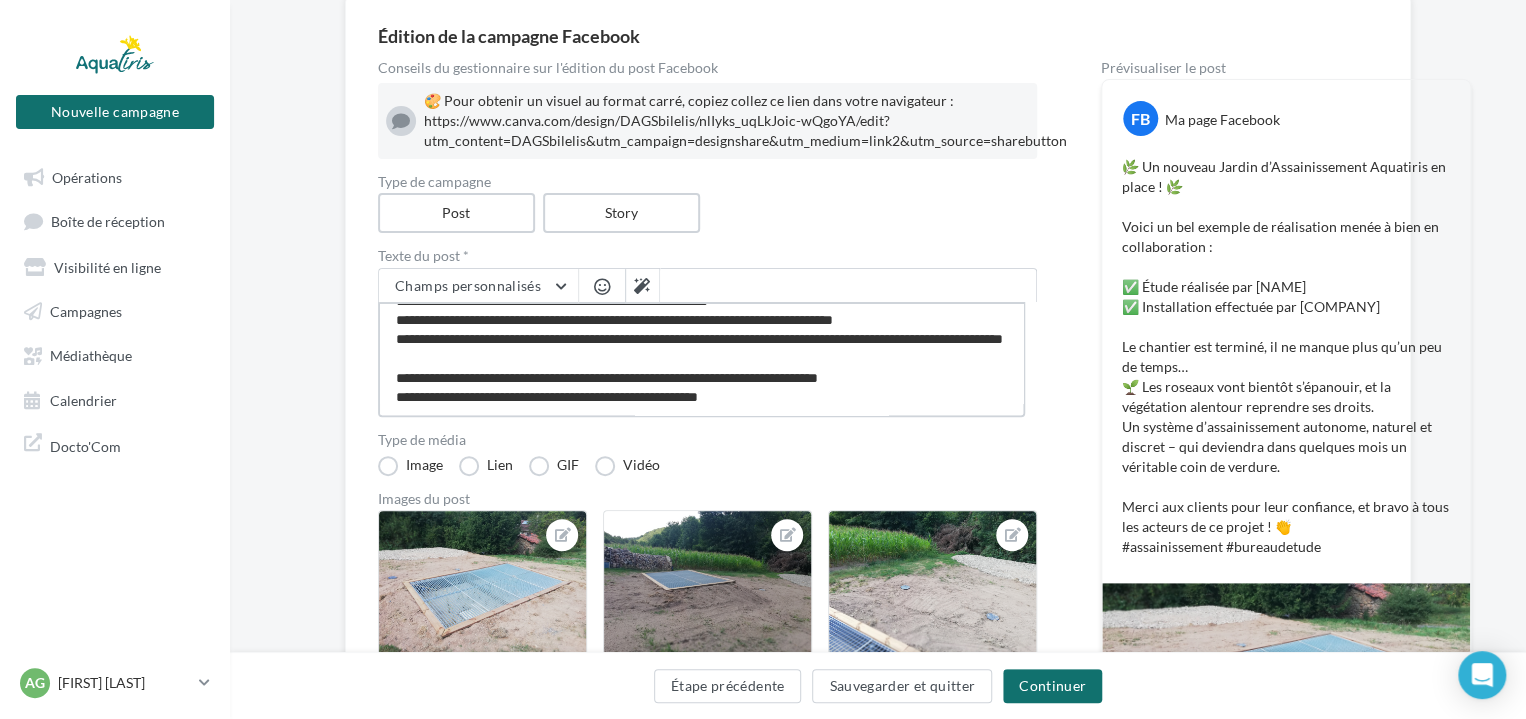 type on "**********" 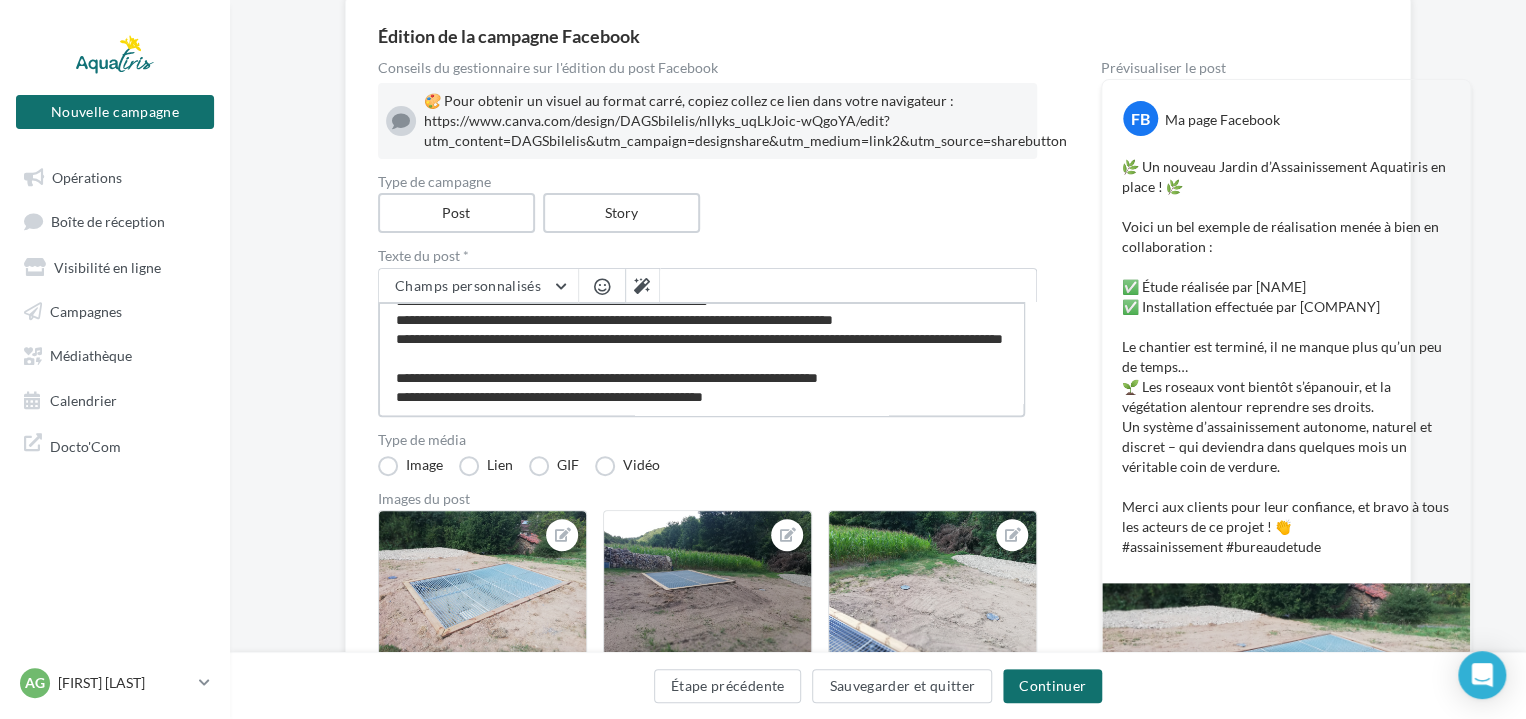 type on "**********" 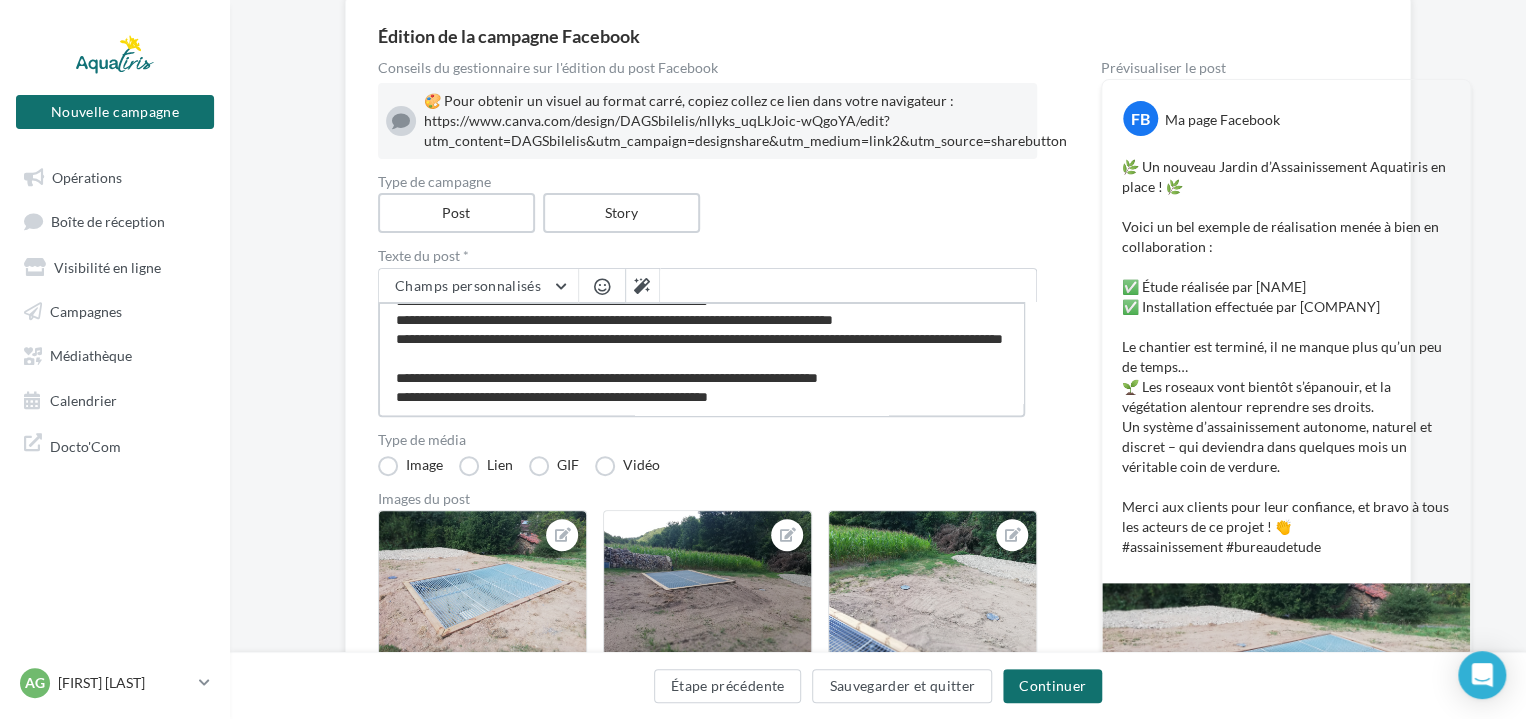 type on "**********" 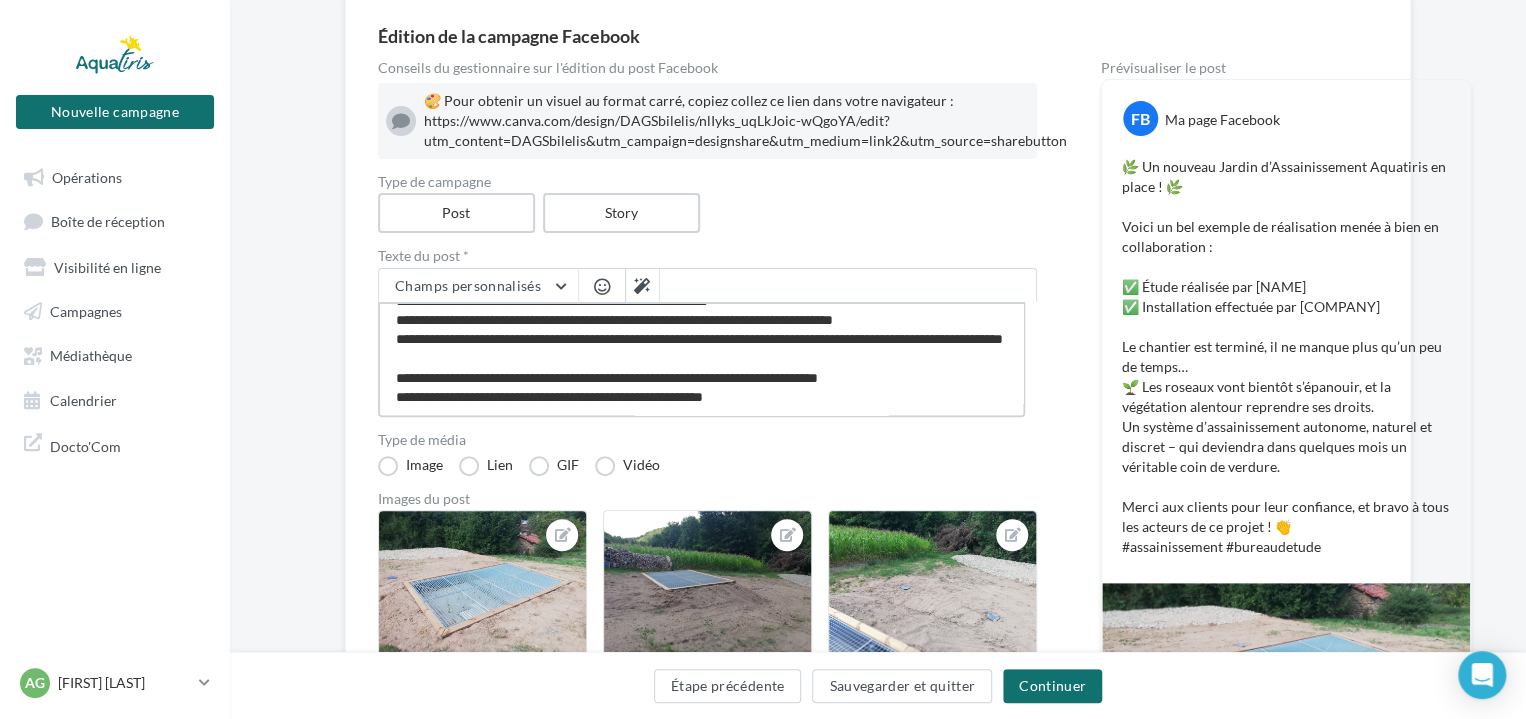 type on "**********" 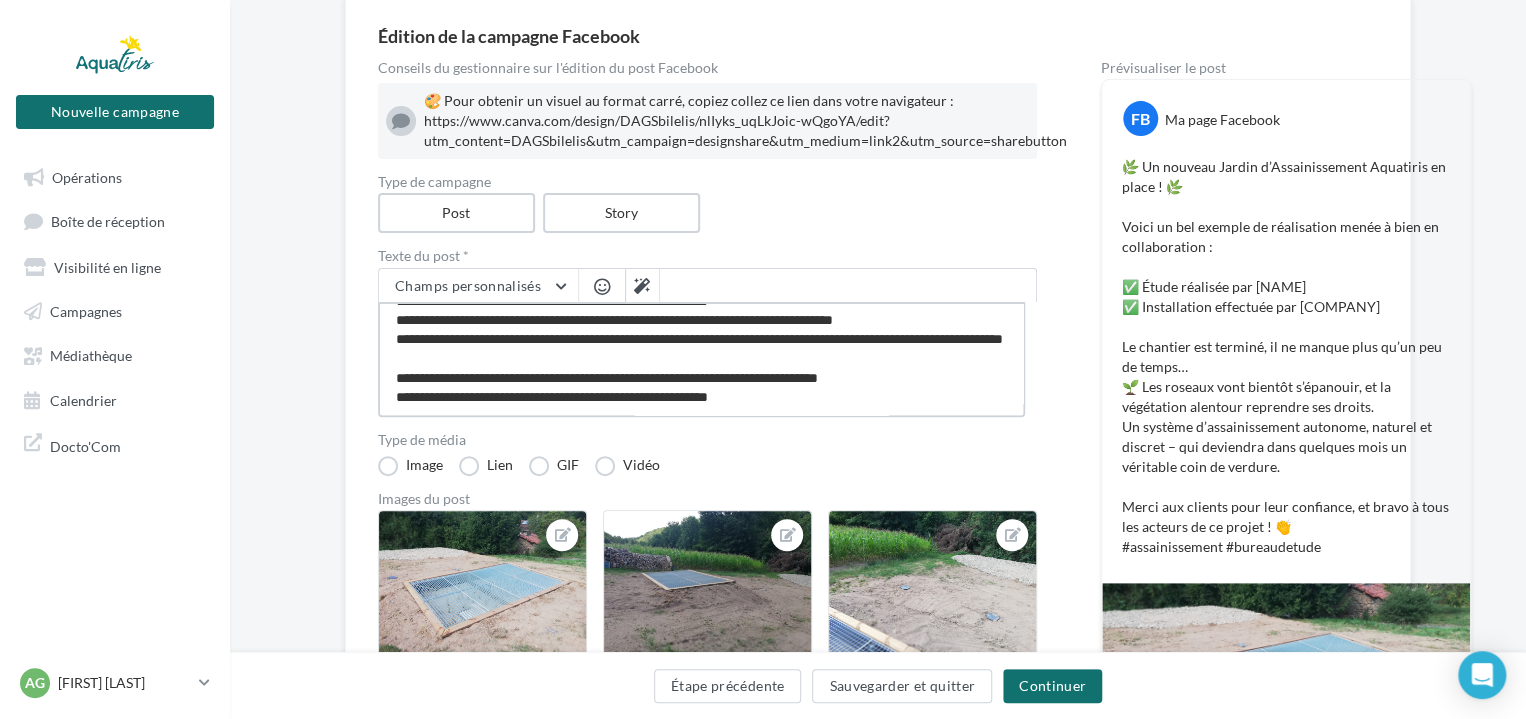 type on "**********" 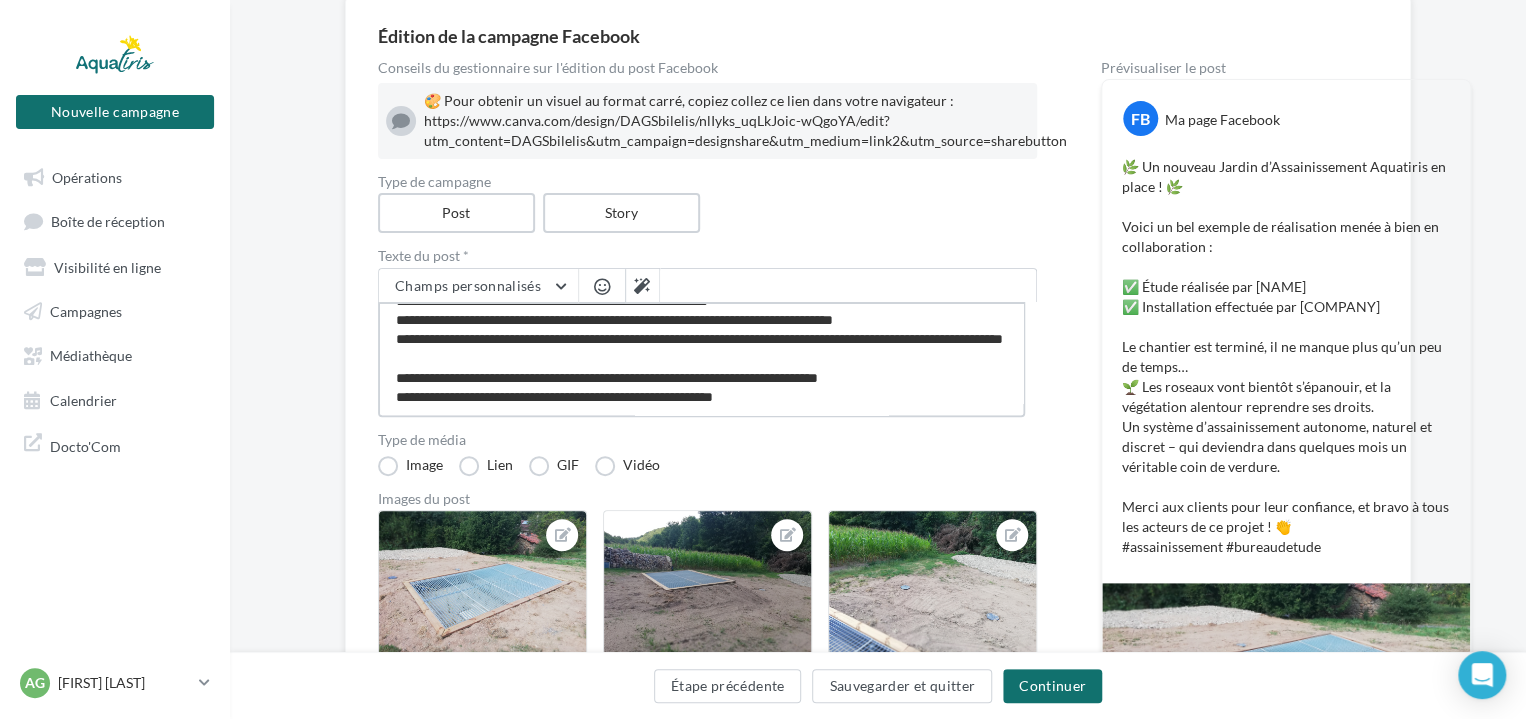 type on "**********" 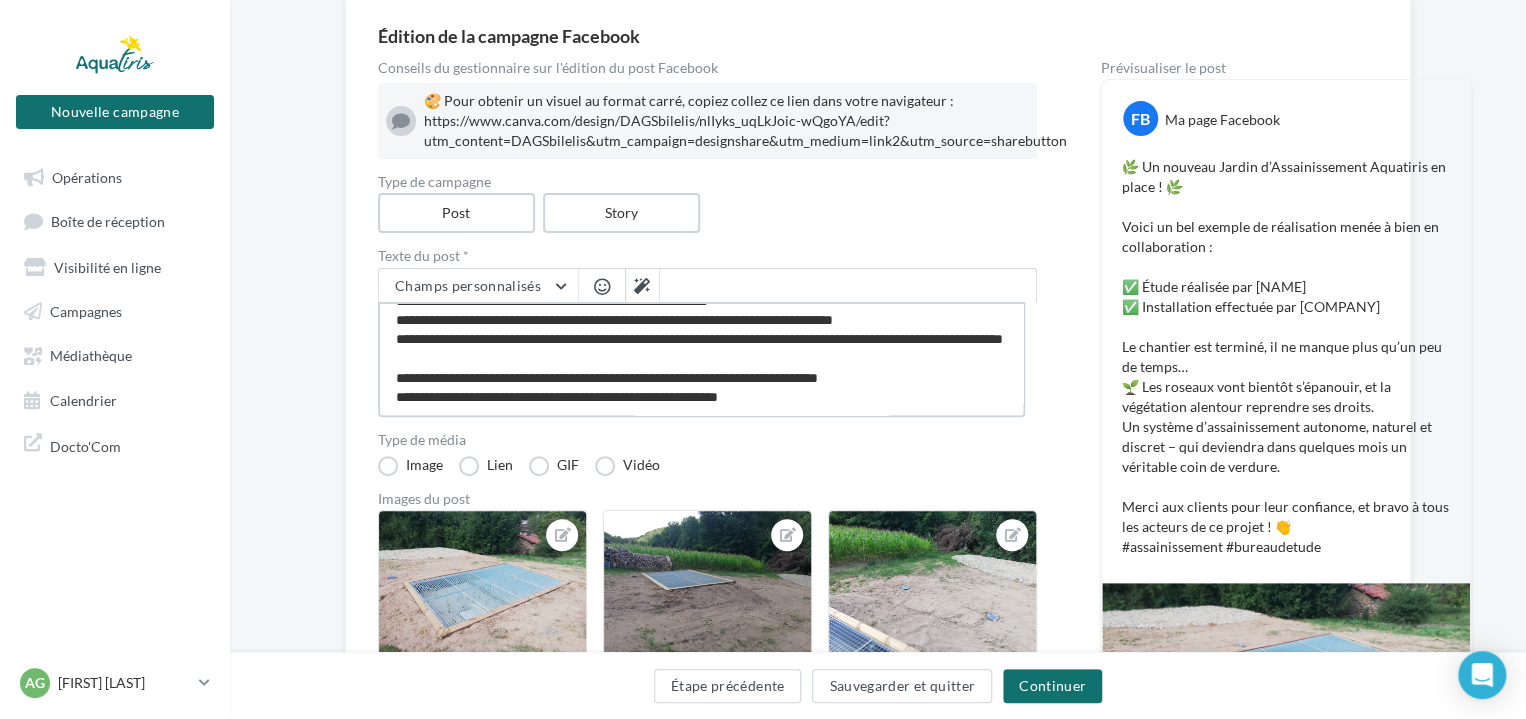 type on "**********" 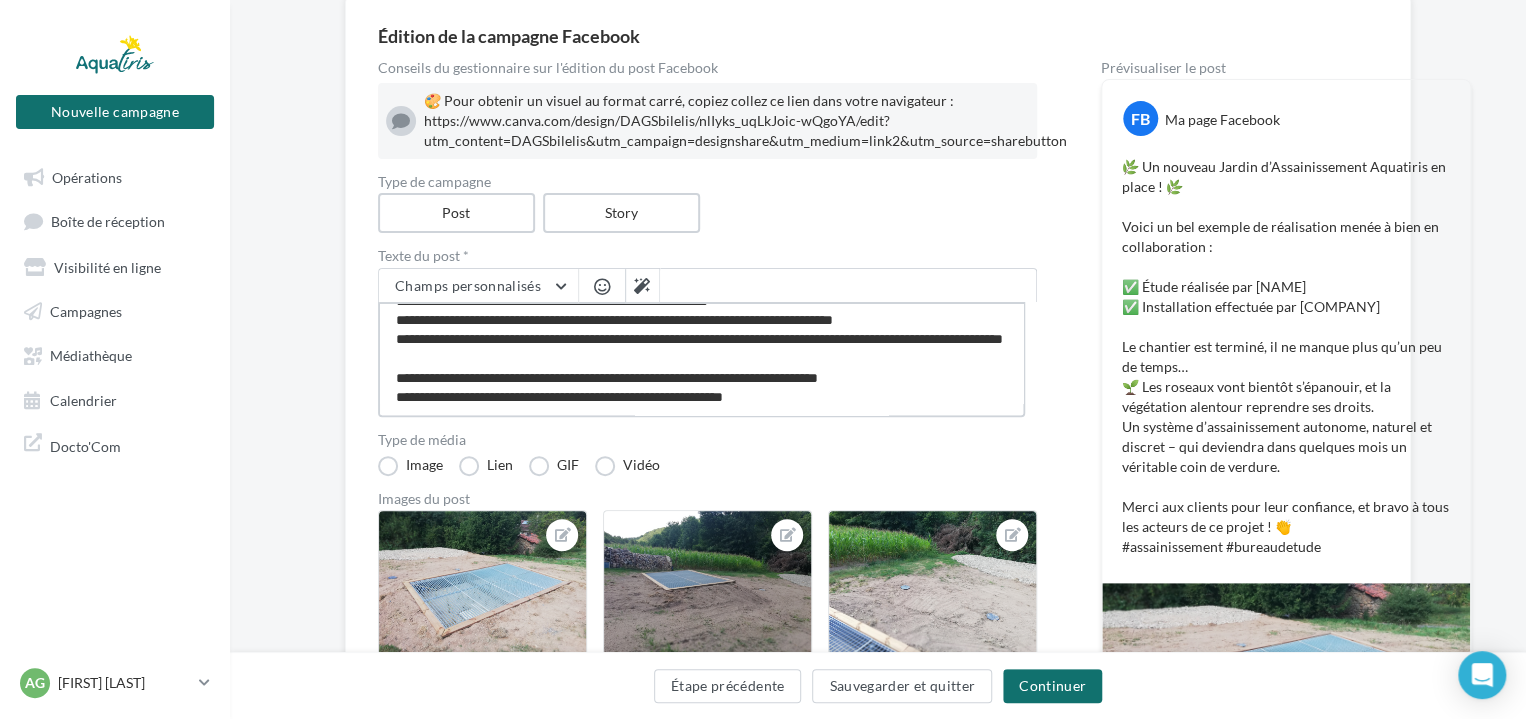 type on "**********" 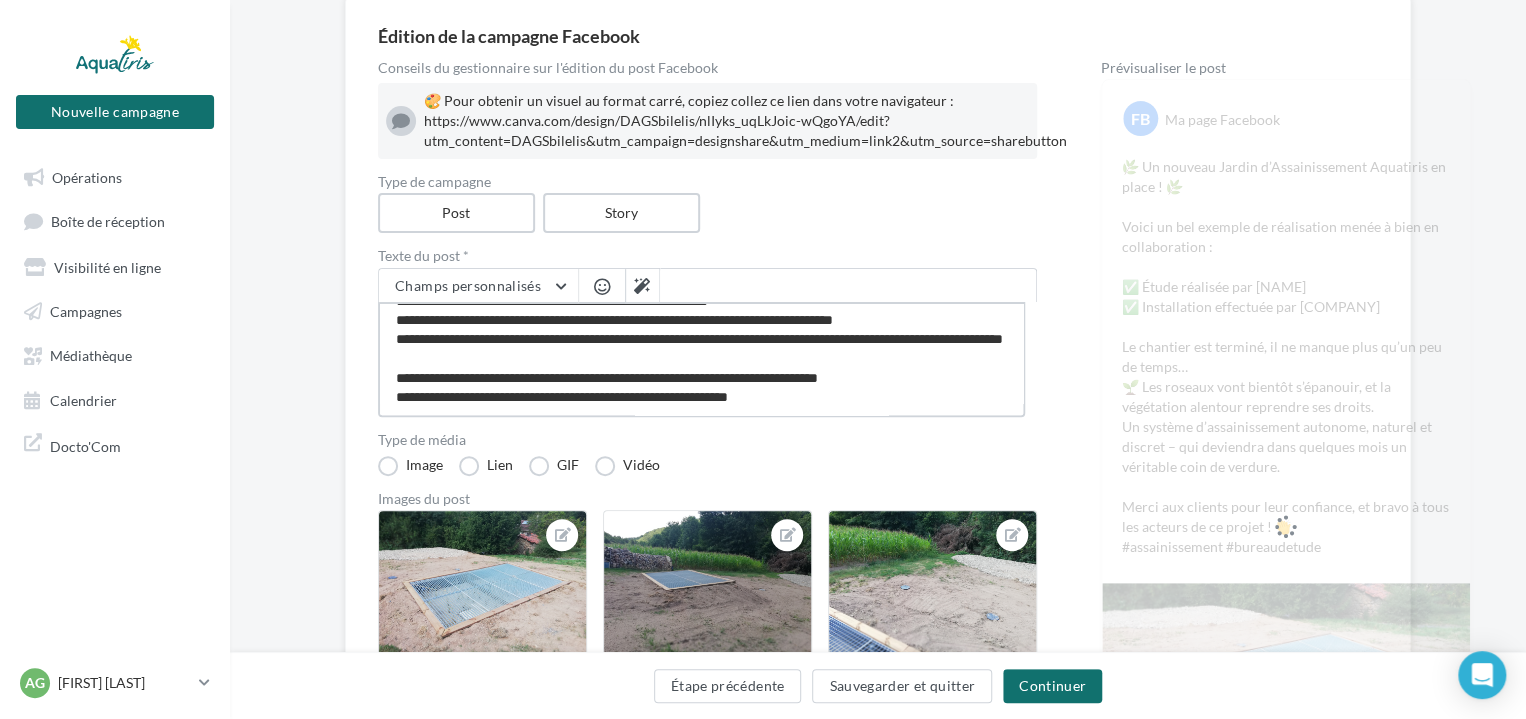 type on "**********" 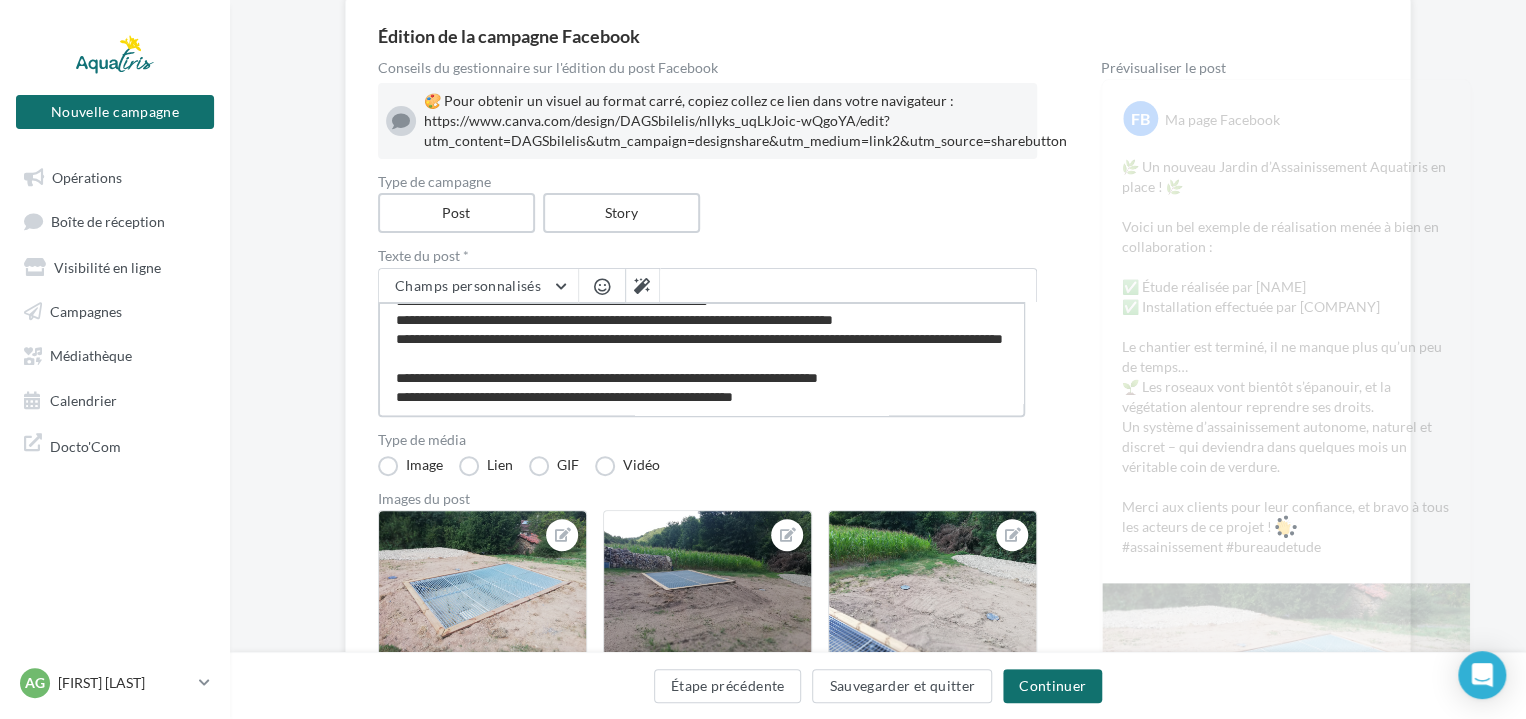 type on "**********" 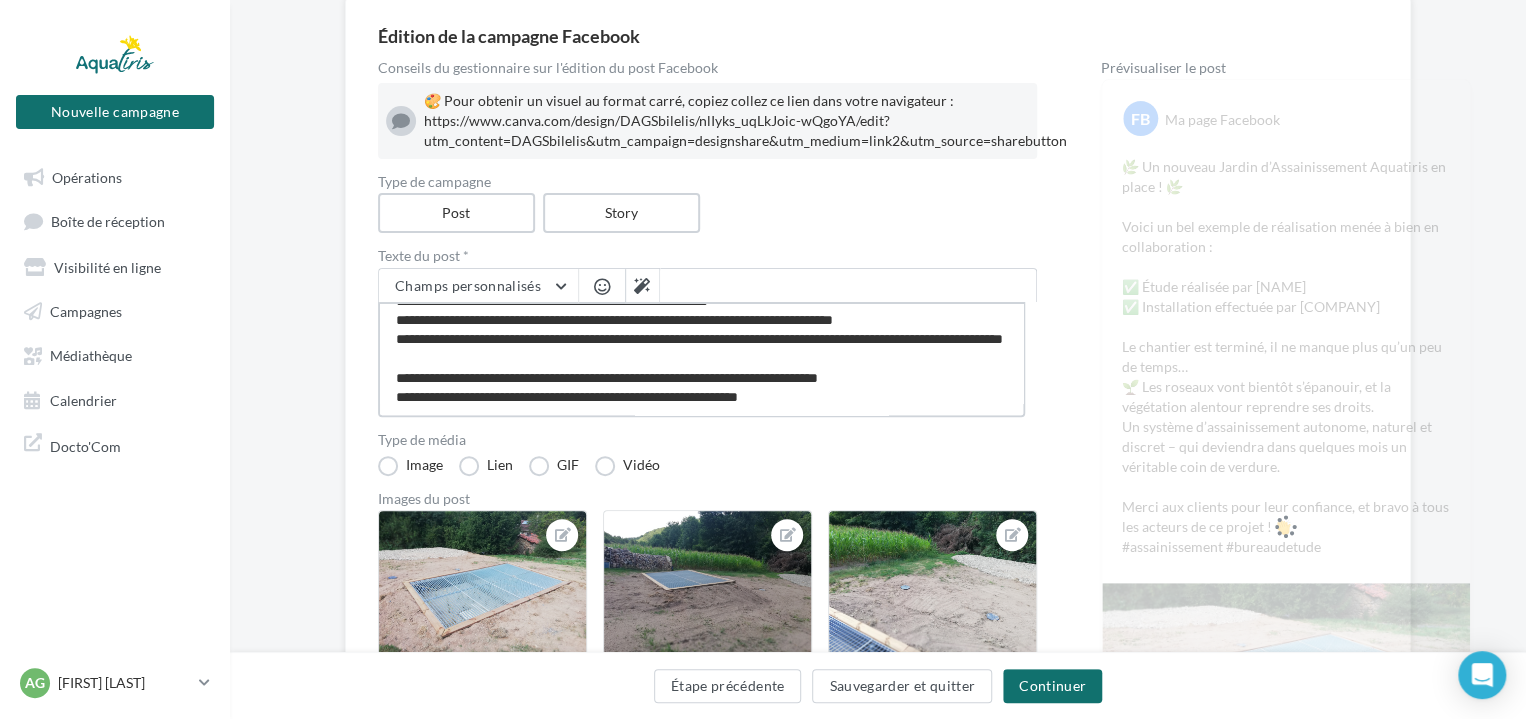 type on "**********" 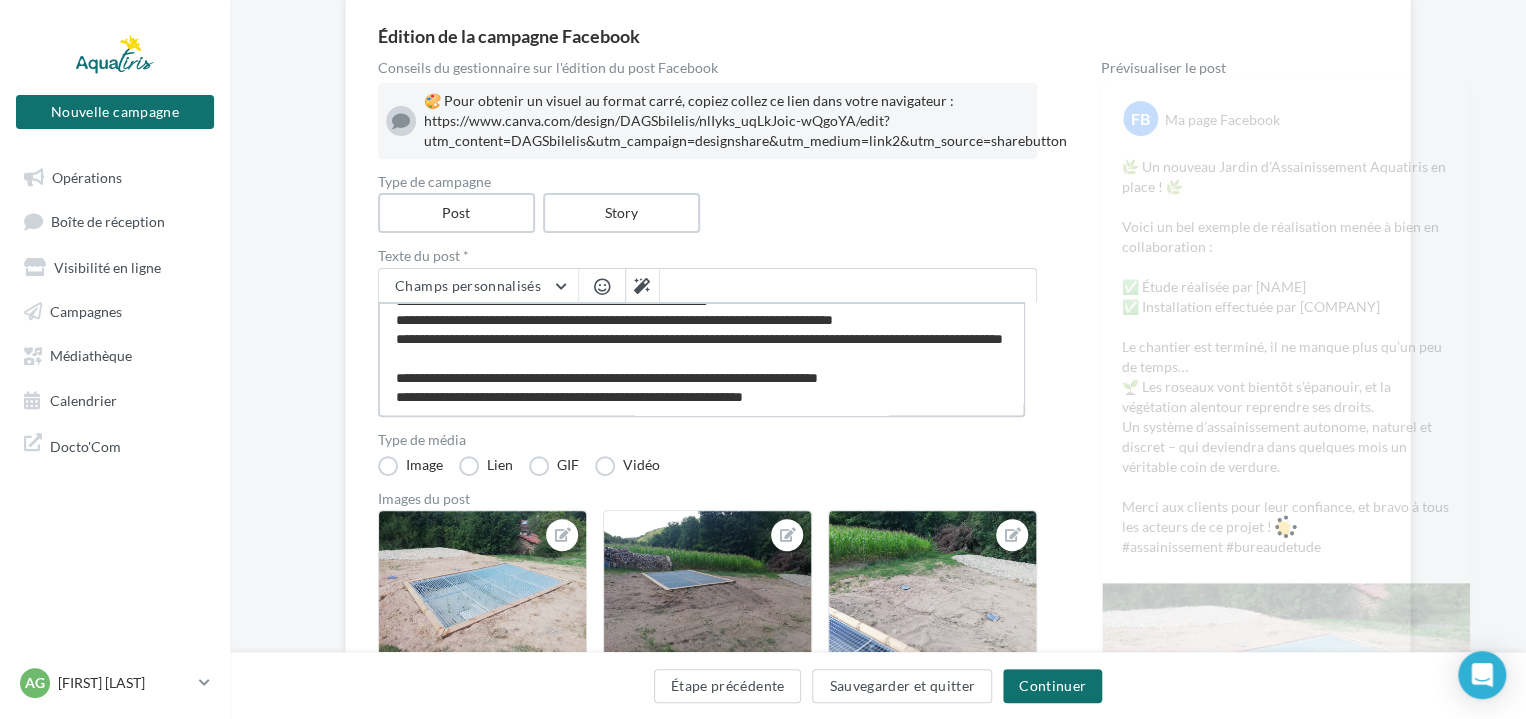 type on "**********" 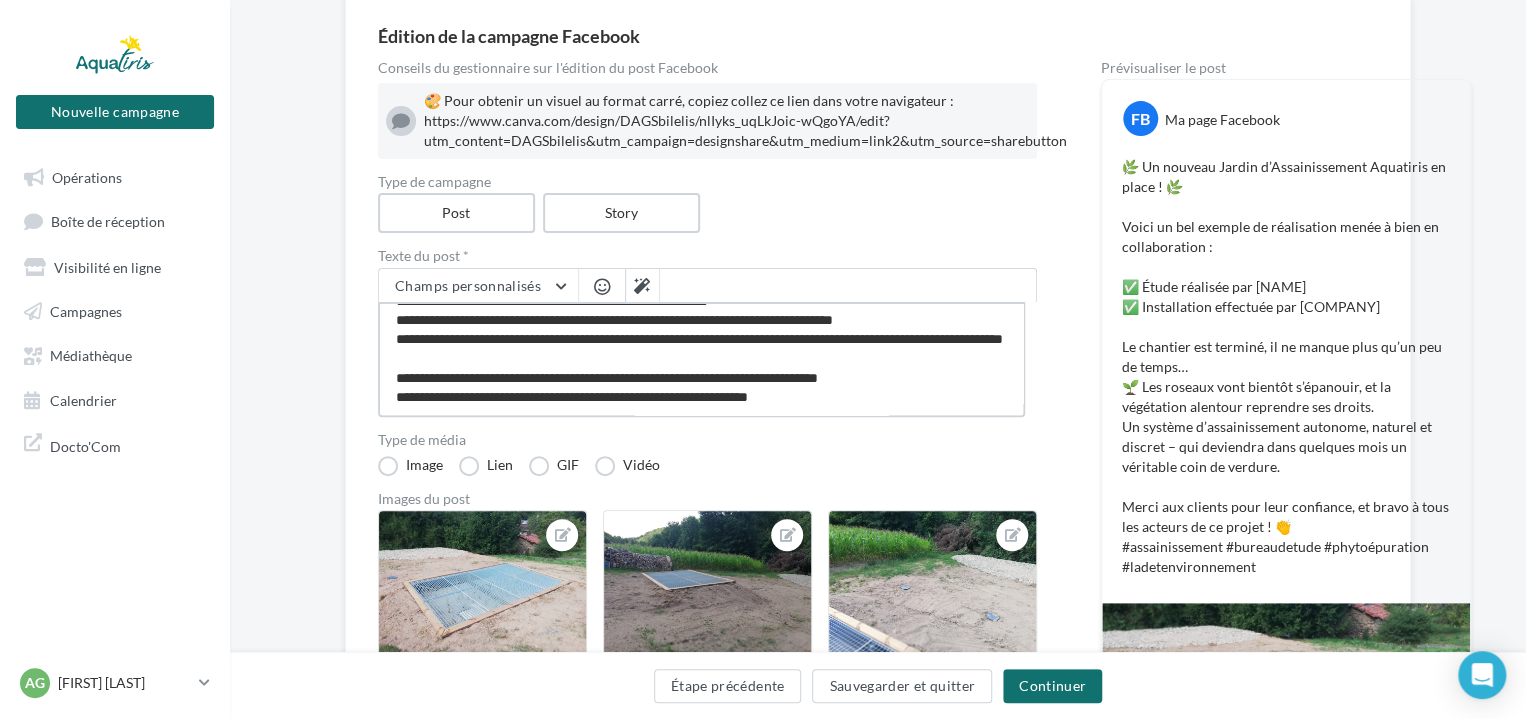 type on "**********" 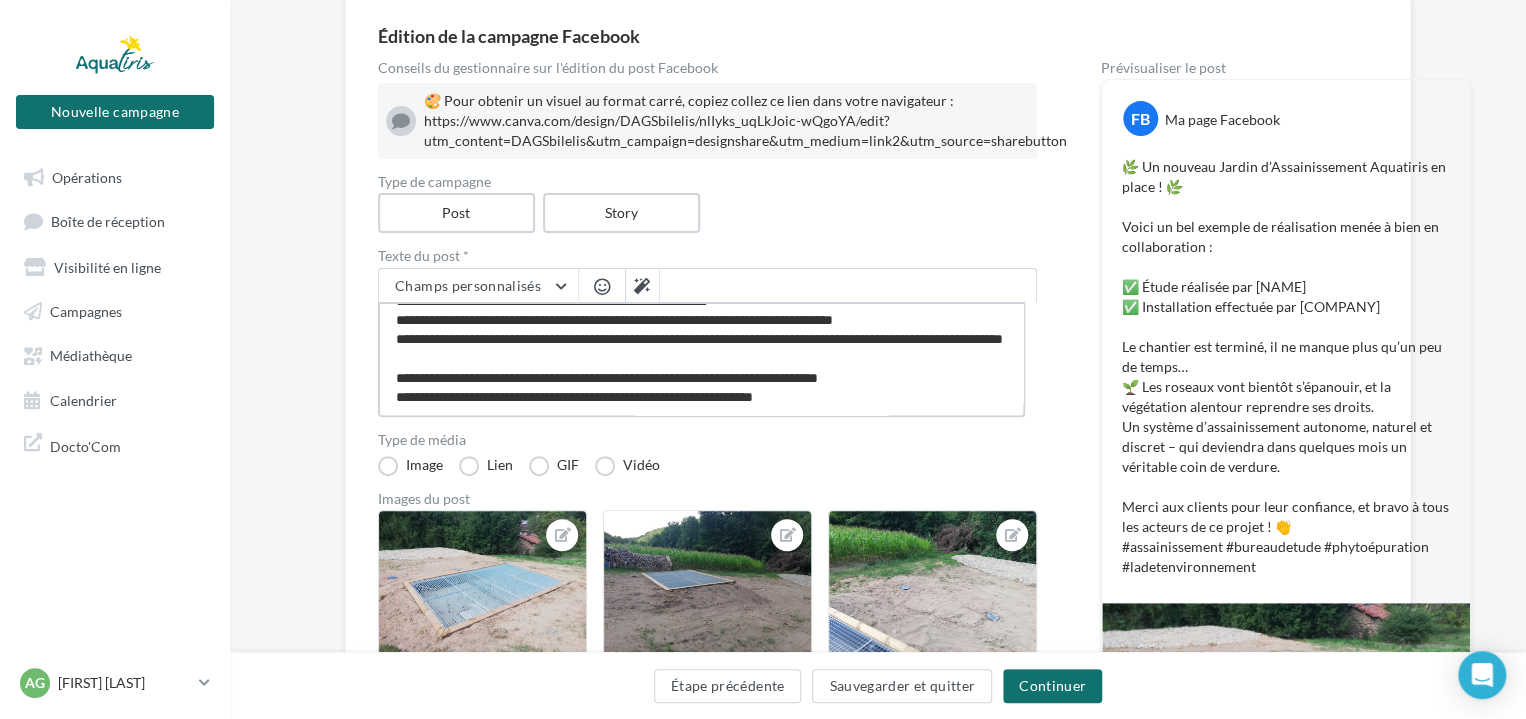 type on "**********" 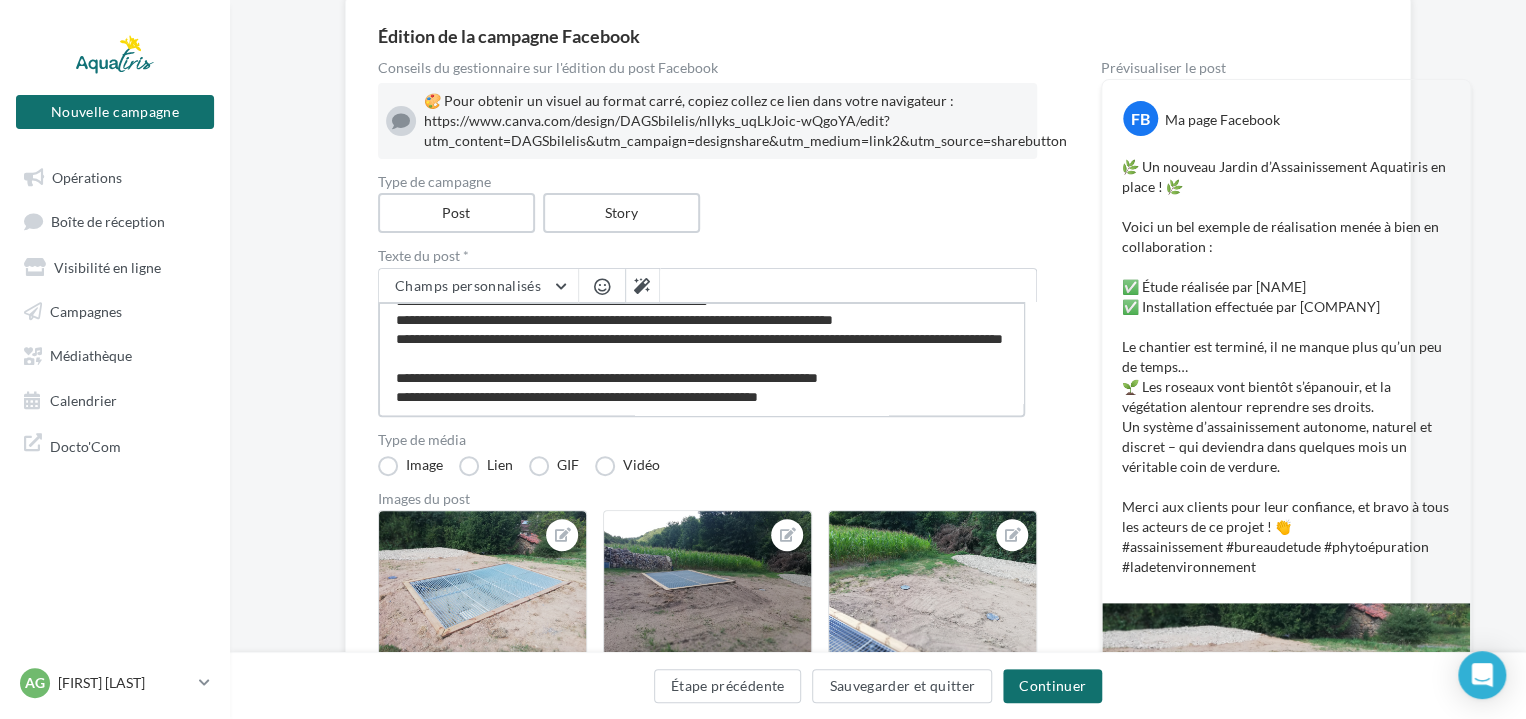 type on "**********" 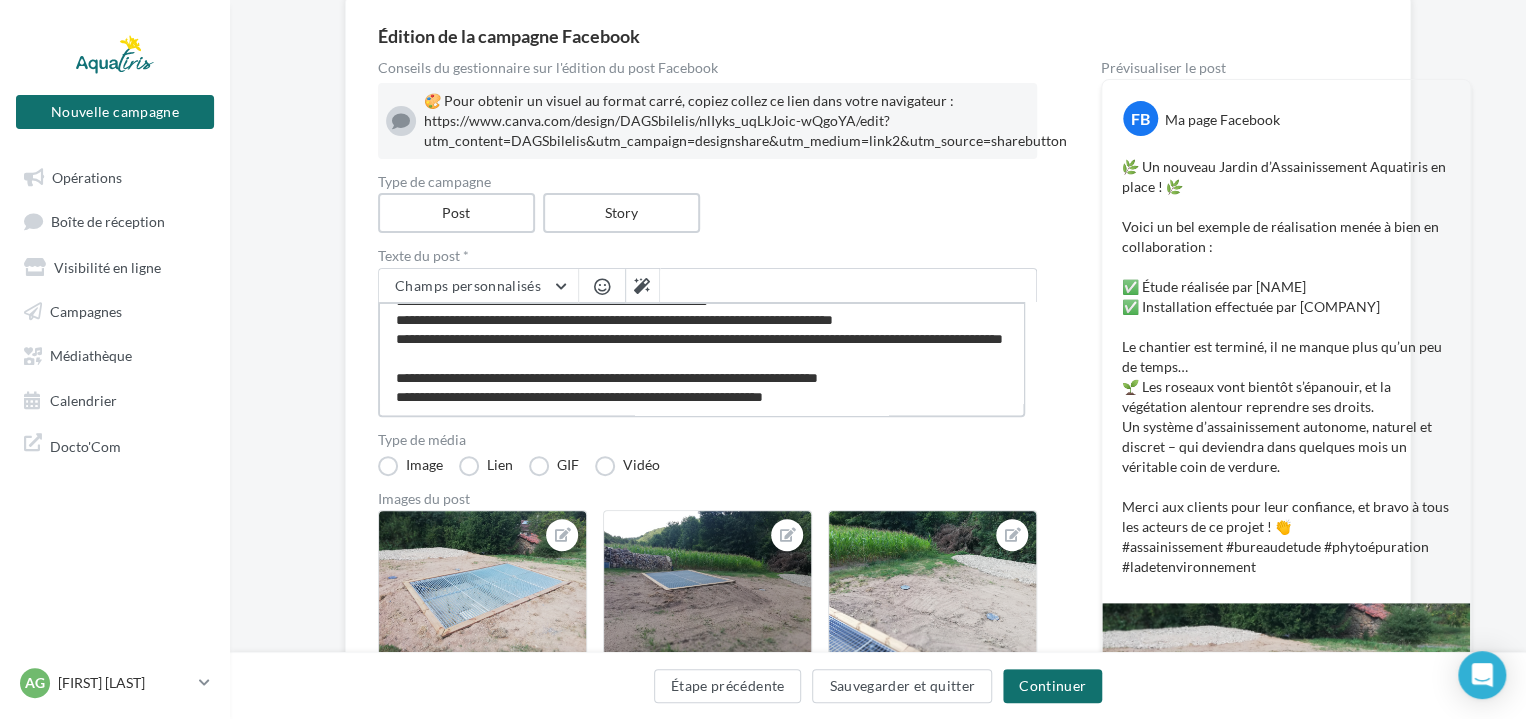 type on "**********" 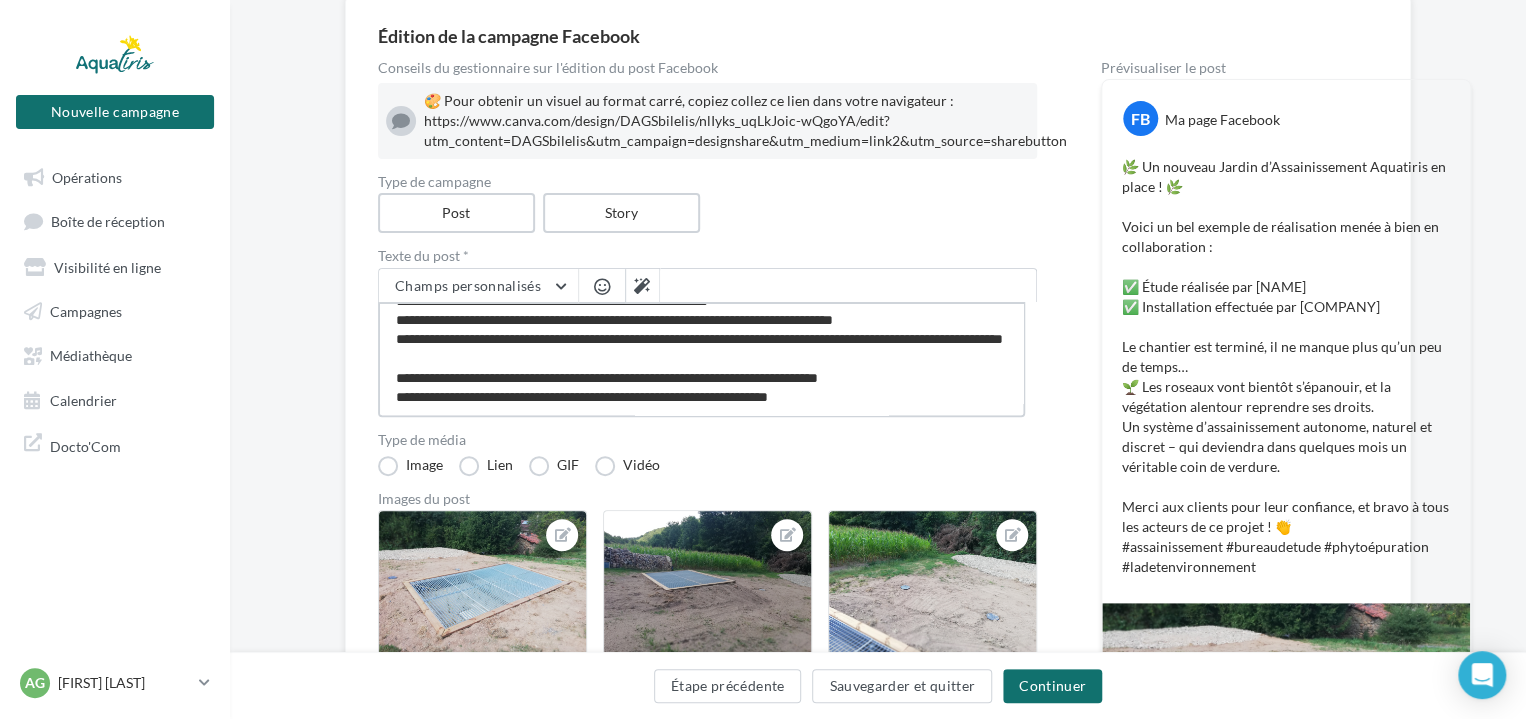type on "**********" 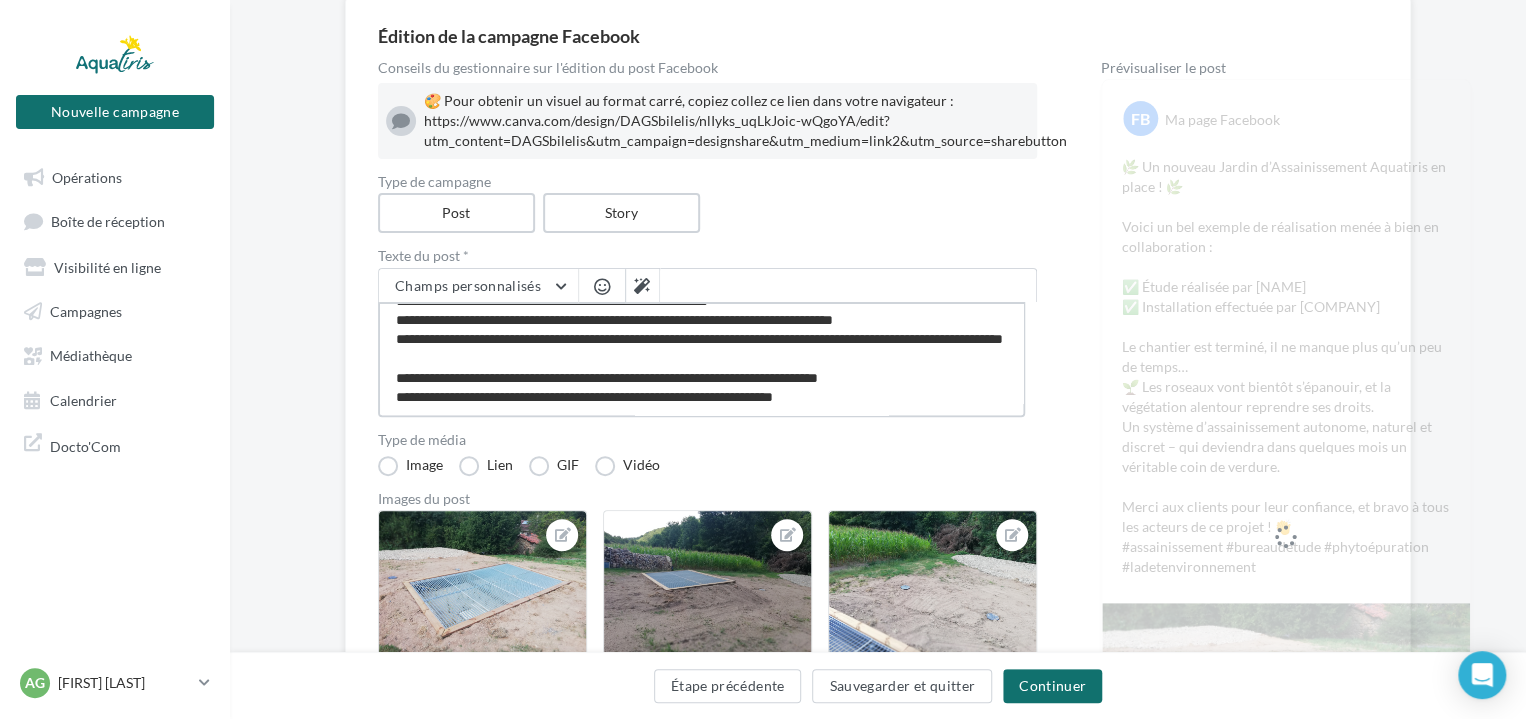 type on "**********" 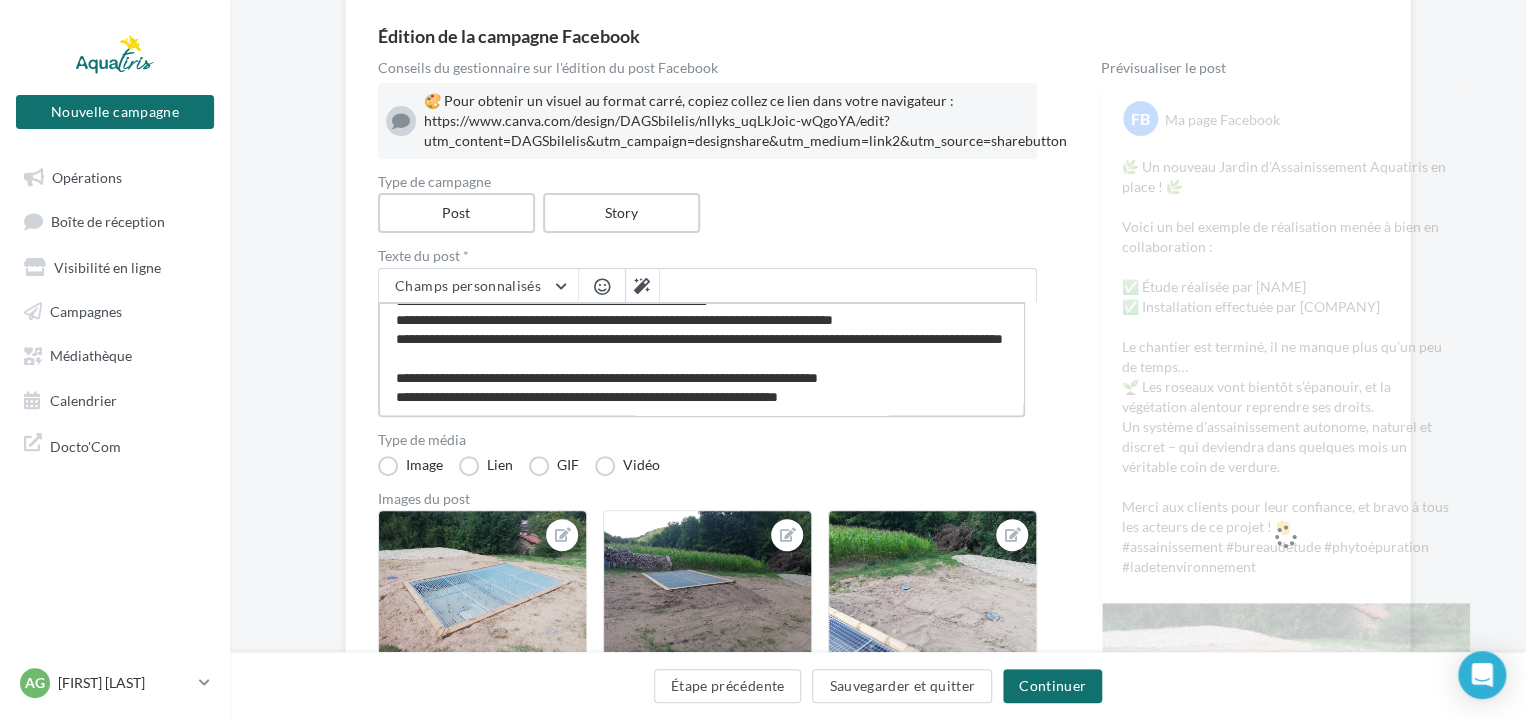 type on "**********" 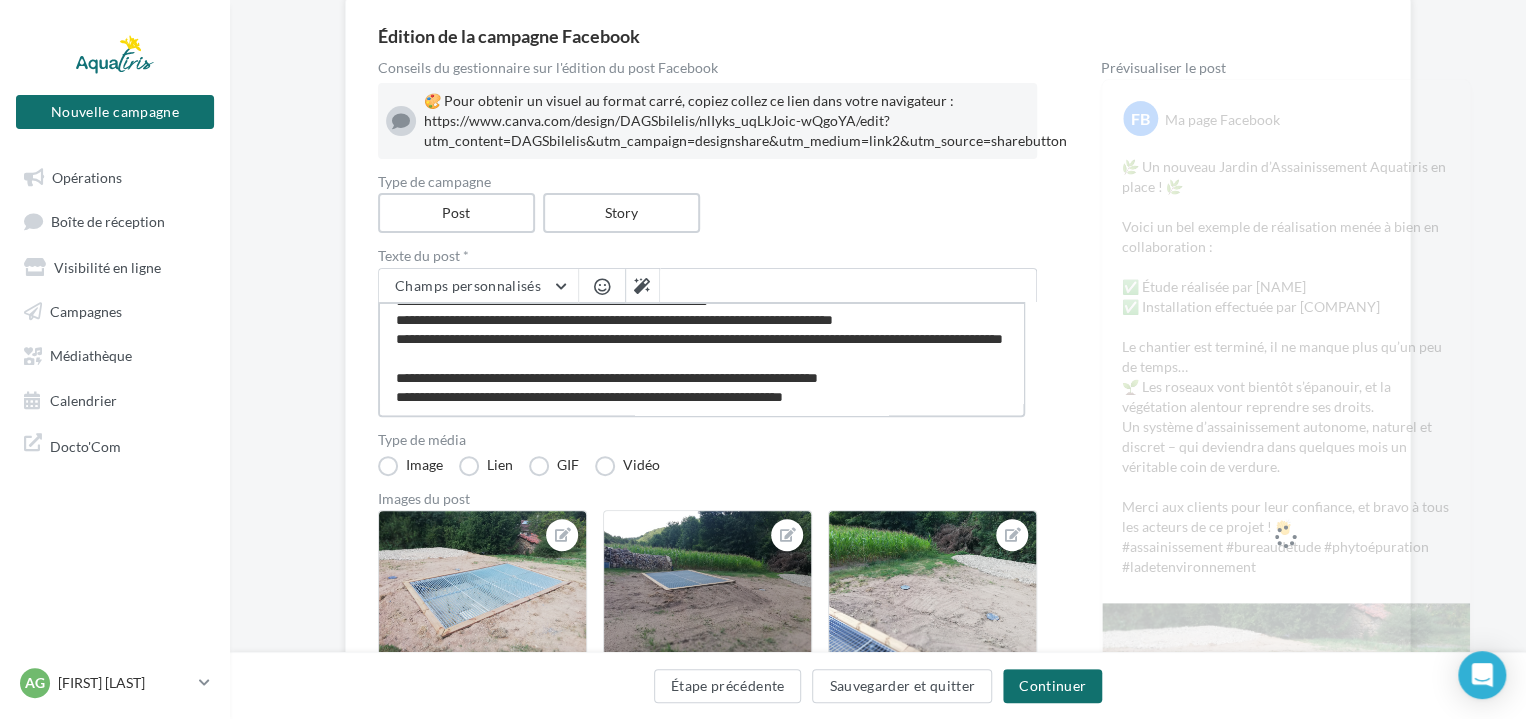 type on "**********" 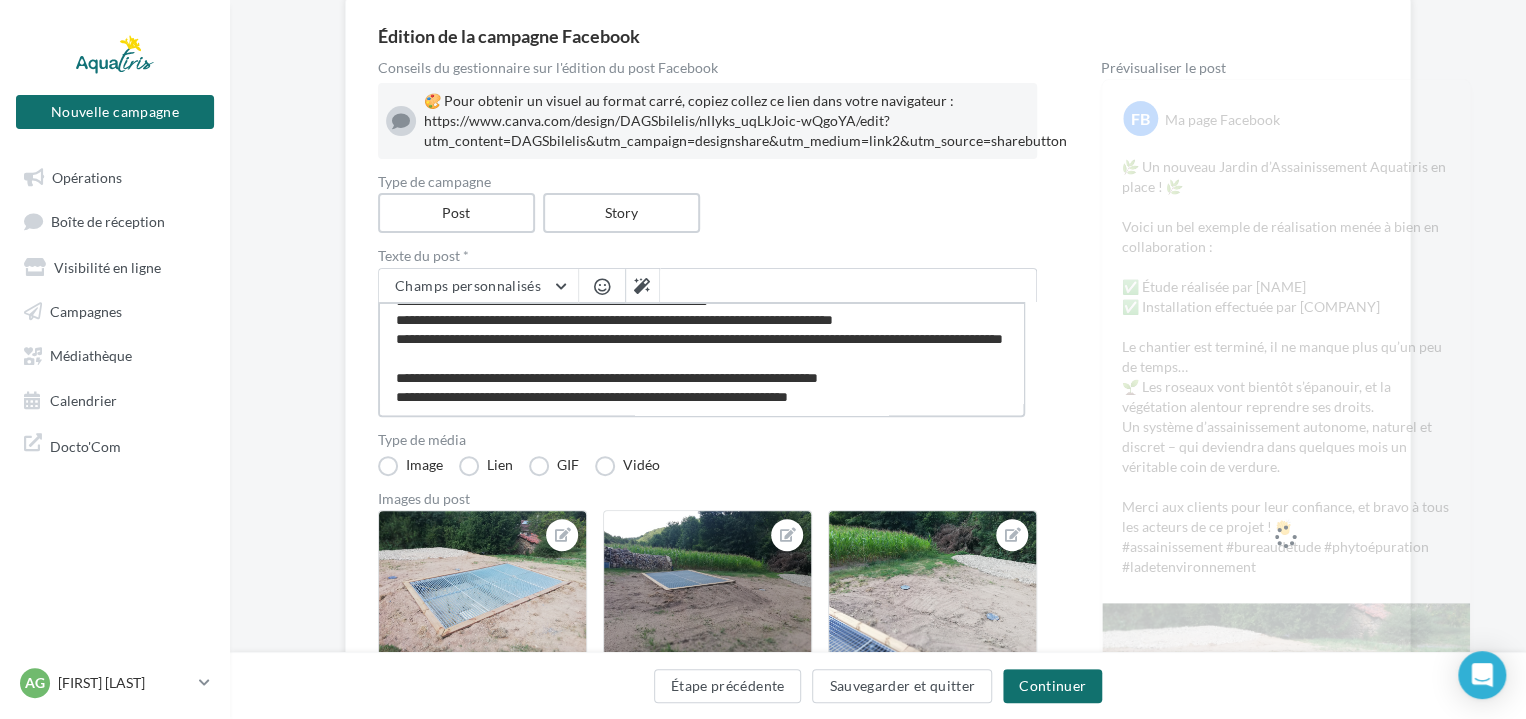 type on "**********" 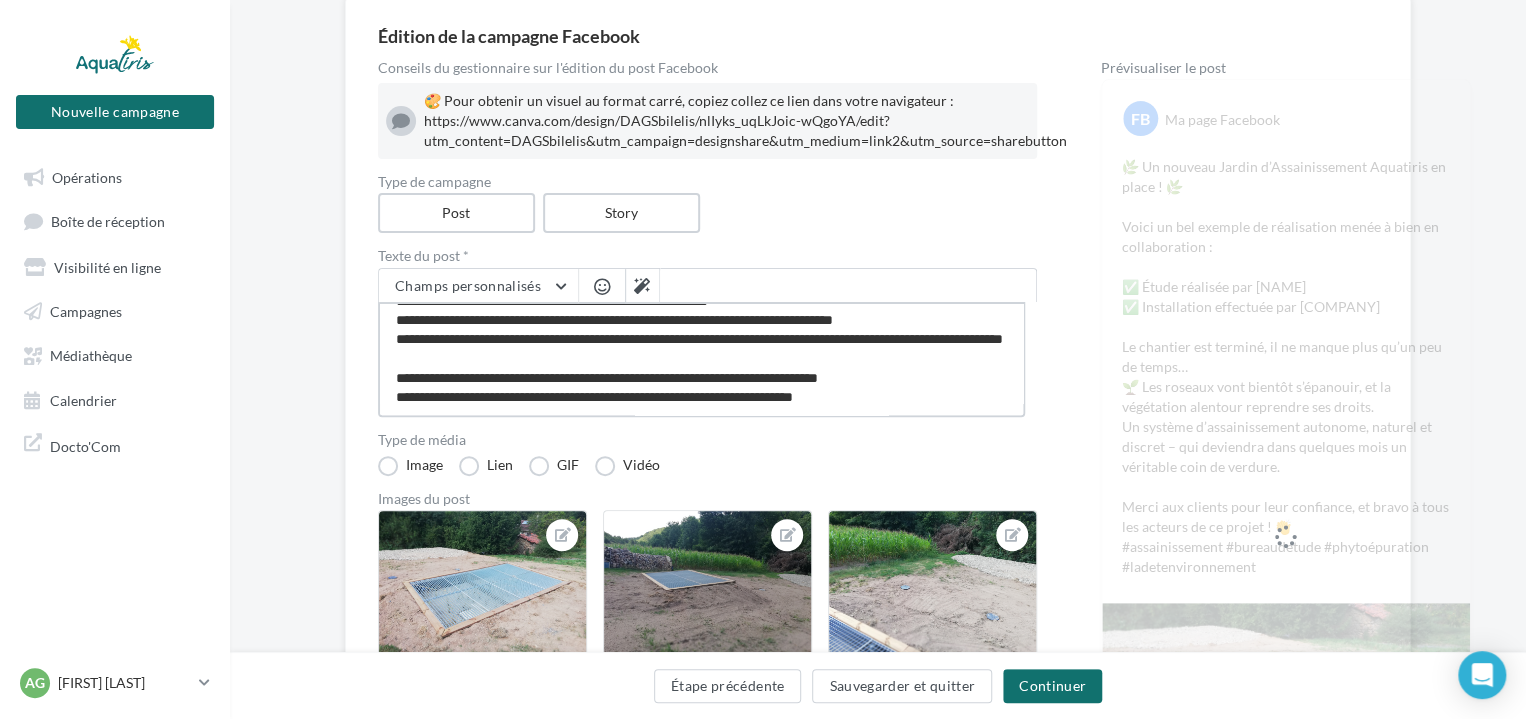 type on "**********" 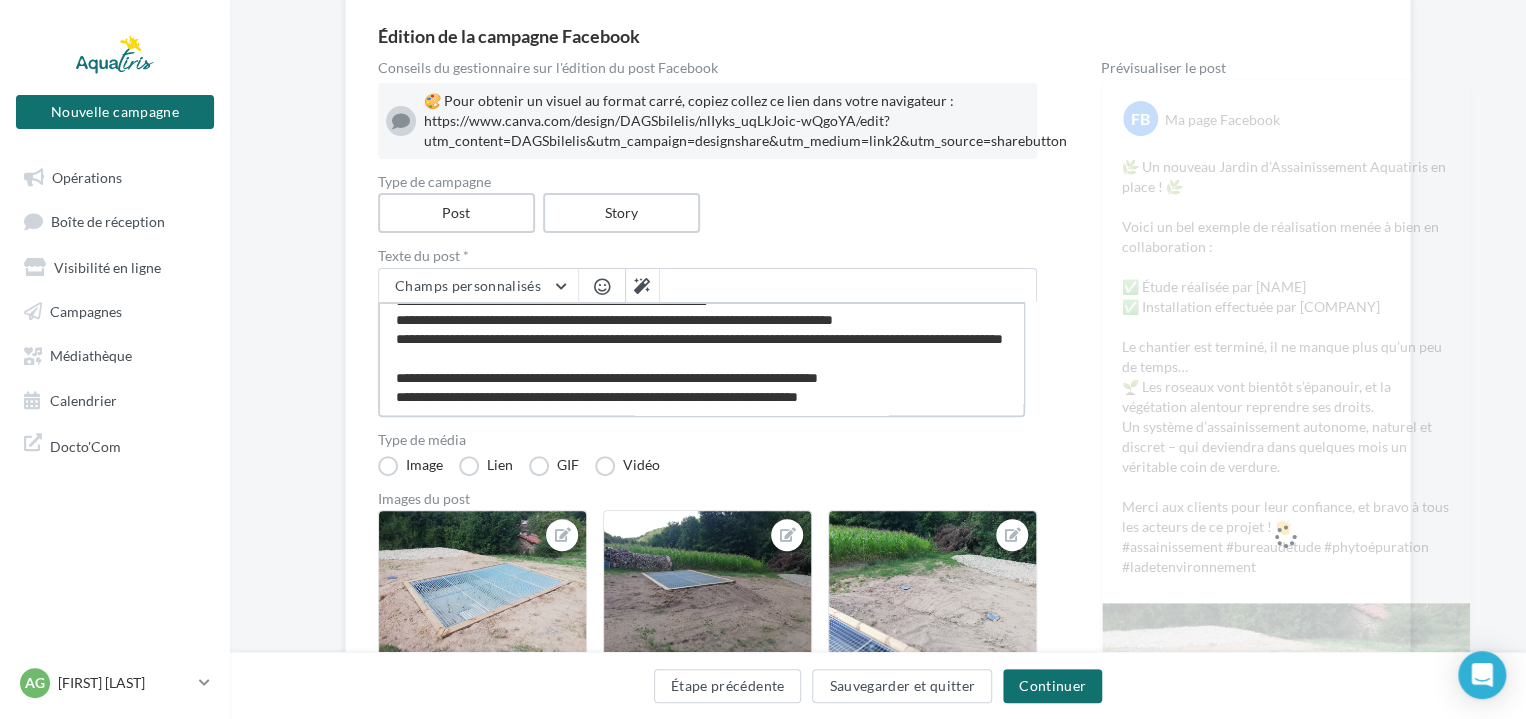 type on "**********" 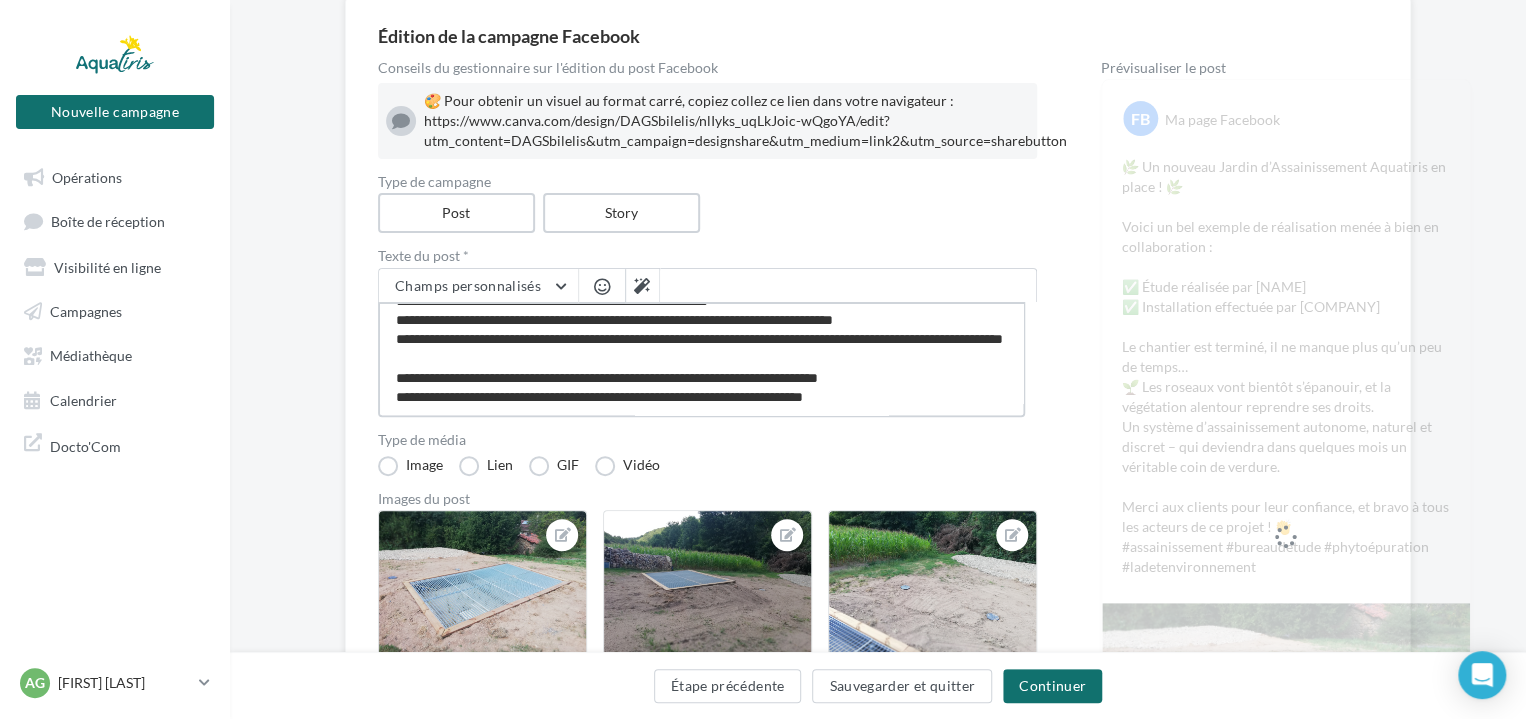 type on "**********" 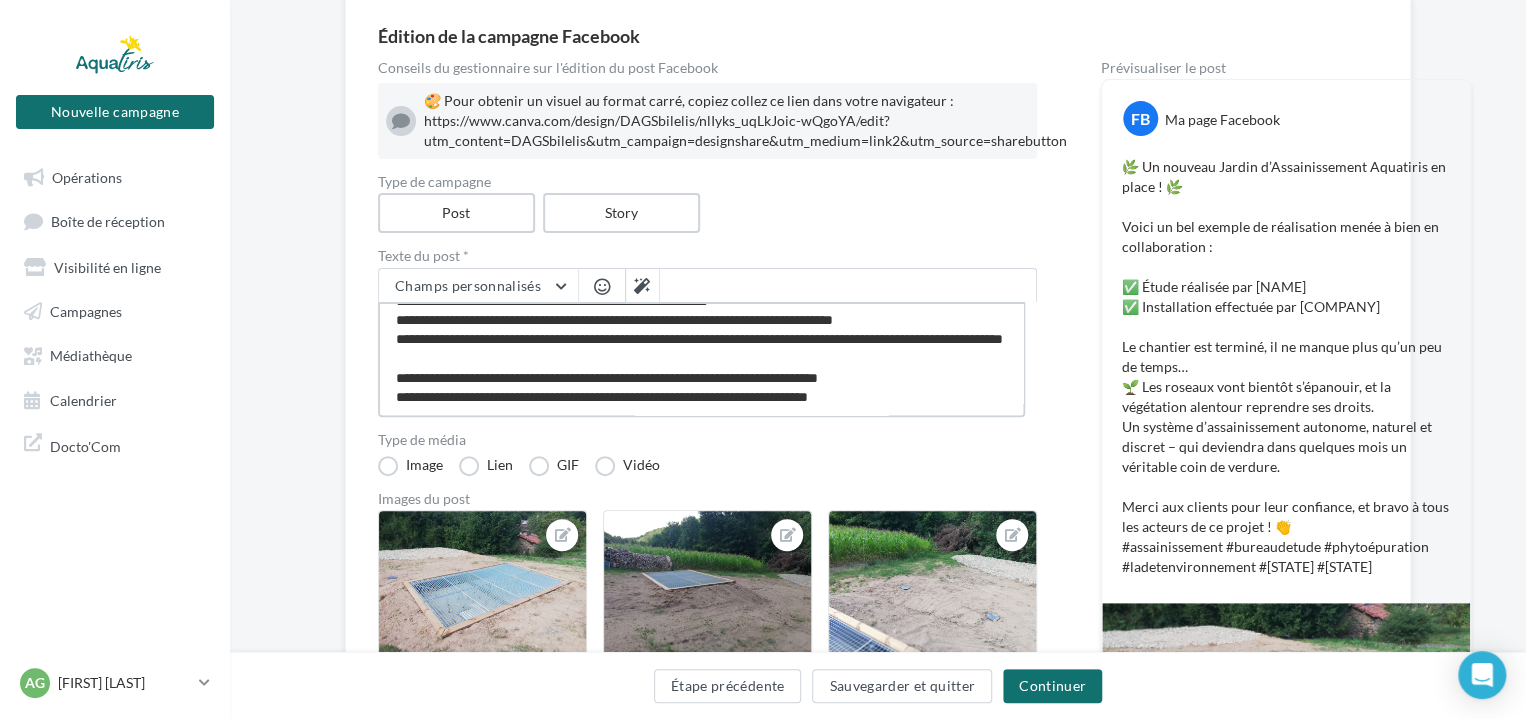 type on "**********" 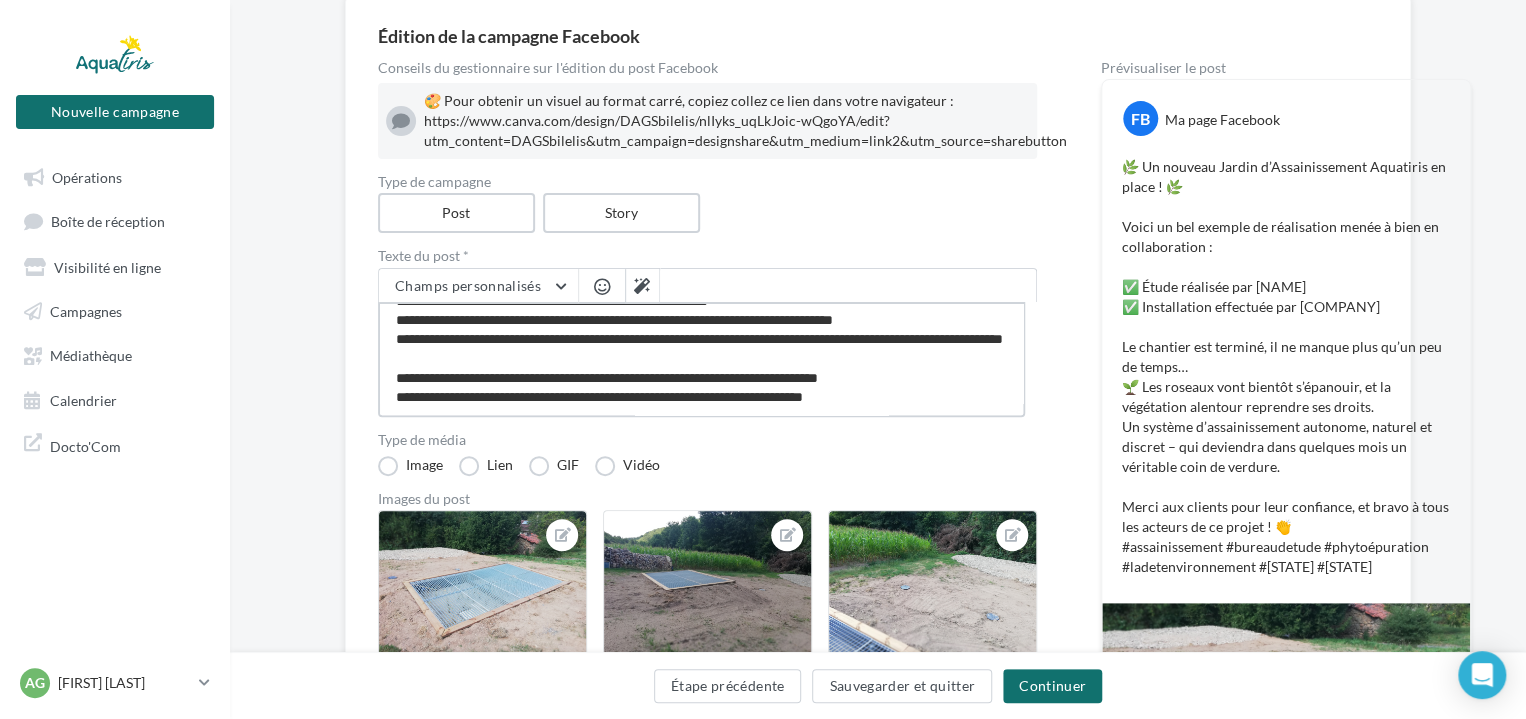 type on "**********" 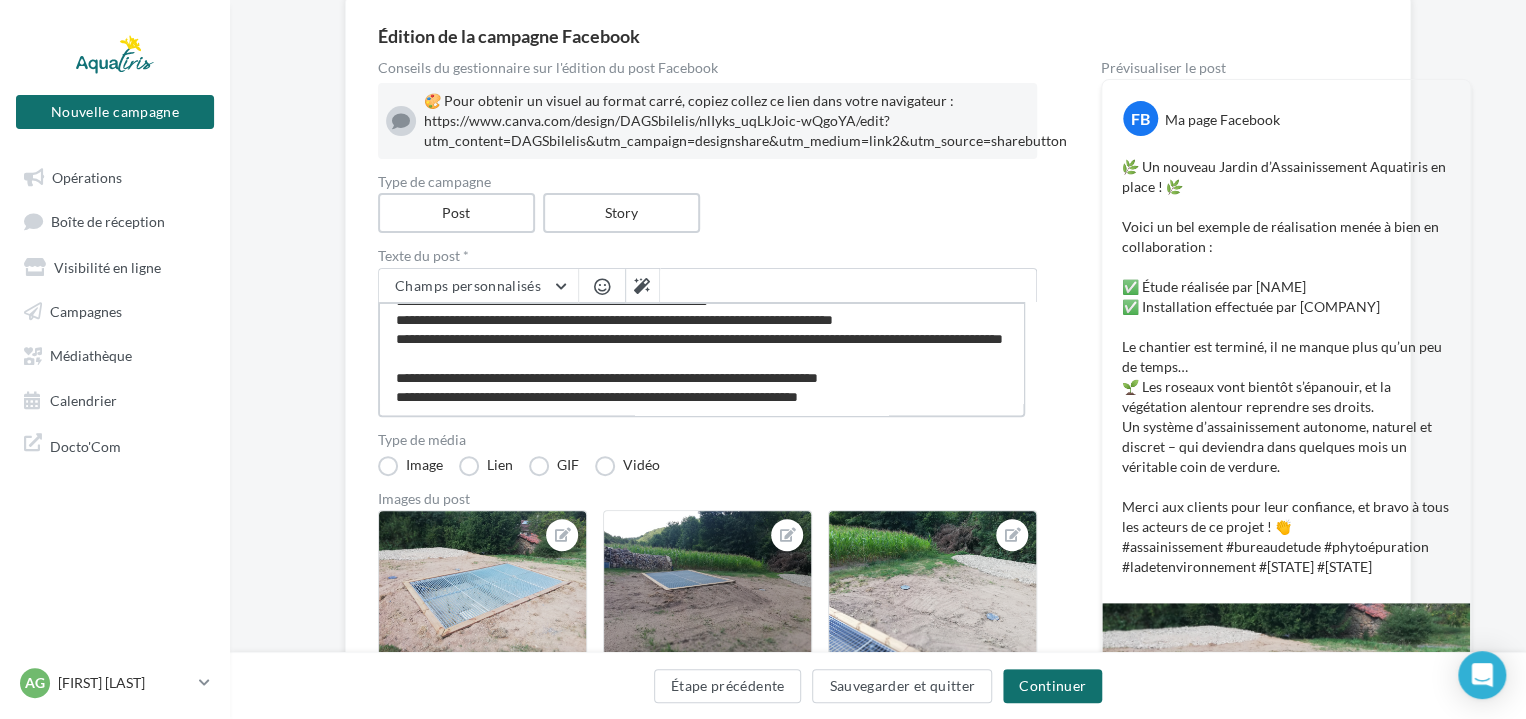 type on "**********" 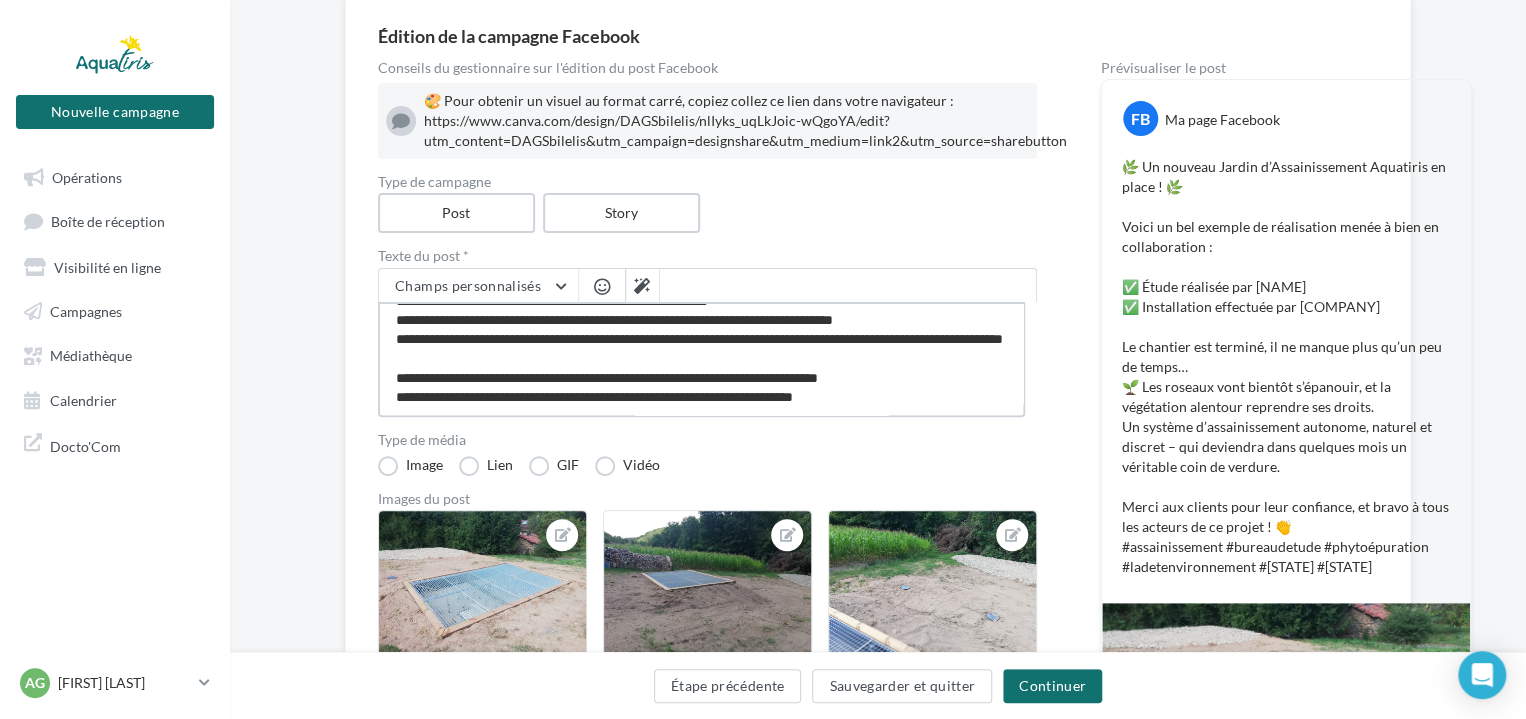 type on "**********" 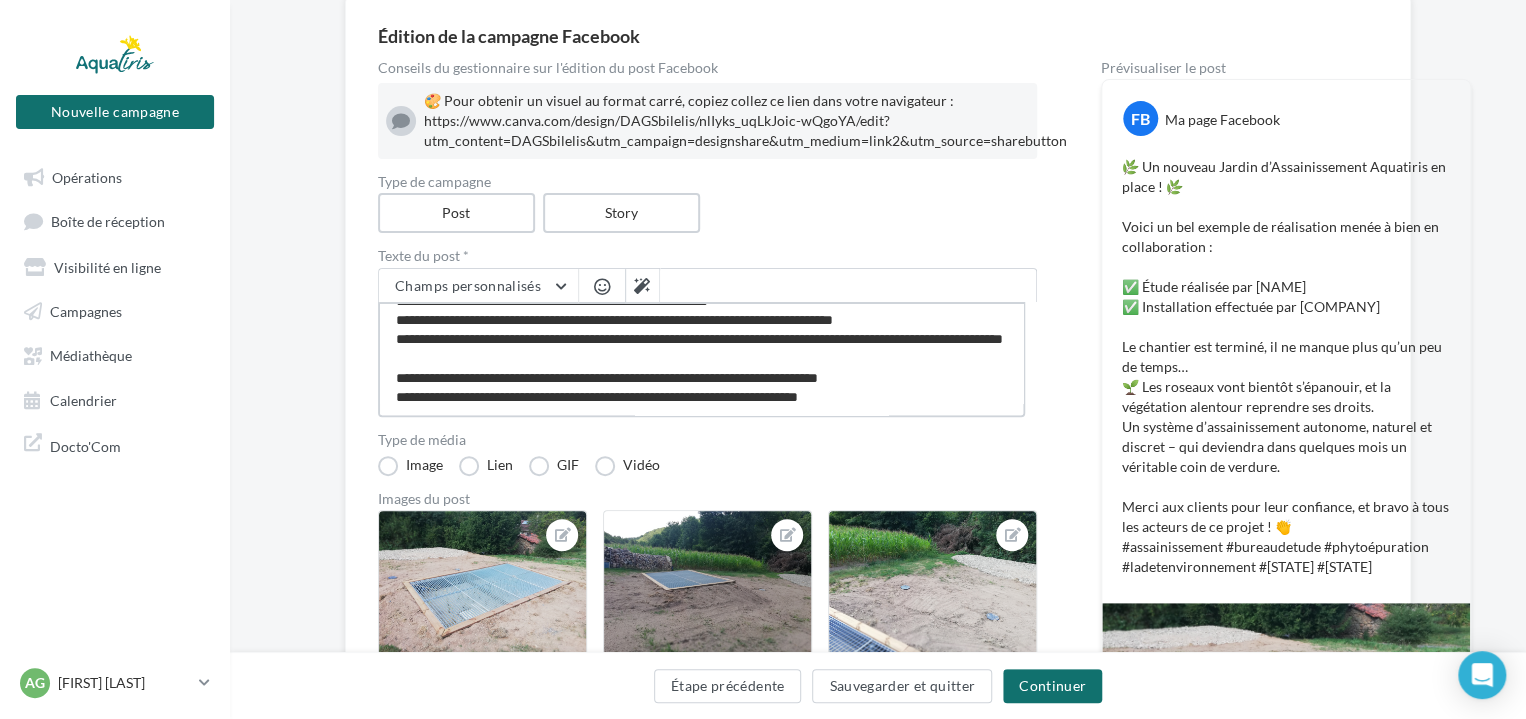 type on "**********" 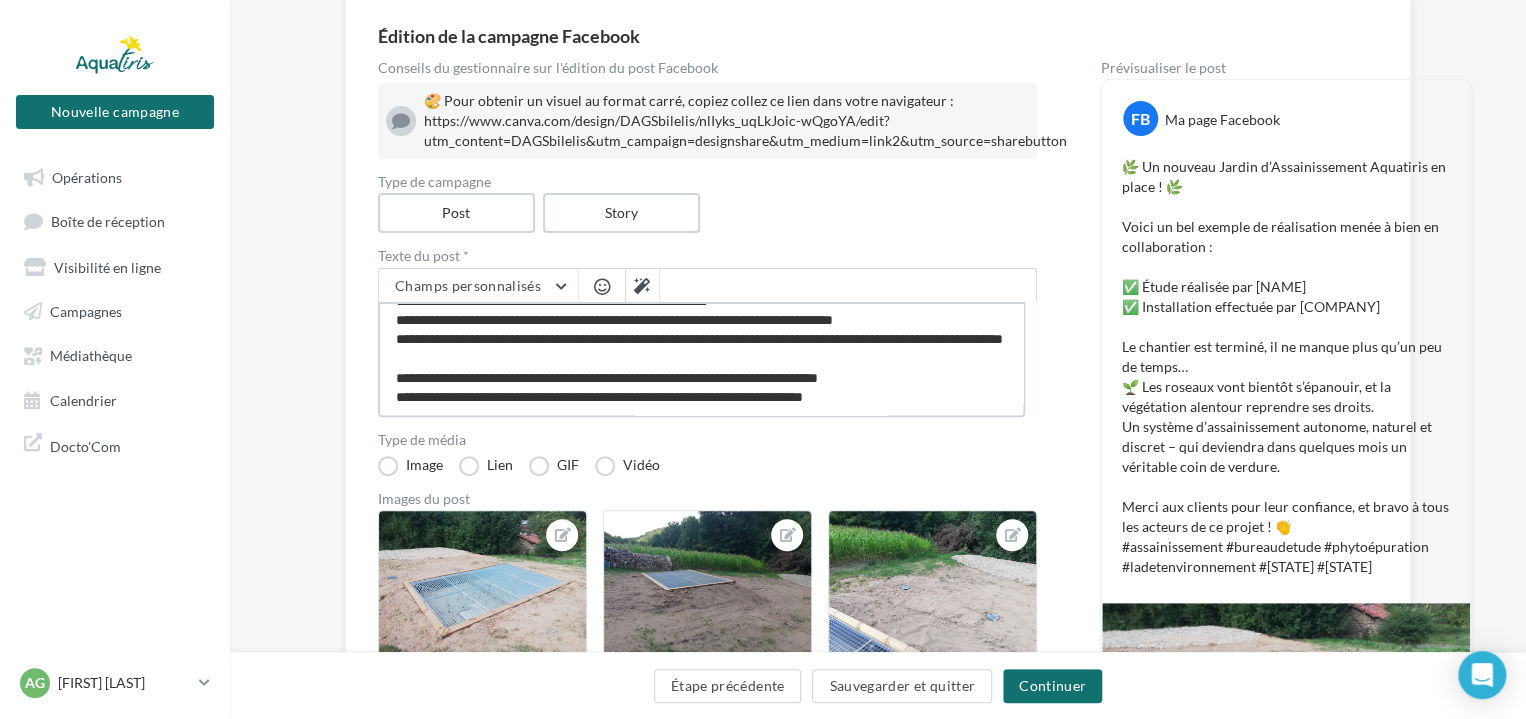 type on "**********" 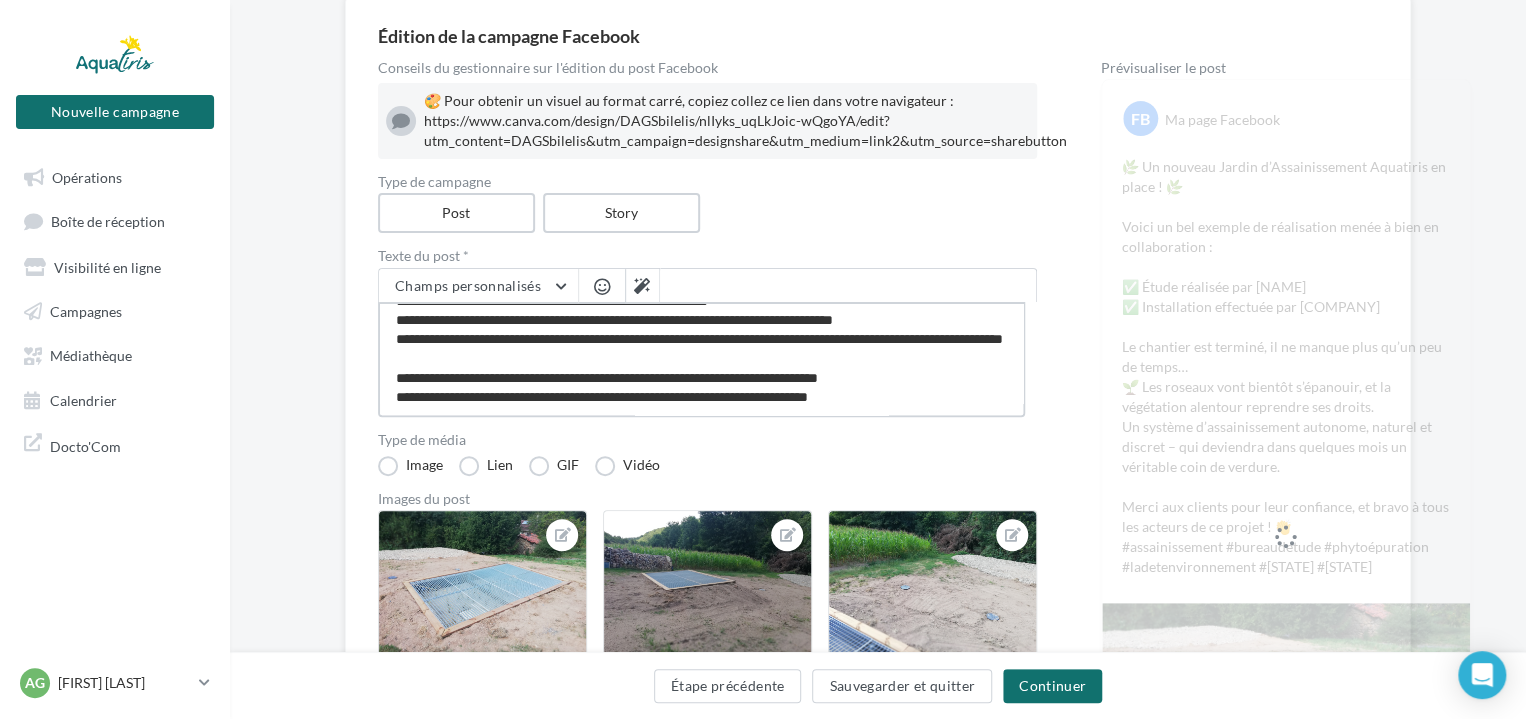 click on "**********" at bounding box center [701, 359] 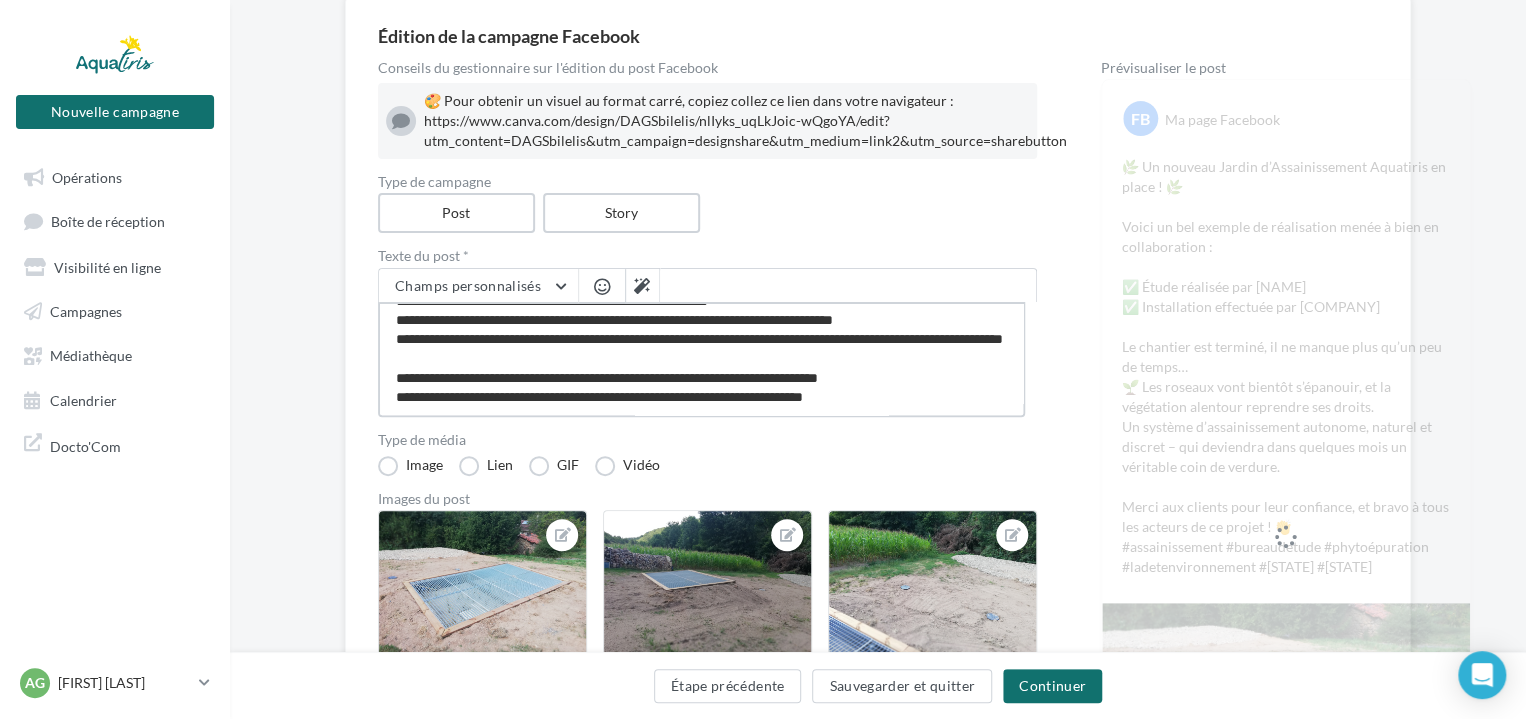 type on "**********" 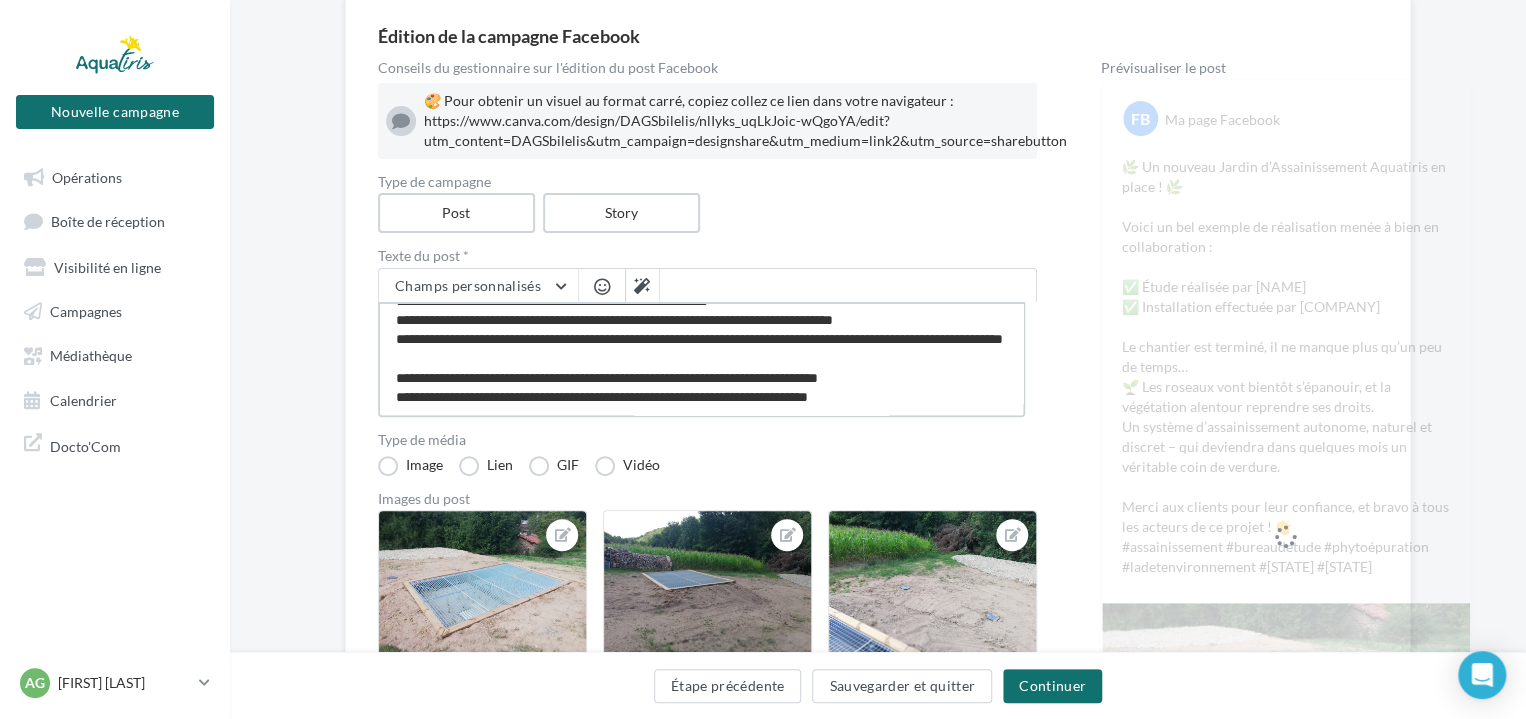 type on "**********" 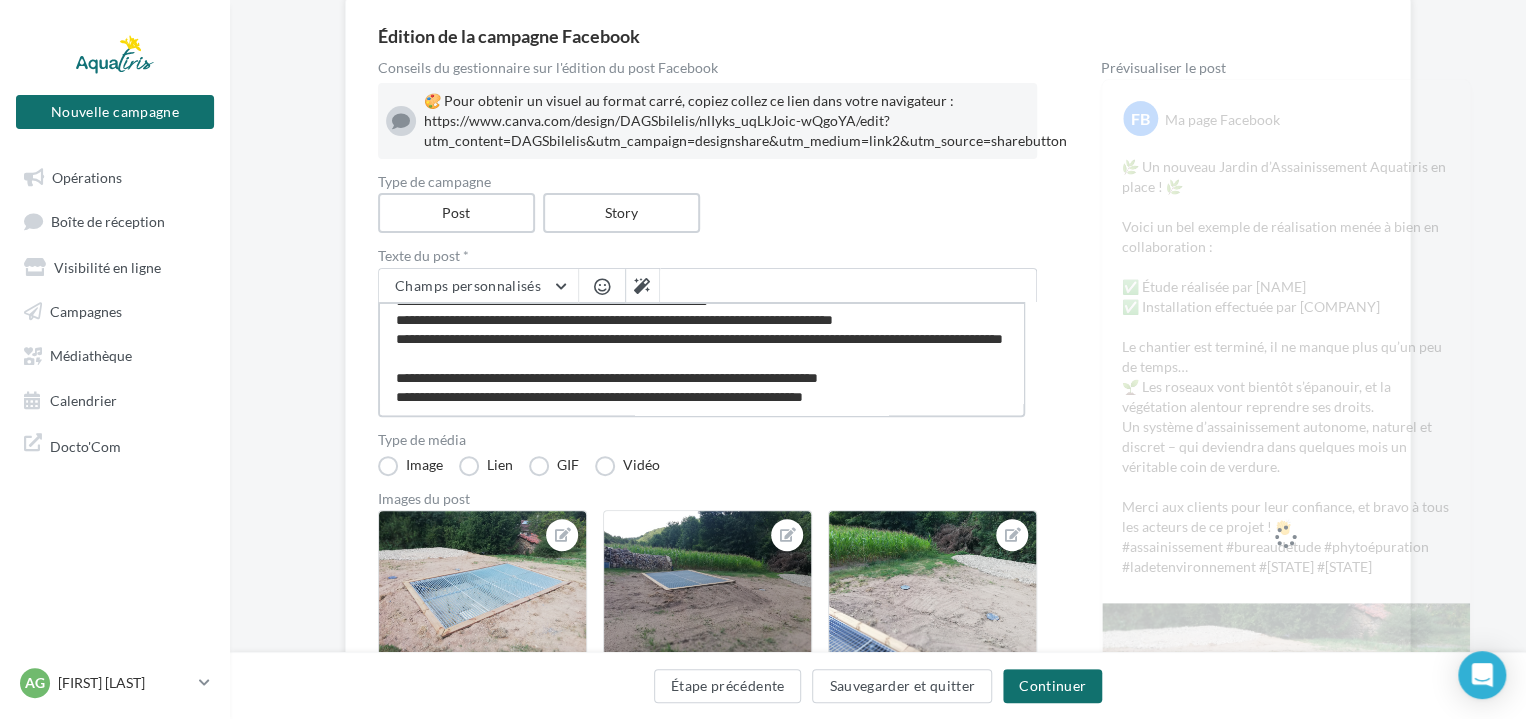 type on "**********" 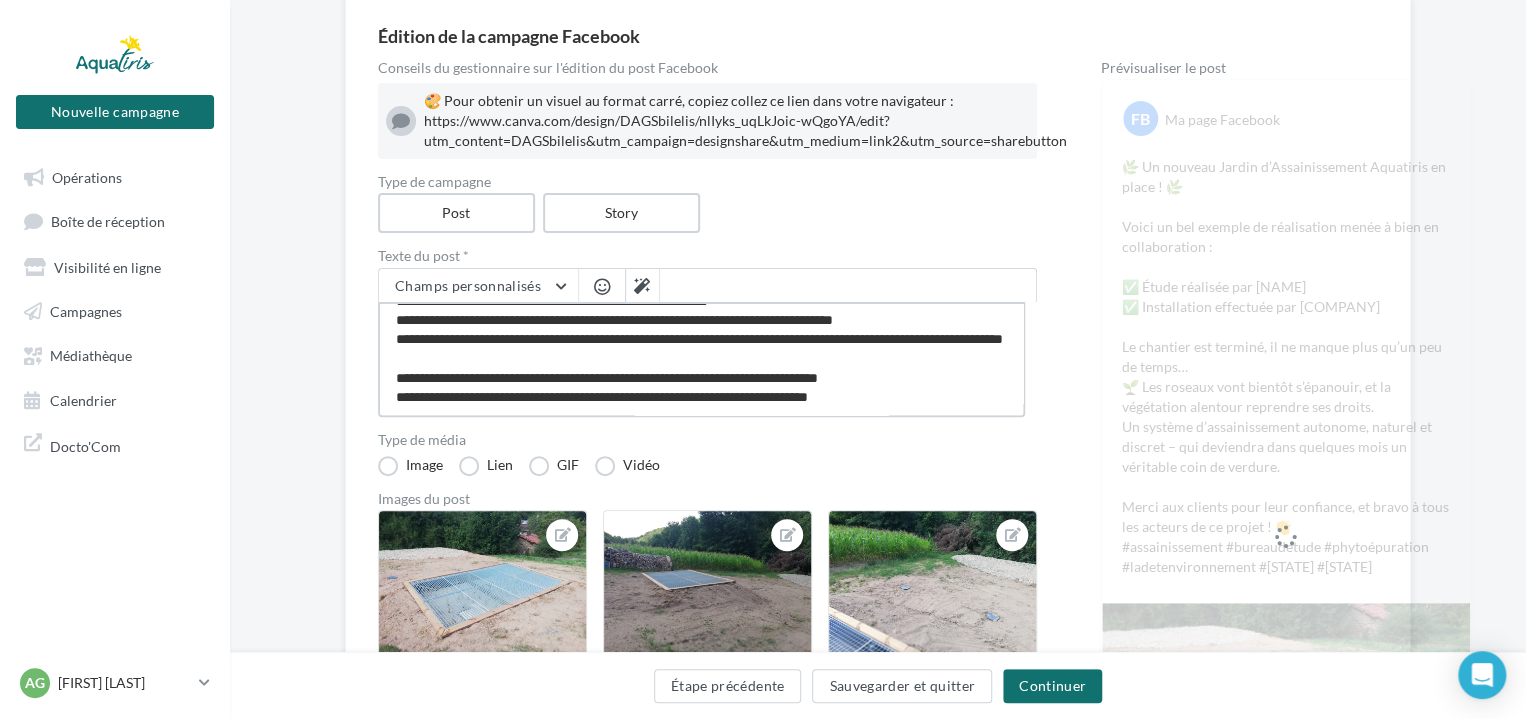 click on "**********" at bounding box center [701, 359] 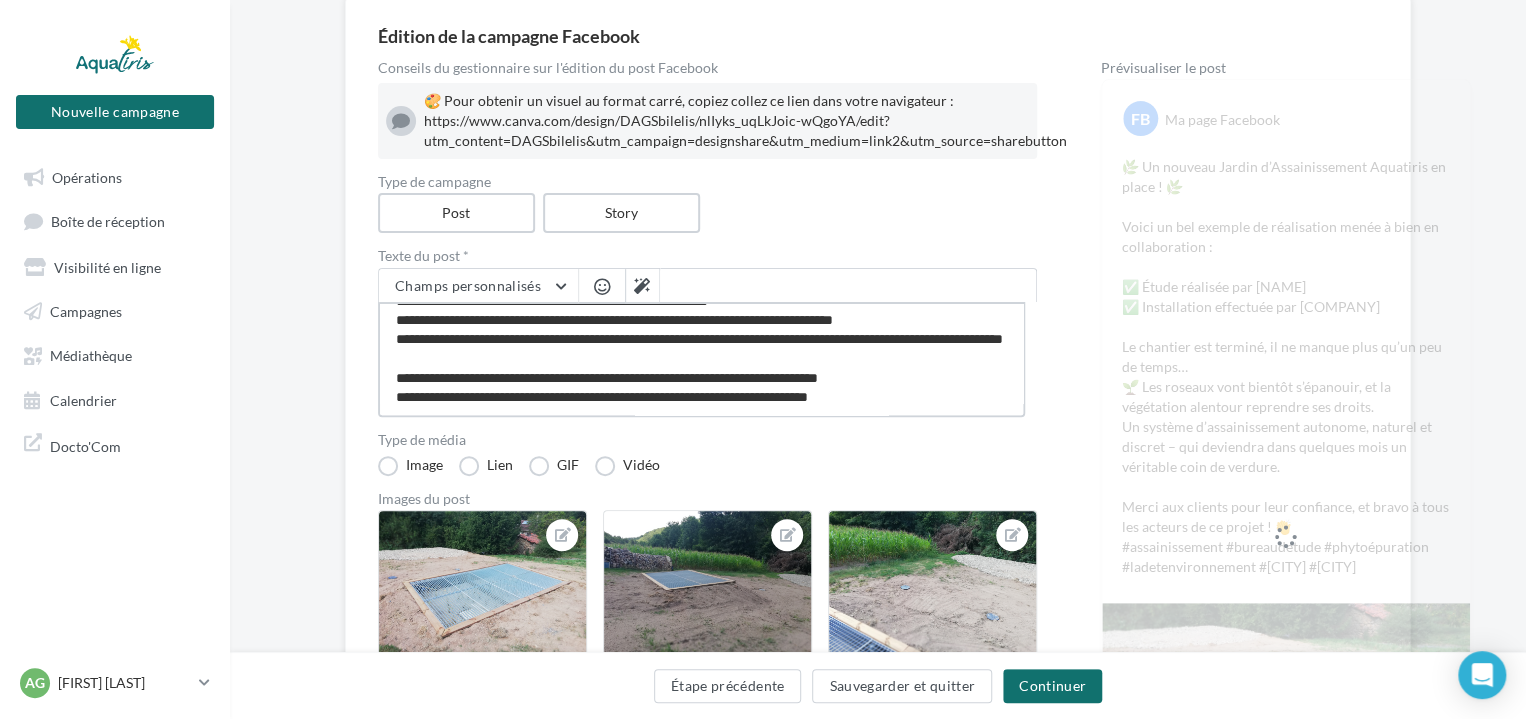 click on "**********" at bounding box center (701, 359) 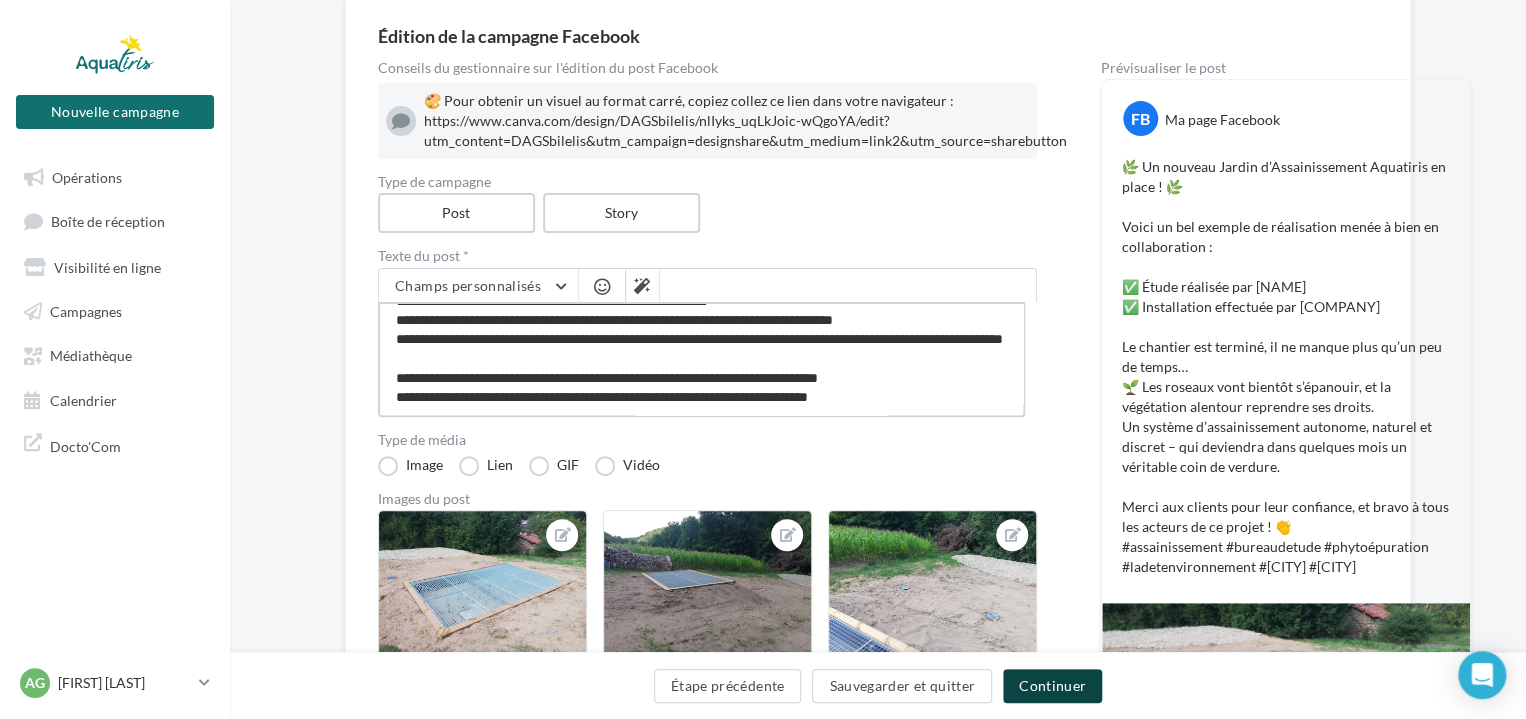 type on "**********" 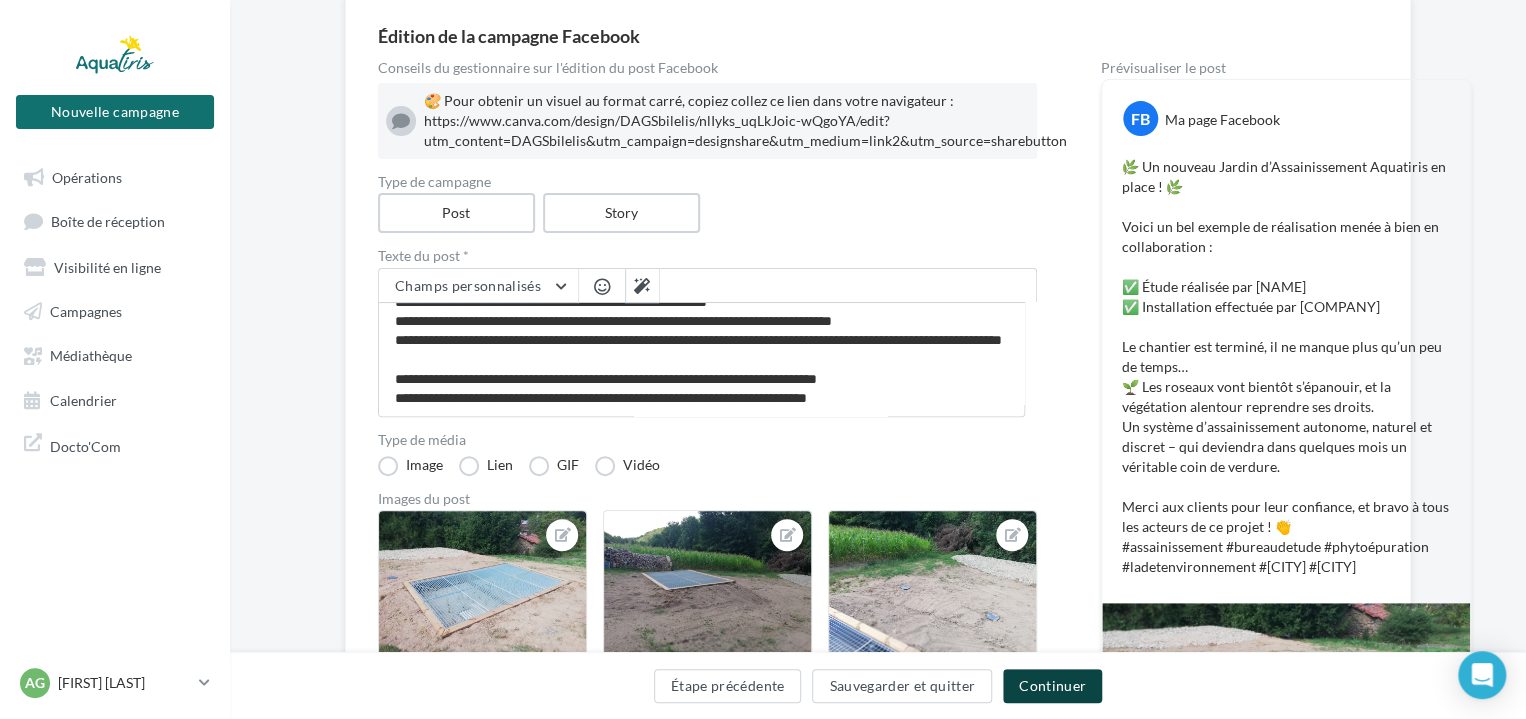 scroll, scrollTop: 164, scrollLeft: 0, axis: vertical 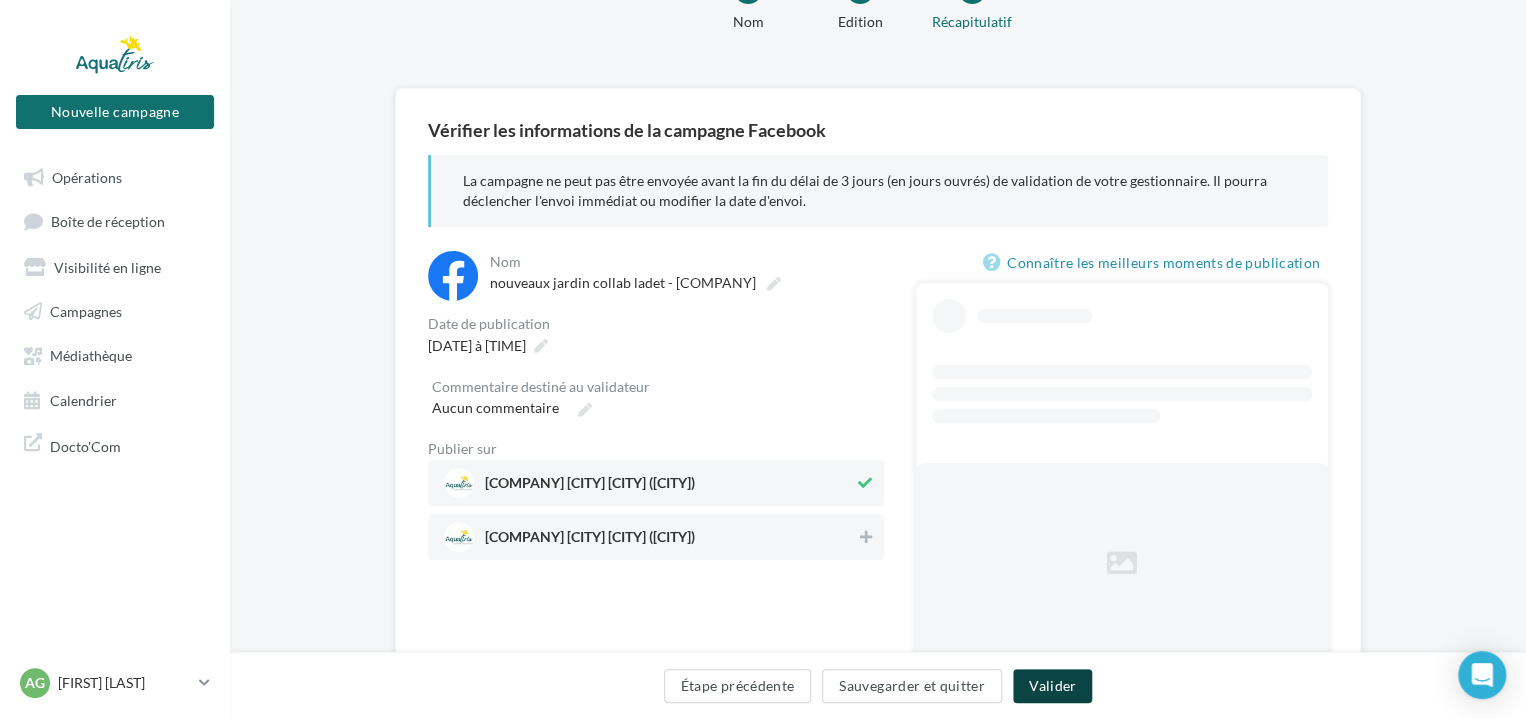 click on "Valider" at bounding box center [1052, 686] 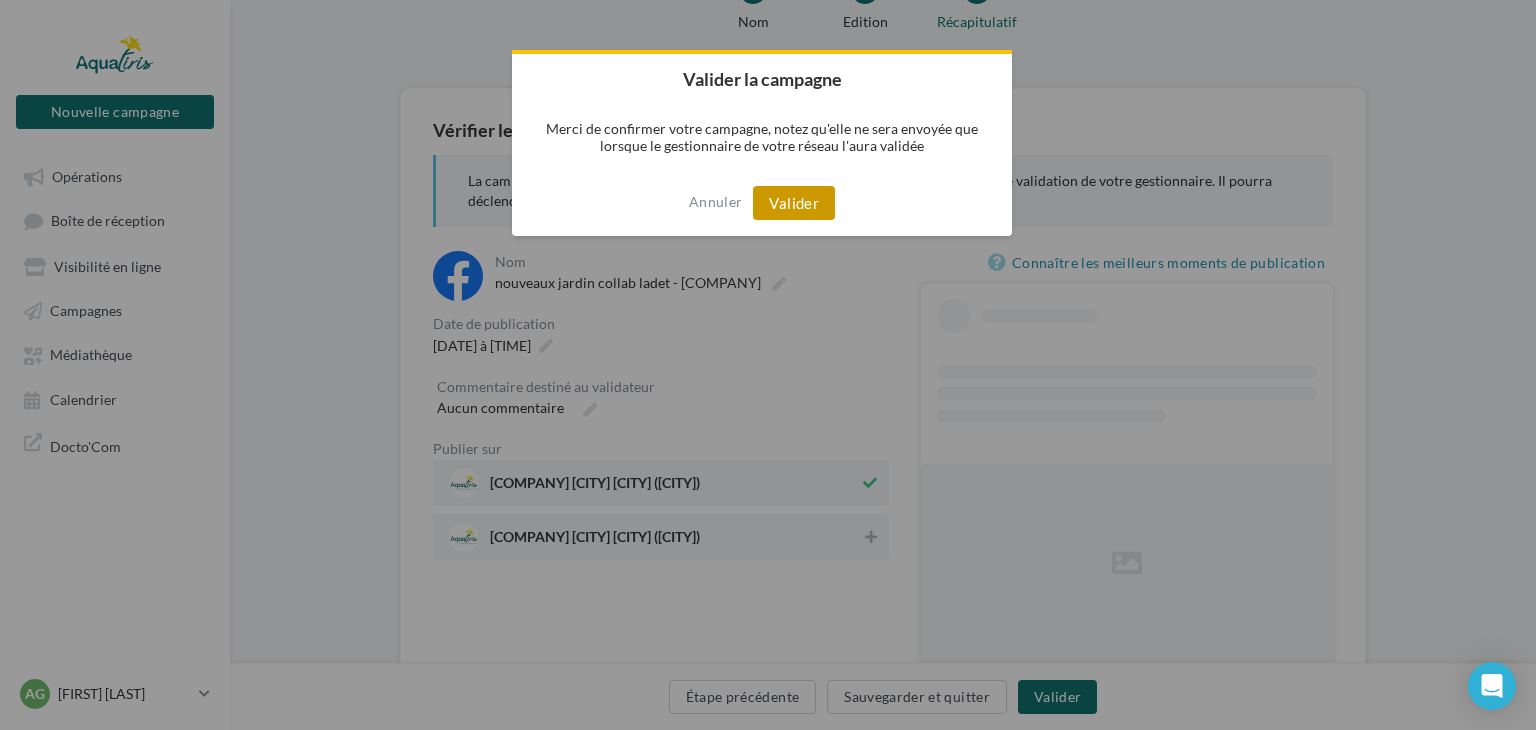 click on "Valider" at bounding box center (794, 203) 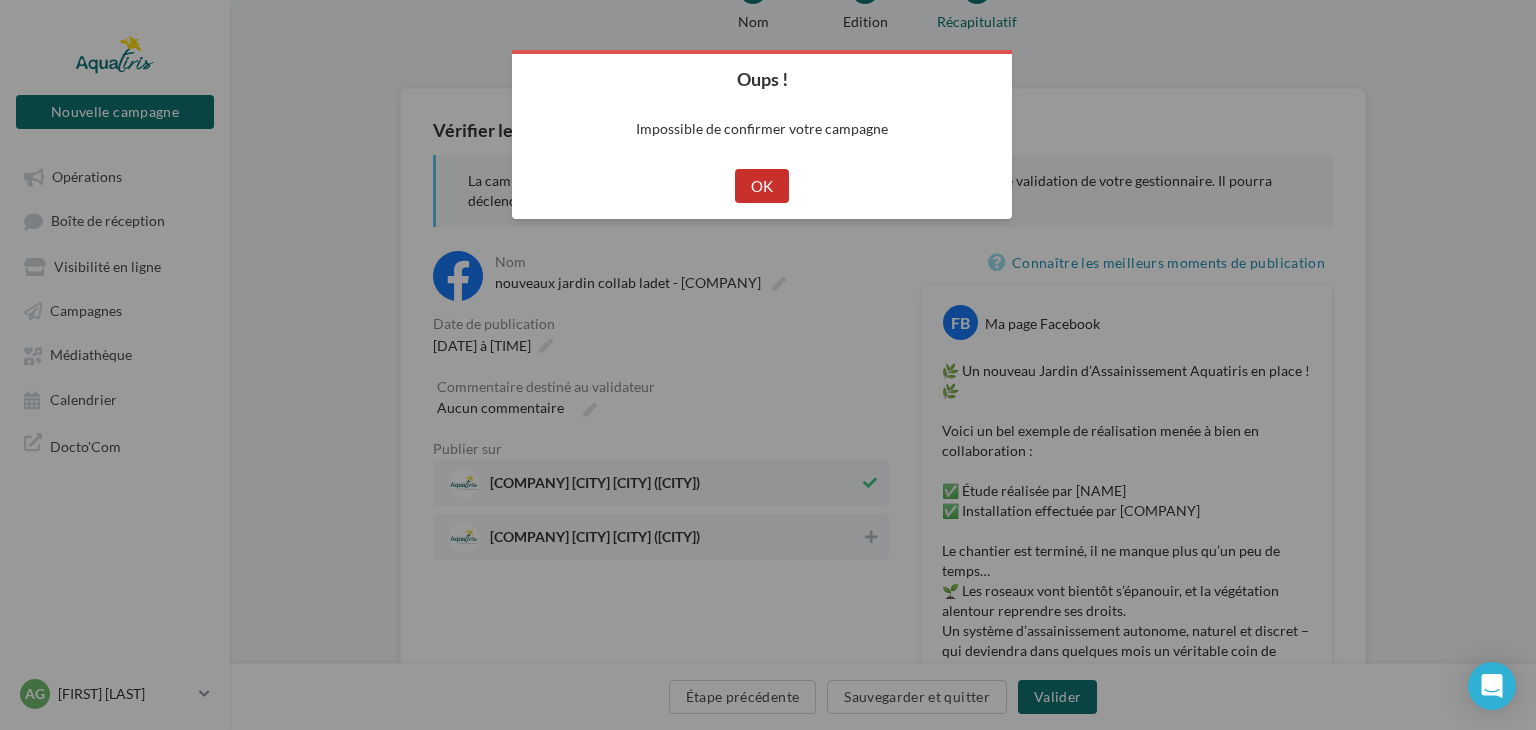 click on "OK" at bounding box center [762, 186] 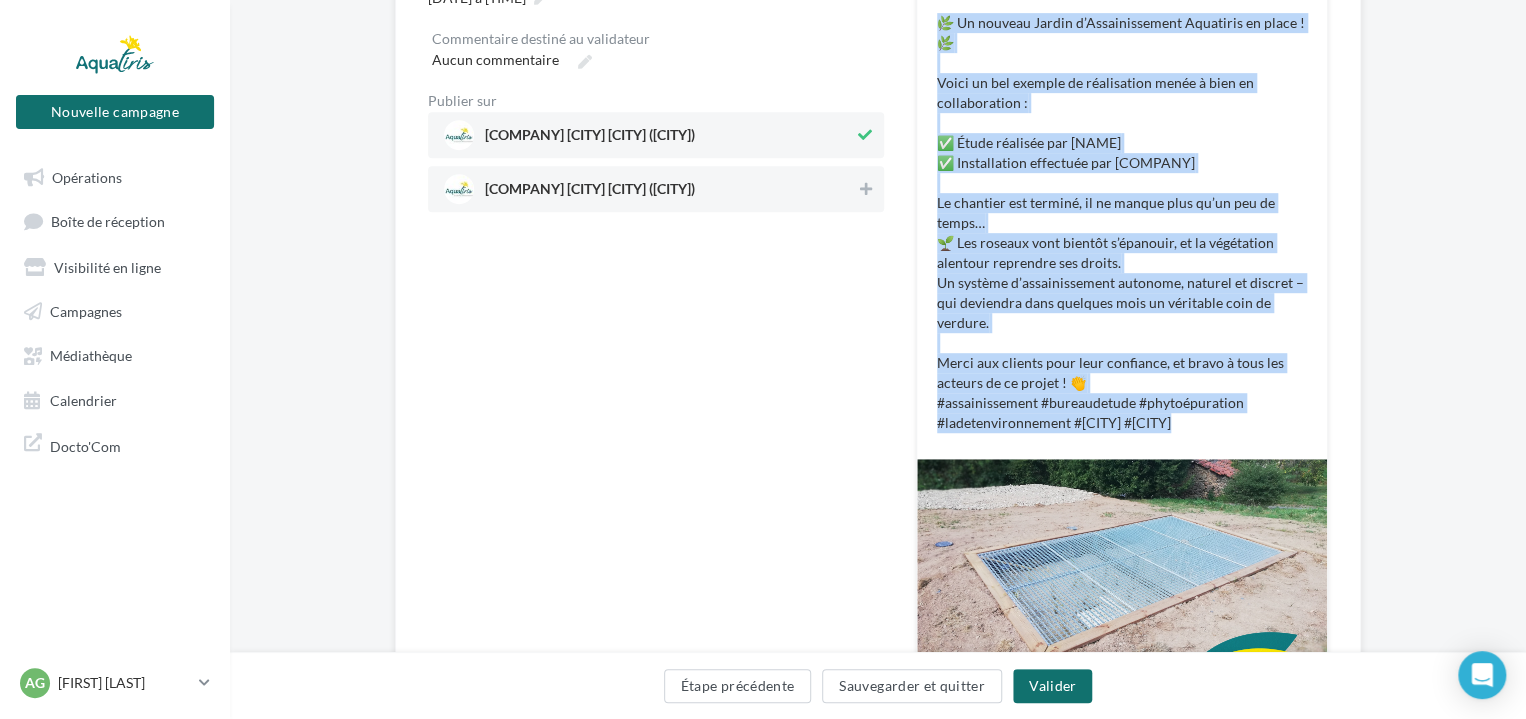 scroll, scrollTop: 480, scrollLeft: 0, axis: vertical 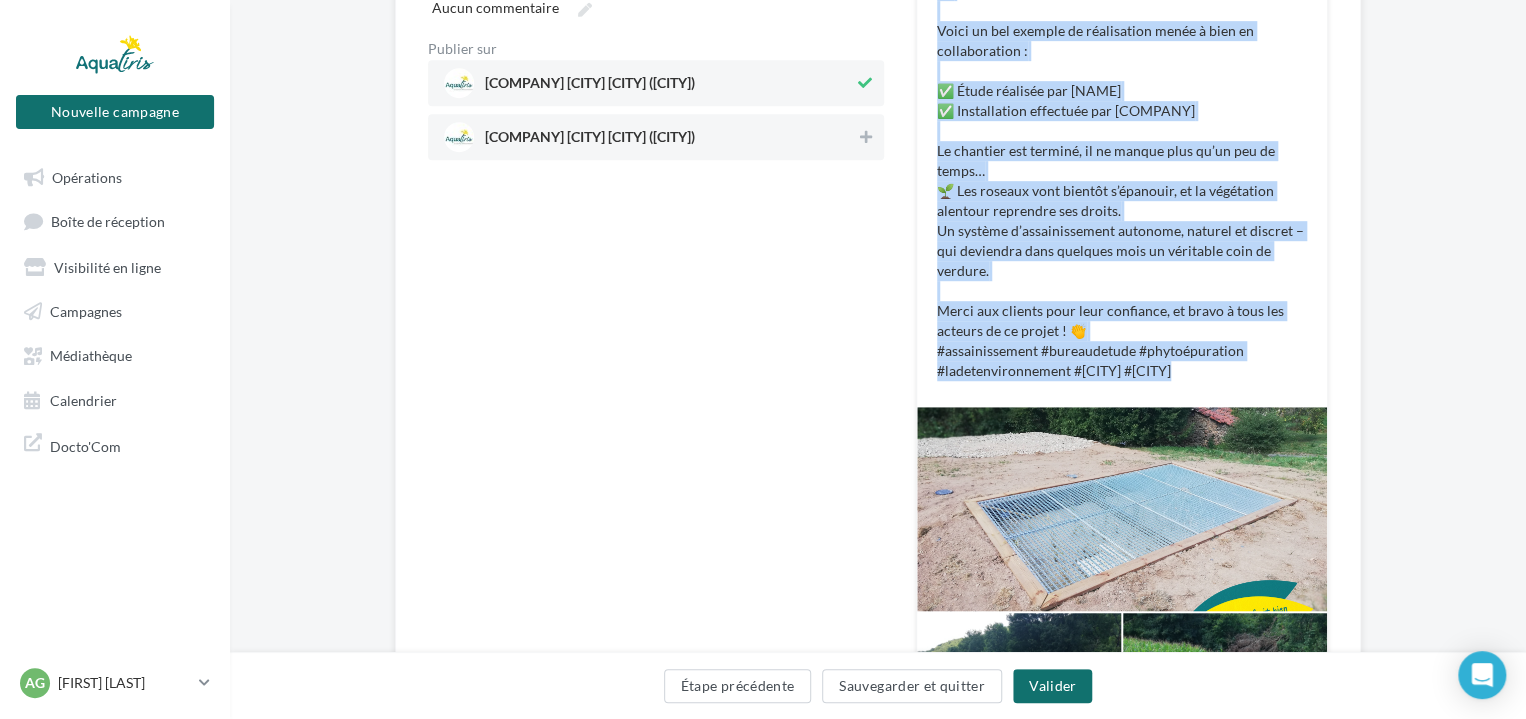 drag, startPoint x: 930, startPoint y: 369, endPoint x: 1229, endPoint y: 377, distance: 299.107 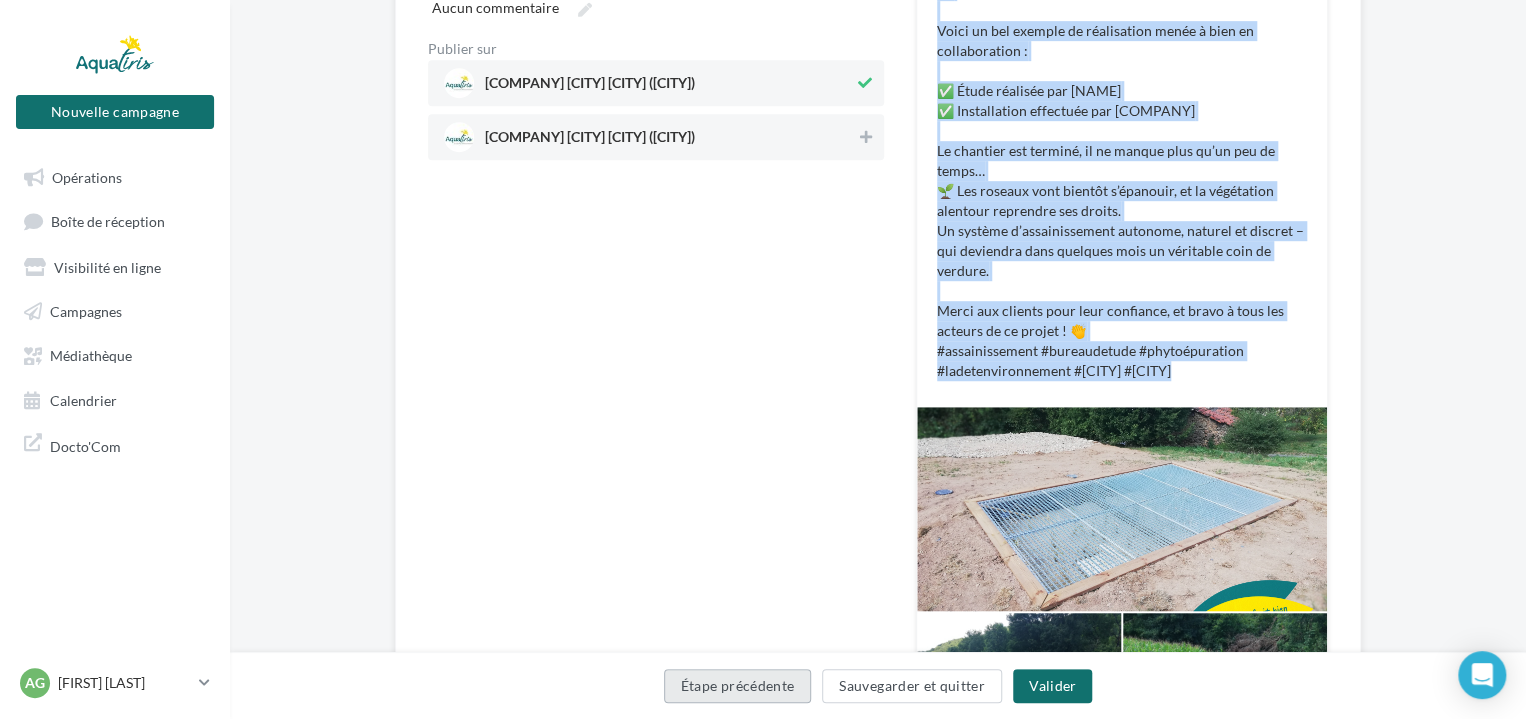 click on "Étape précédente" at bounding box center [738, 686] 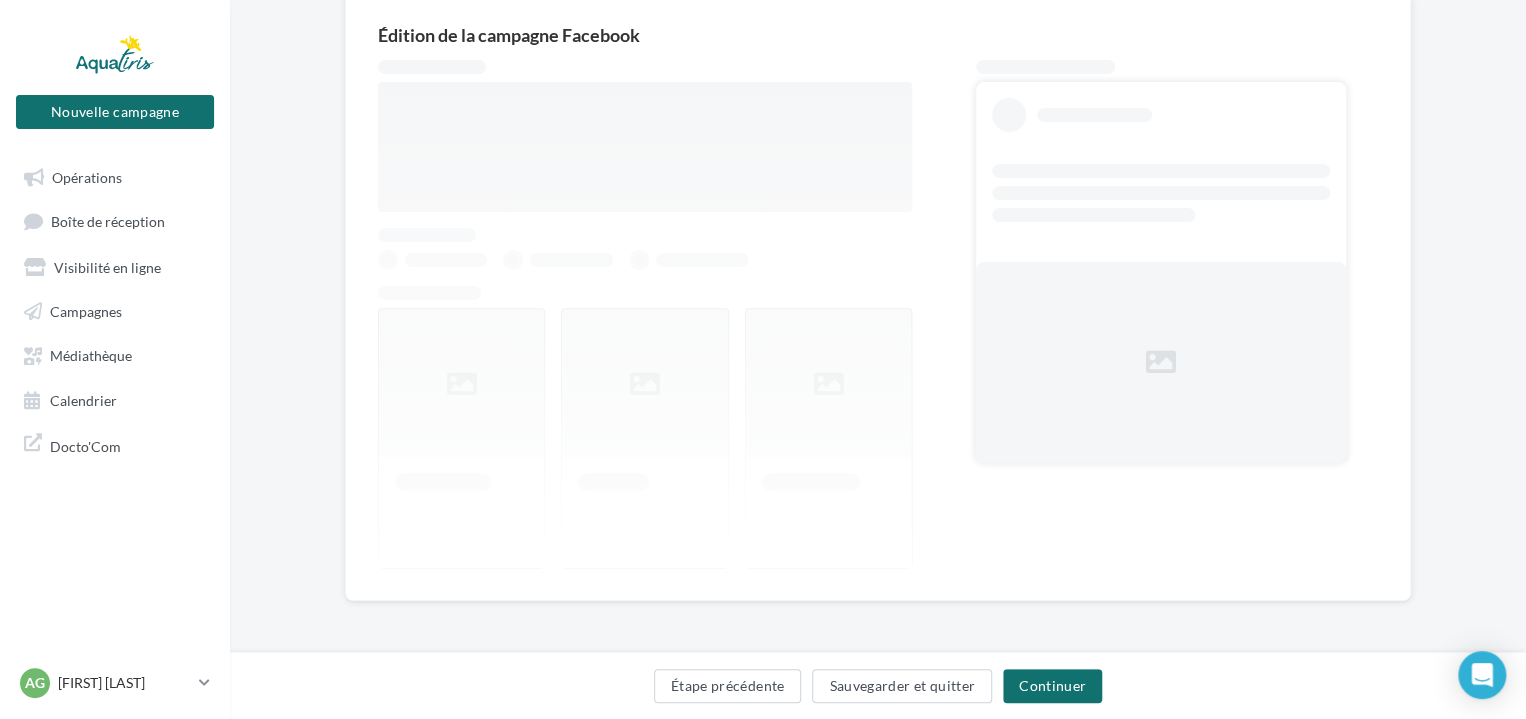 scroll, scrollTop: 174, scrollLeft: 0, axis: vertical 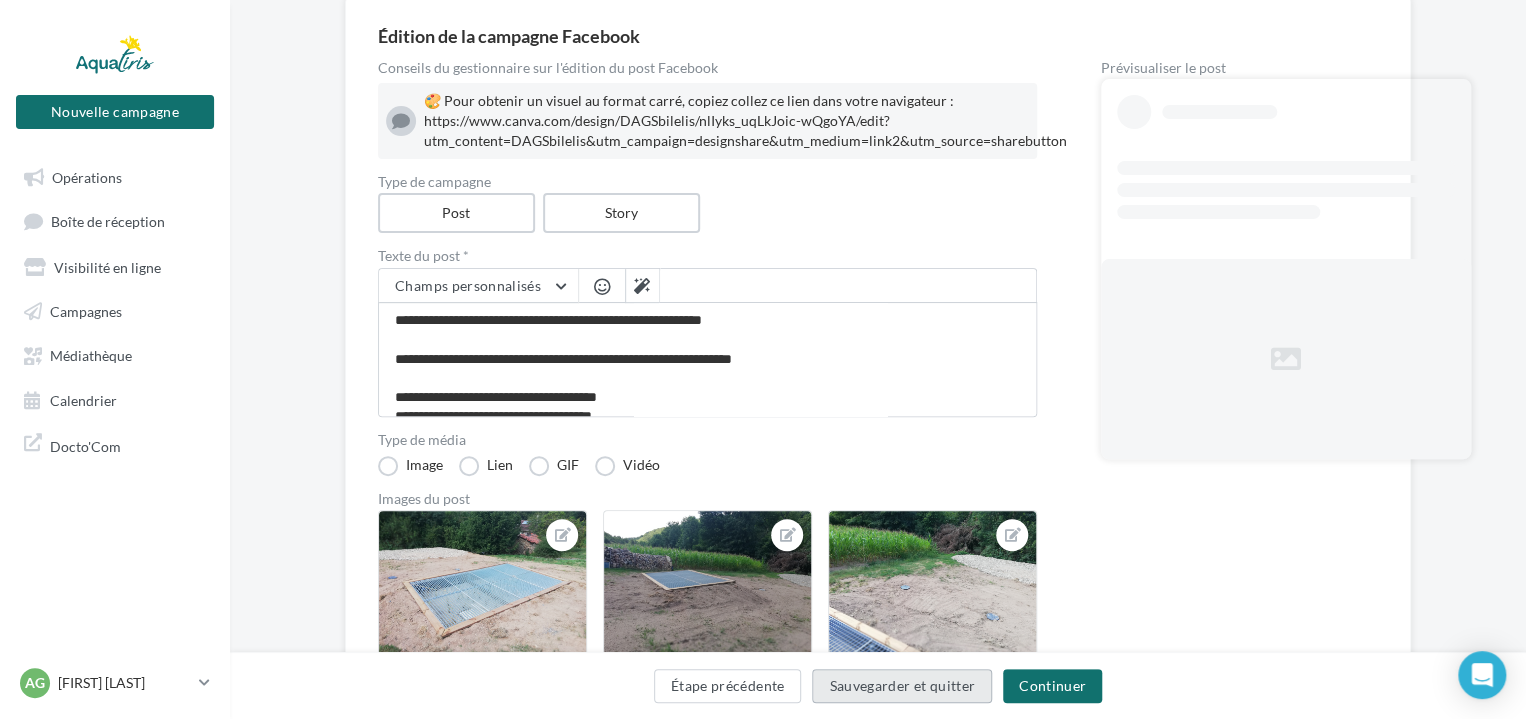 click on "Sauvegarder et quitter" at bounding box center (902, 686) 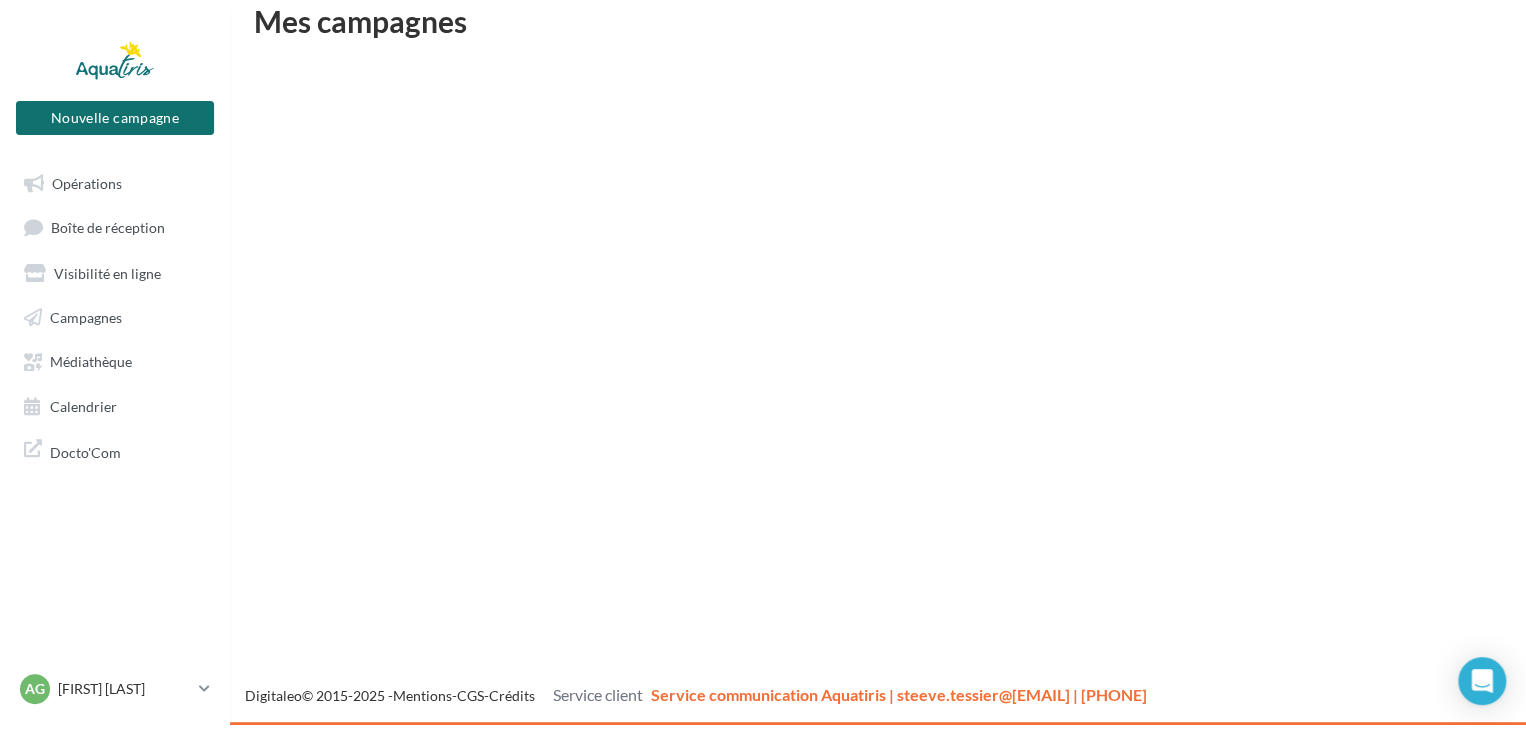 scroll, scrollTop: 32, scrollLeft: 0, axis: vertical 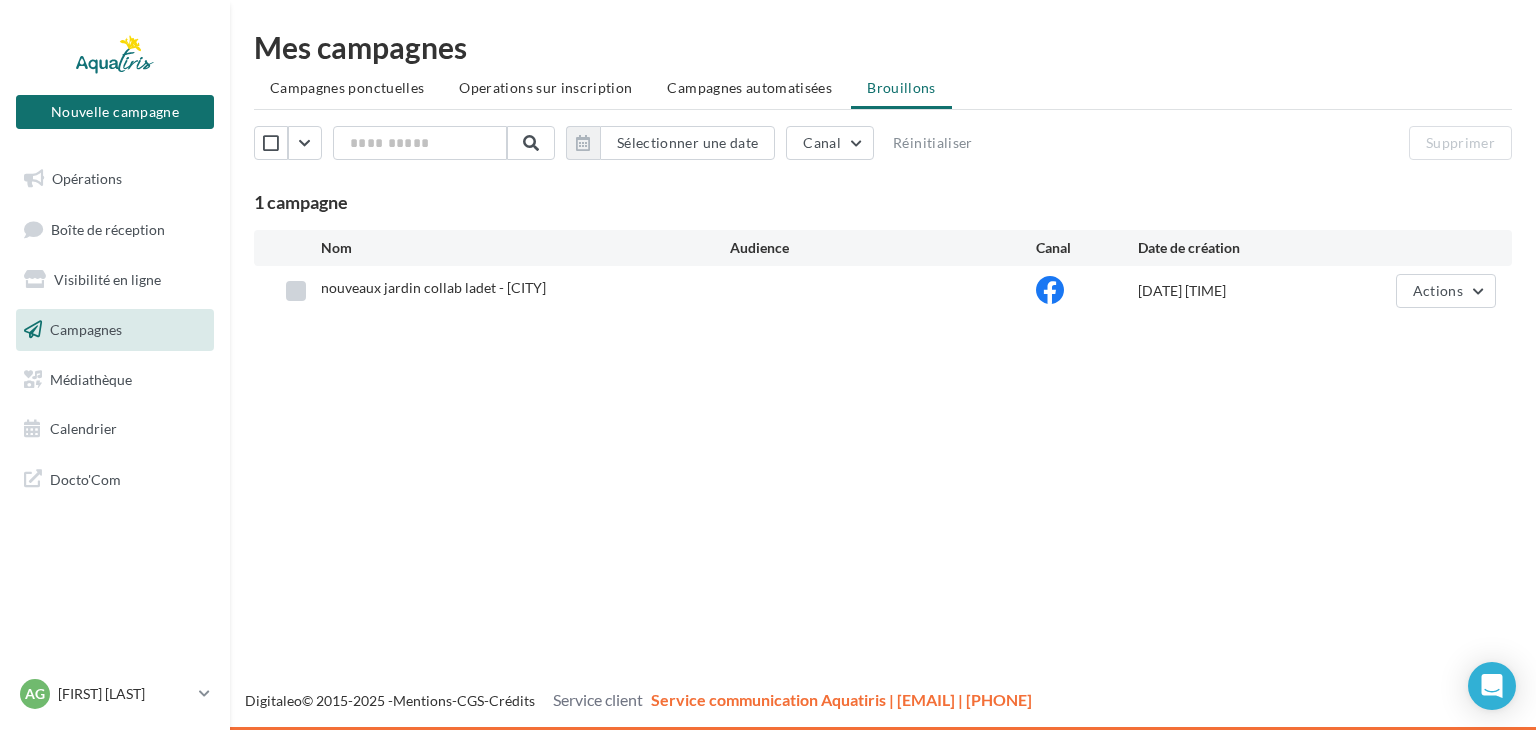 click at bounding box center [296, 291] 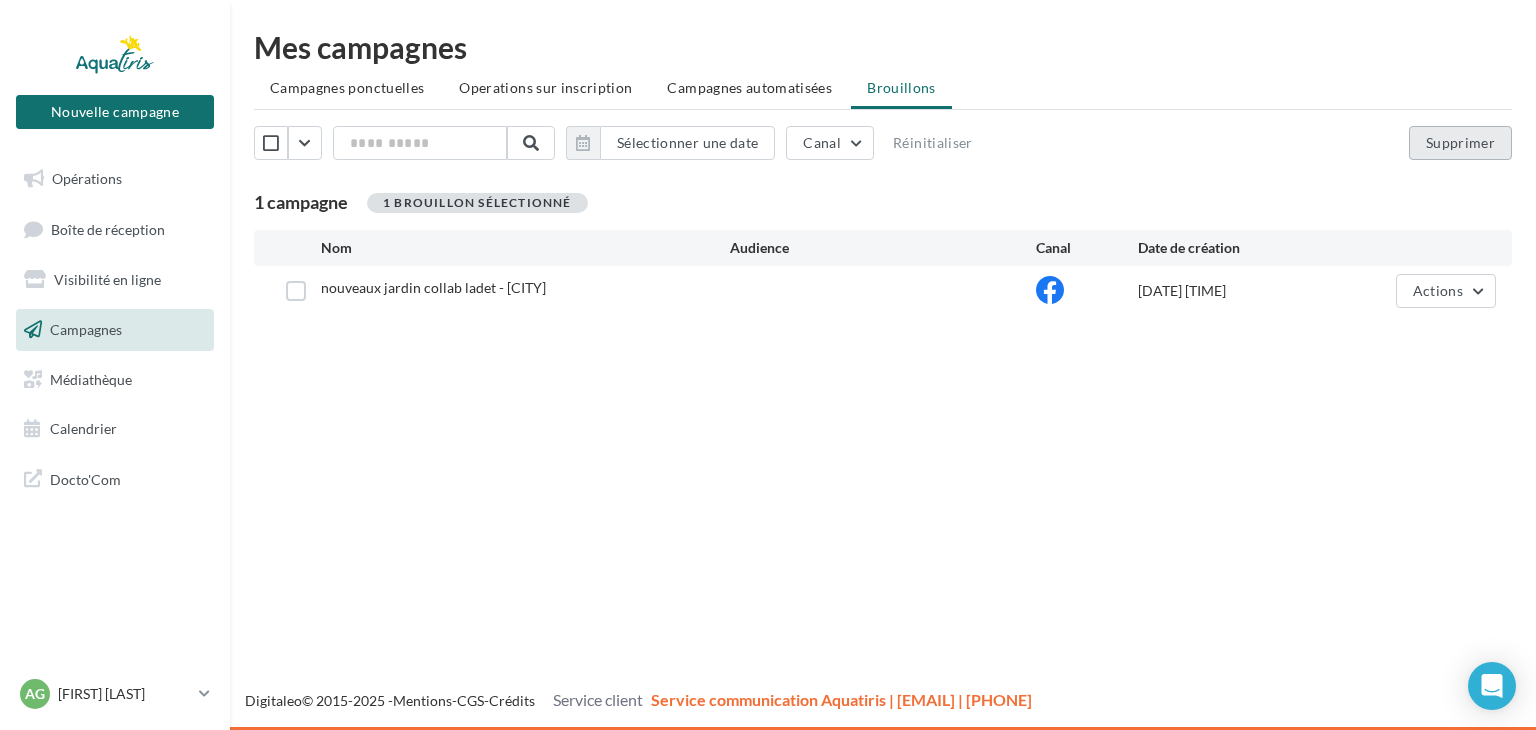 click on "Supprimer" at bounding box center [1460, 143] 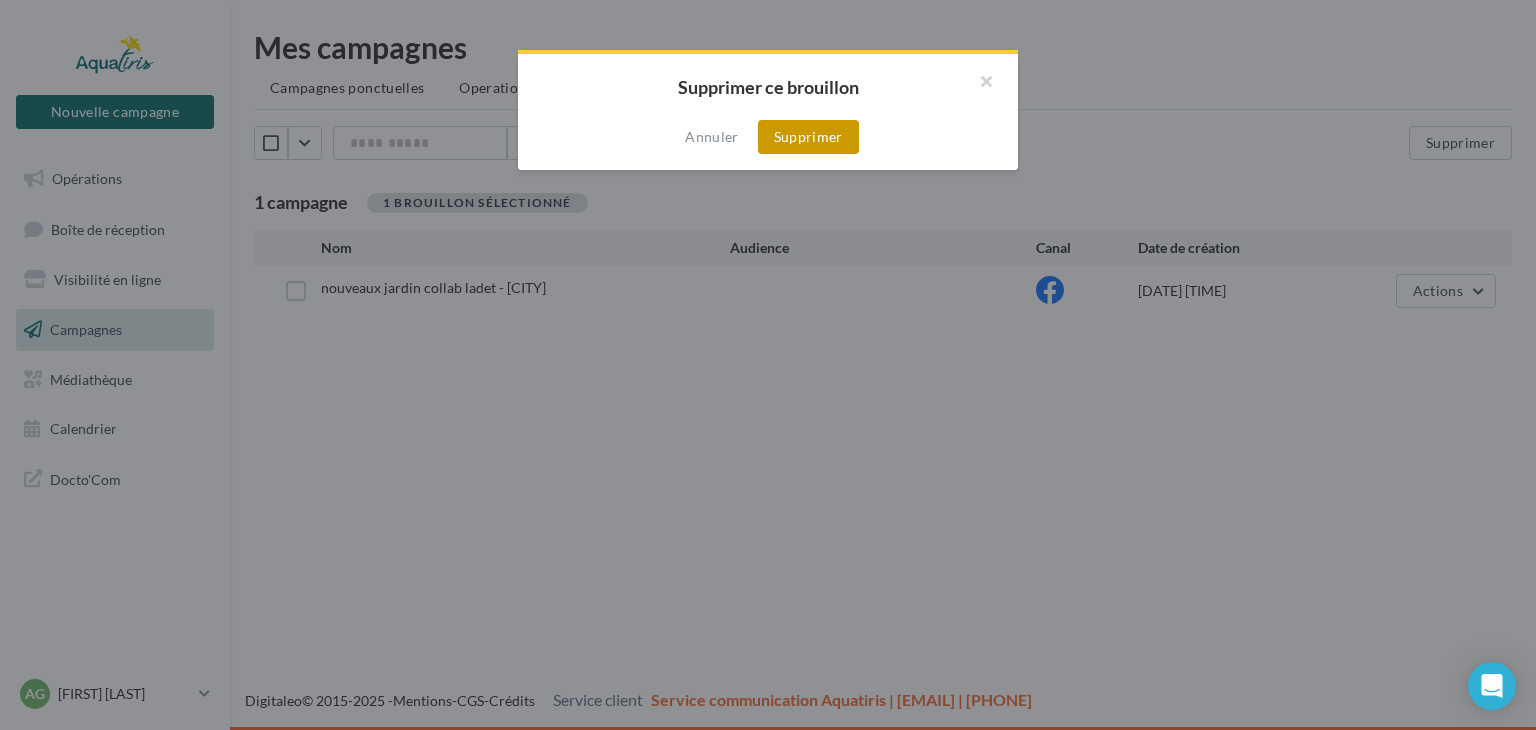 click on "Supprimer" at bounding box center [808, 137] 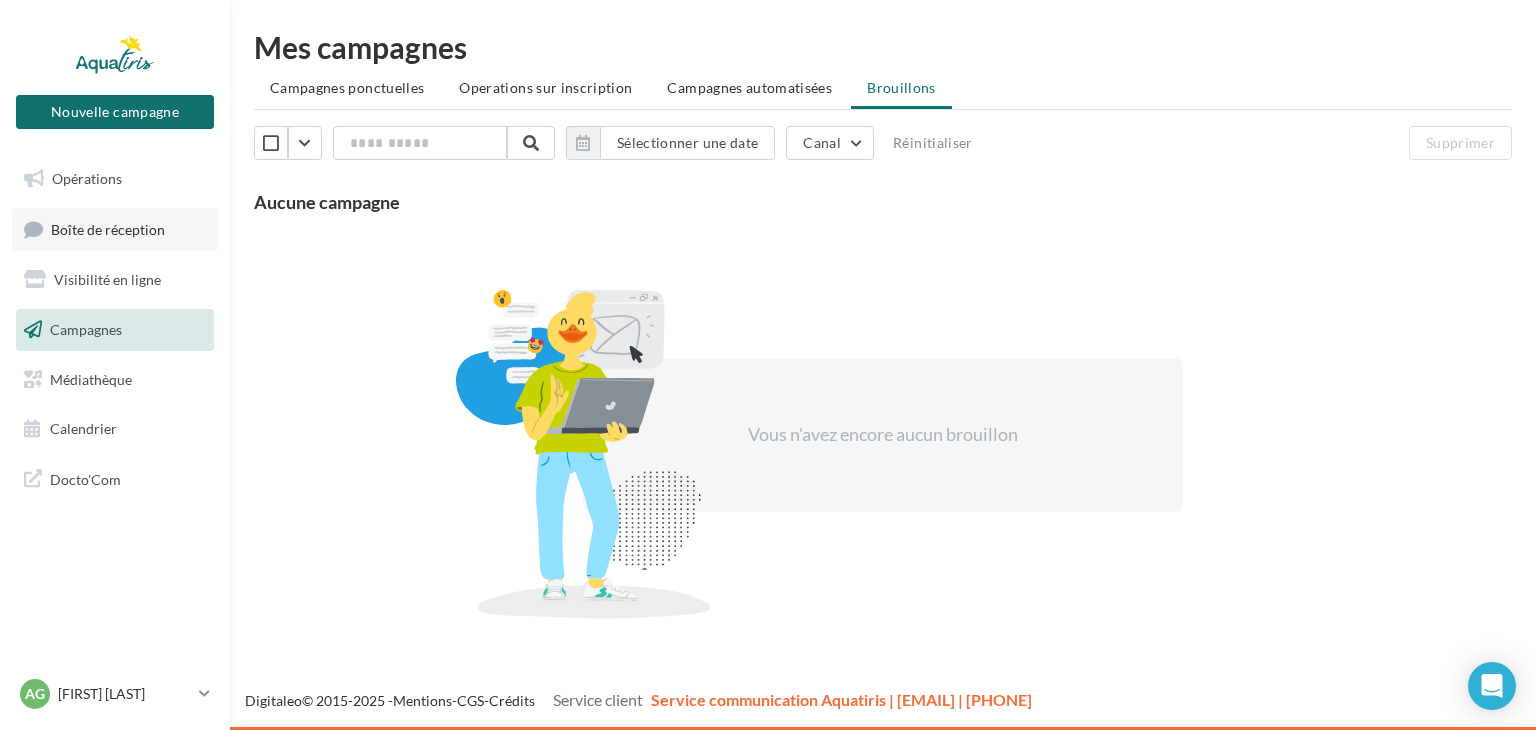 click on "Boîte de réception" at bounding box center (108, 228) 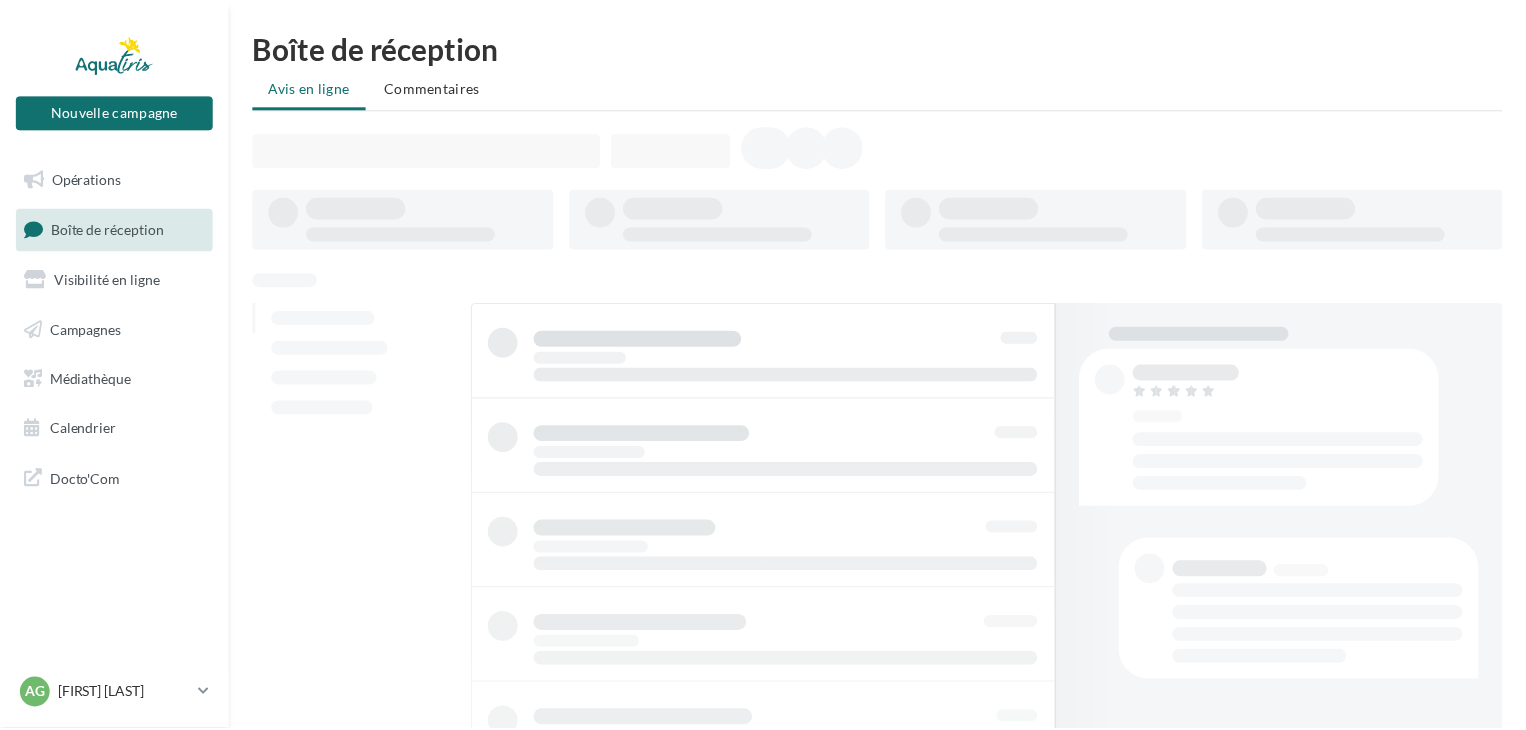 scroll, scrollTop: 0, scrollLeft: 0, axis: both 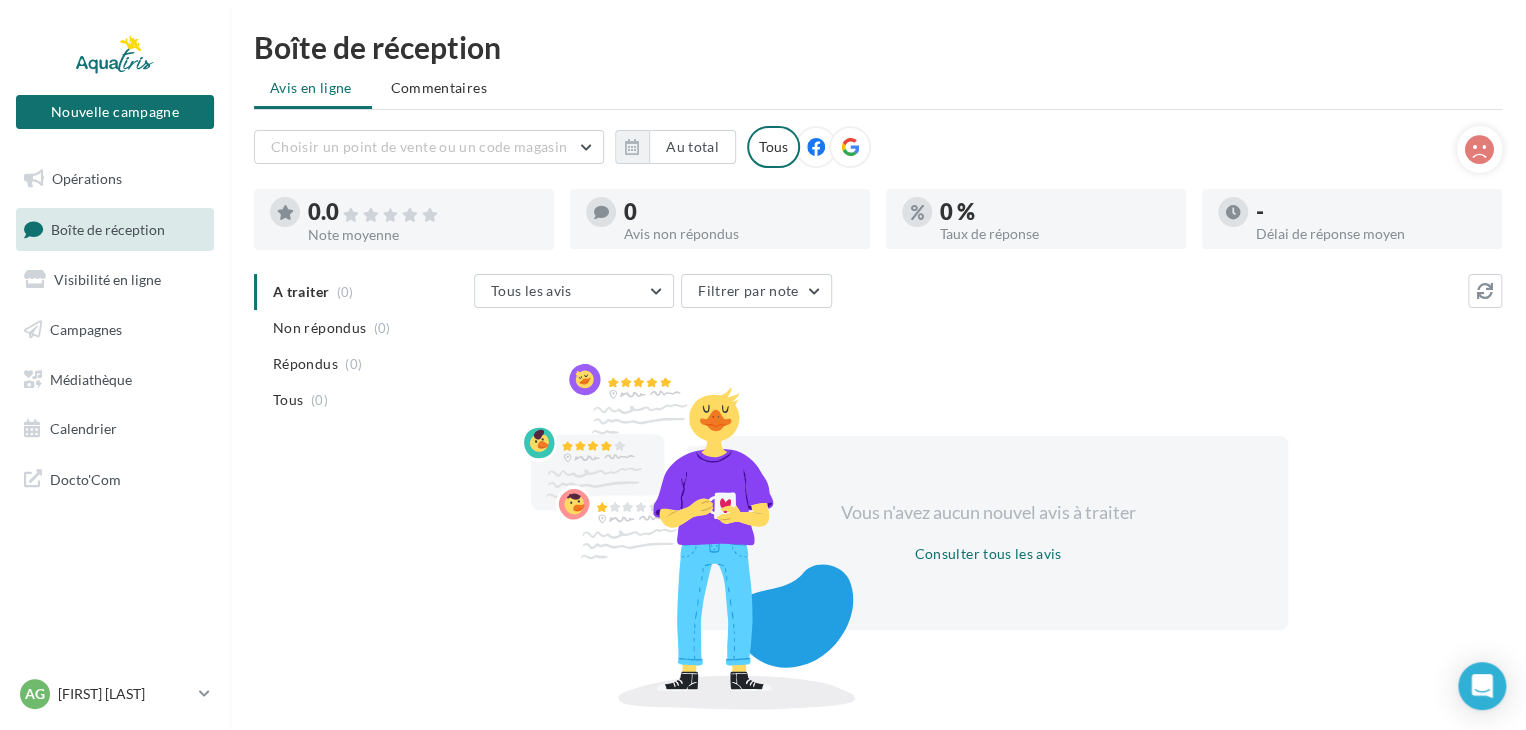 click on "Boîte de réception" at bounding box center (878, 47) 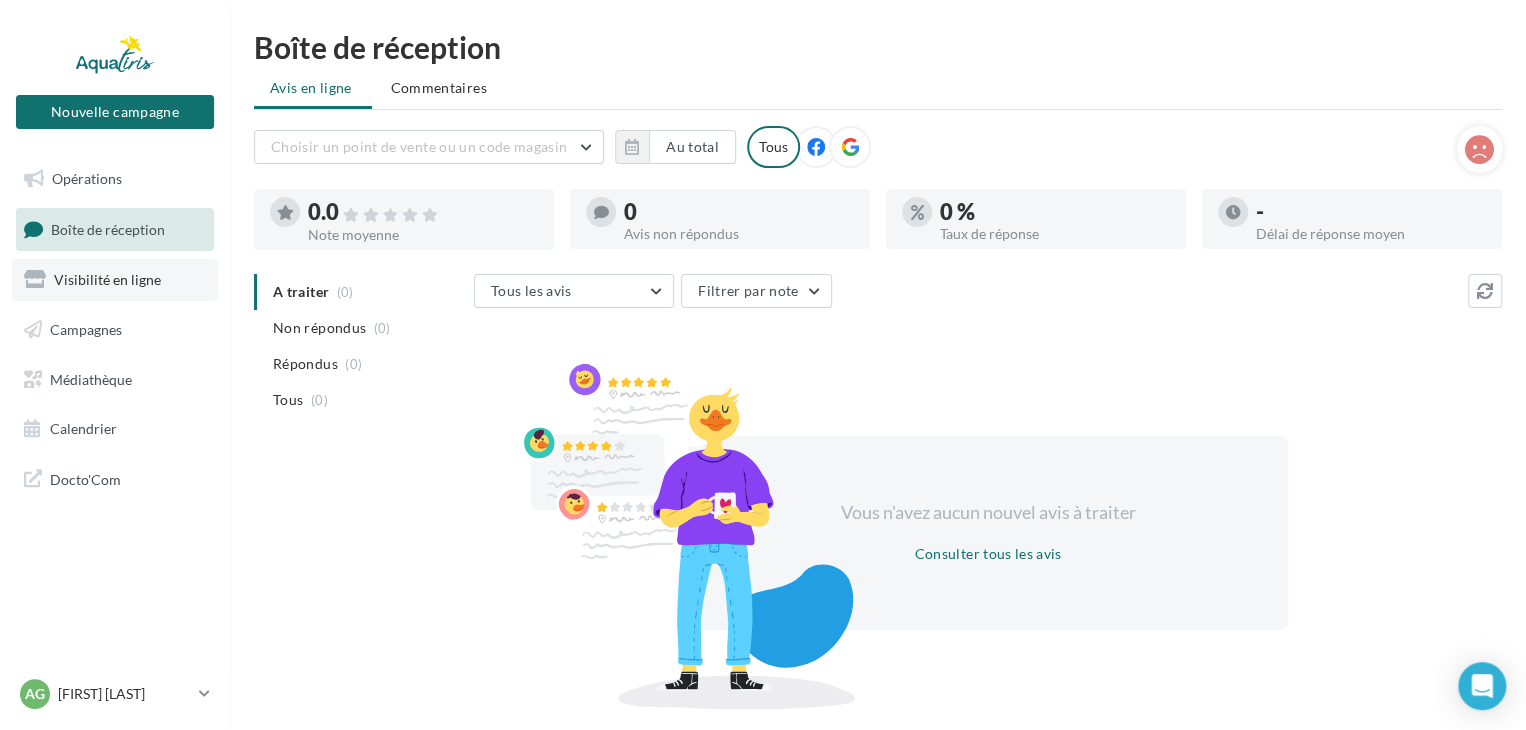 click on "Visibilité en ligne" at bounding box center [107, 279] 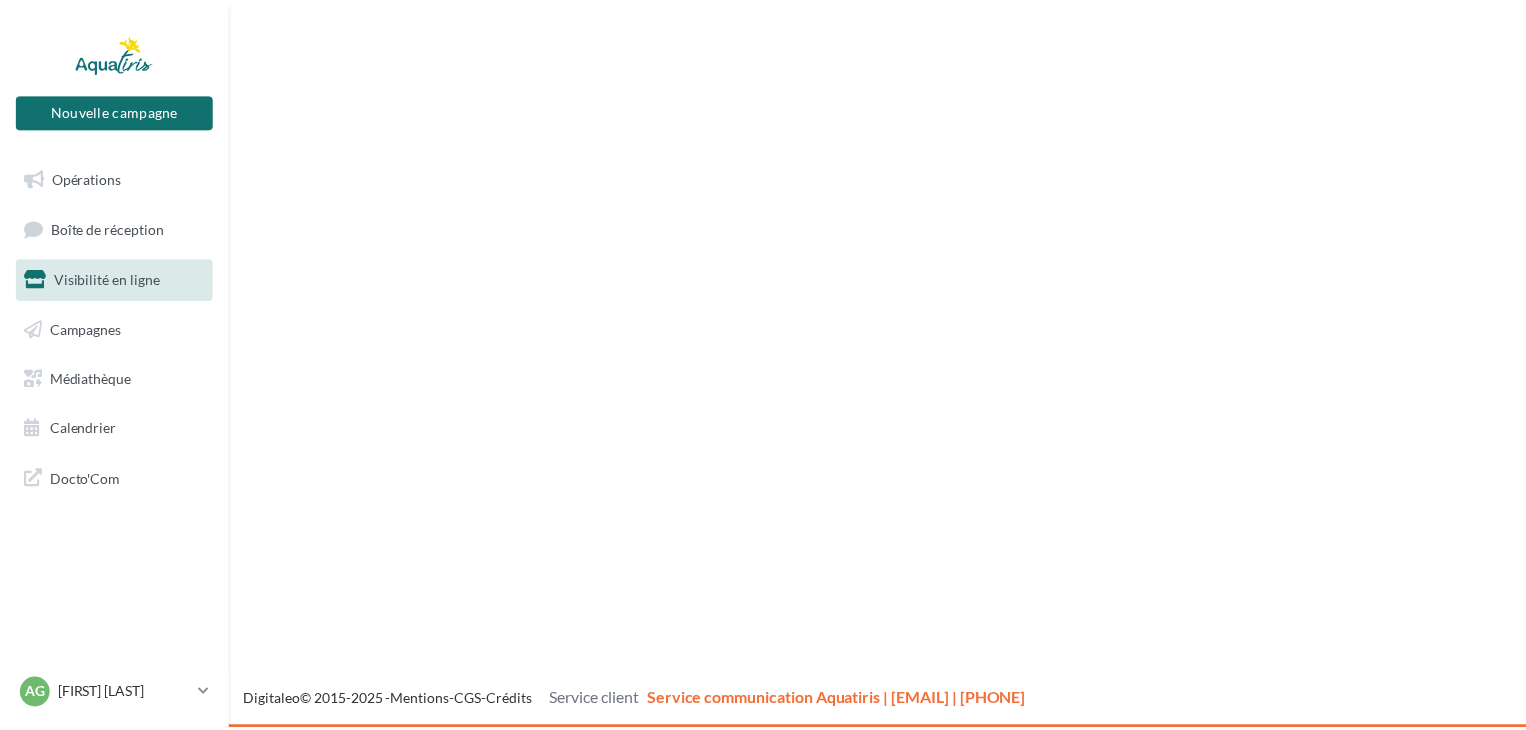 scroll, scrollTop: 0, scrollLeft: 0, axis: both 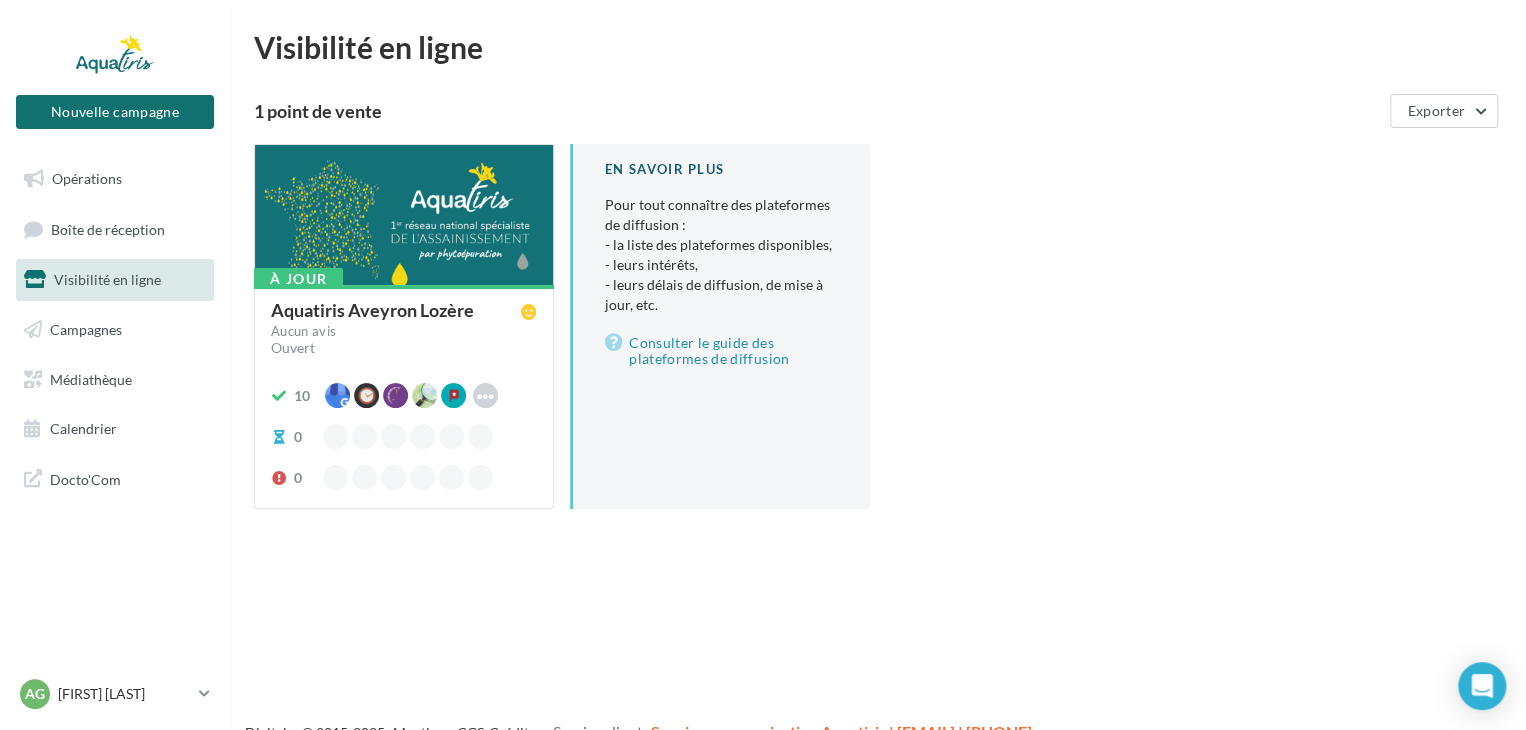 click at bounding box center (404, 216) 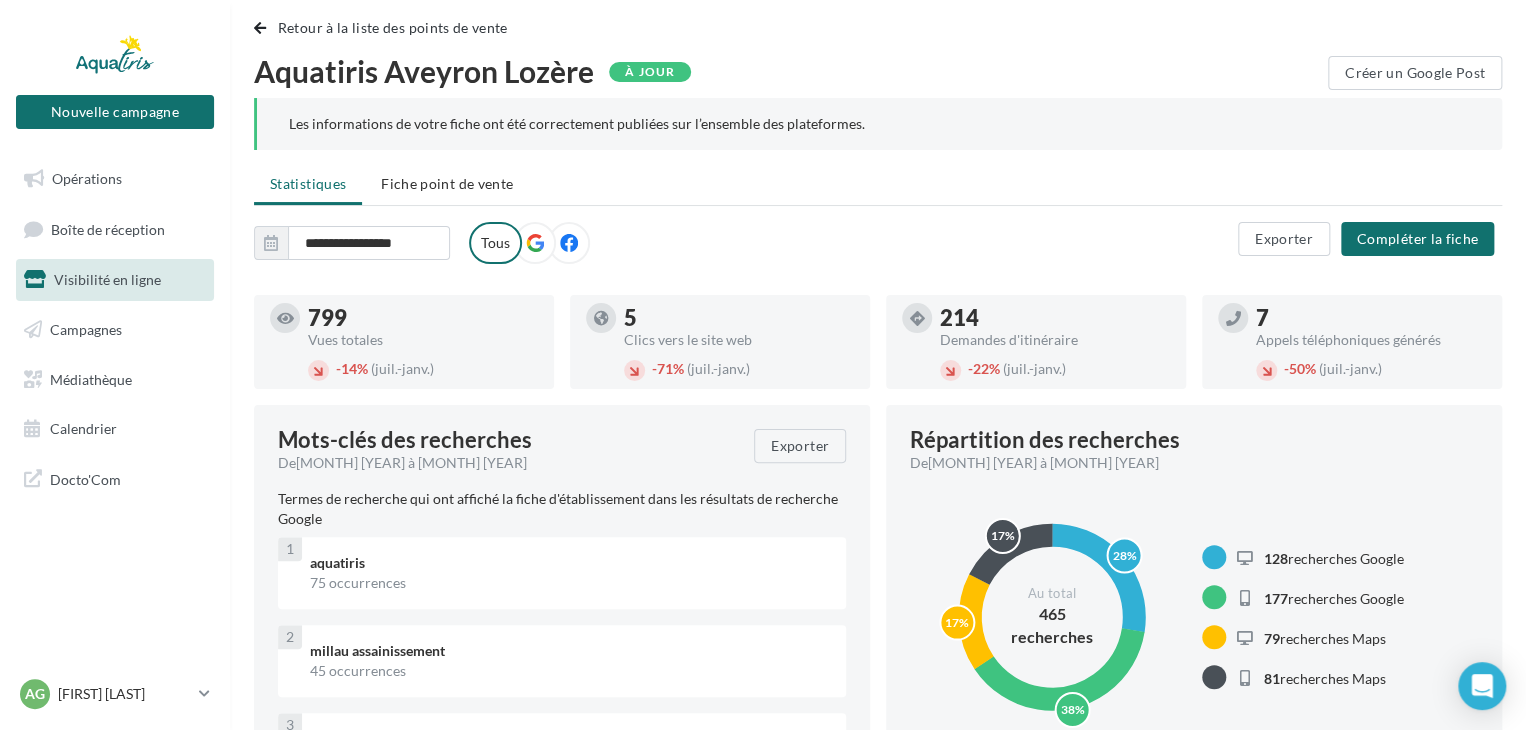 scroll, scrollTop: 0, scrollLeft: 0, axis: both 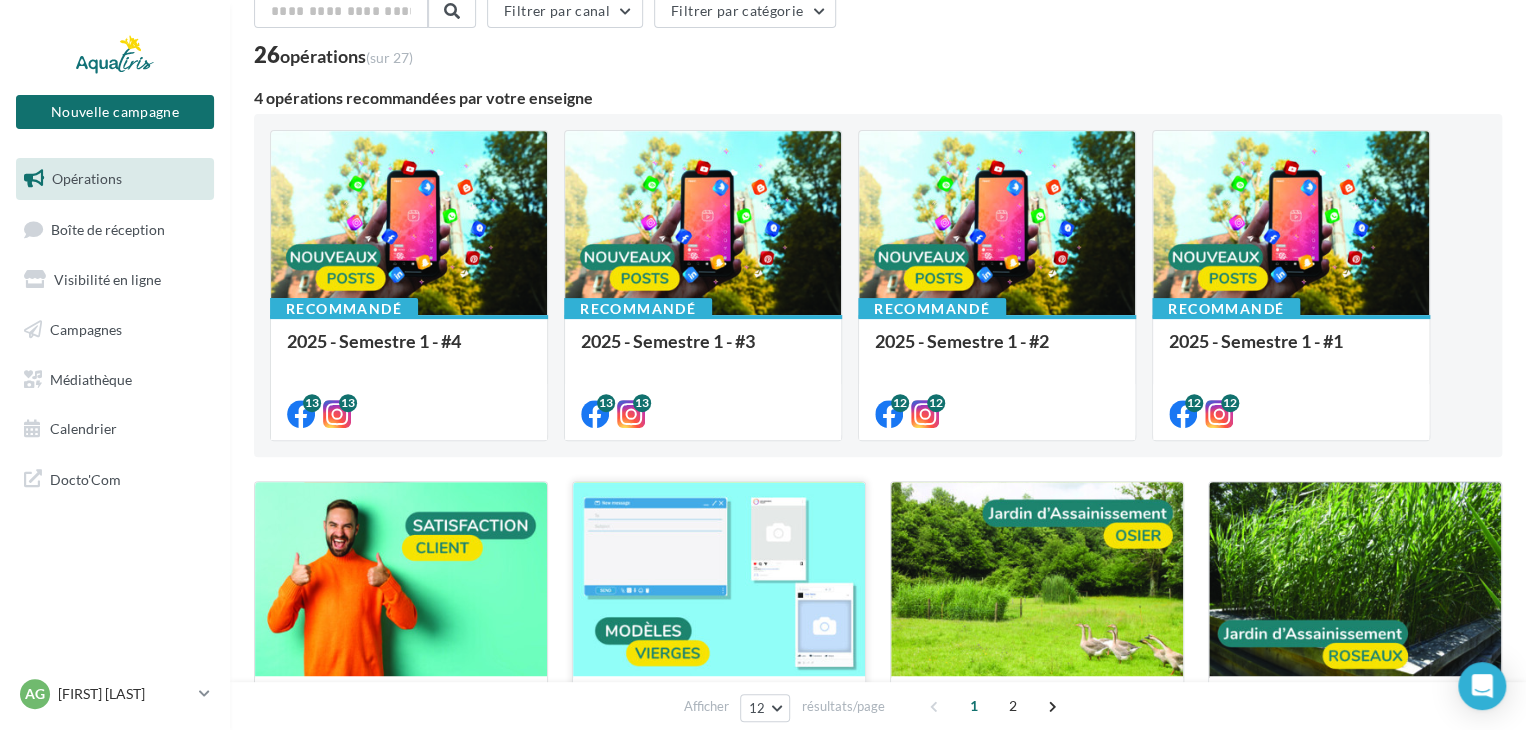 click at bounding box center (719, 580) 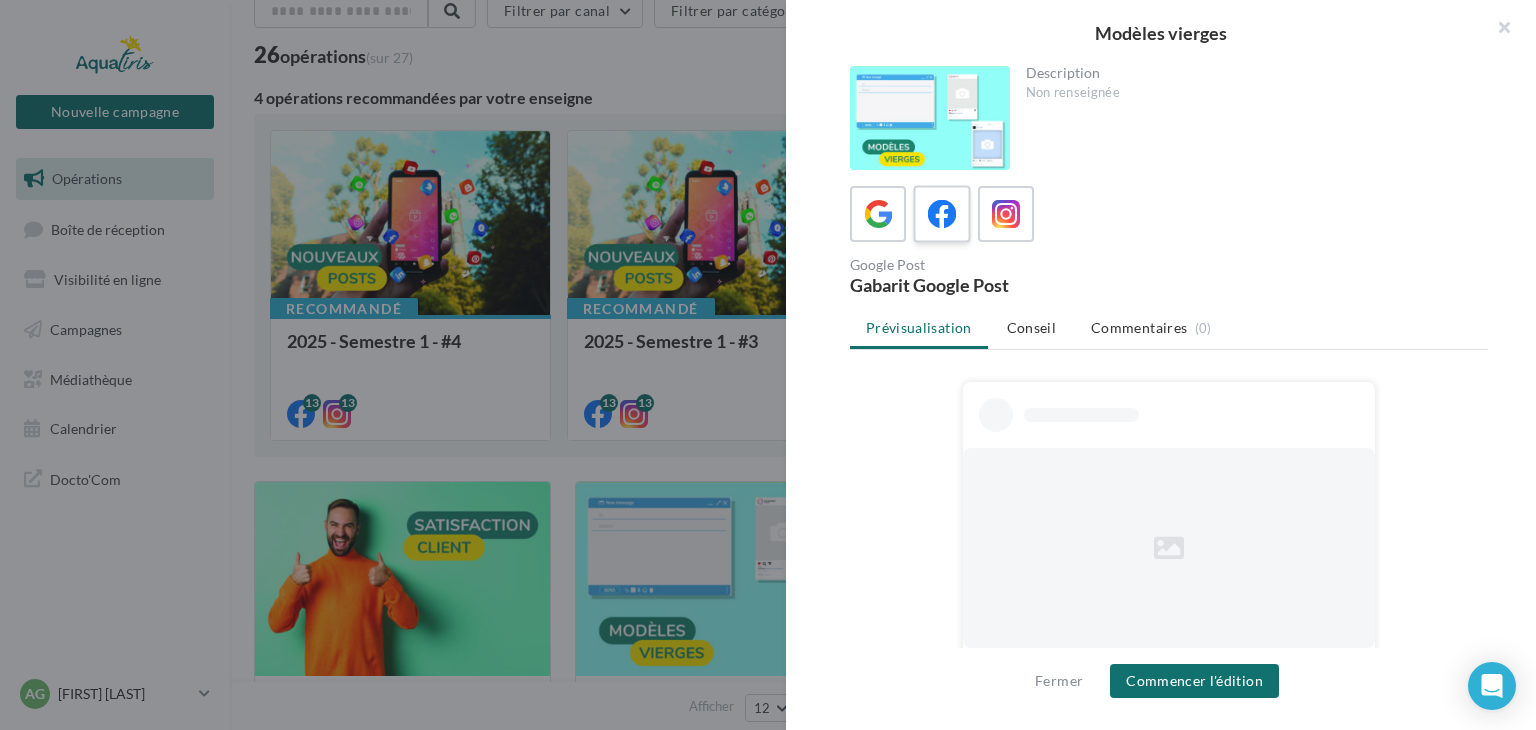 click at bounding box center (942, 214) 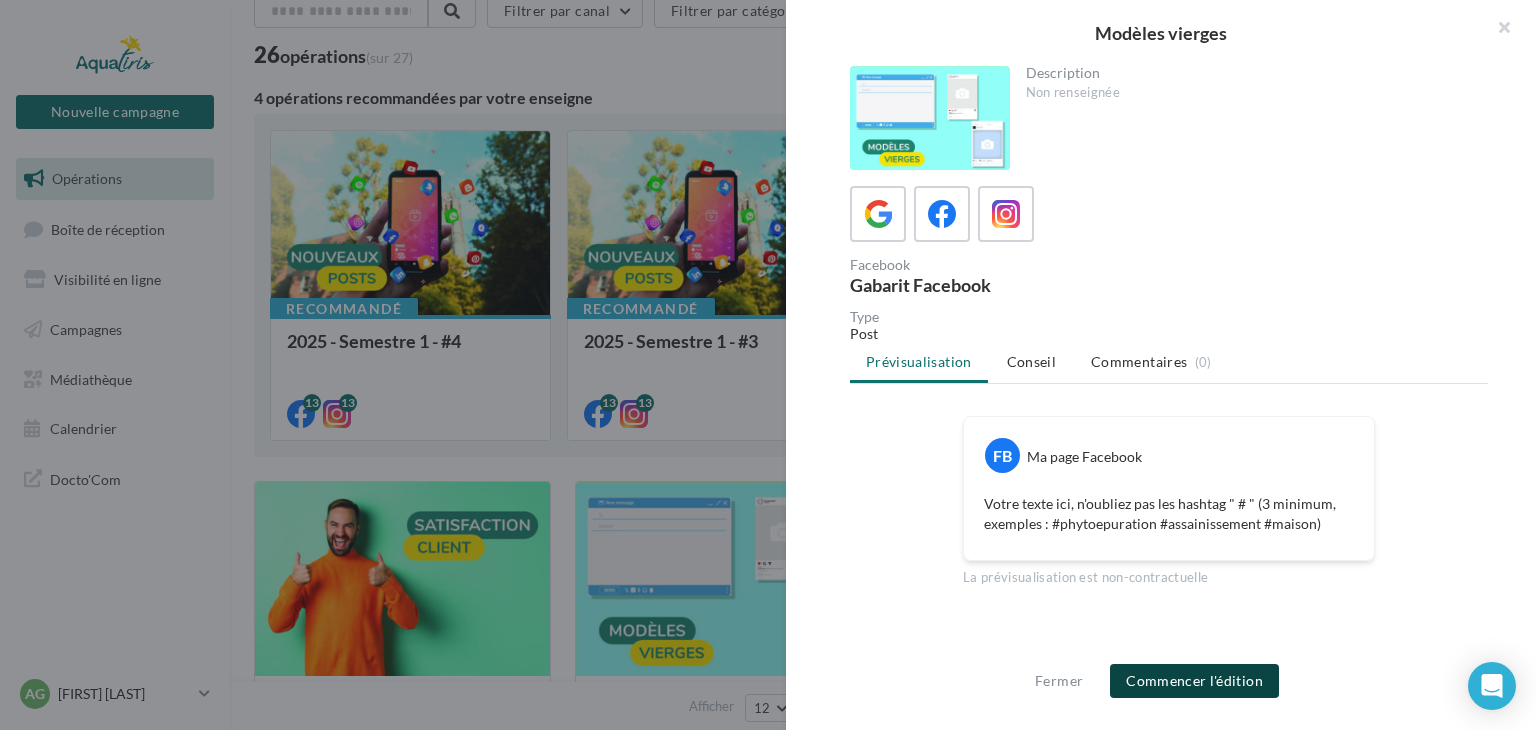 click on "Commencer l'édition" at bounding box center [1194, 681] 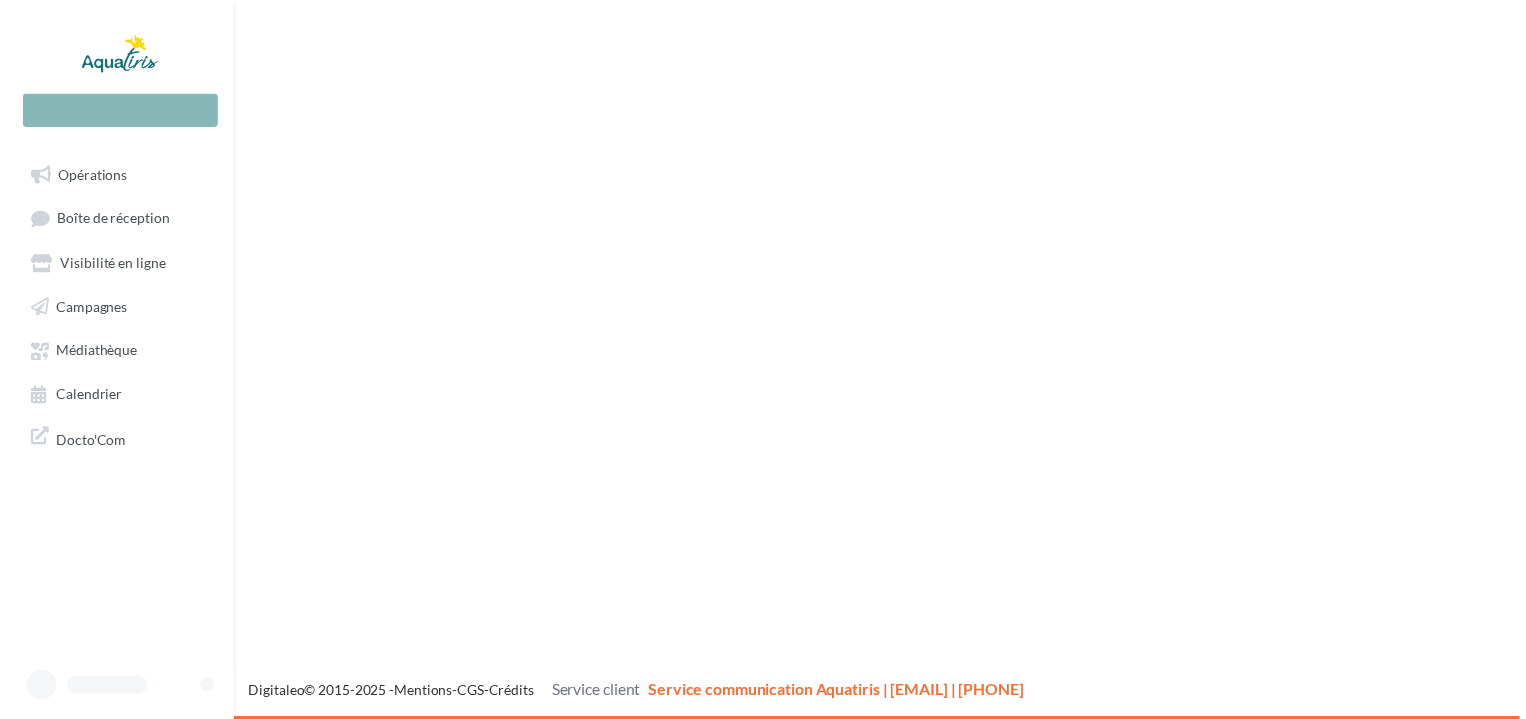 scroll, scrollTop: 0, scrollLeft: 0, axis: both 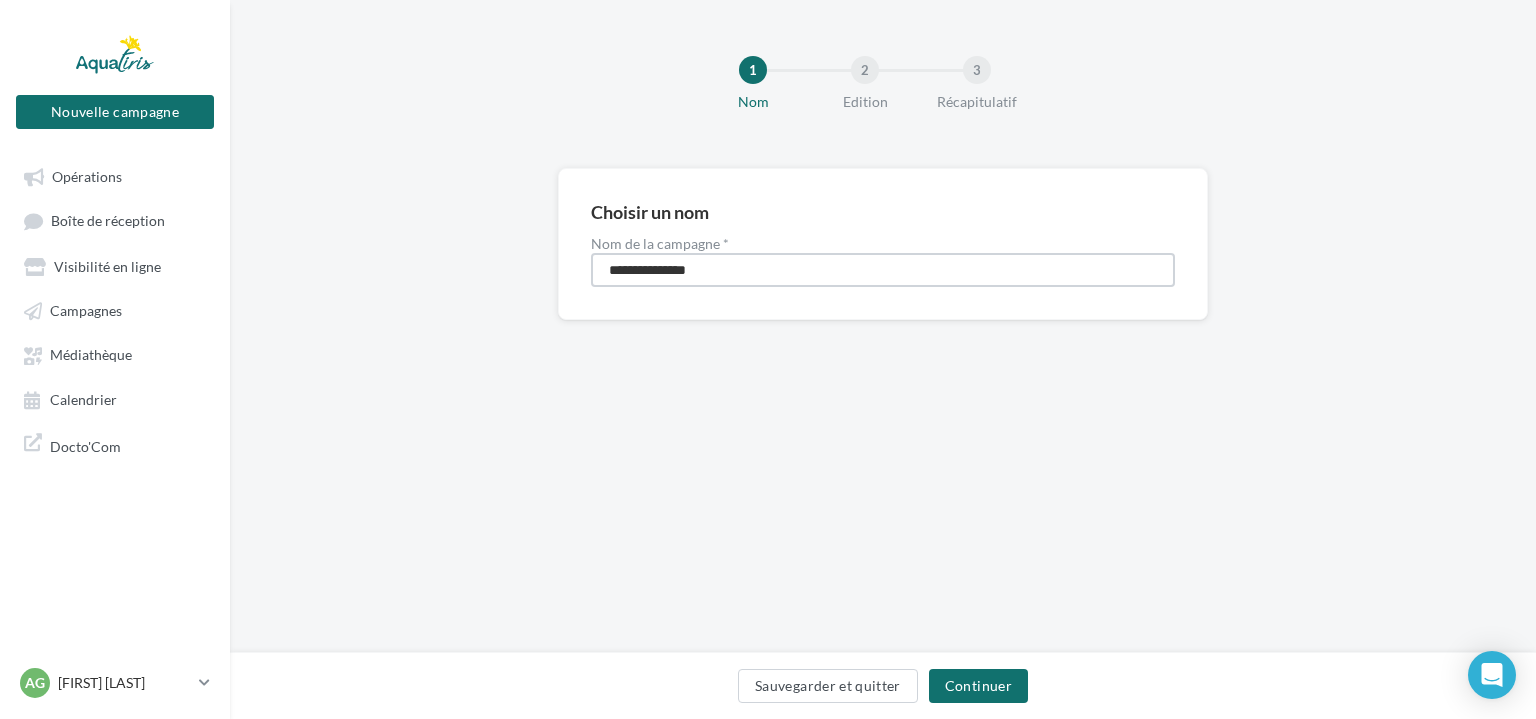 click on "**********" at bounding box center [883, 270] 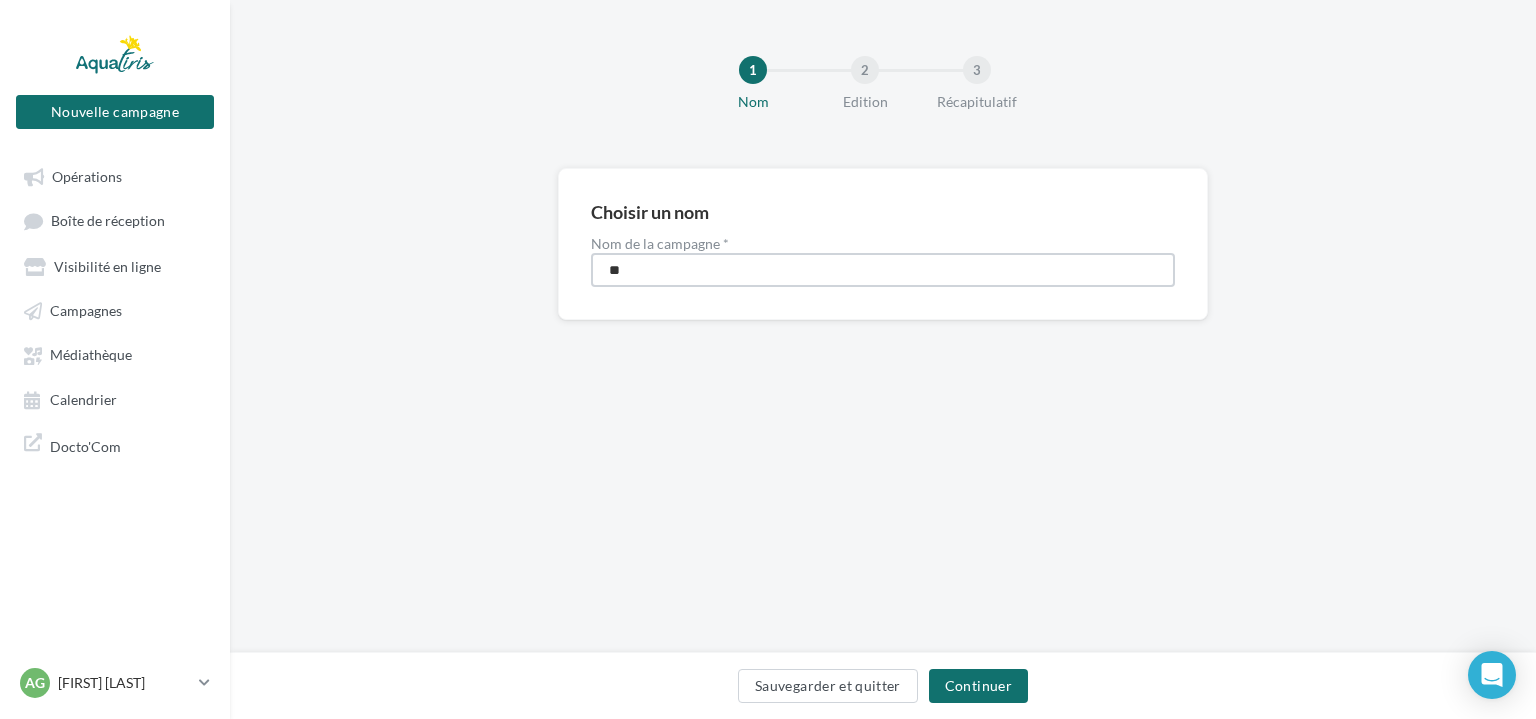 type on "*" 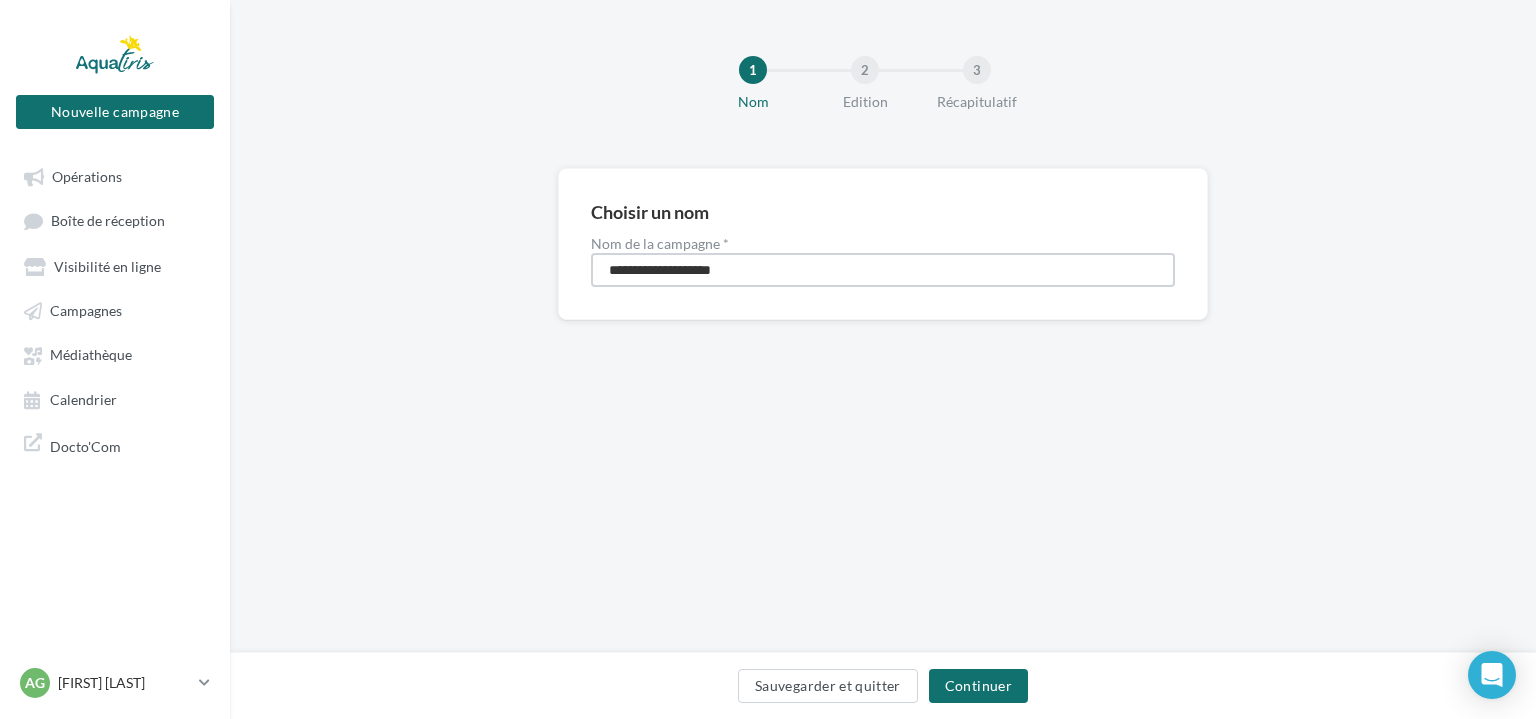 click on "**********" at bounding box center [883, 270] 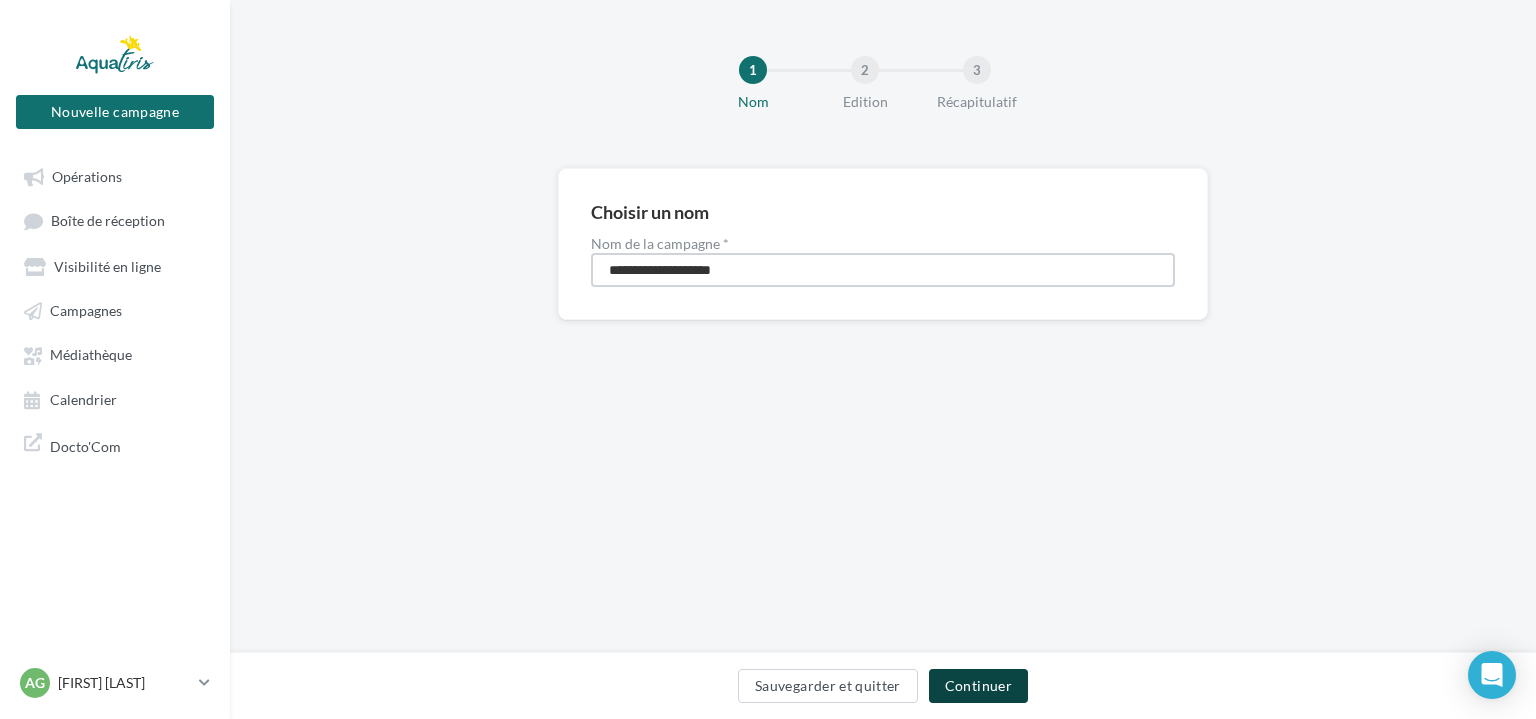 type on "**********" 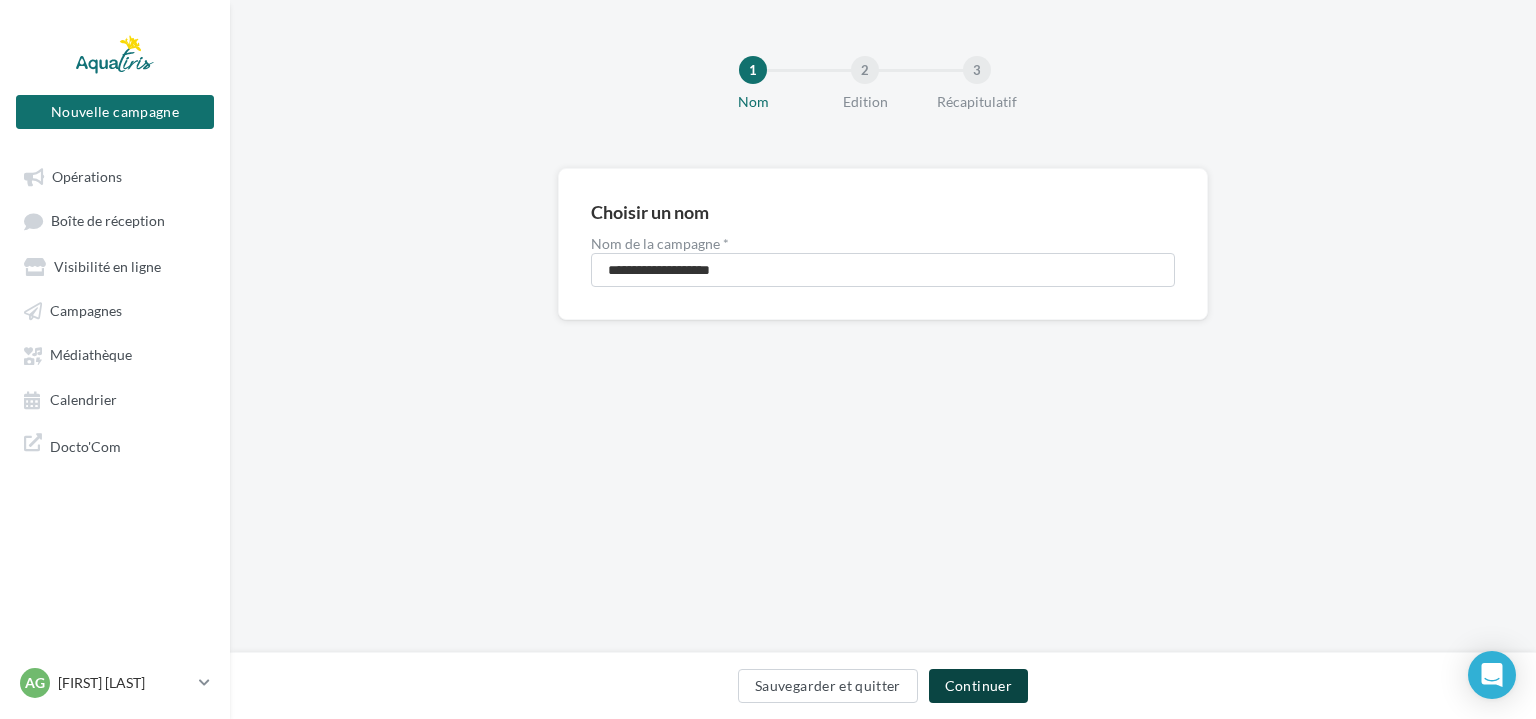 click on "Continuer" at bounding box center [978, 686] 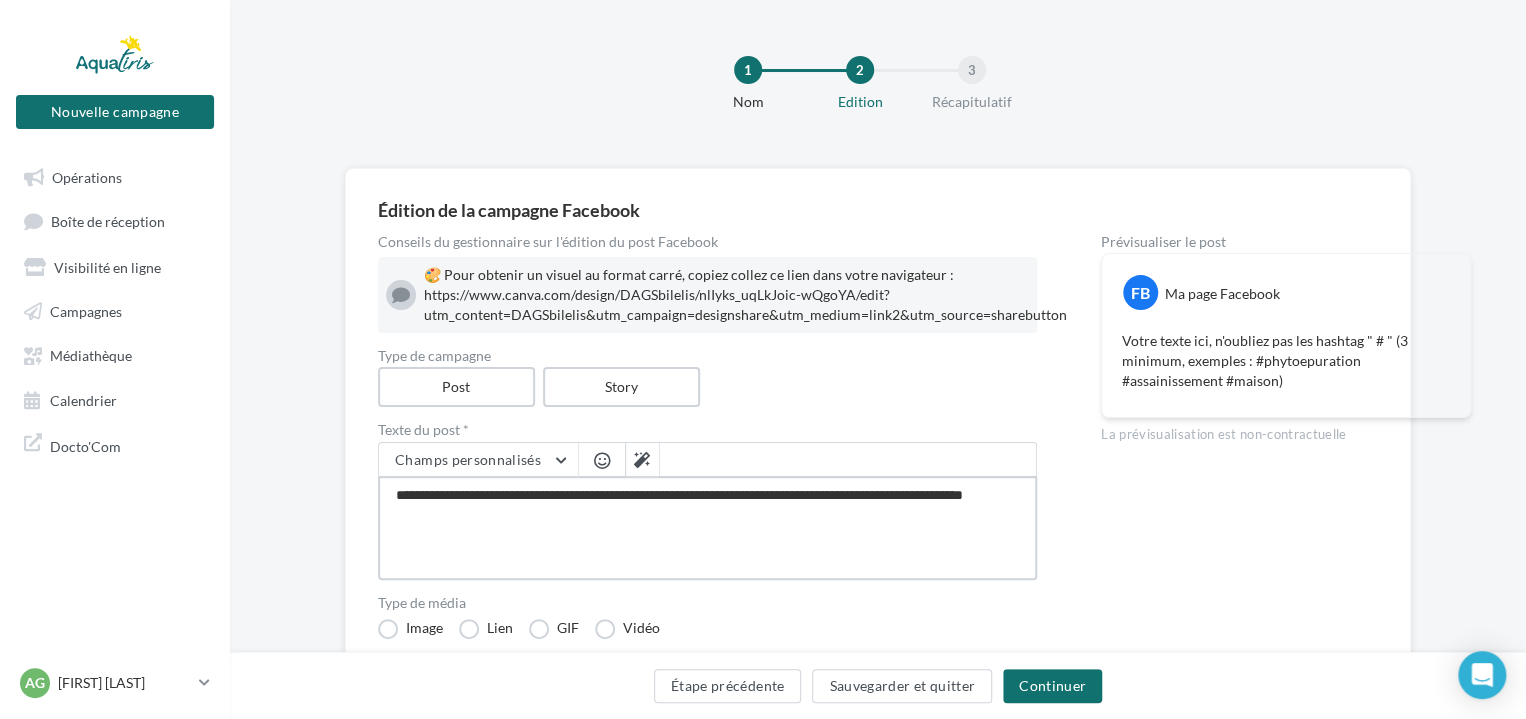 drag, startPoint x: 608, startPoint y: 525, endPoint x: 305, endPoint y: 480, distance: 306.32336 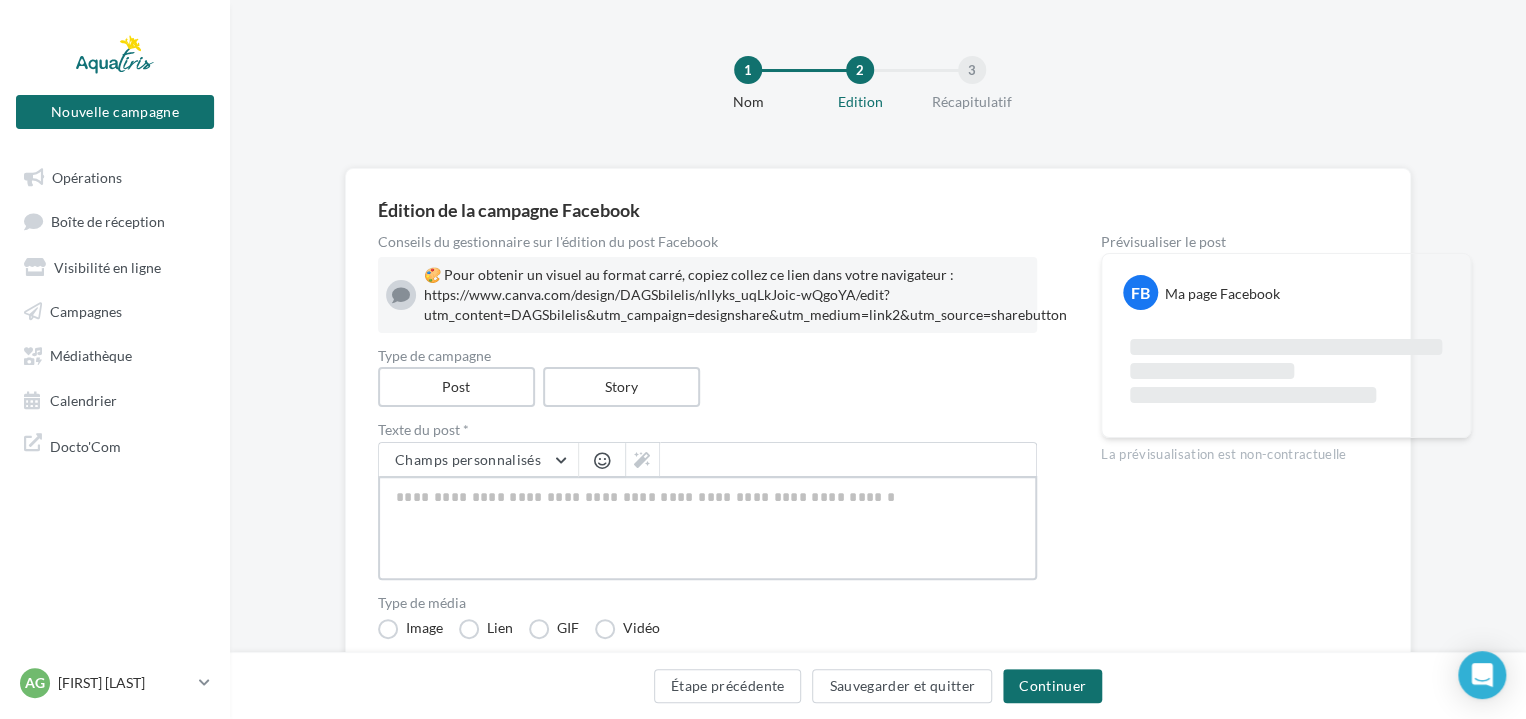 paste on "**********" 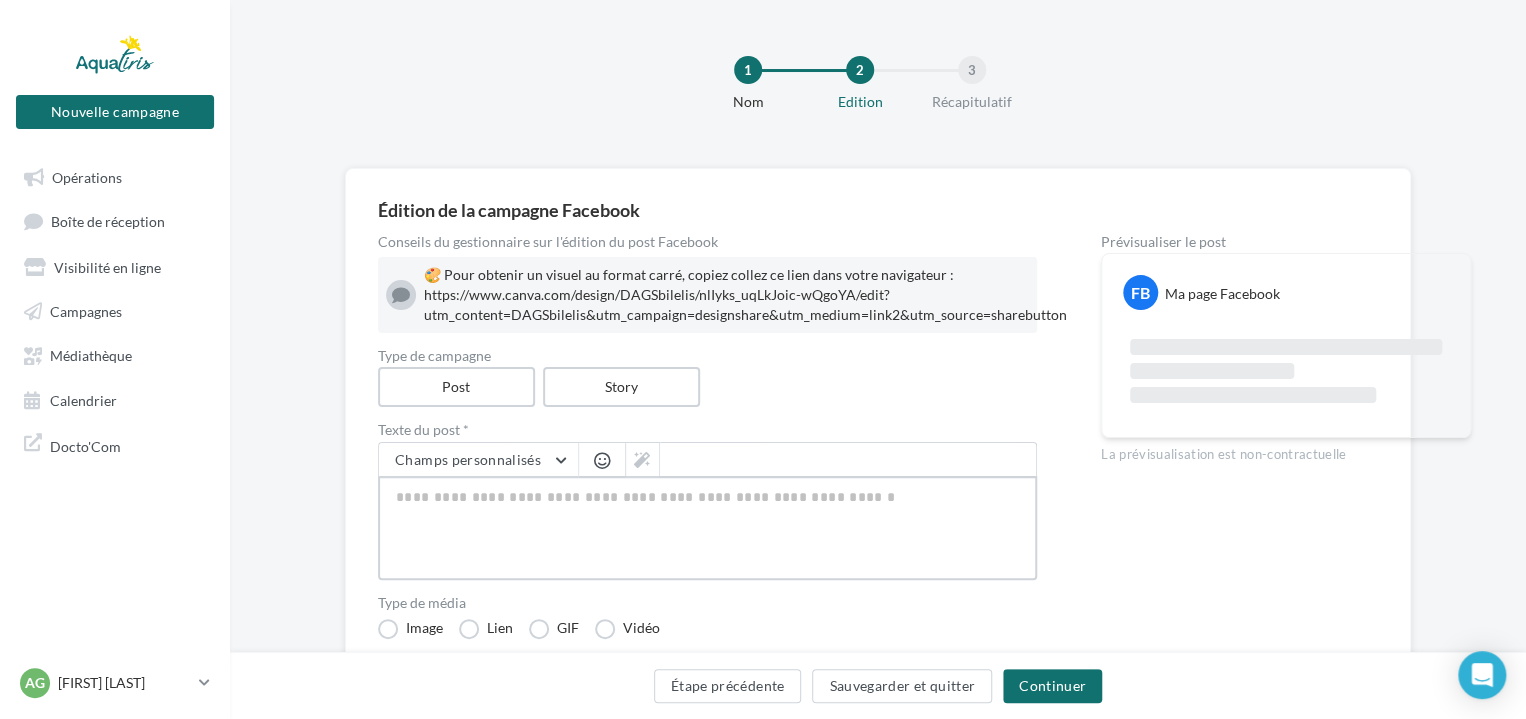type on "**********" 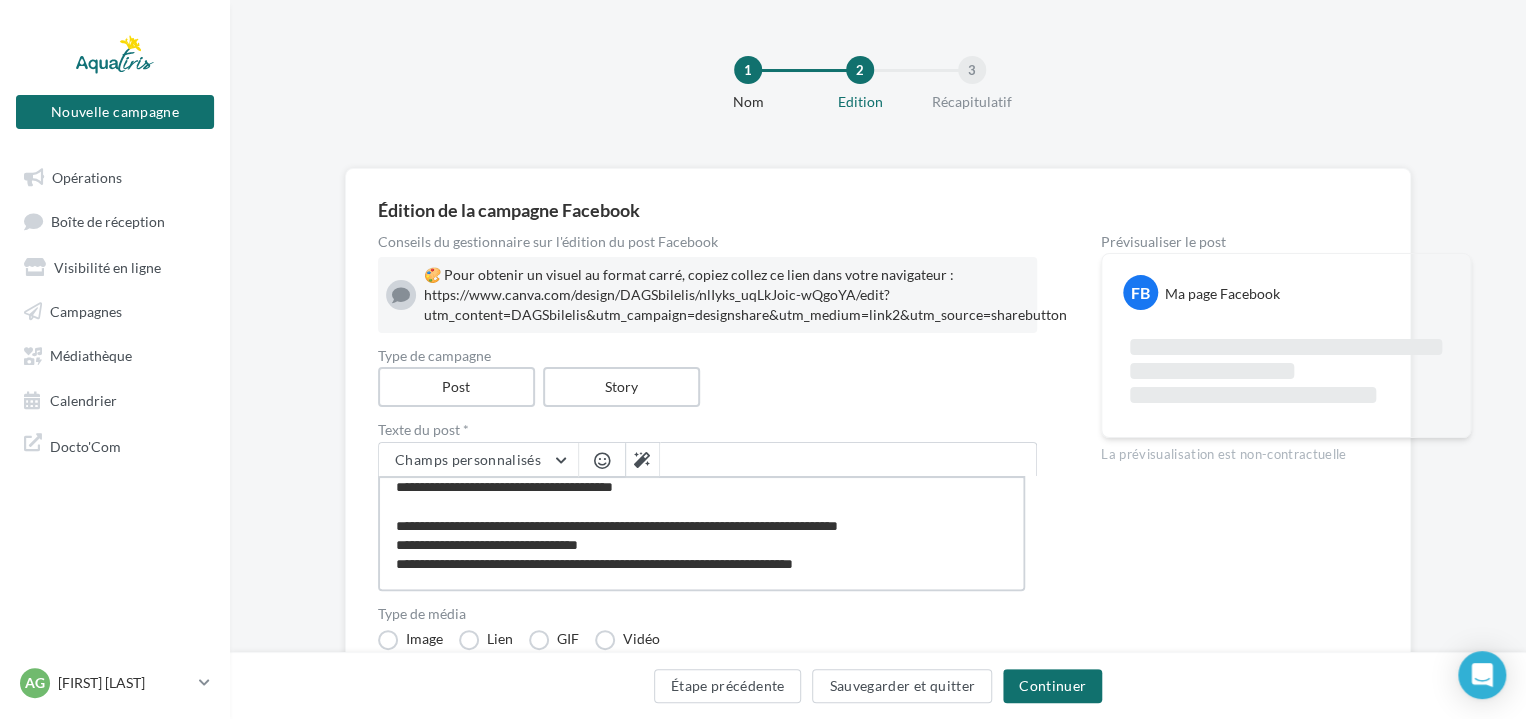 scroll, scrollTop: 0, scrollLeft: 0, axis: both 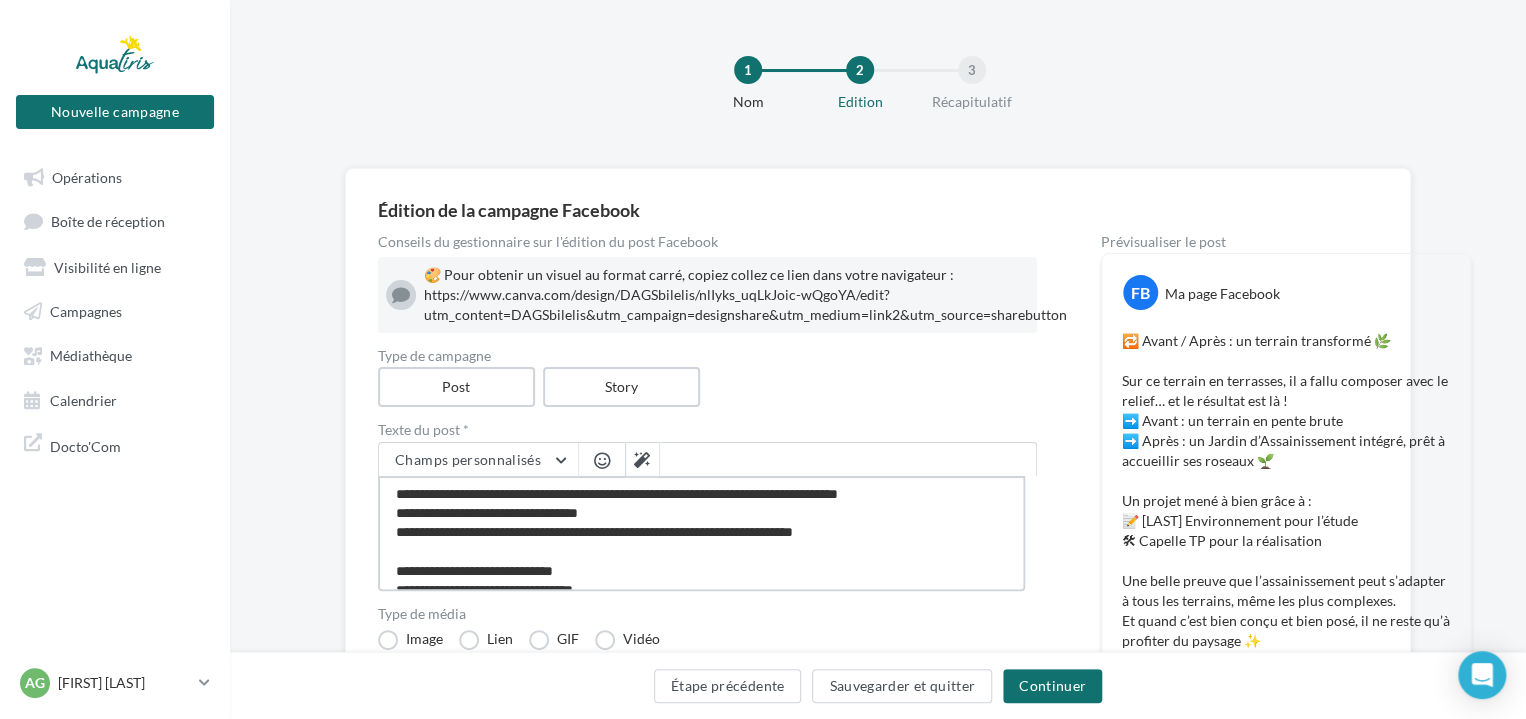 click on "**********" at bounding box center [701, 533] 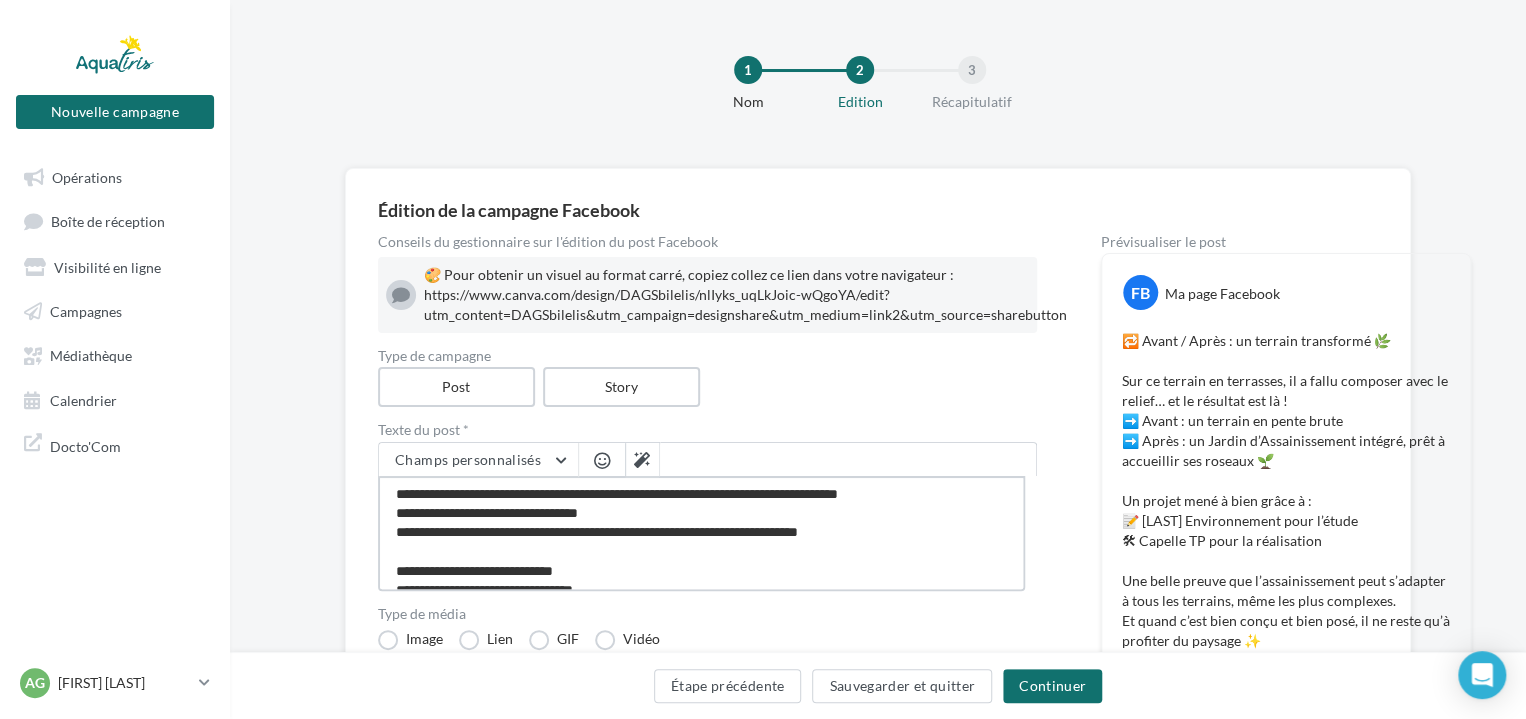 type on "**********" 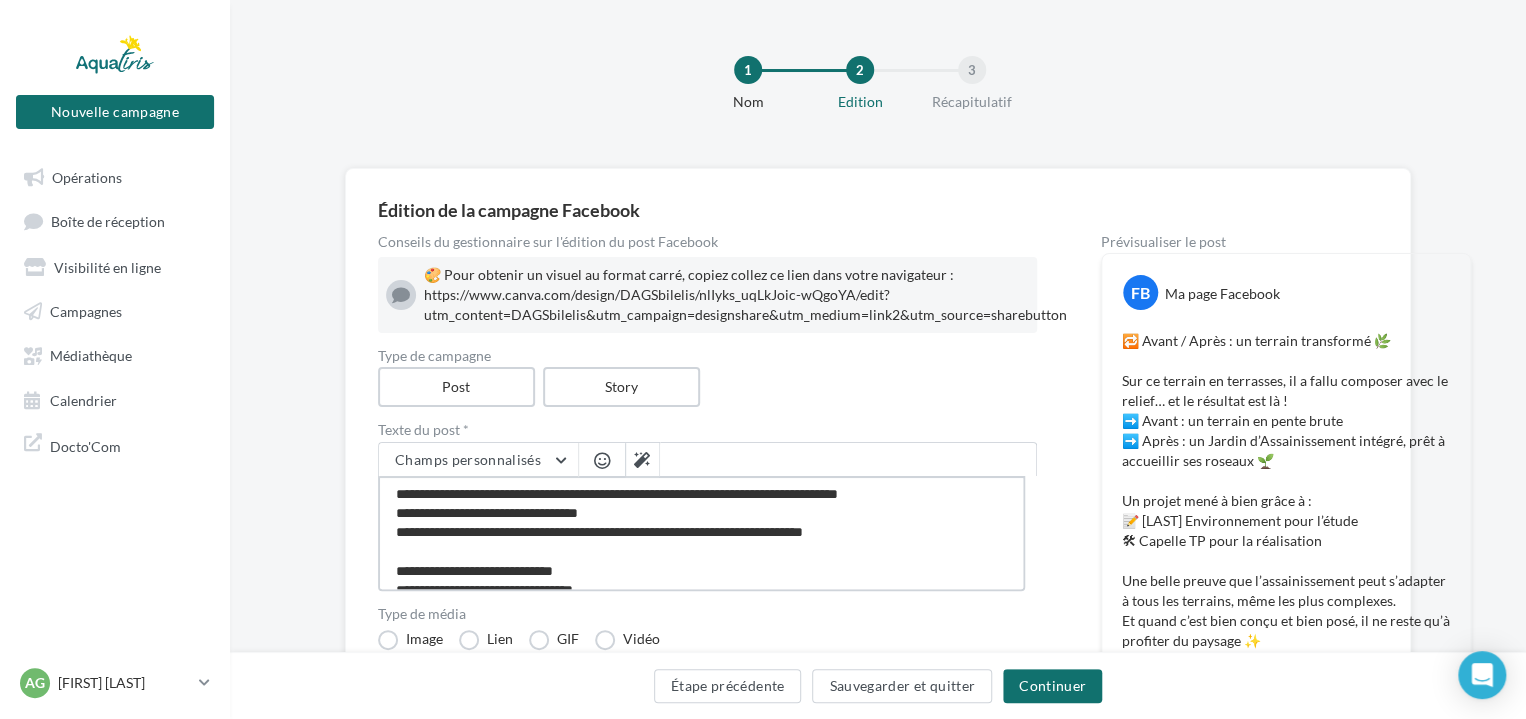 type on "**********" 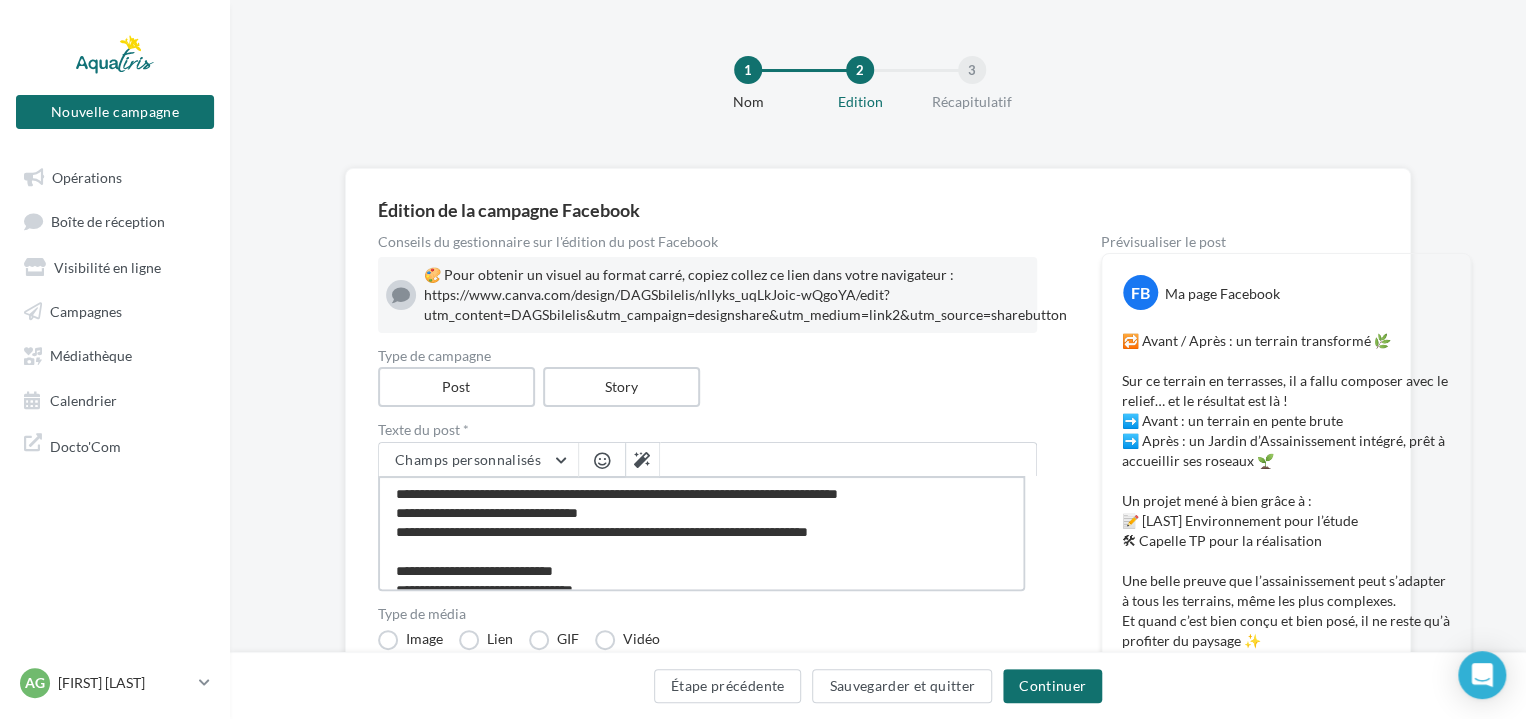 type on "**********" 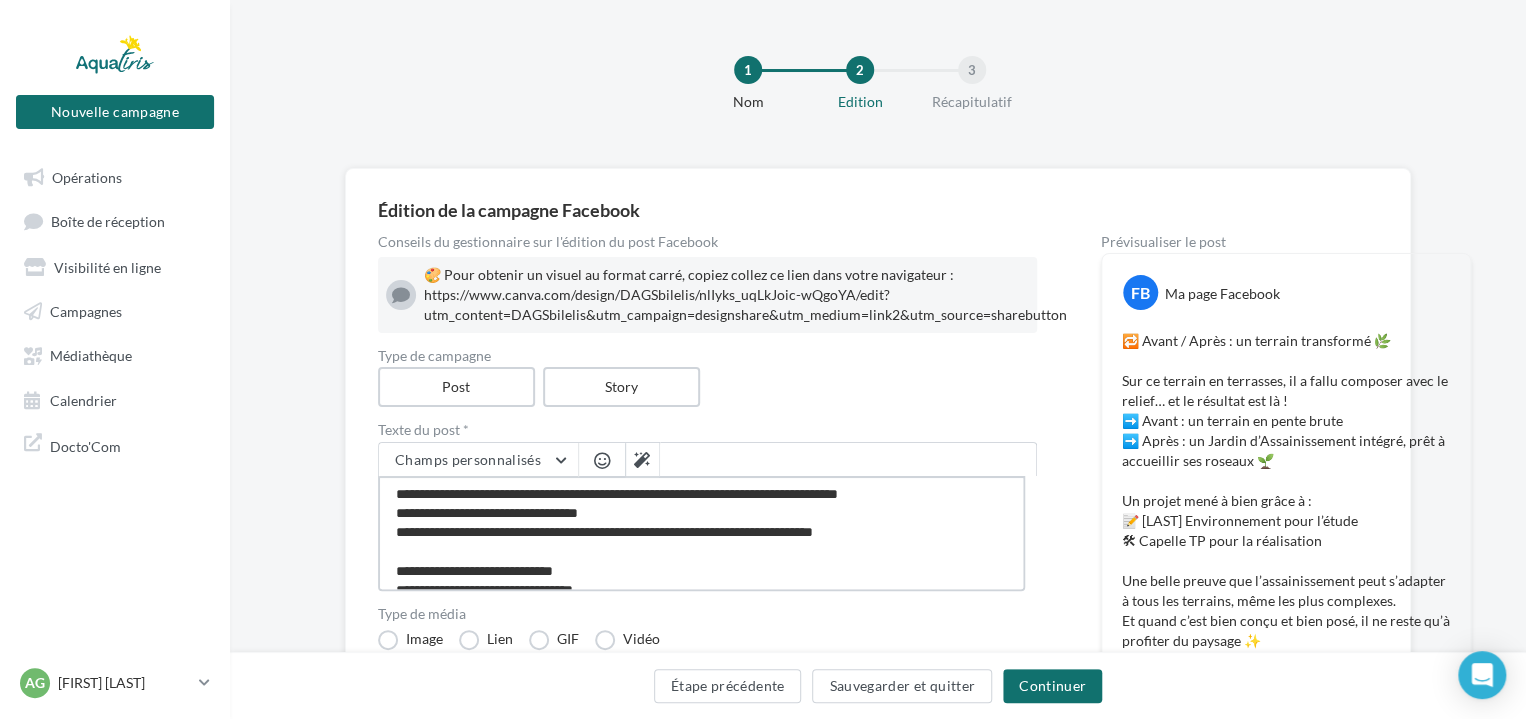 type on "**********" 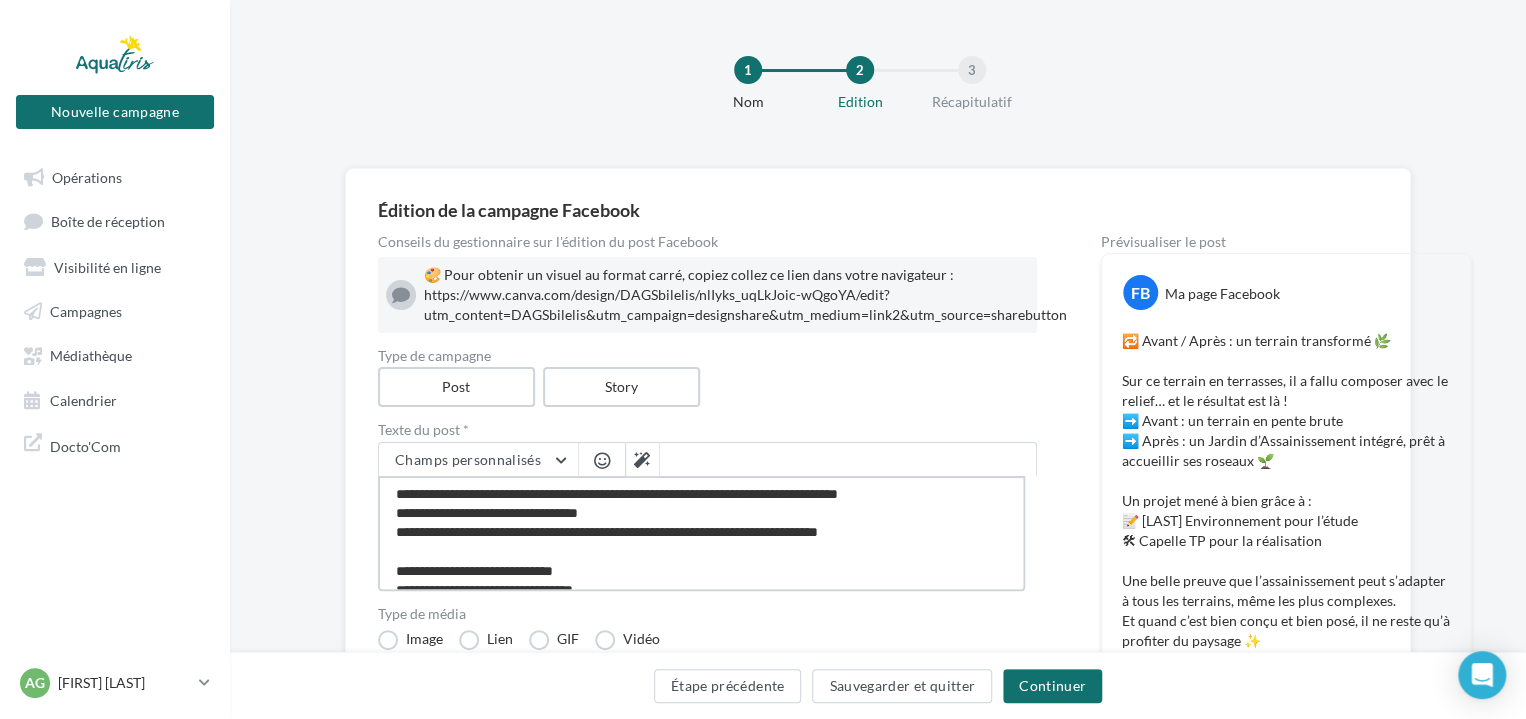 type on "**********" 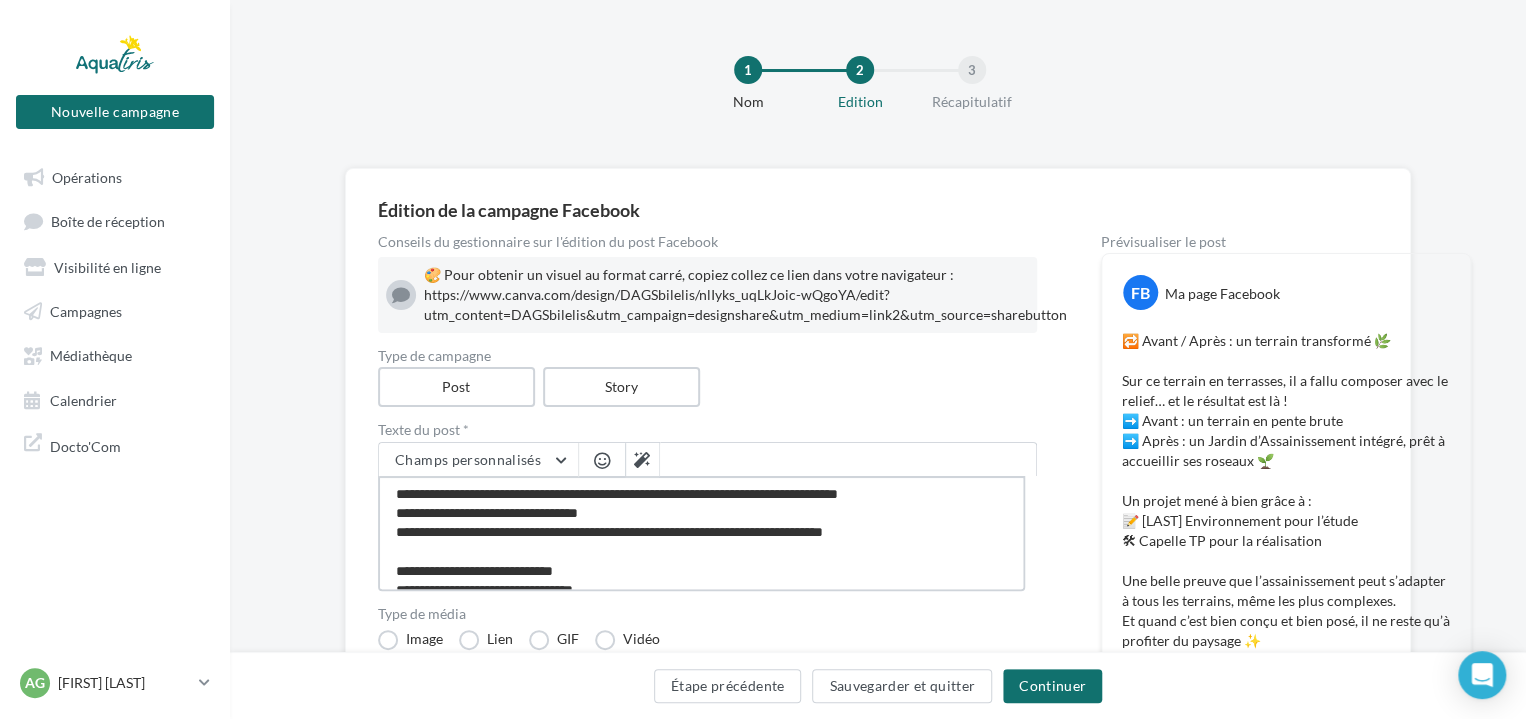 type on "**********" 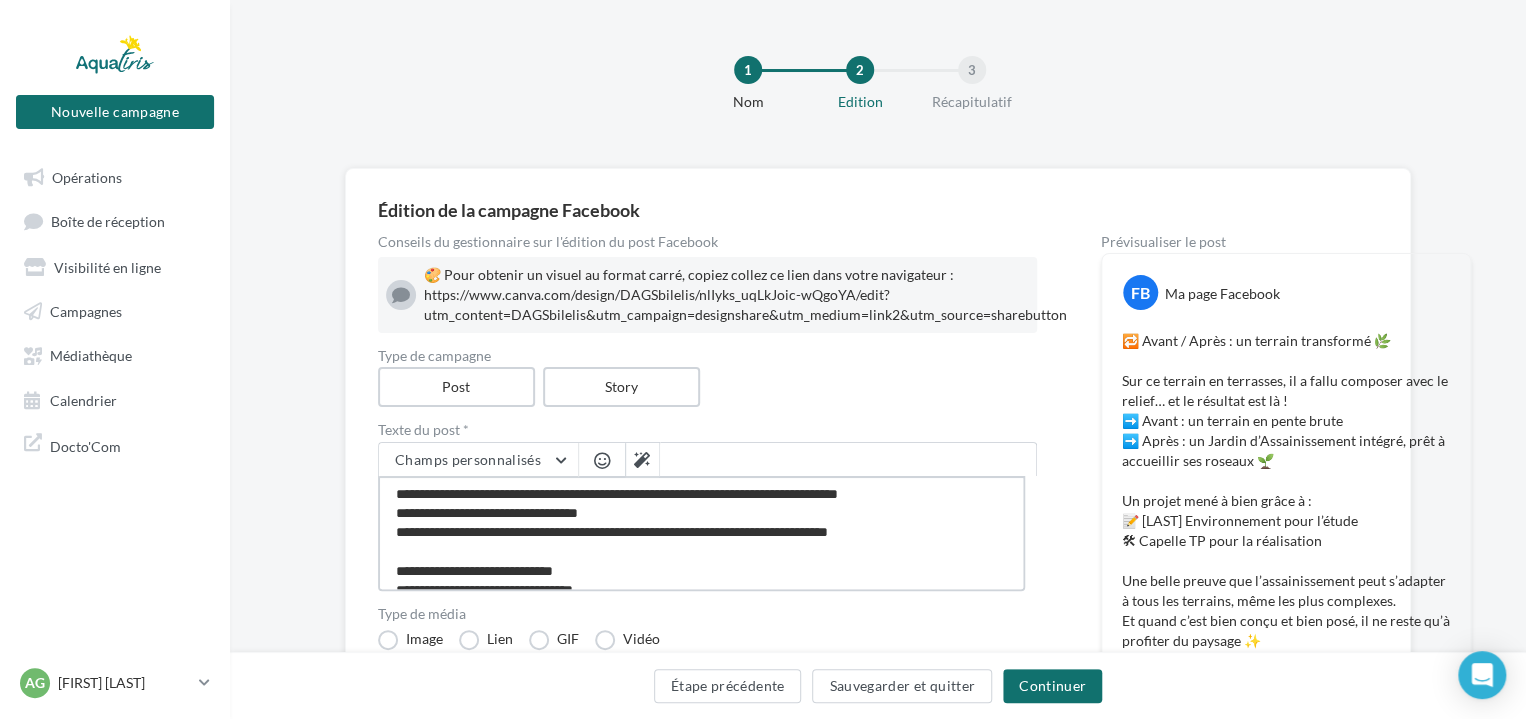 type on "**********" 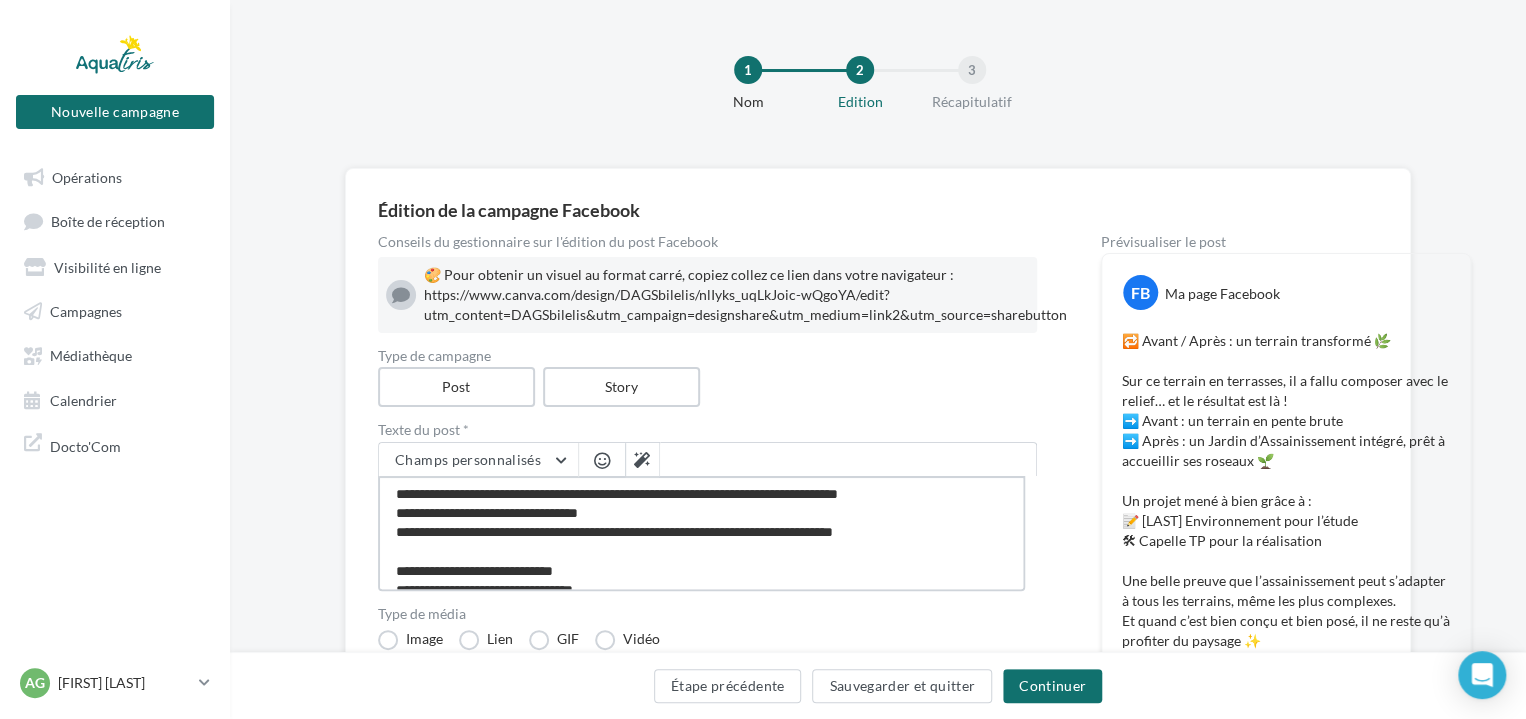 type on "**********" 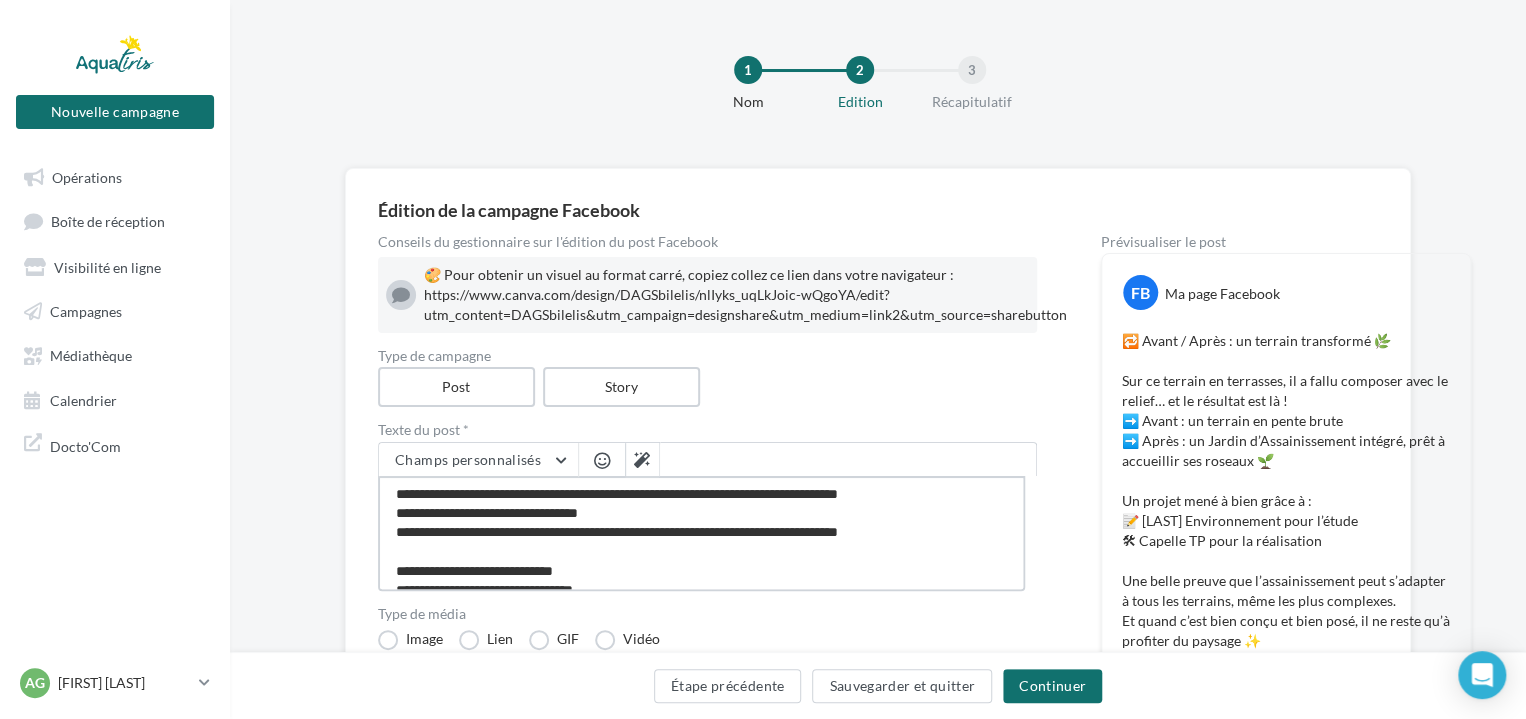 type on "**********" 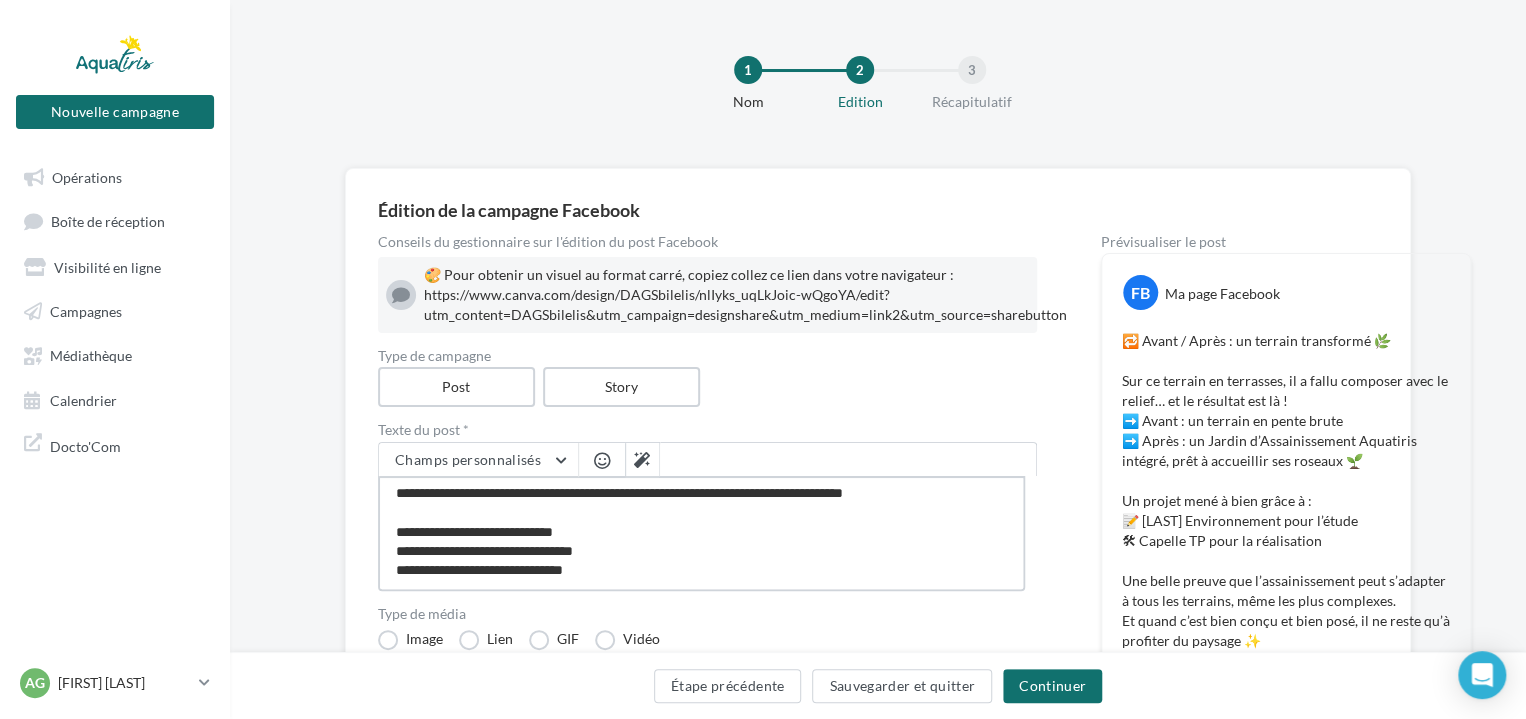 scroll, scrollTop: 80, scrollLeft: 0, axis: vertical 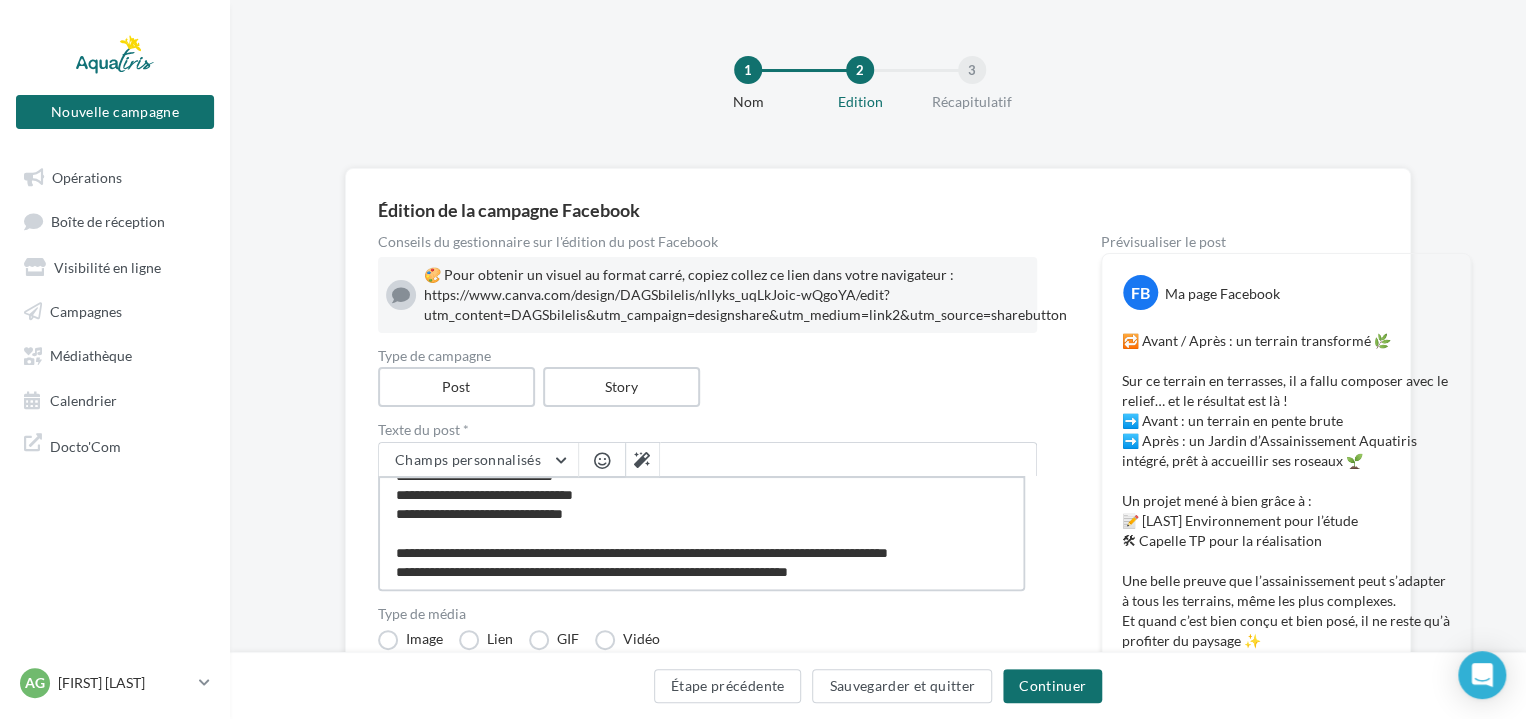 click on "**********" at bounding box center (701, 533) 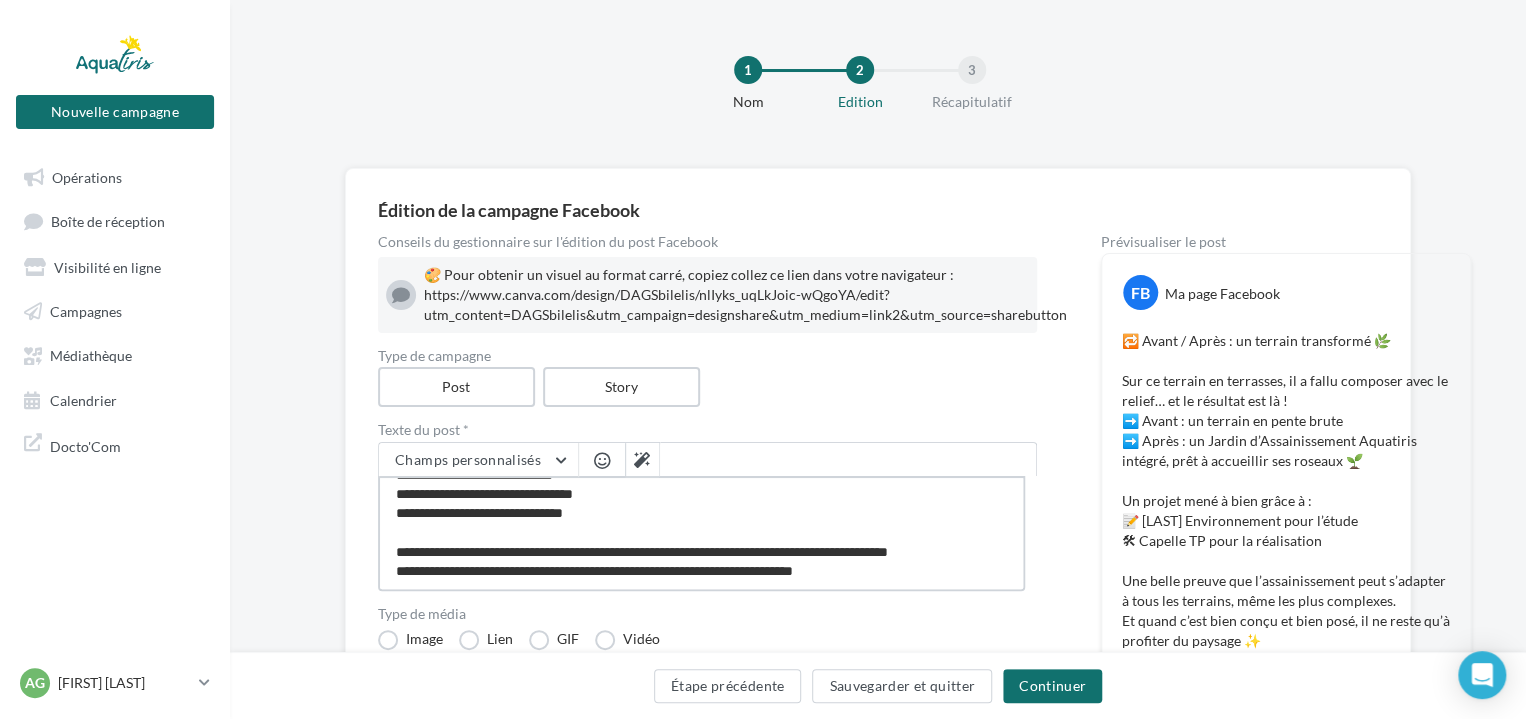 type on "**********" 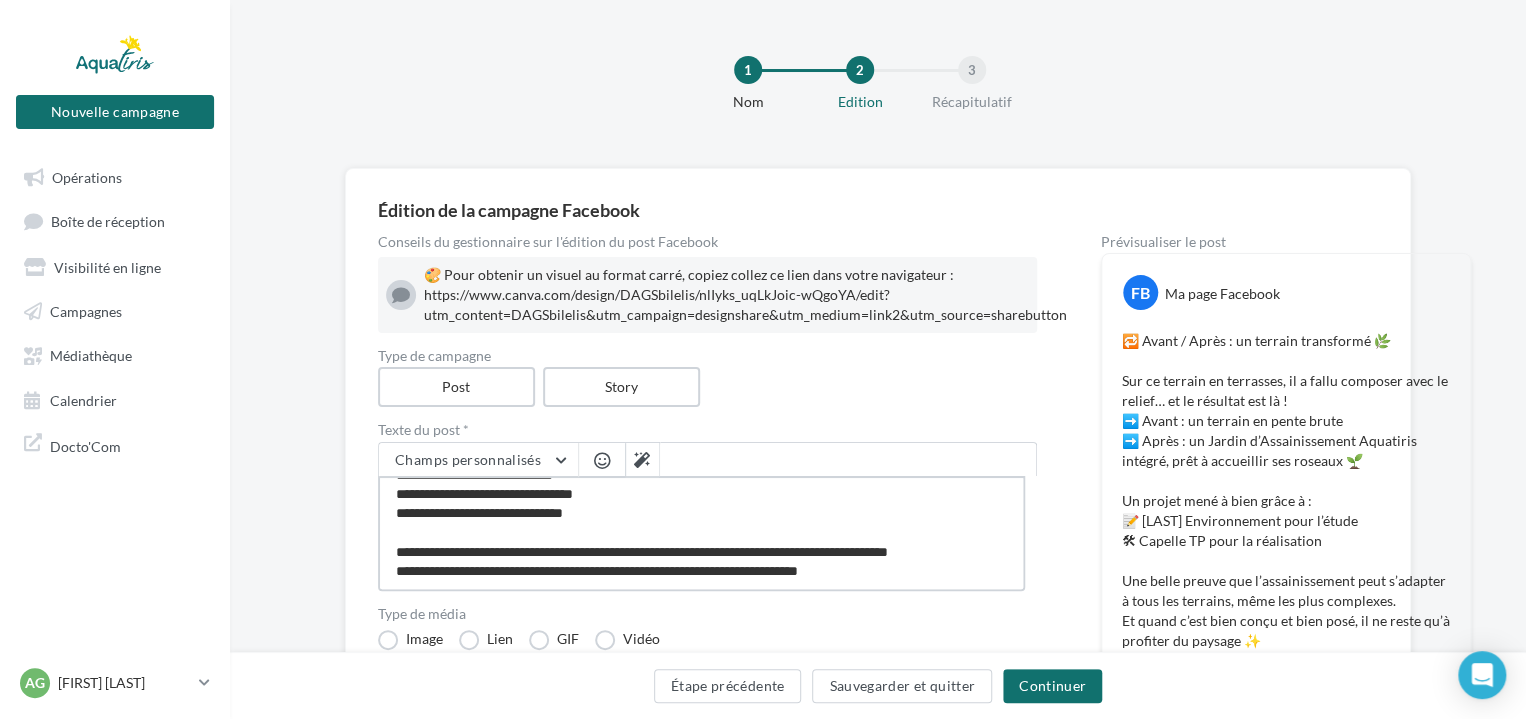 scroll, scrollTop: 164, scrollLeft: 0, axis: vertical 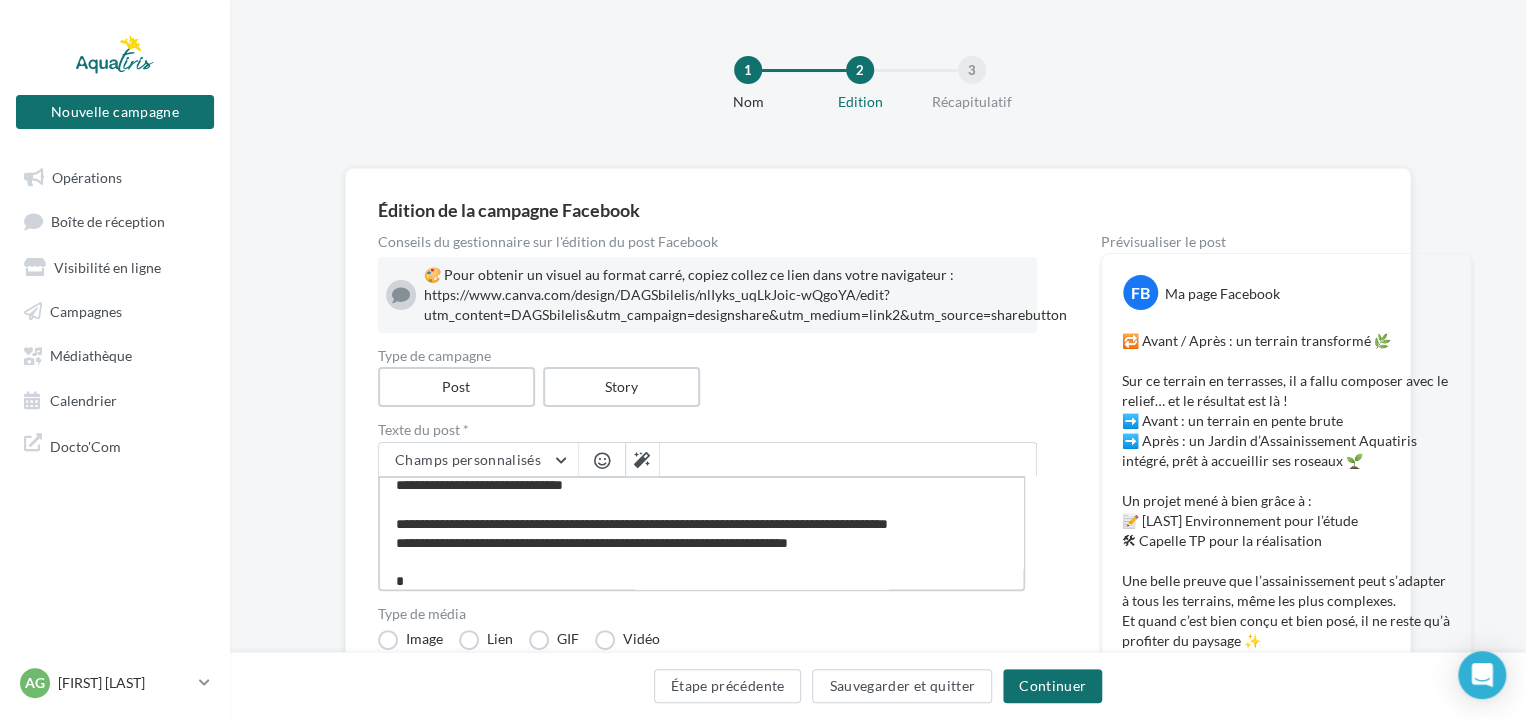 type on "**********" 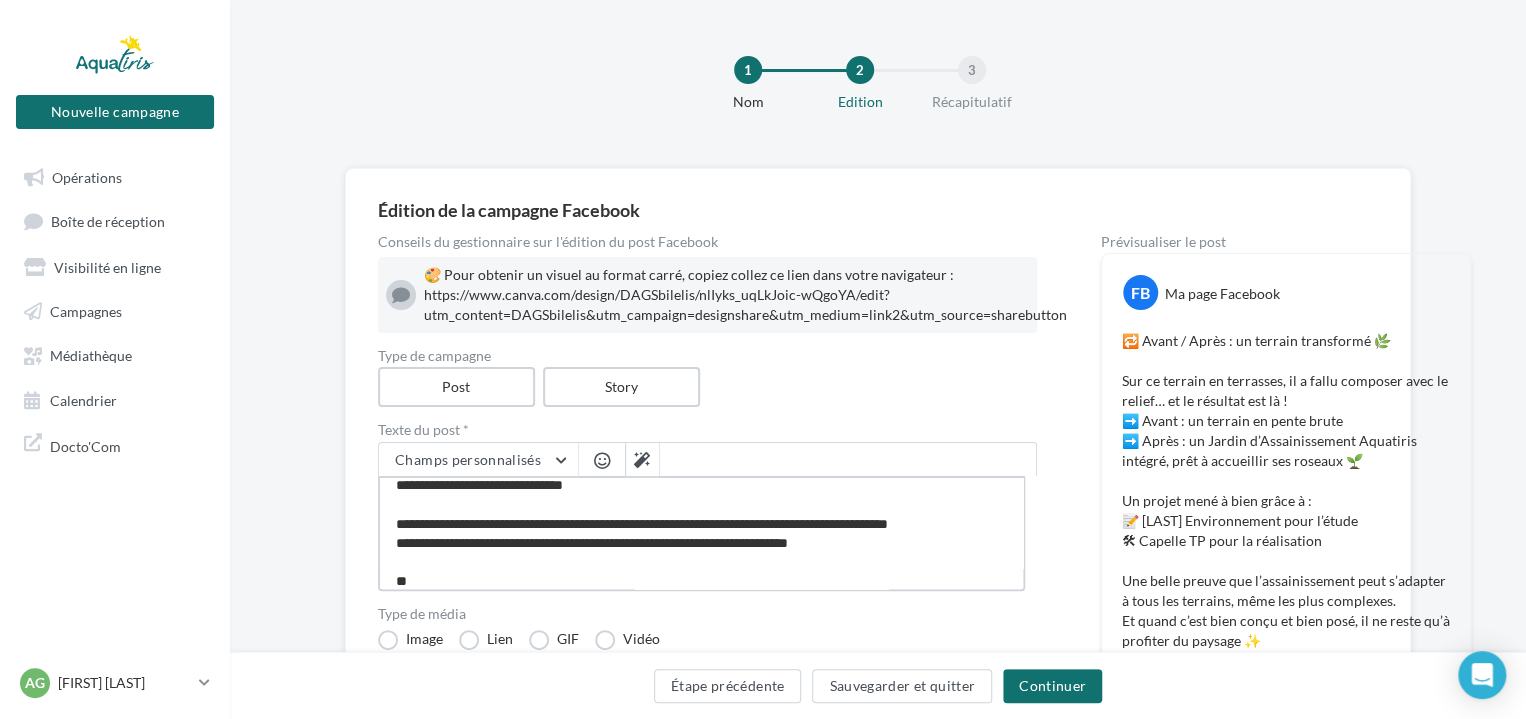 type on "**********" 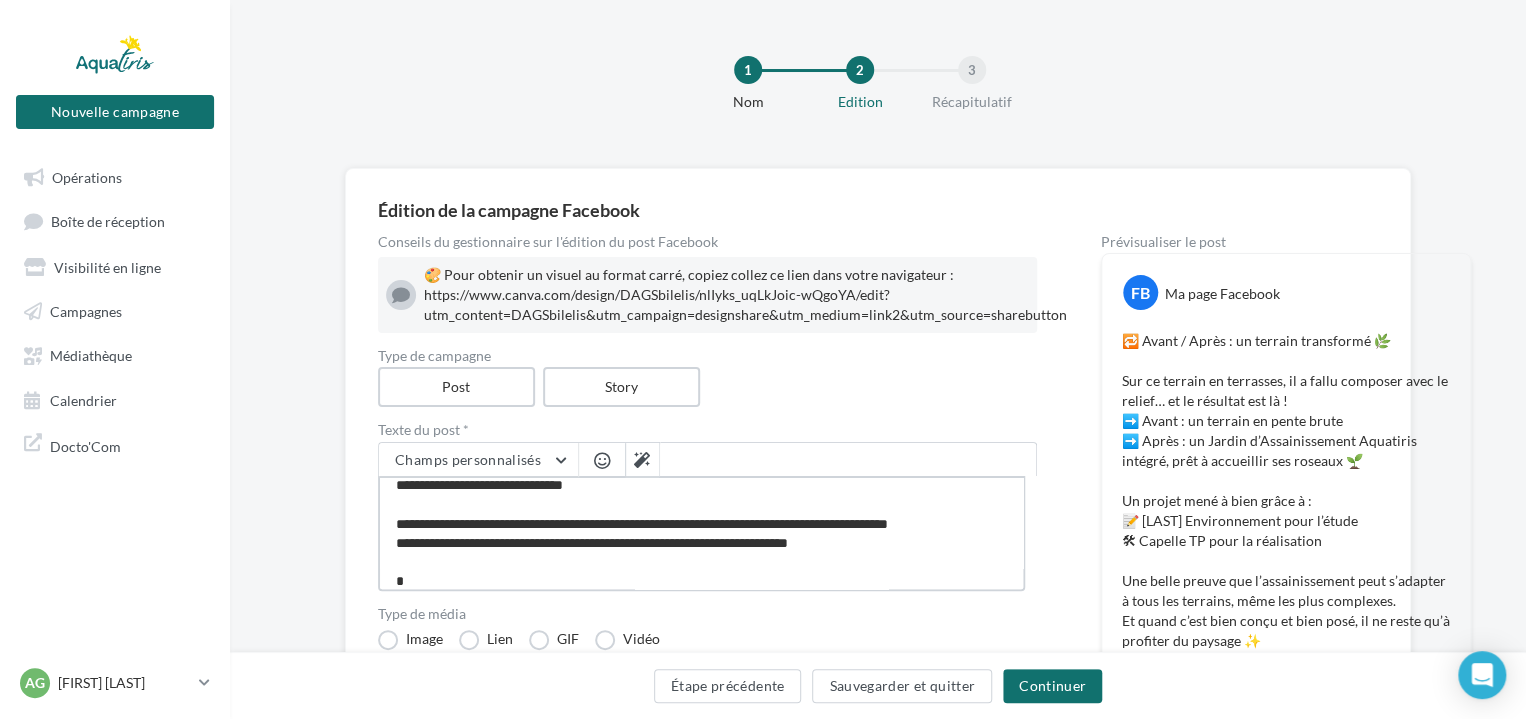 type on "**********" 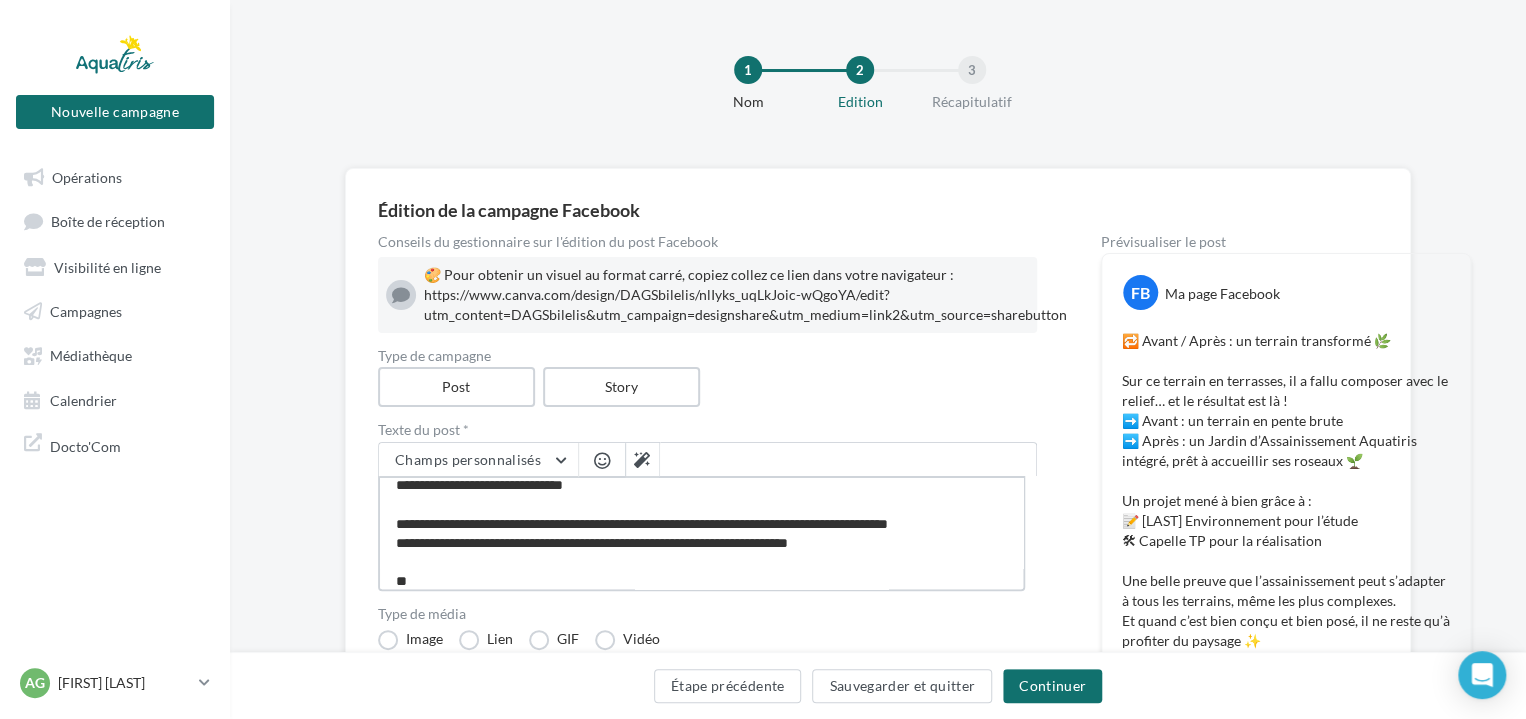 type on "**********" 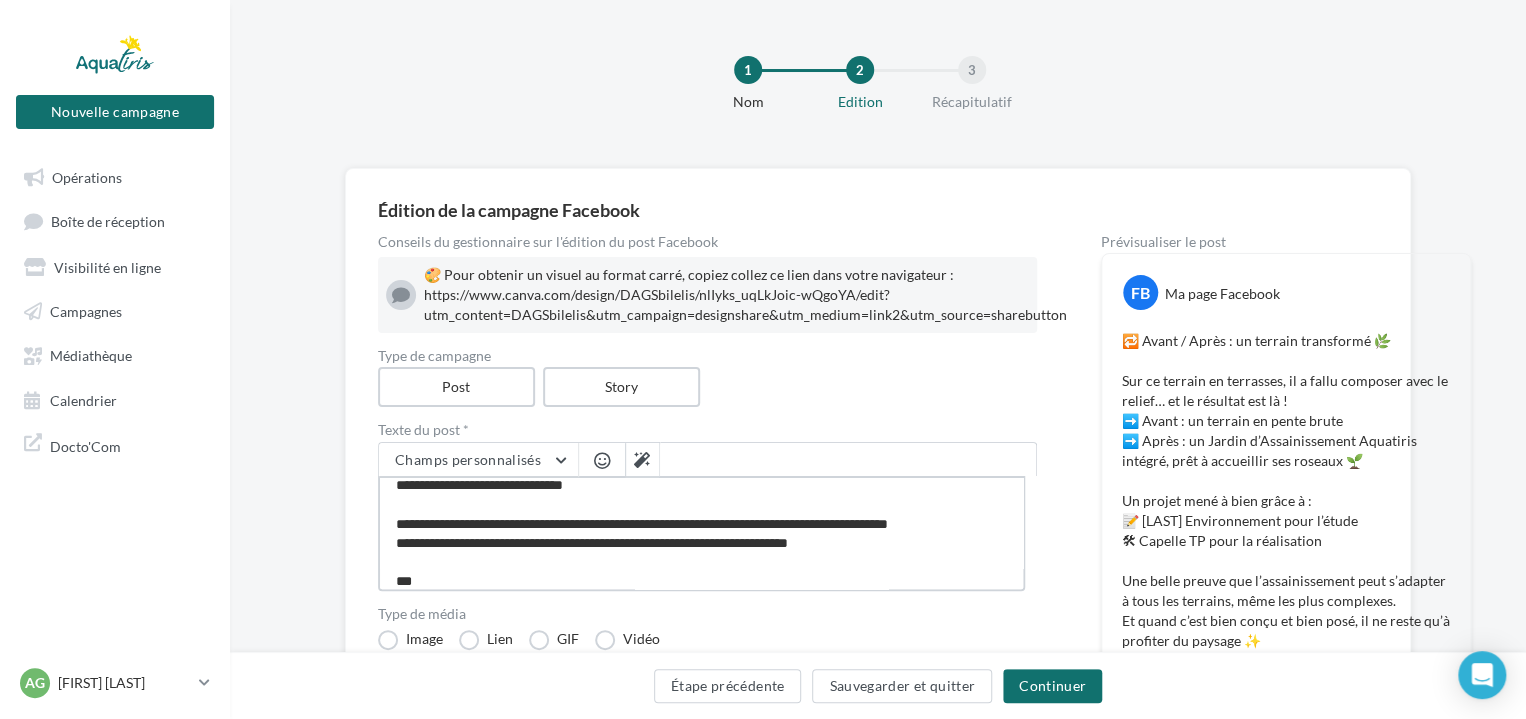 type on "**********" 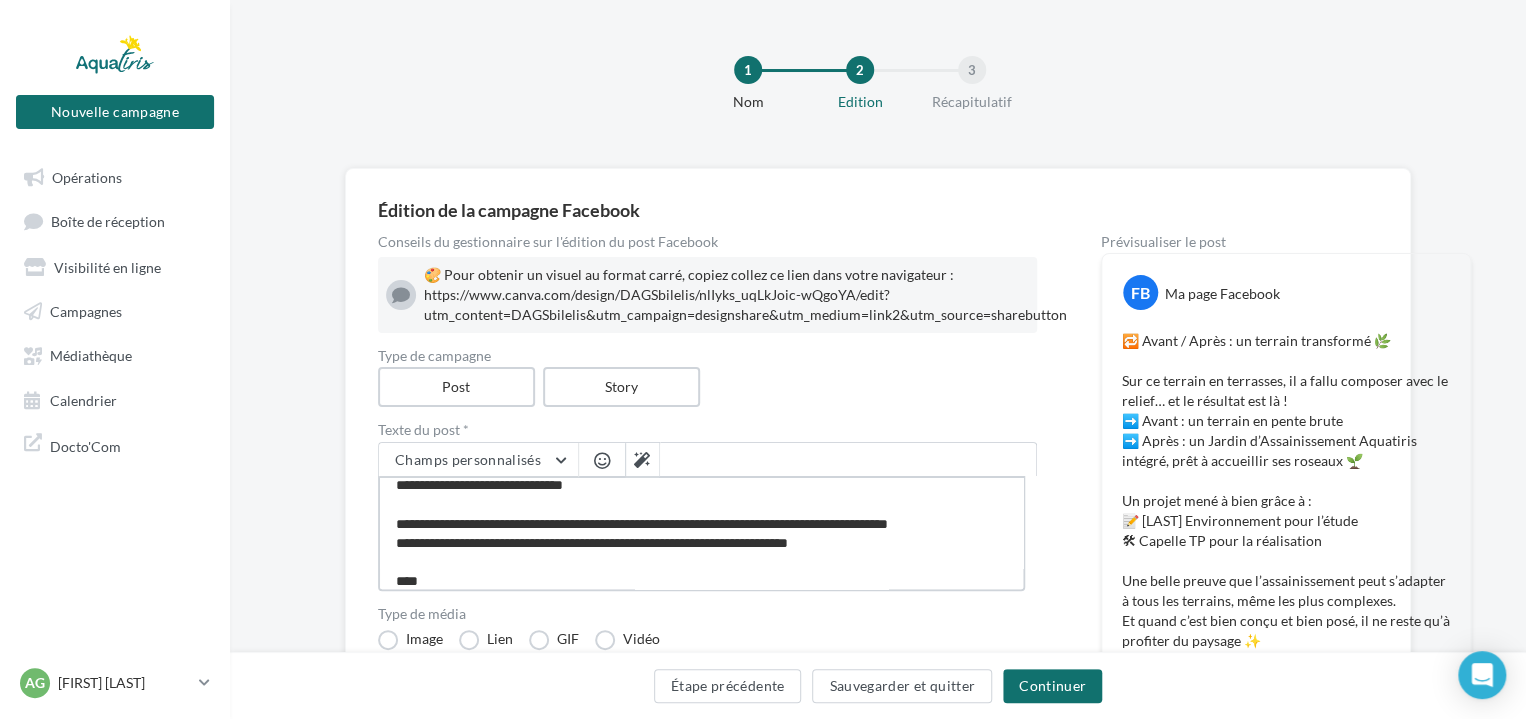 type on "**********" 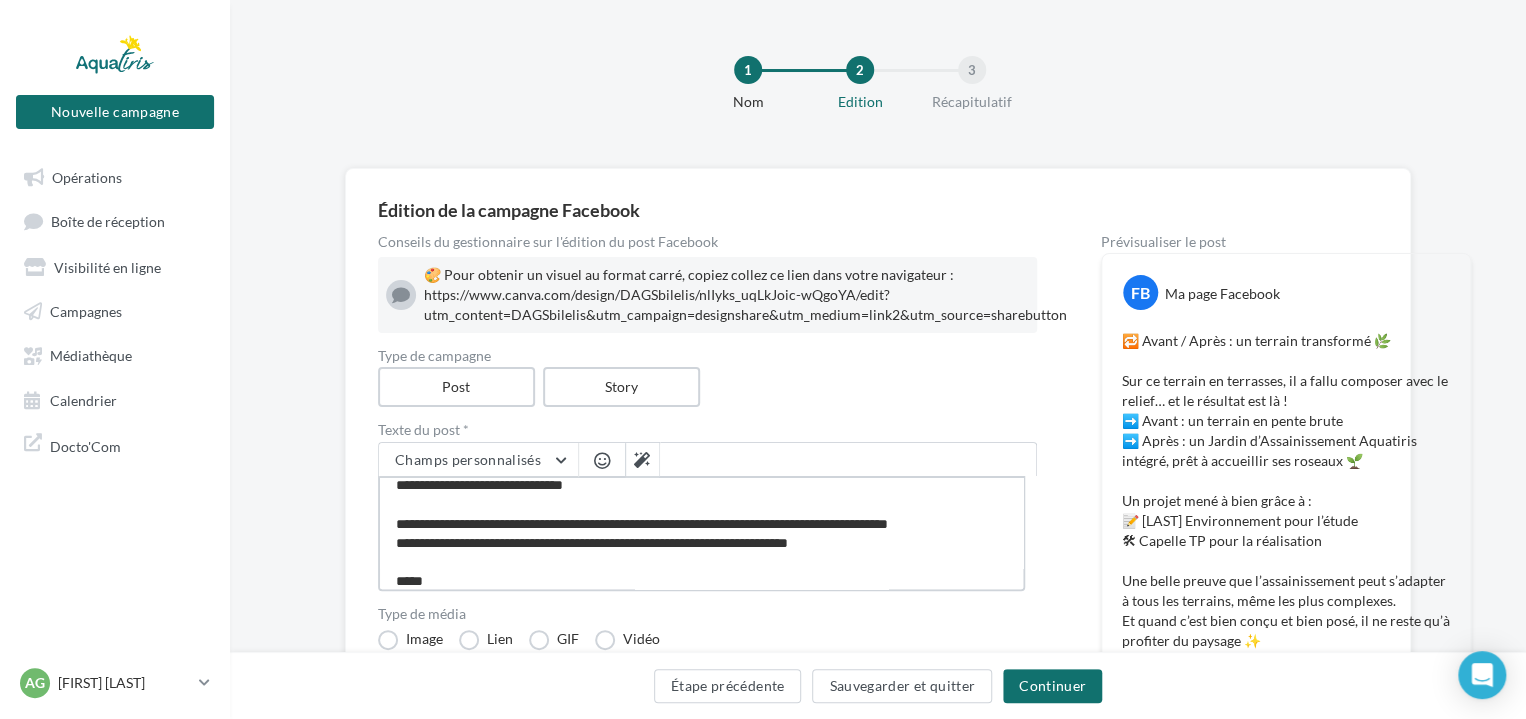 type on "**********" 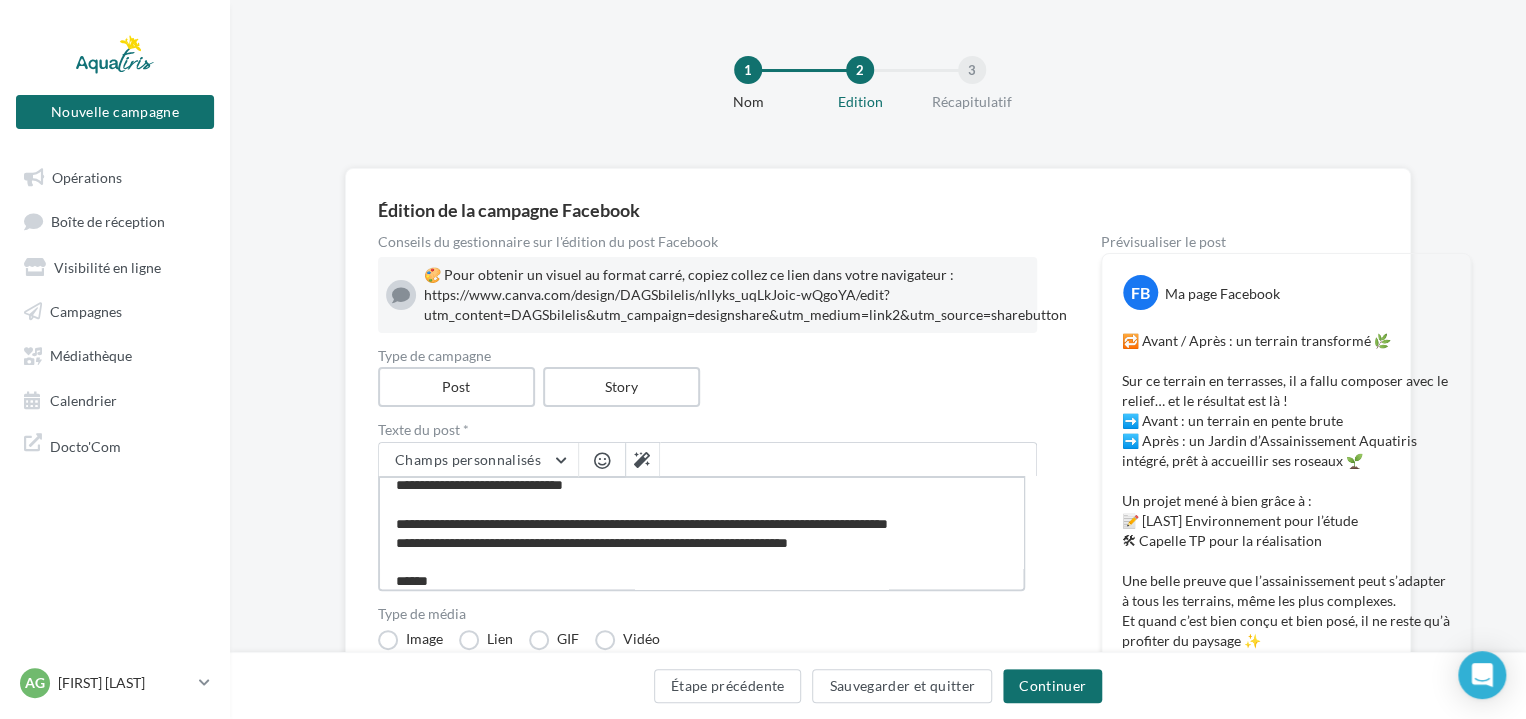 type on "**********" 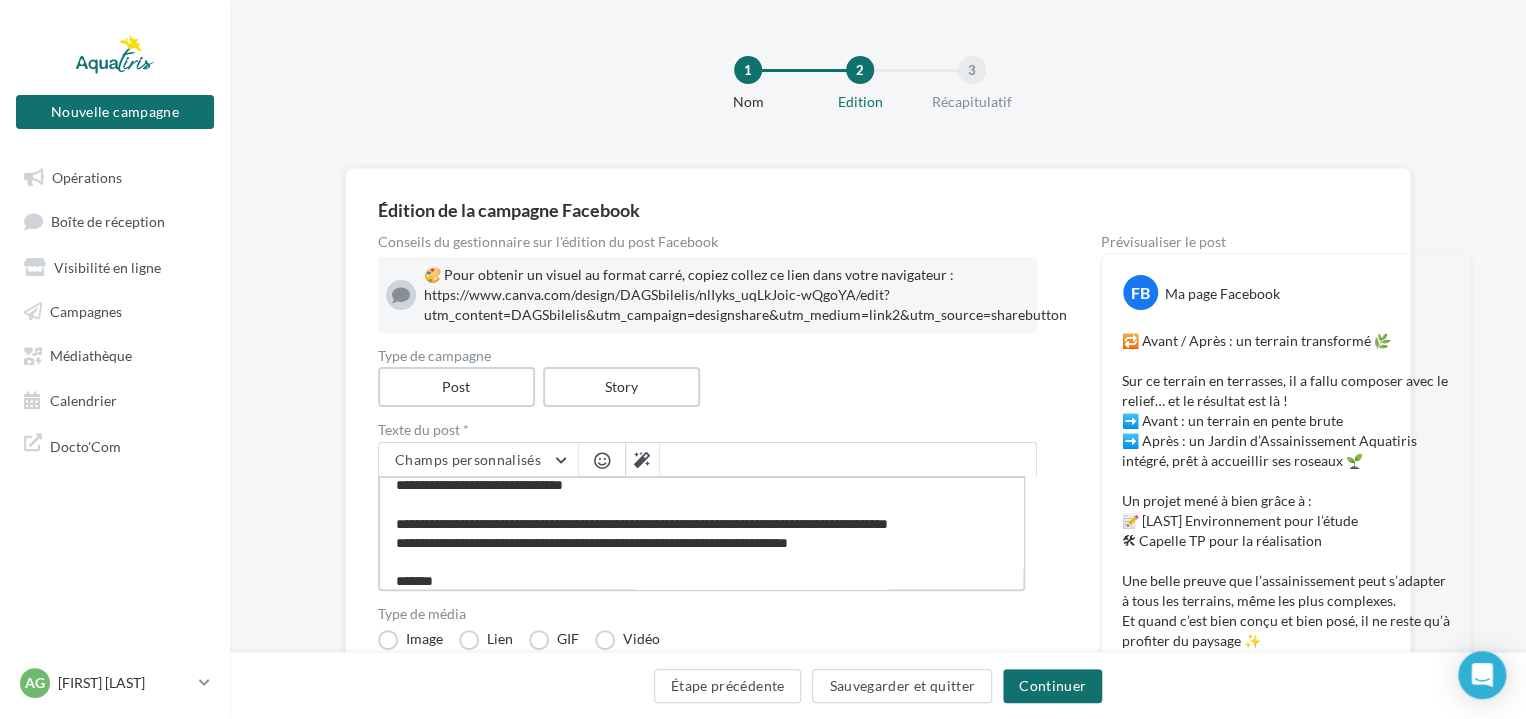type on "**********" 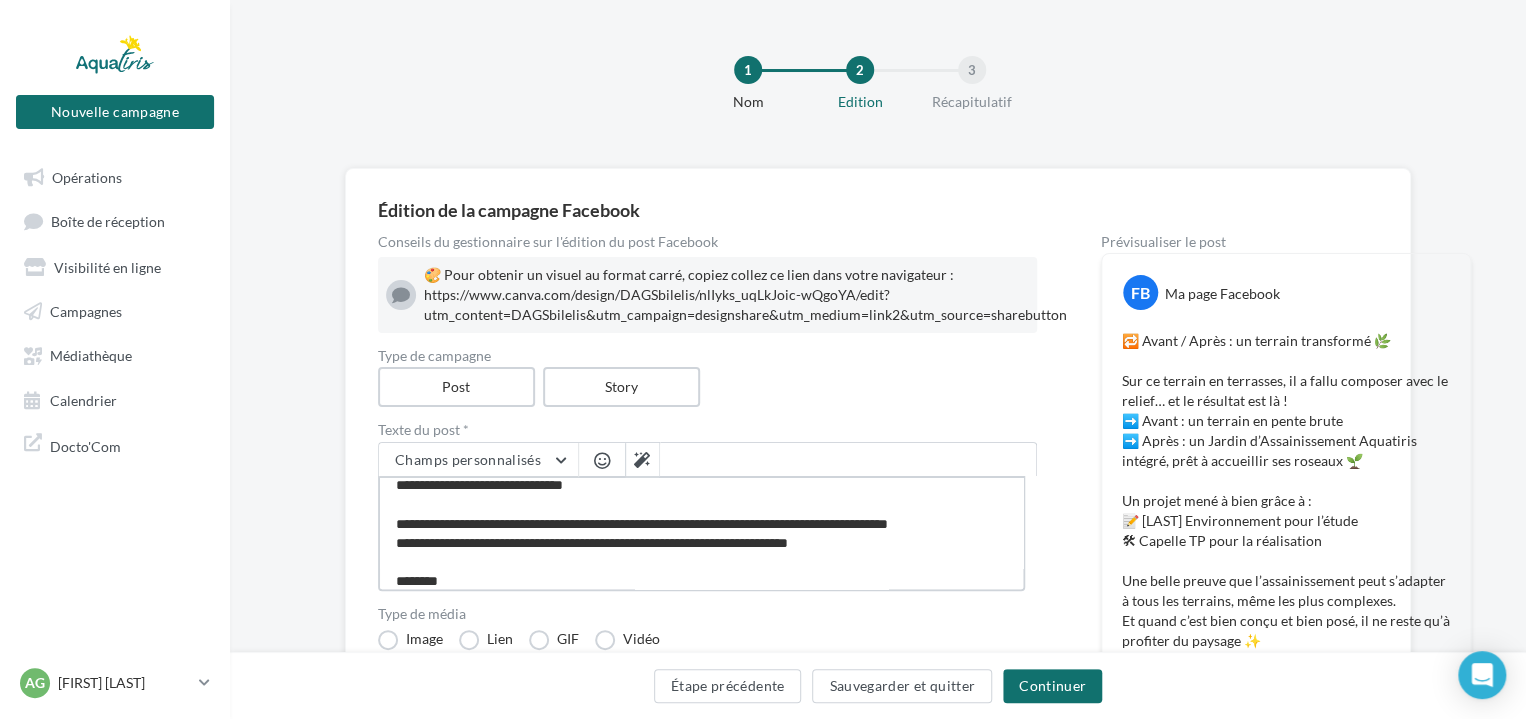 type on "**********" 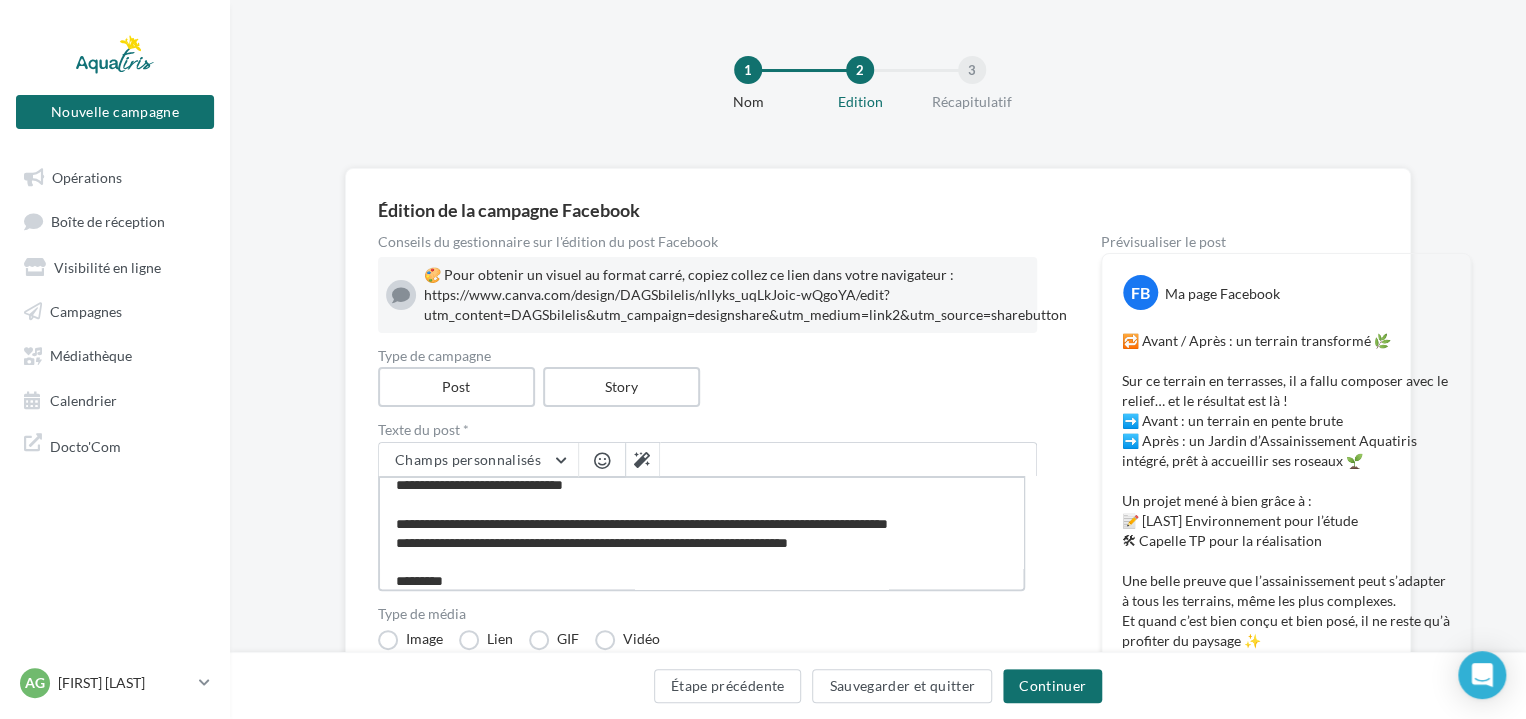 type on "**********" 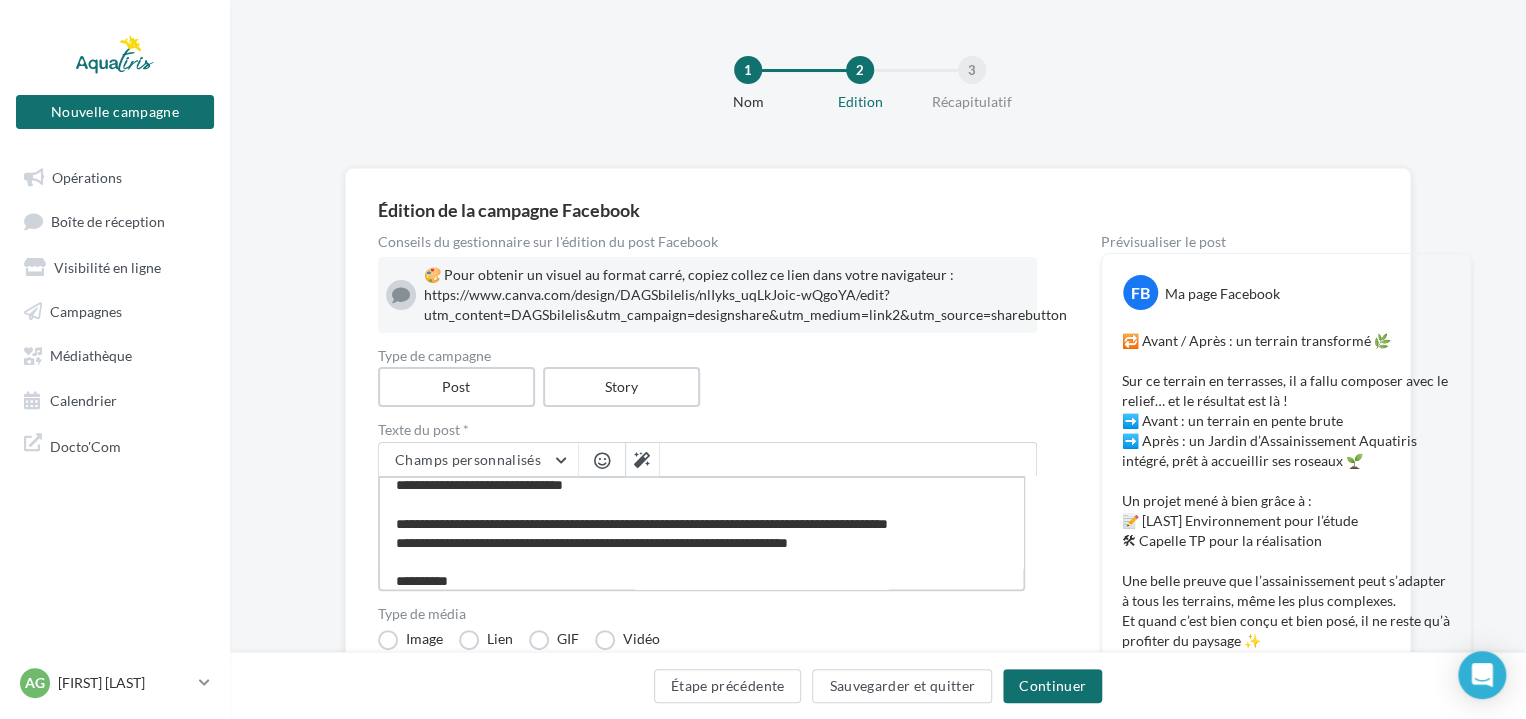 type on "**********" 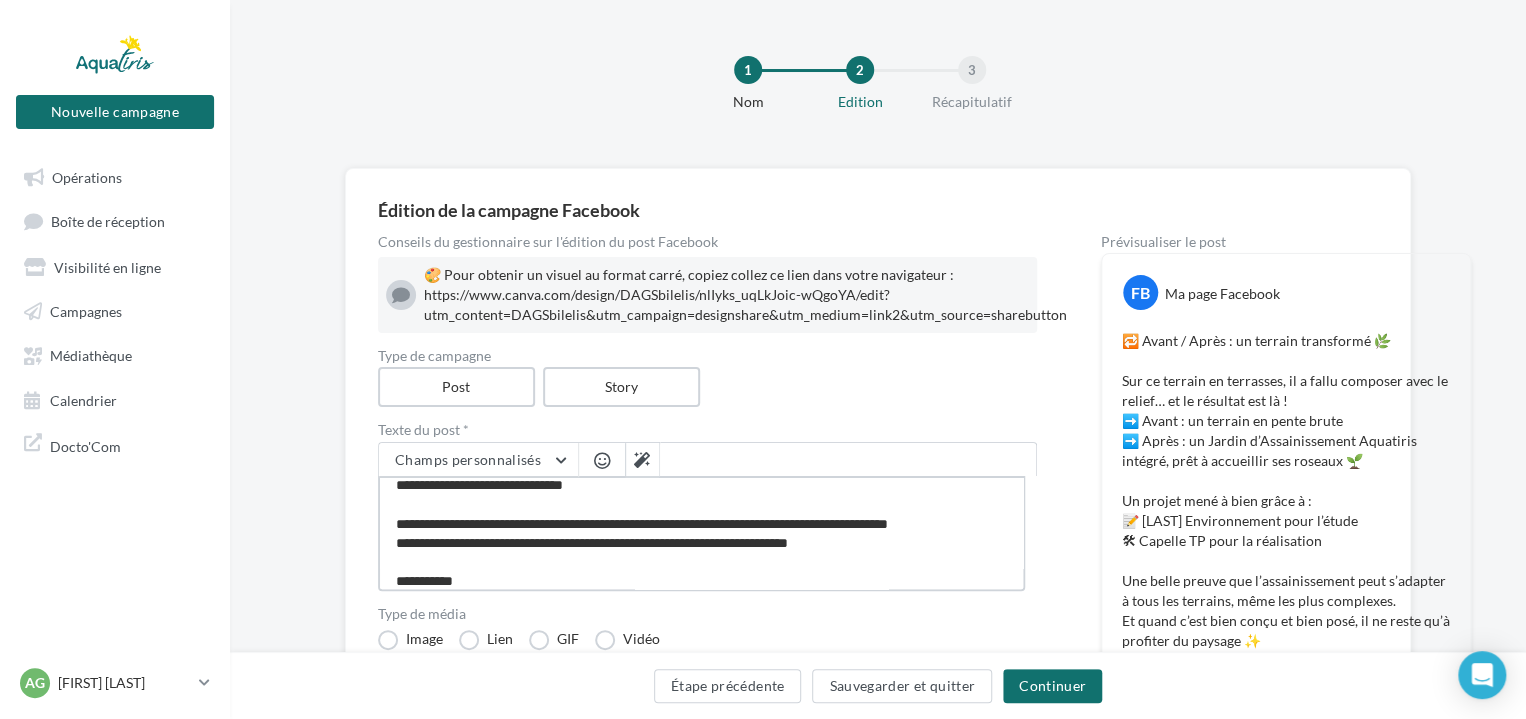 type on "**********" 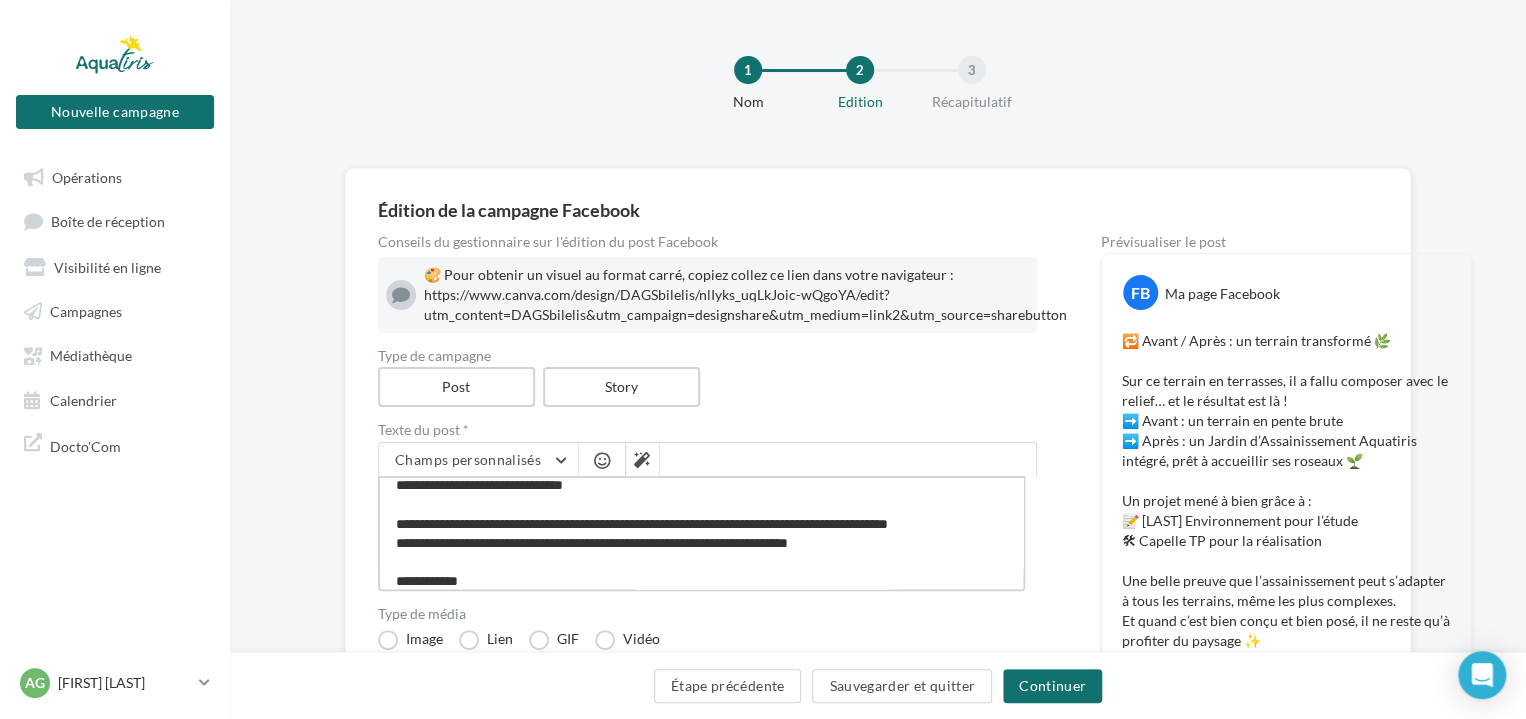type on "**********" 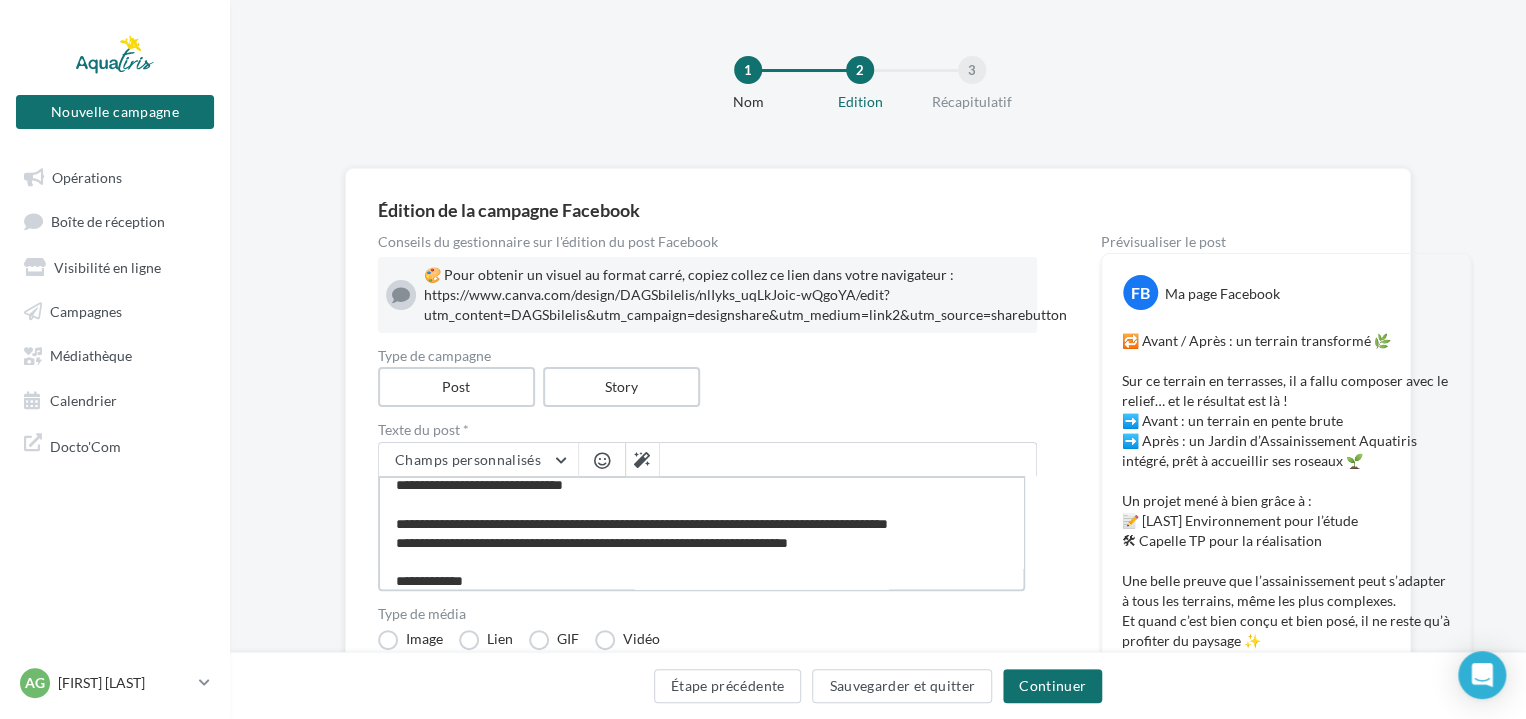 type on "**********" 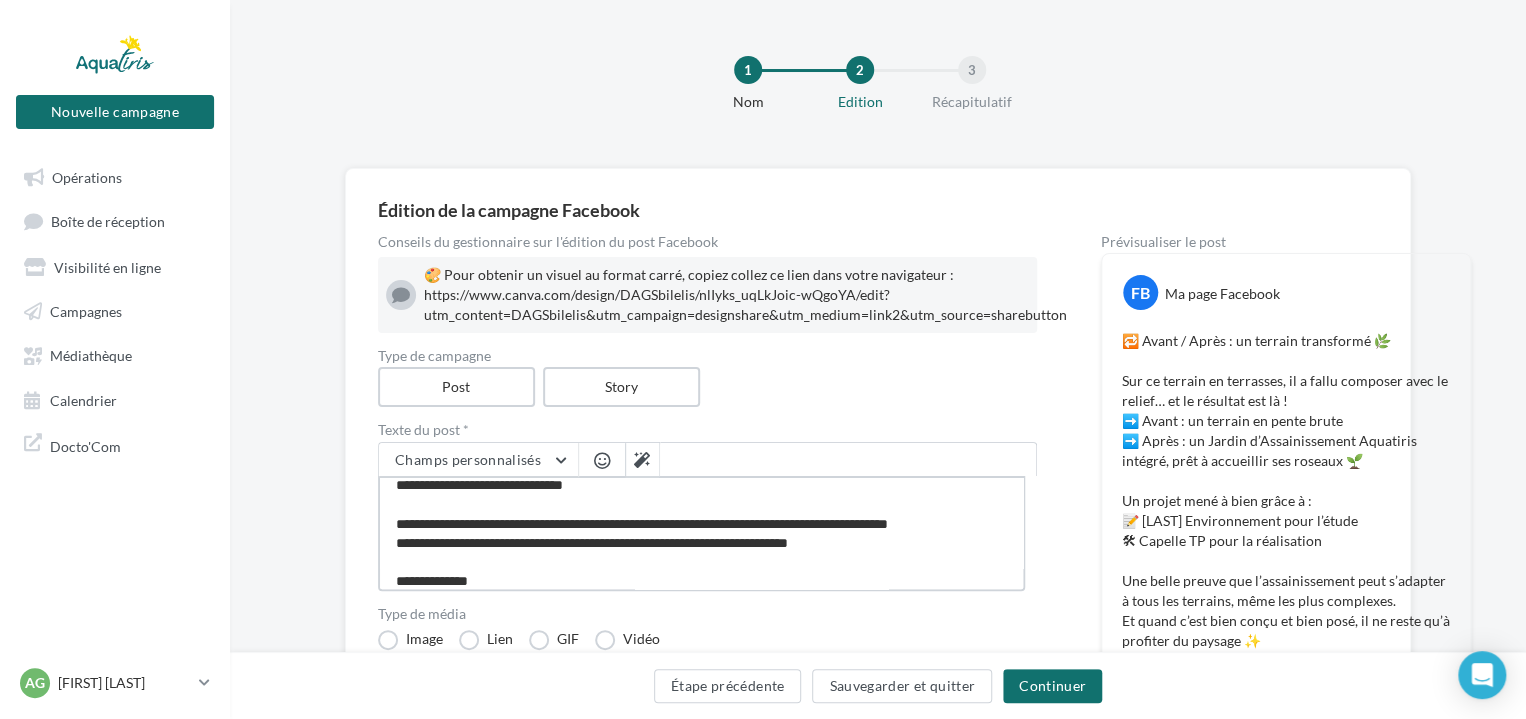 type on "**********" 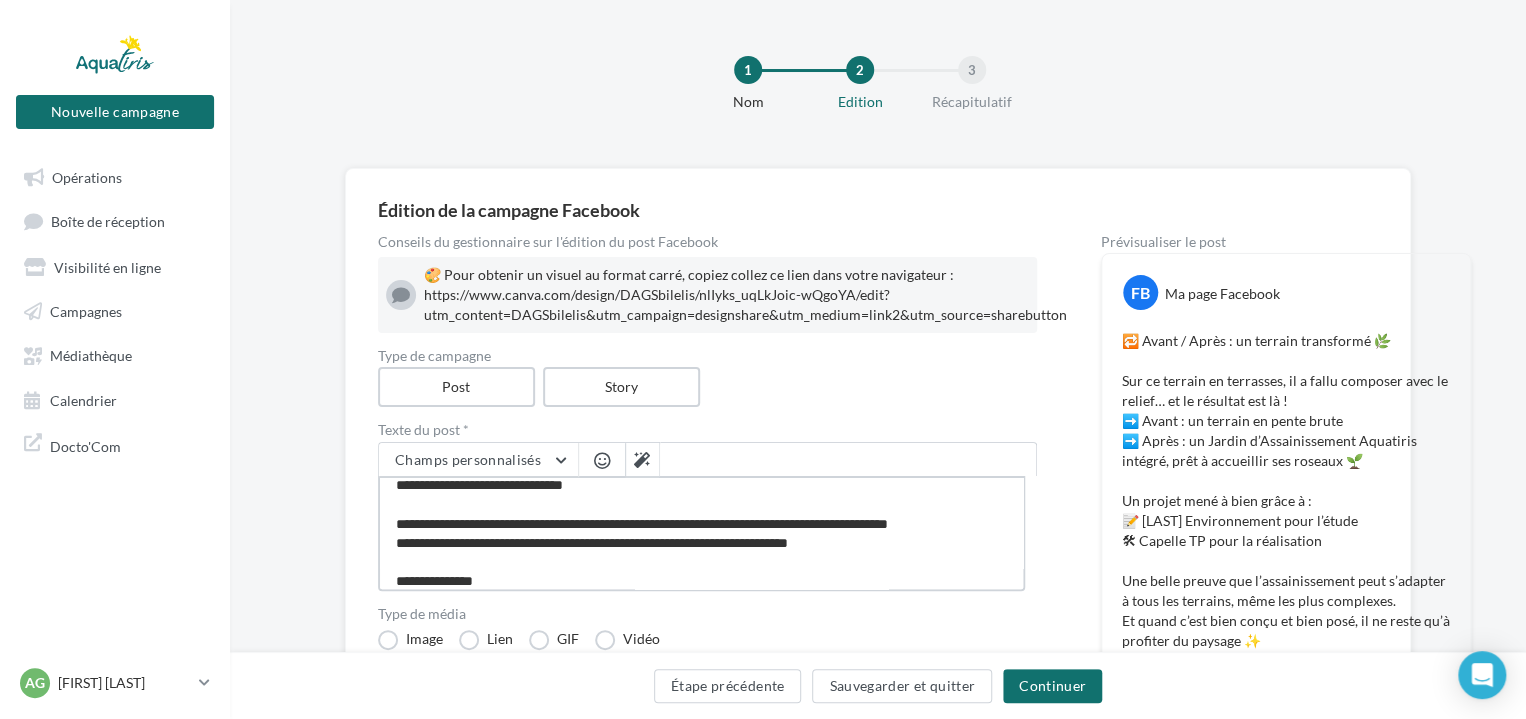 type on "**********" 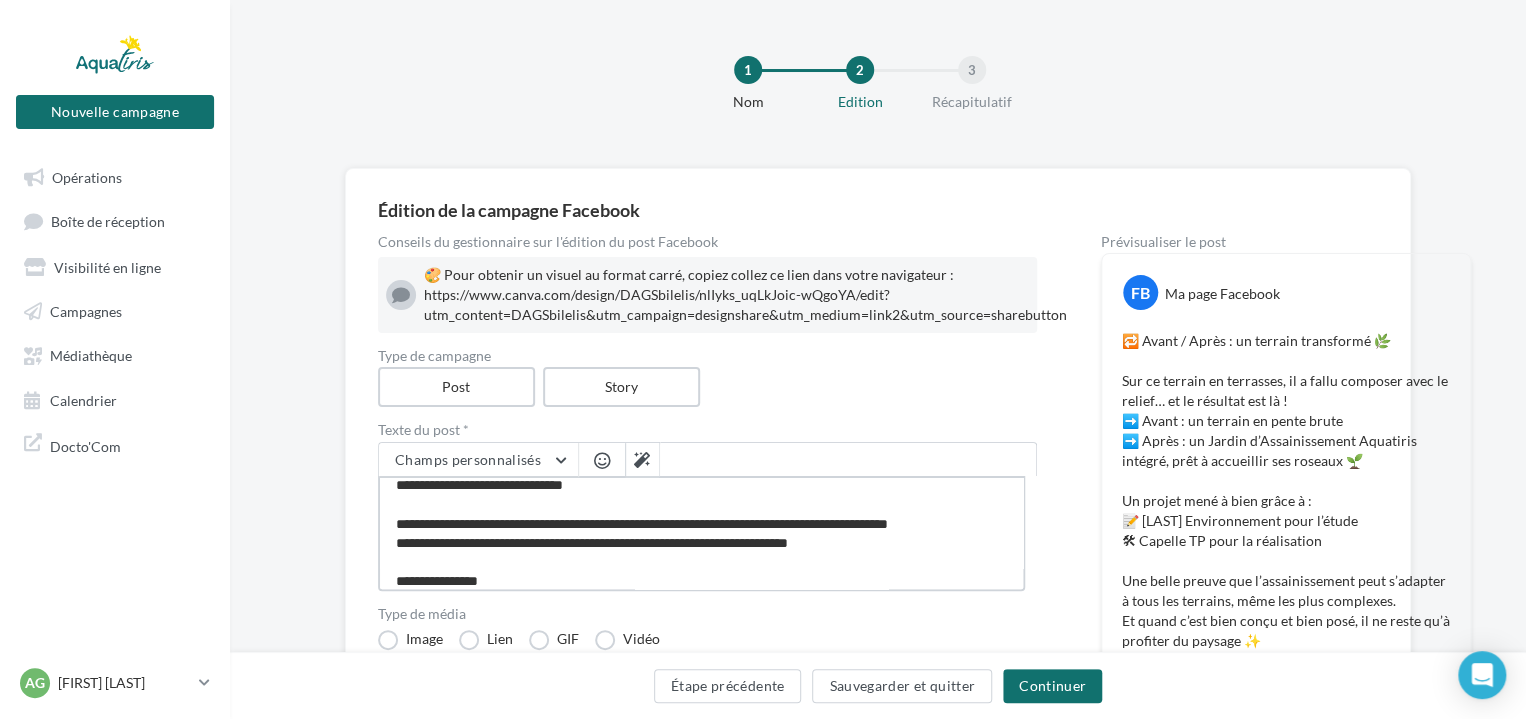type on "**********" 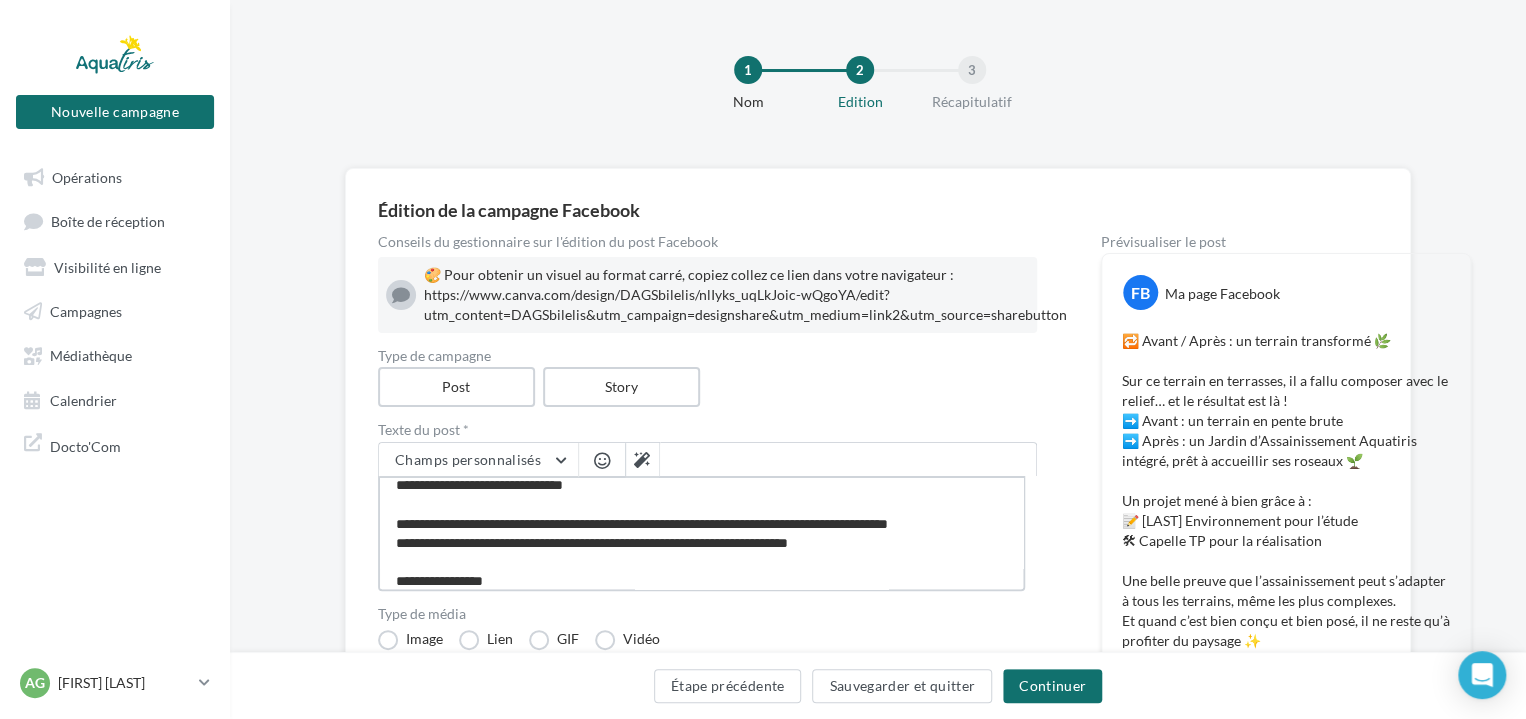 type on "**********" 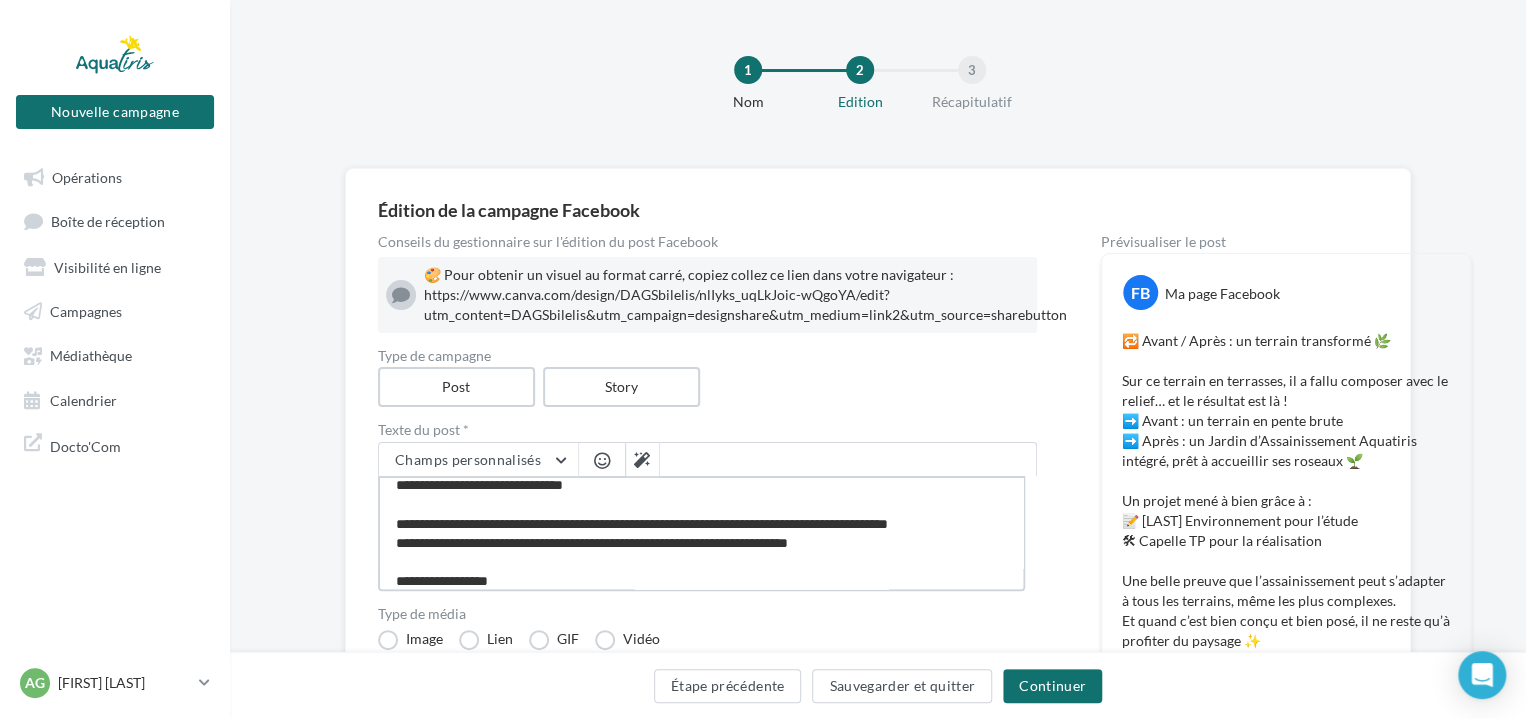 type on "**********" 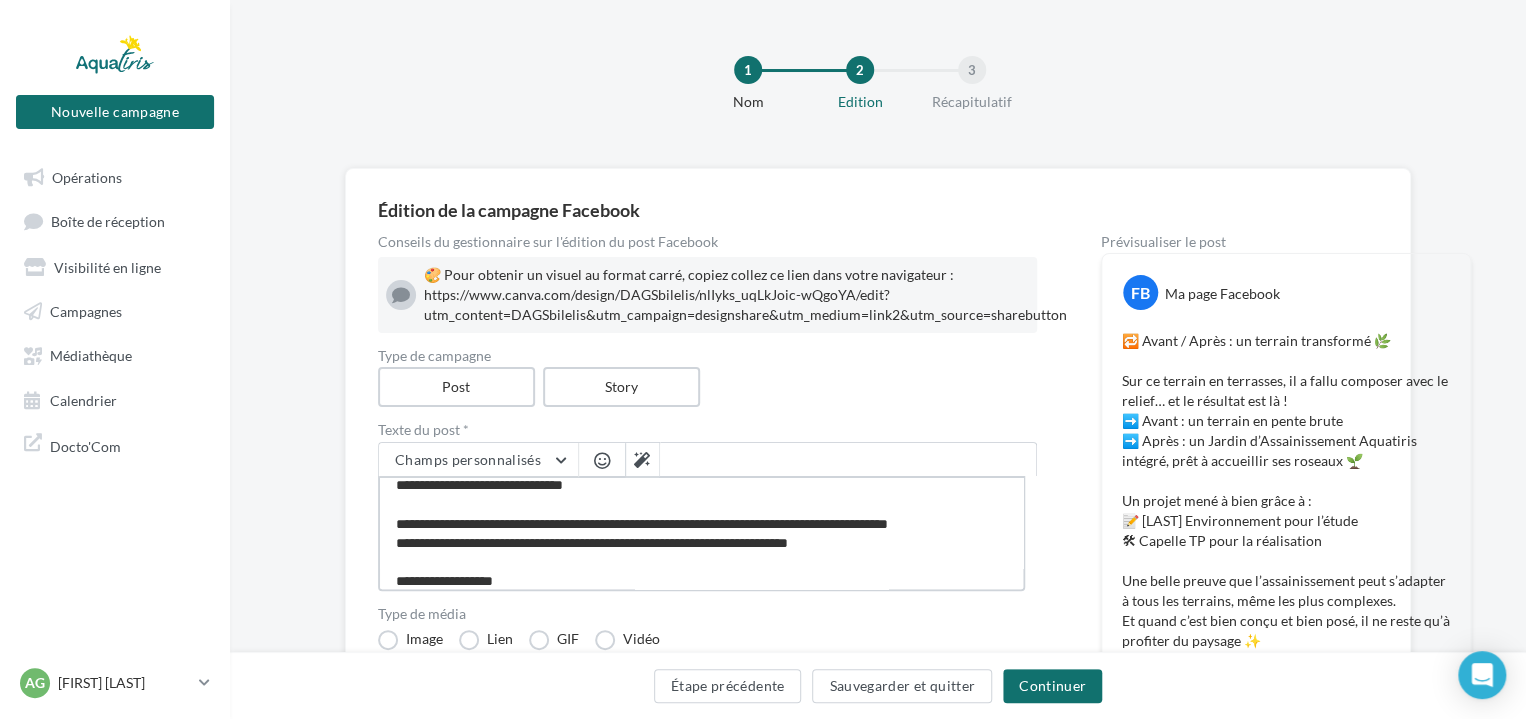 type on "**********" 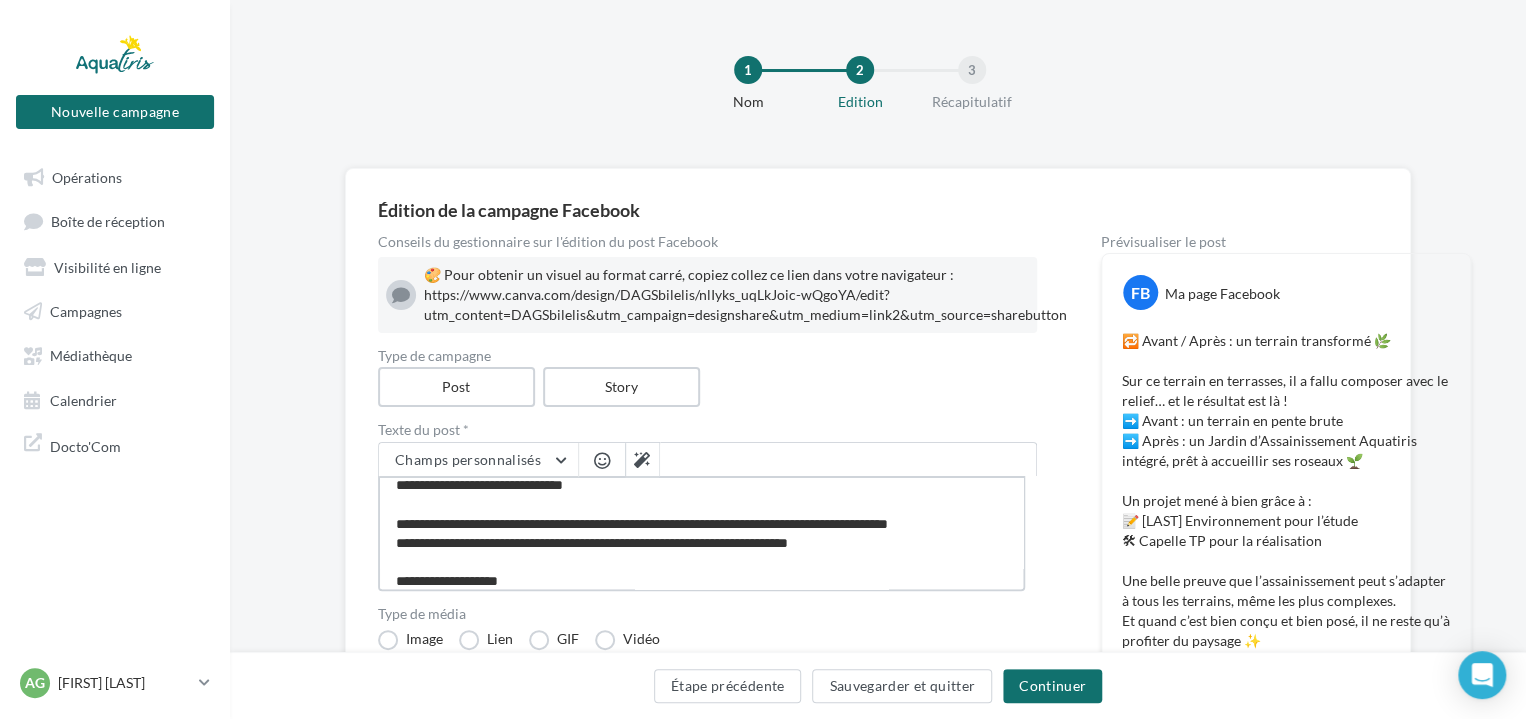 type on "**********" 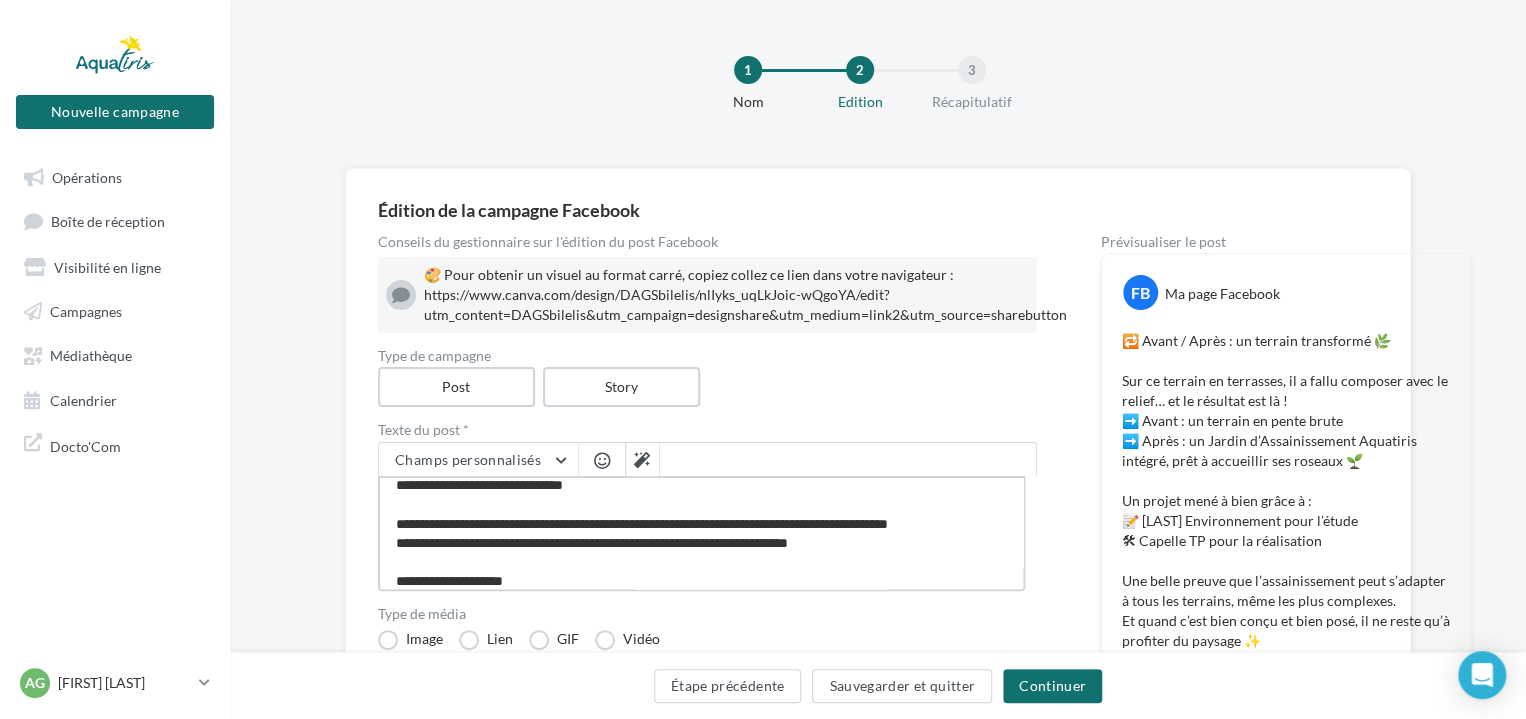 type on "**********" 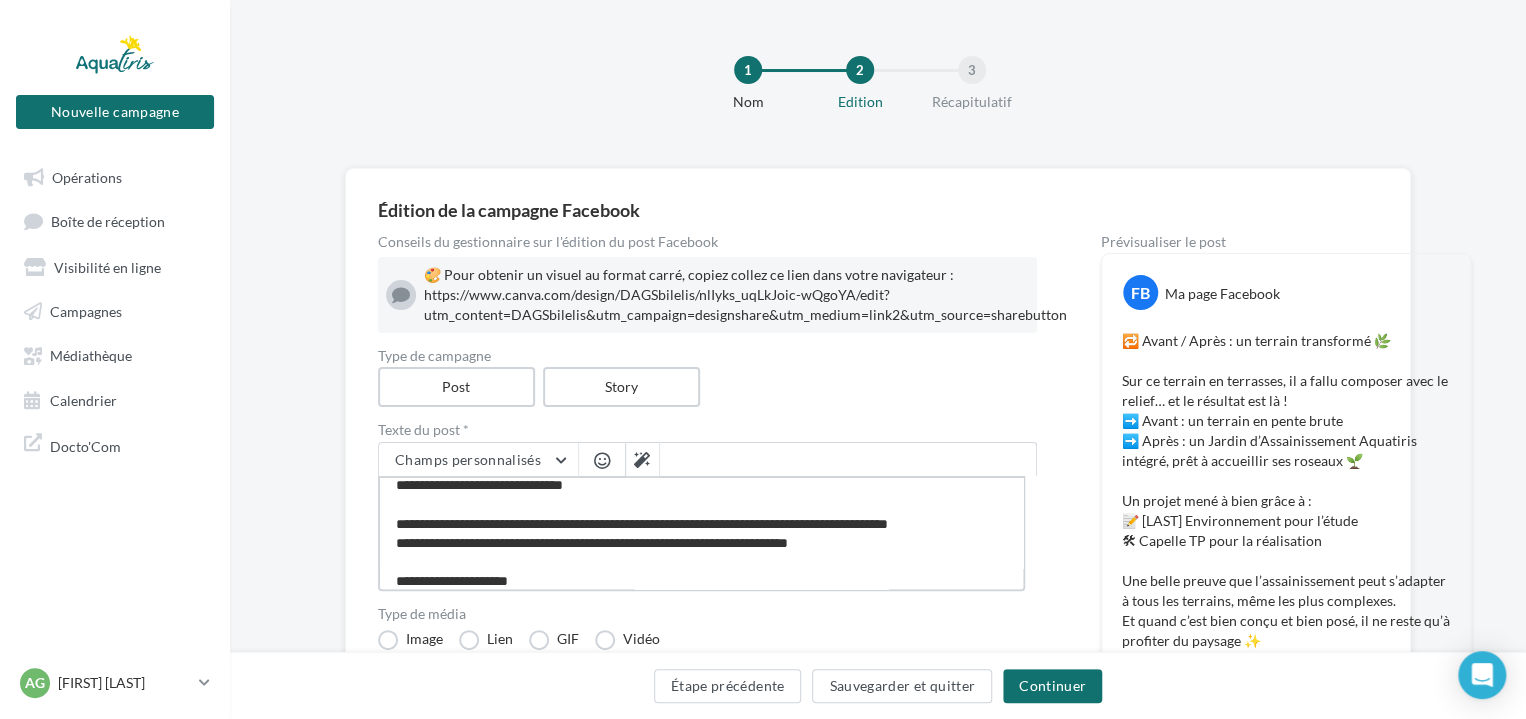 type on "**********" 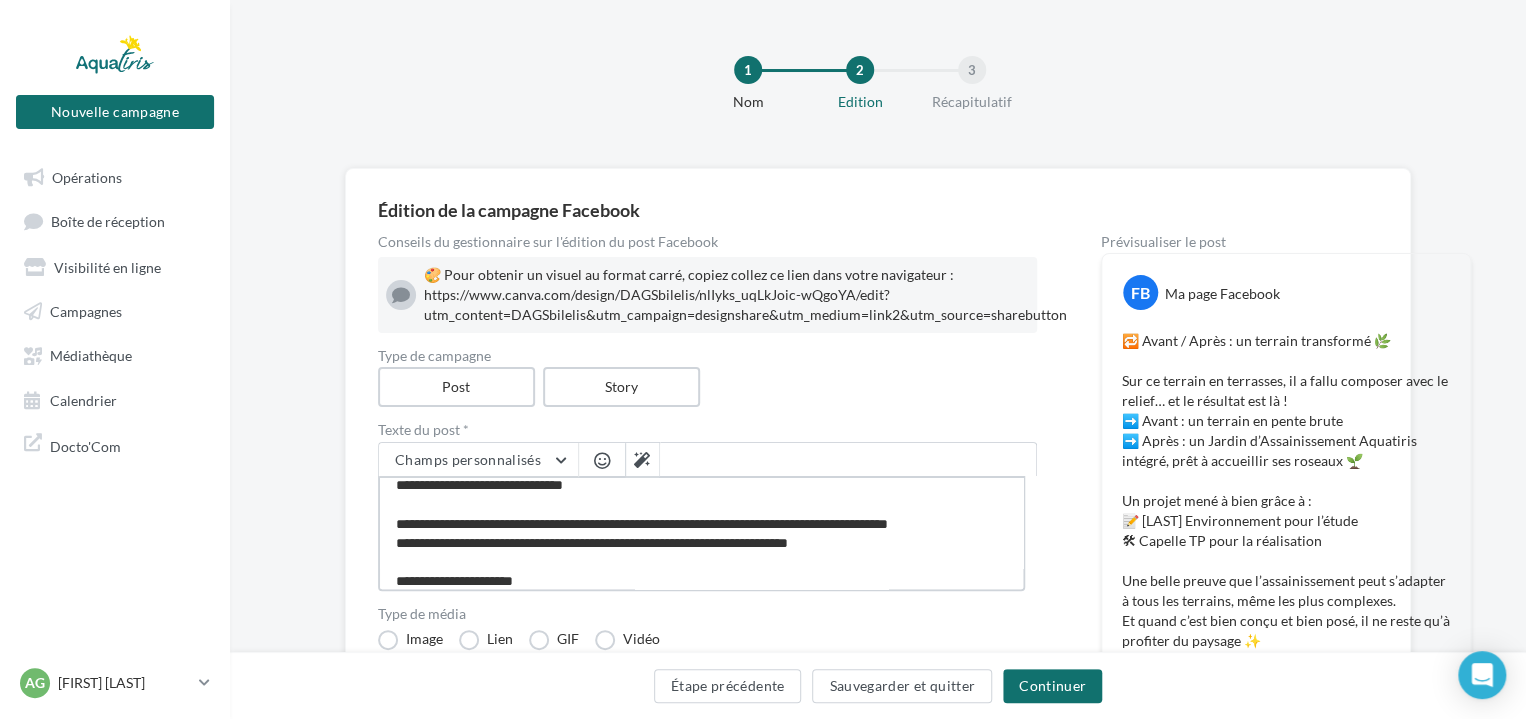 type on "**********" 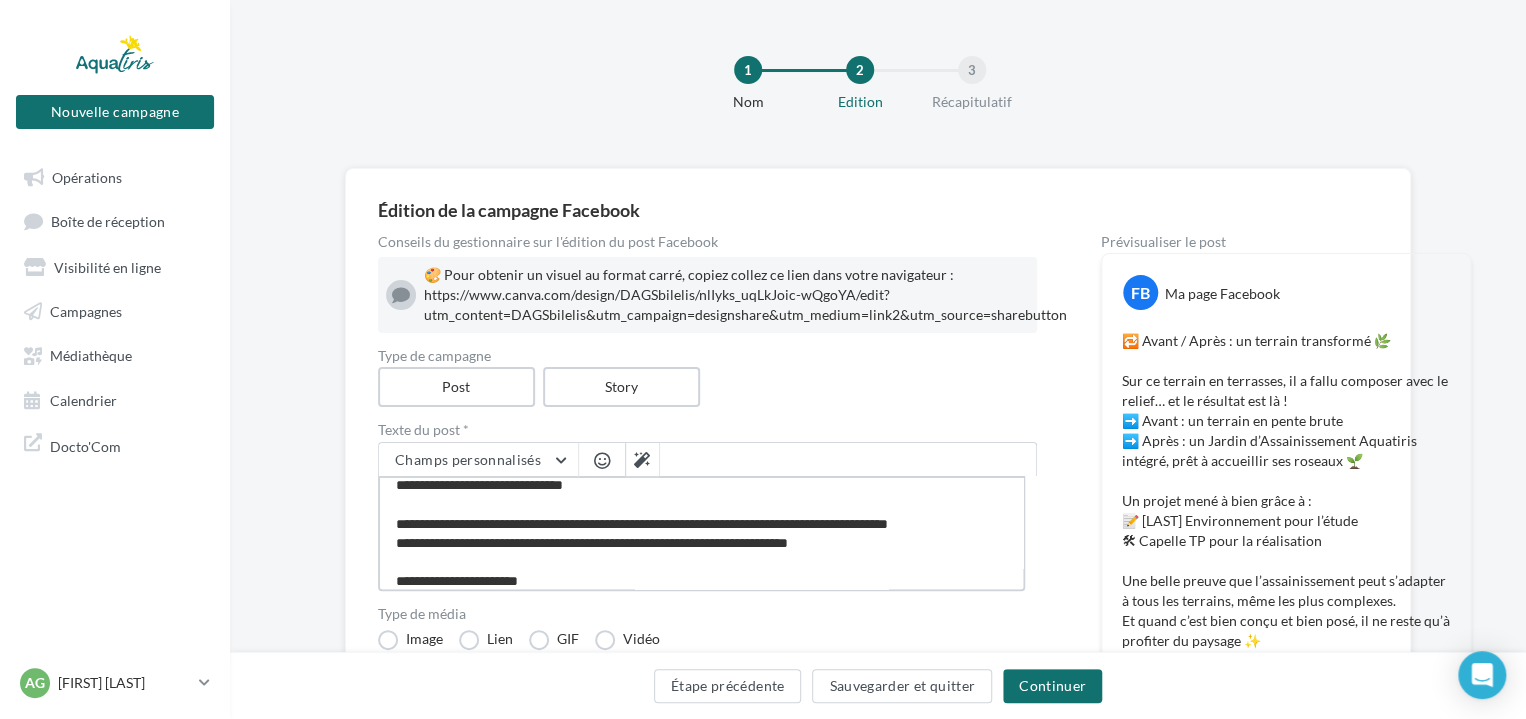 type on "**********" 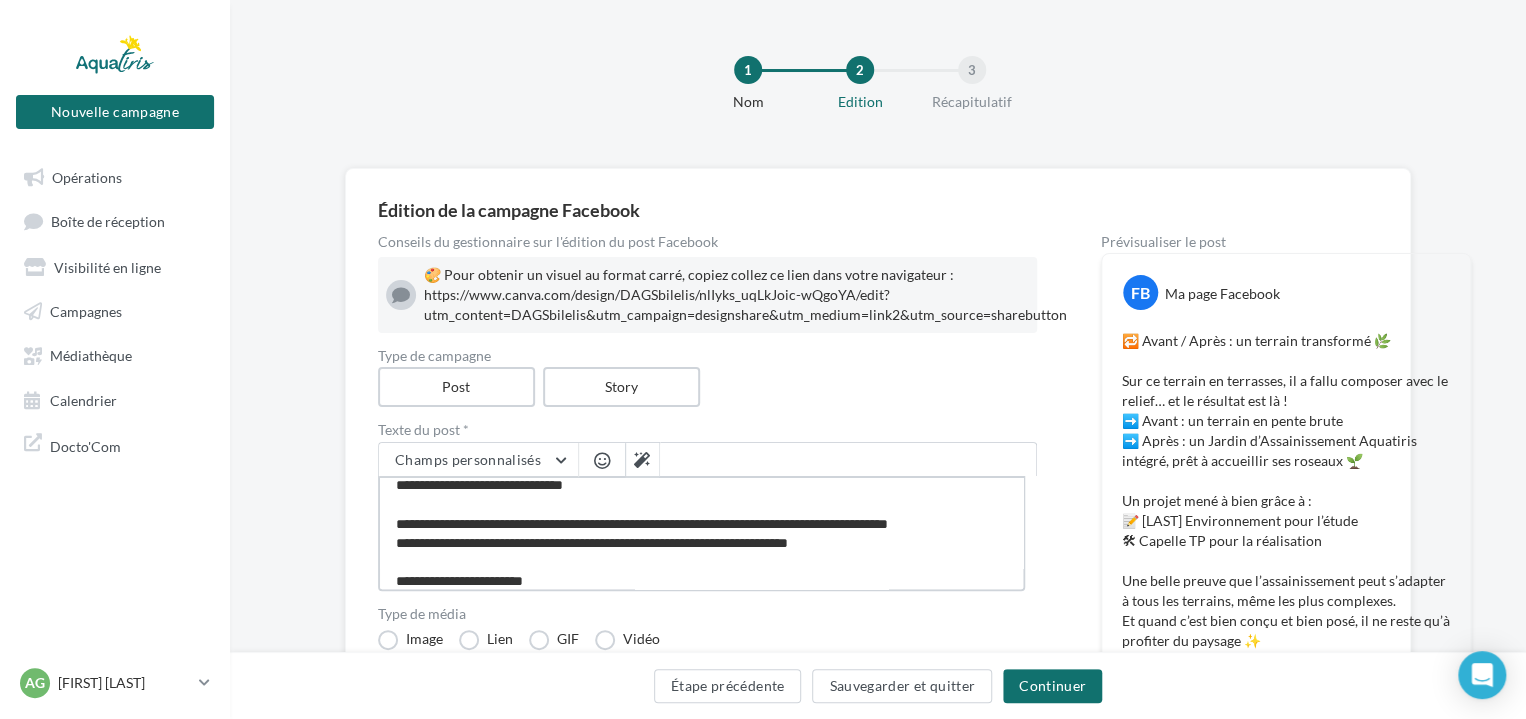 type on "**********" 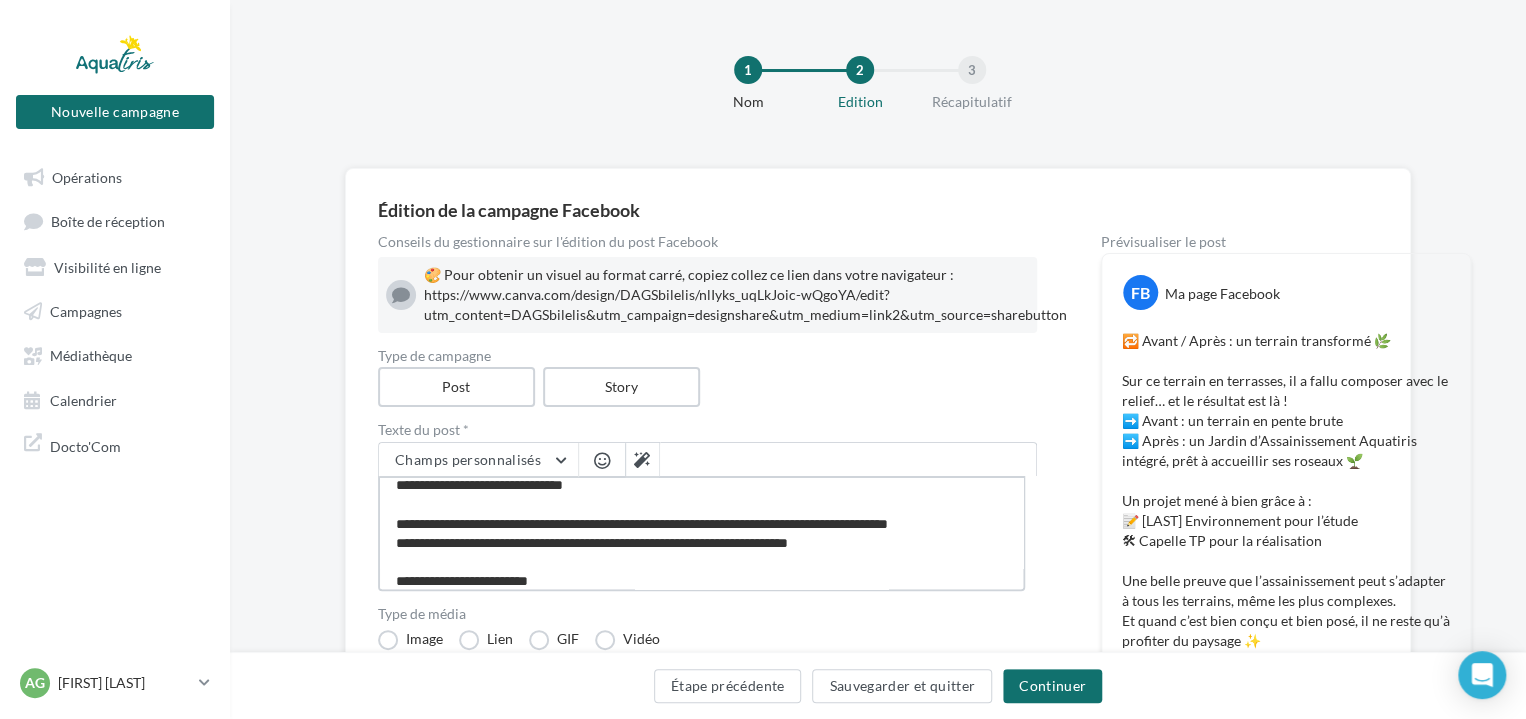type on "**********" 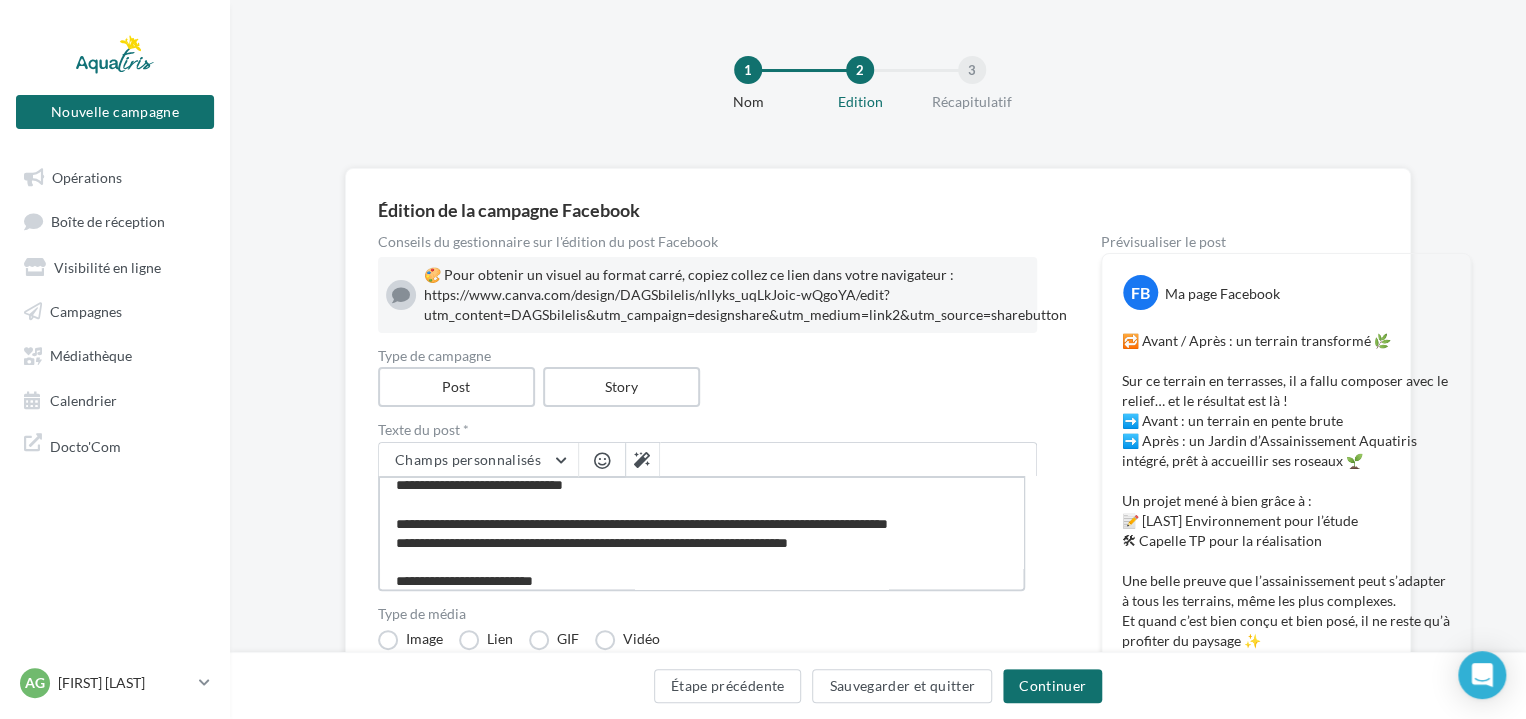 type on "**********" 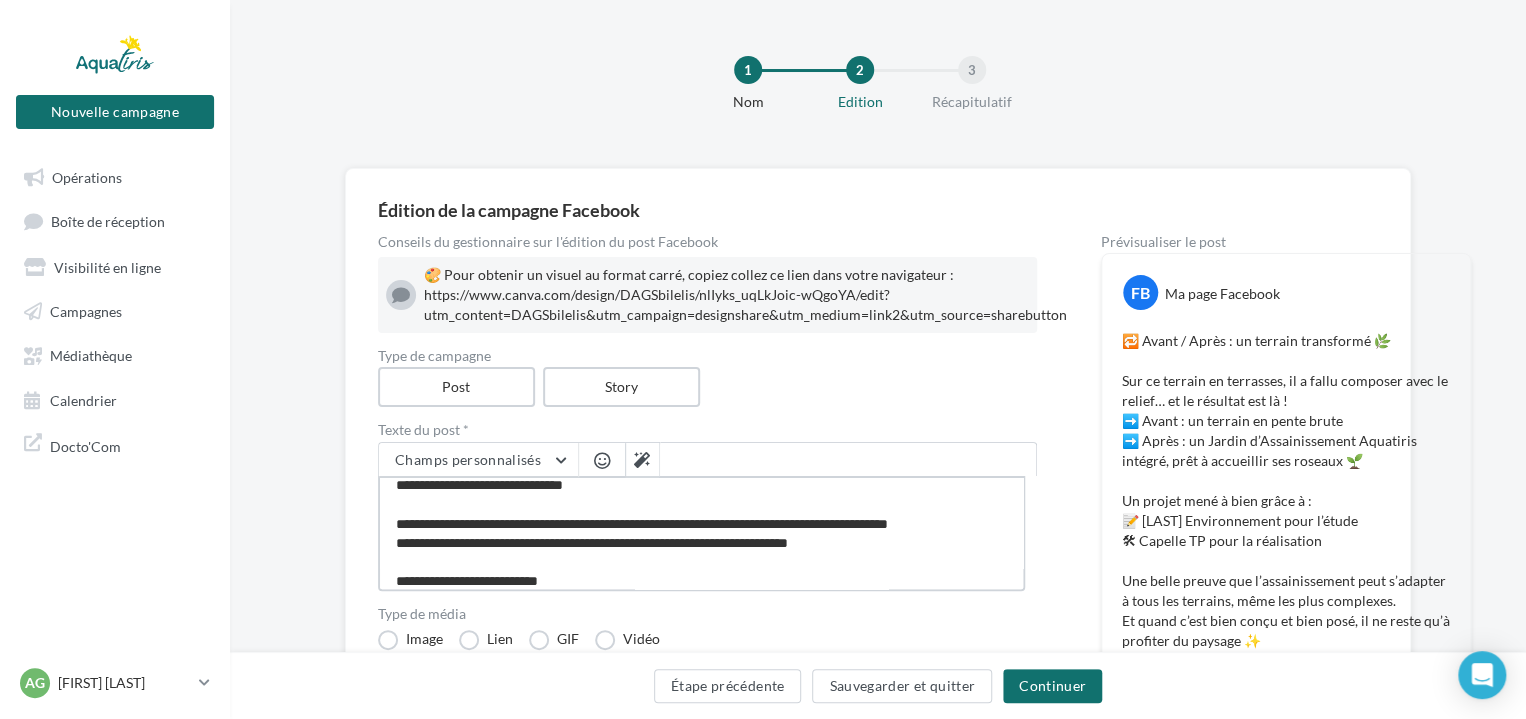 type on "**********" 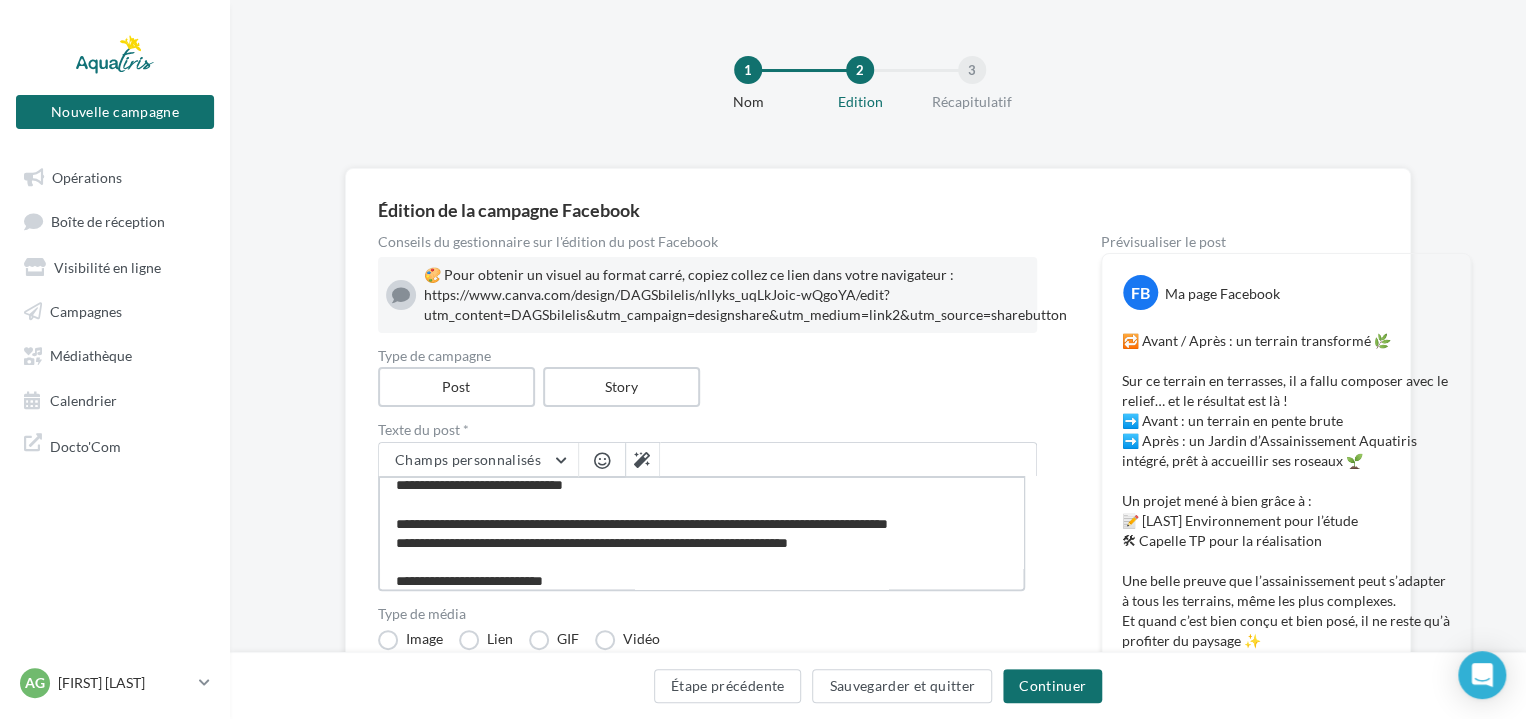 type on "**********" 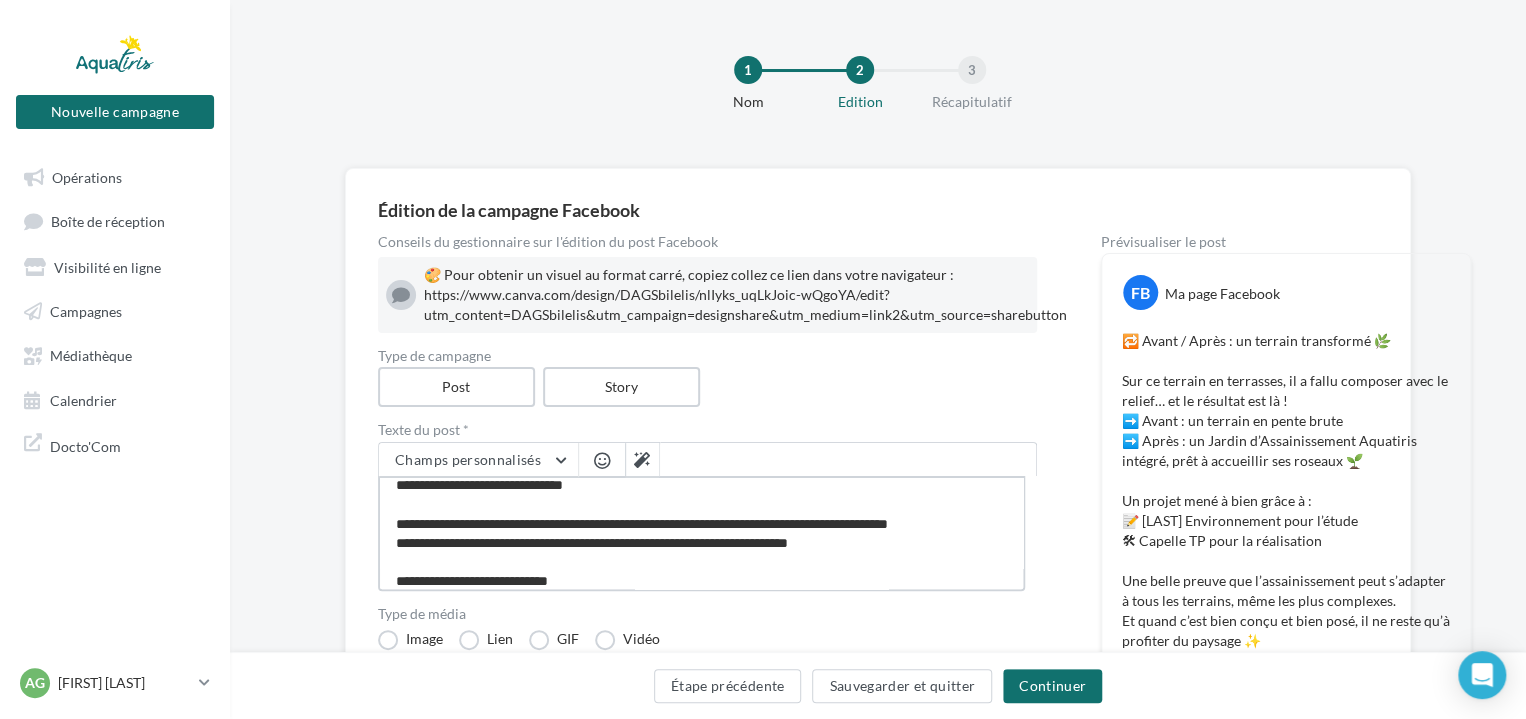 type on "**********" 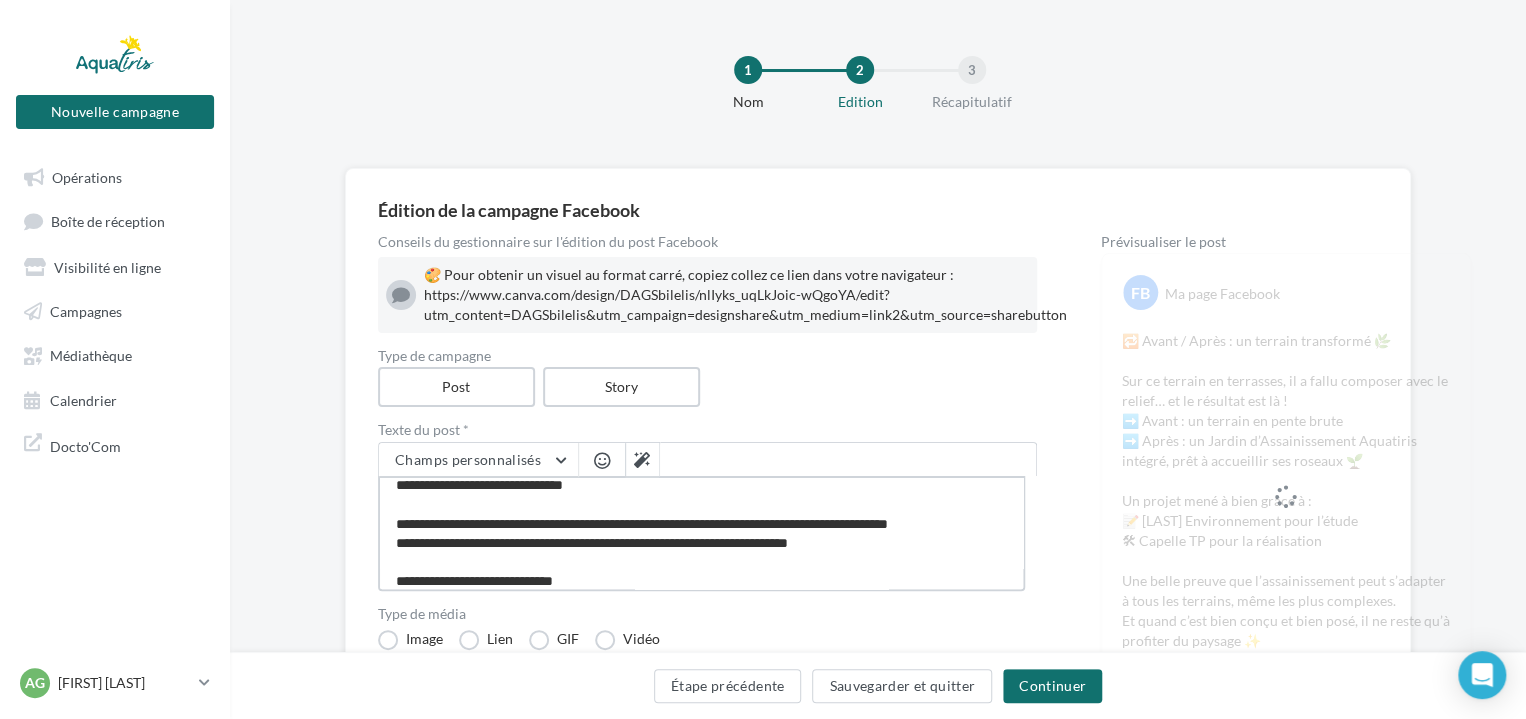 type on "**********" 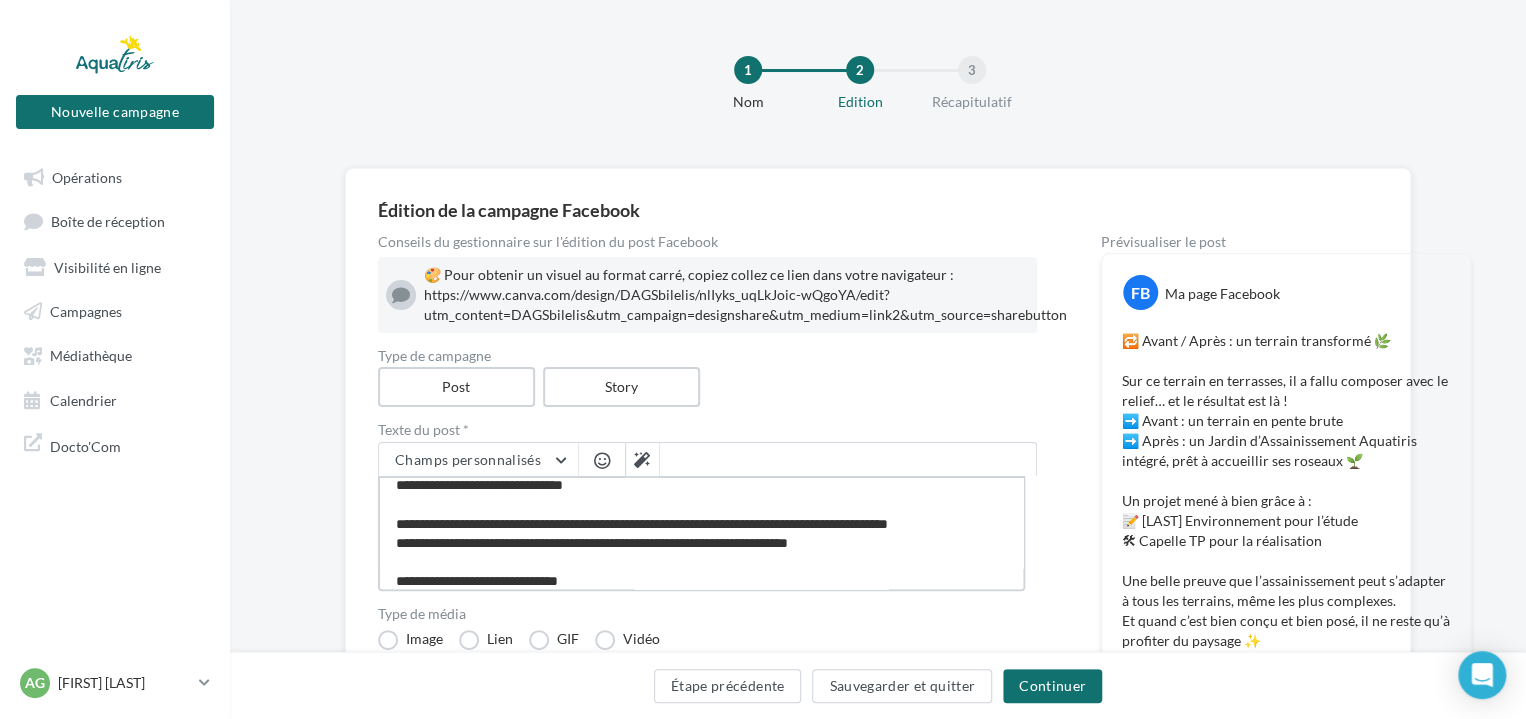 type on "**********" 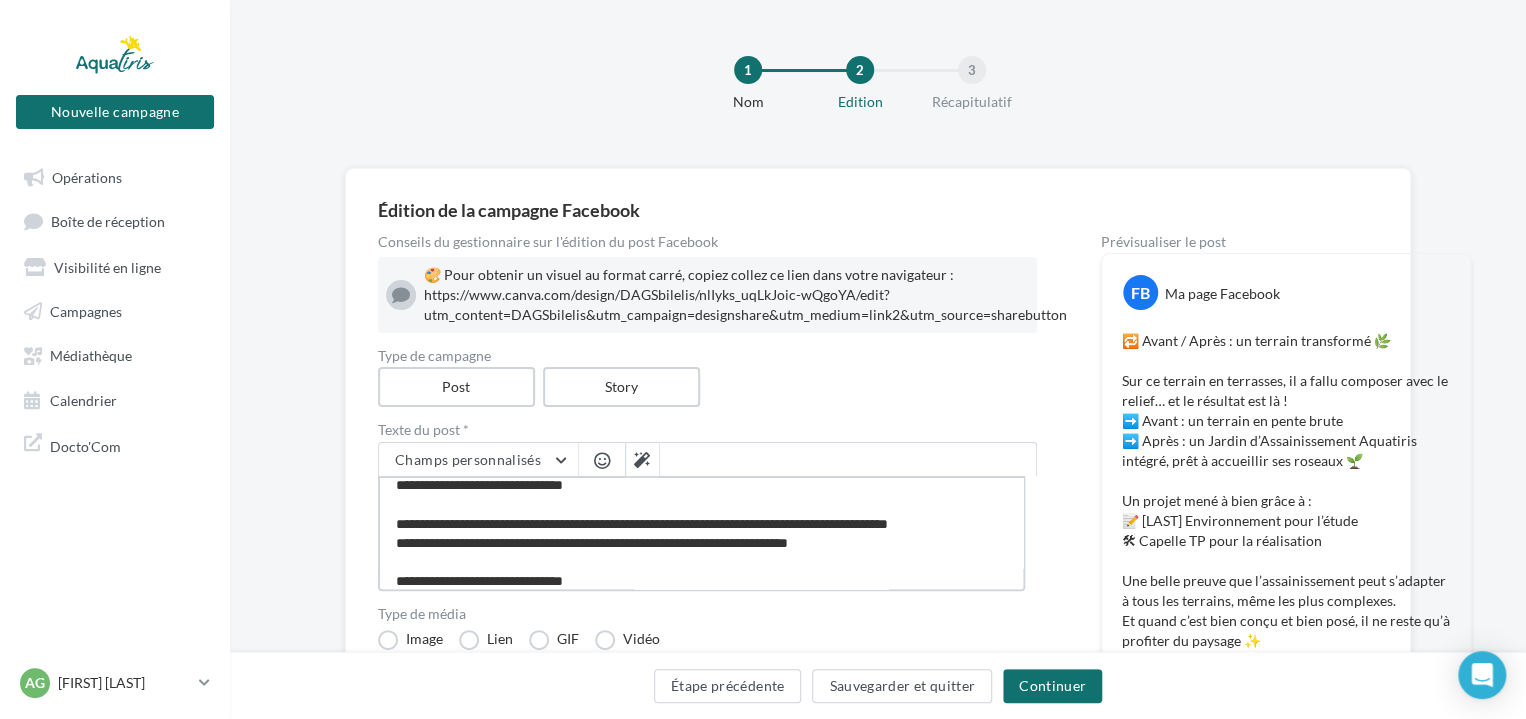 type on "**********" 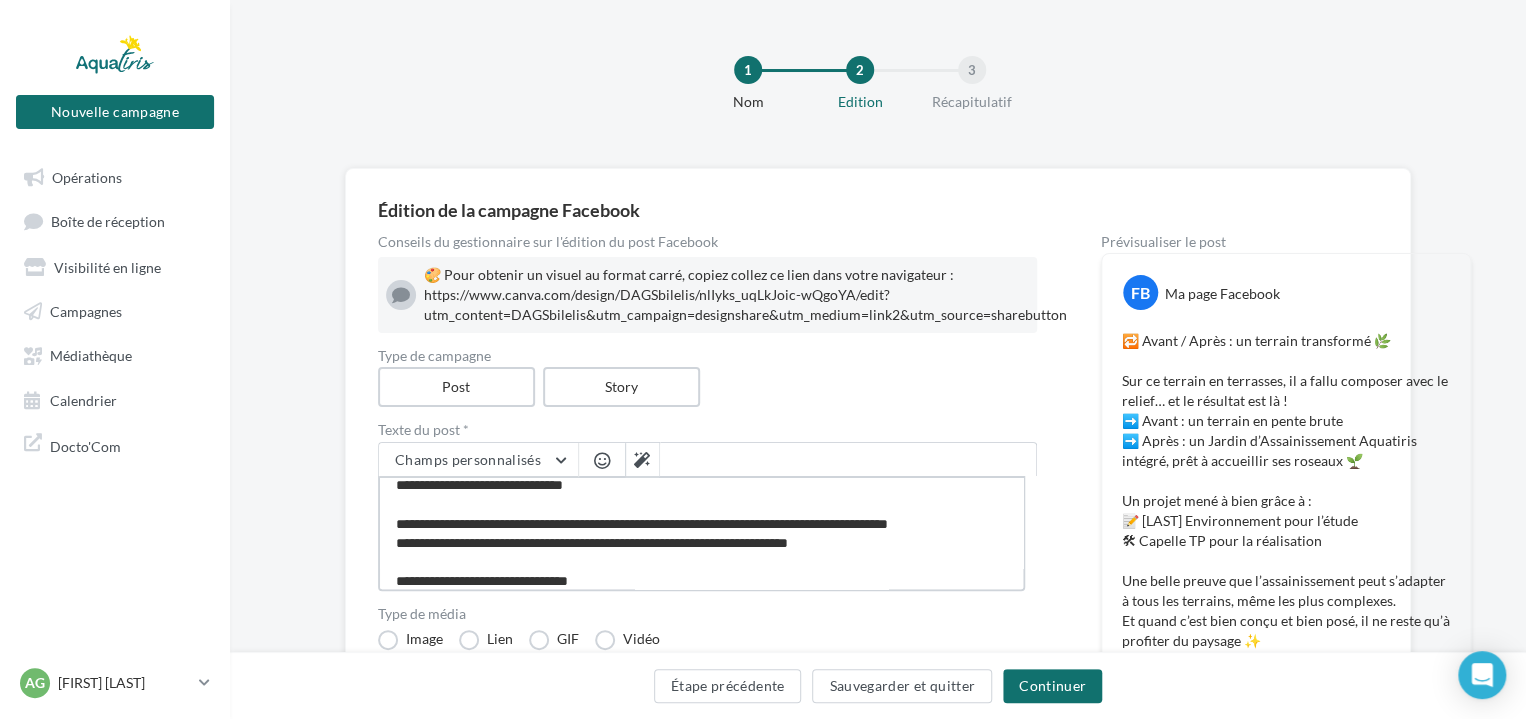 type on "**********" 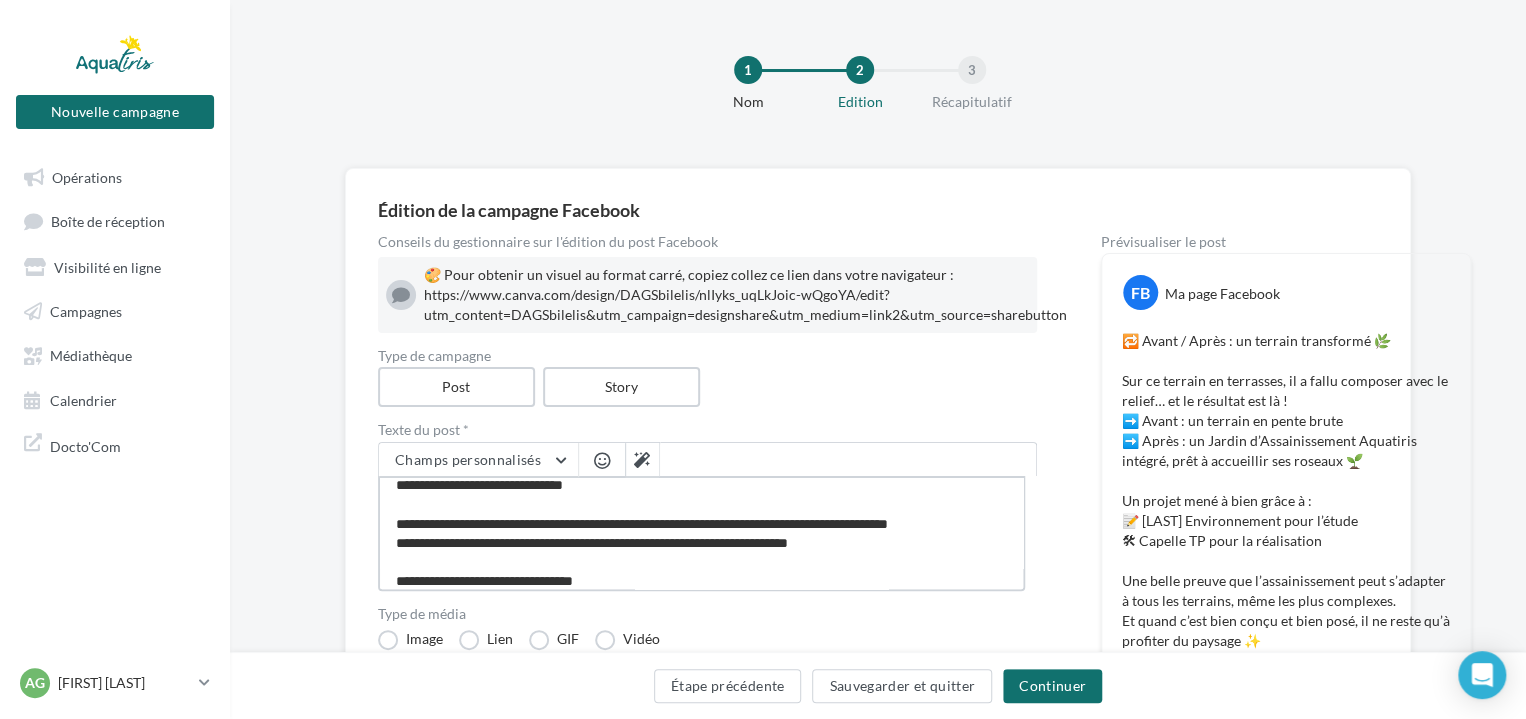 type on "**********" 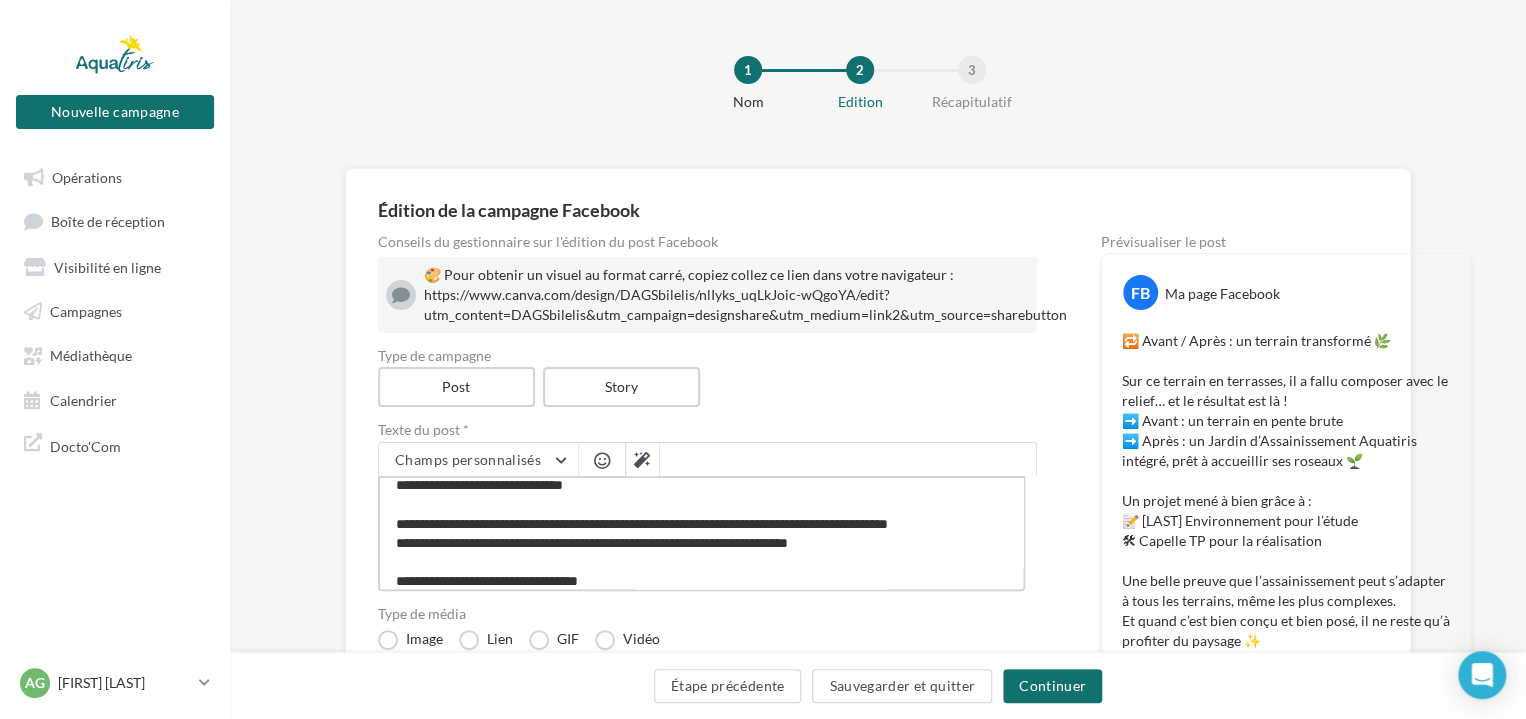 type on "**********" 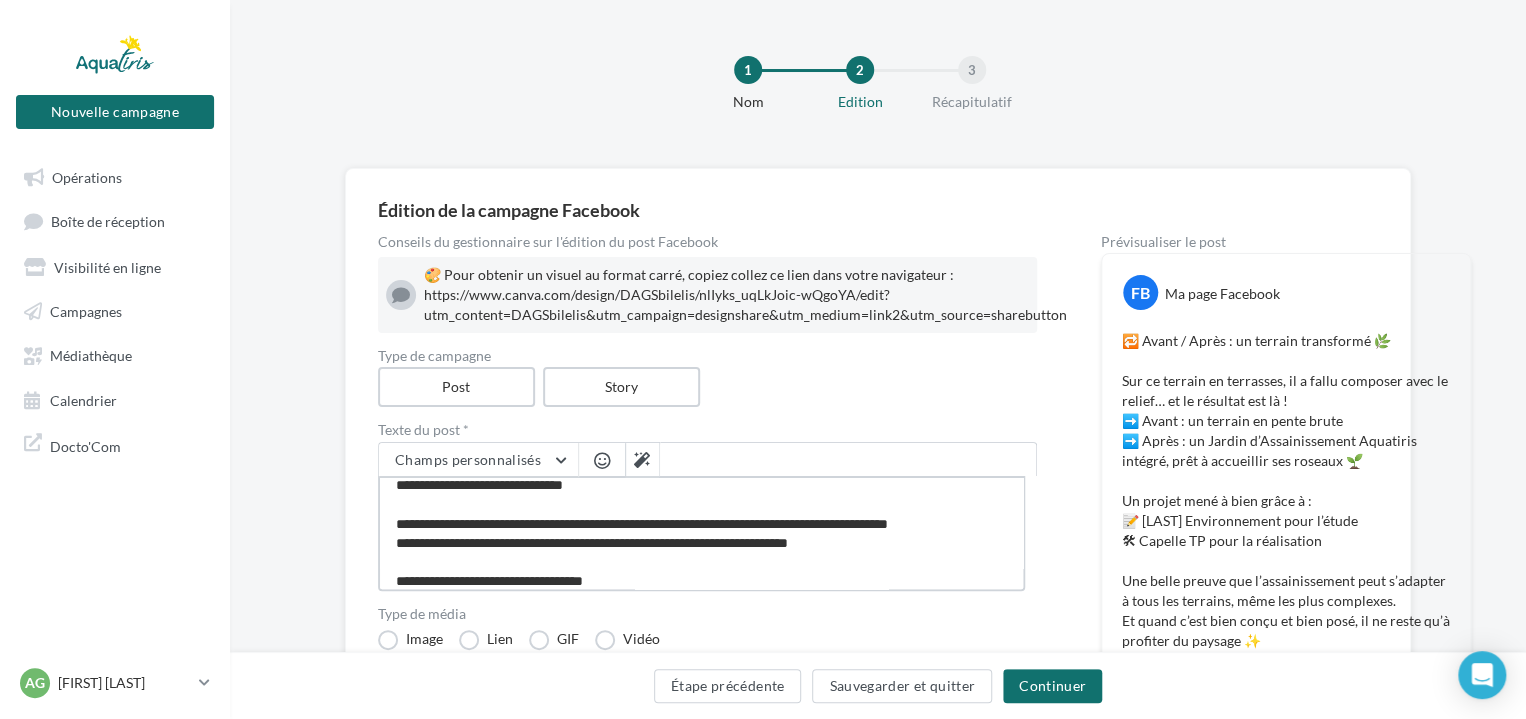 type on "**********" 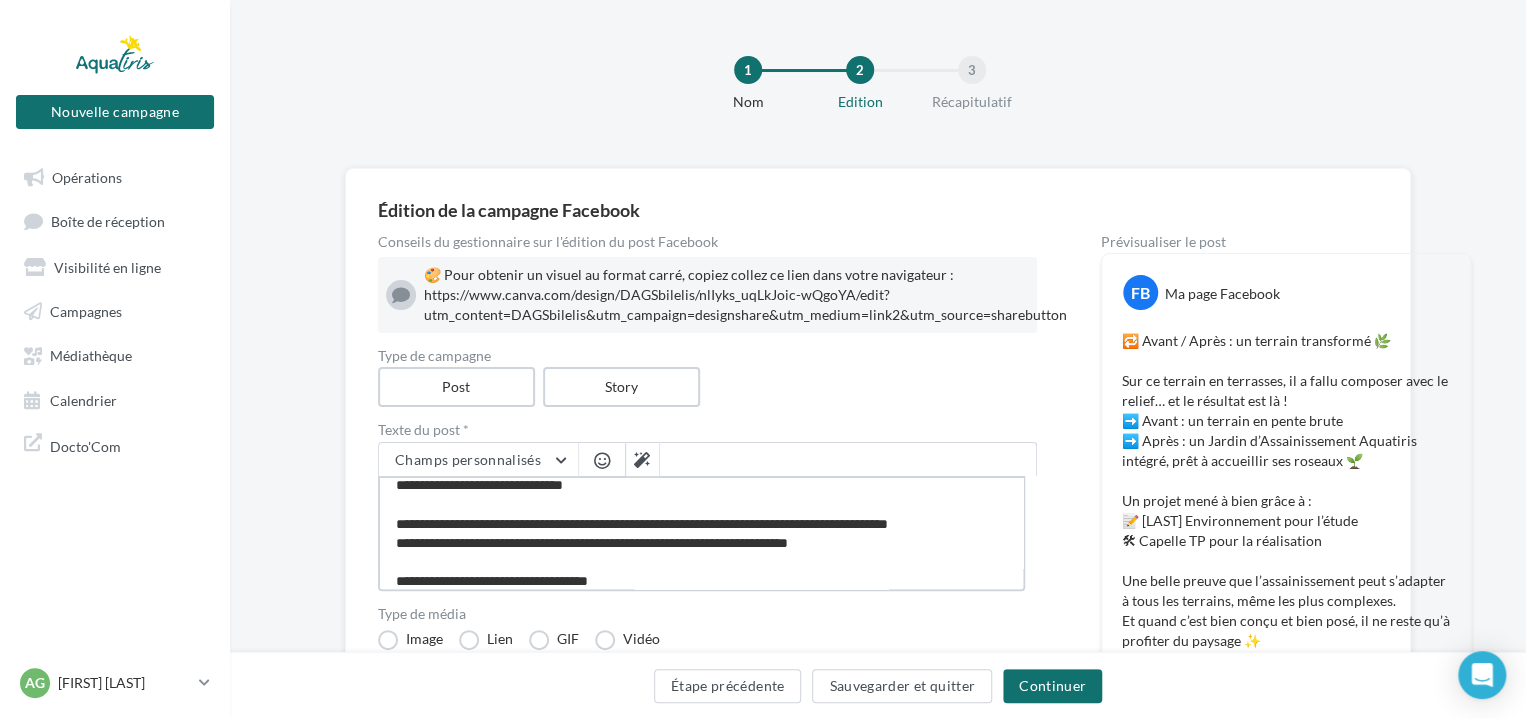 type on "**********" 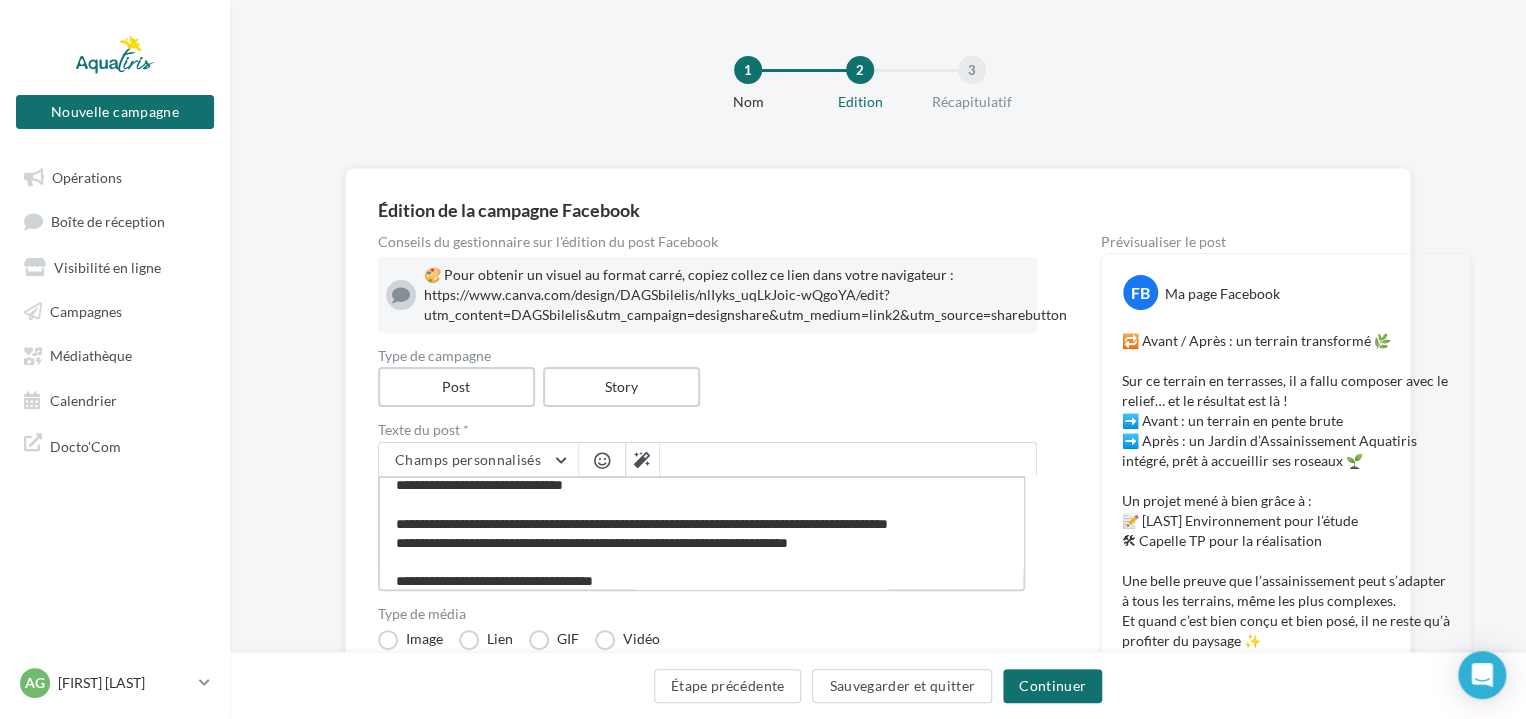 type on "**********" 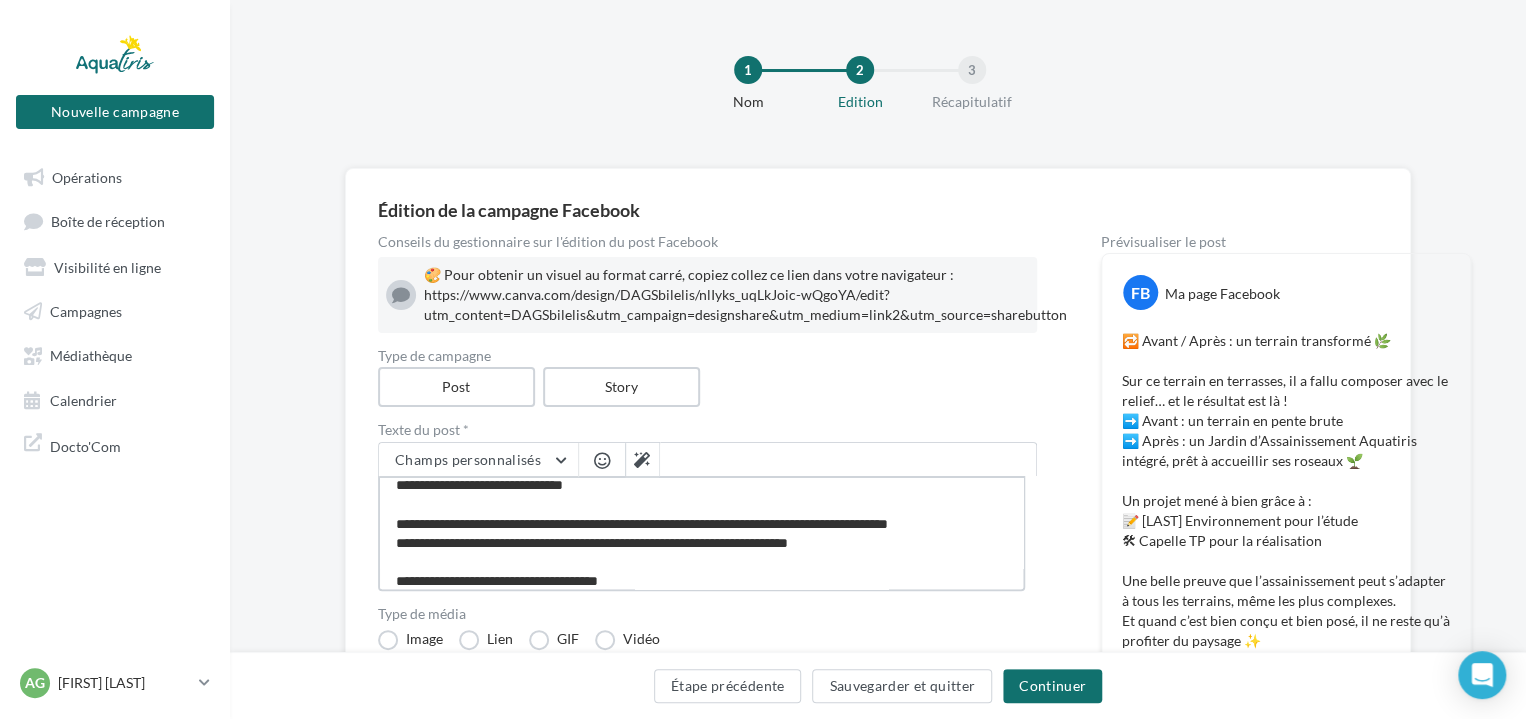 type on "**********" 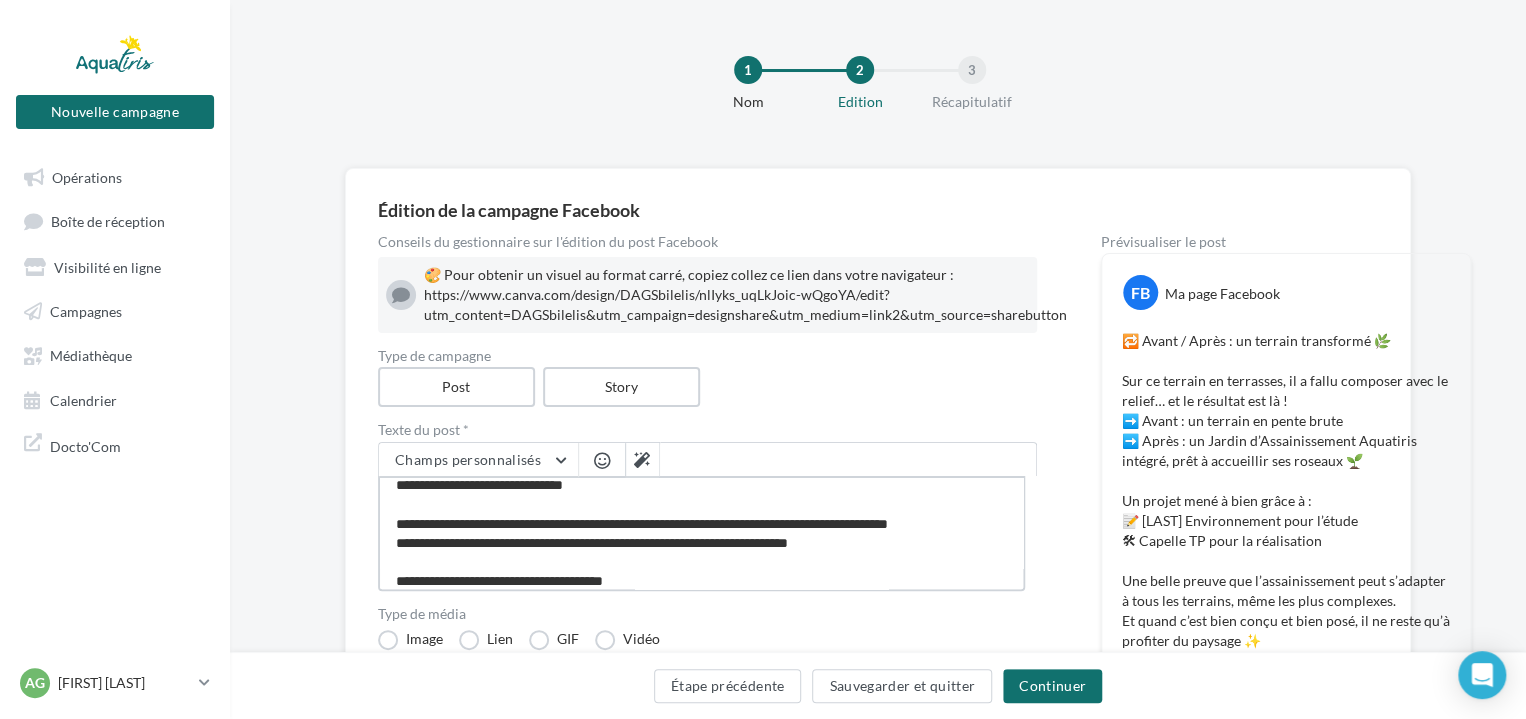 type on "**********" 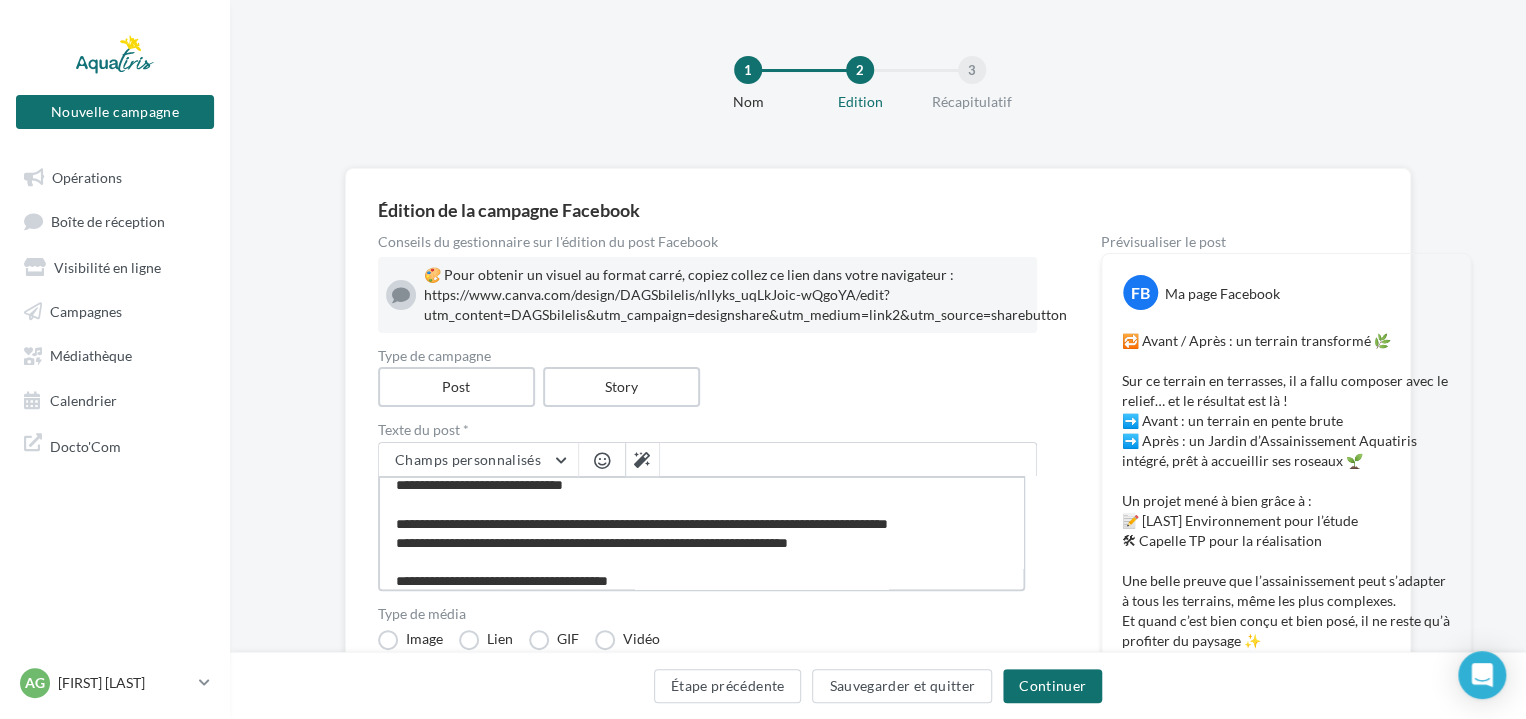 type on "**********" 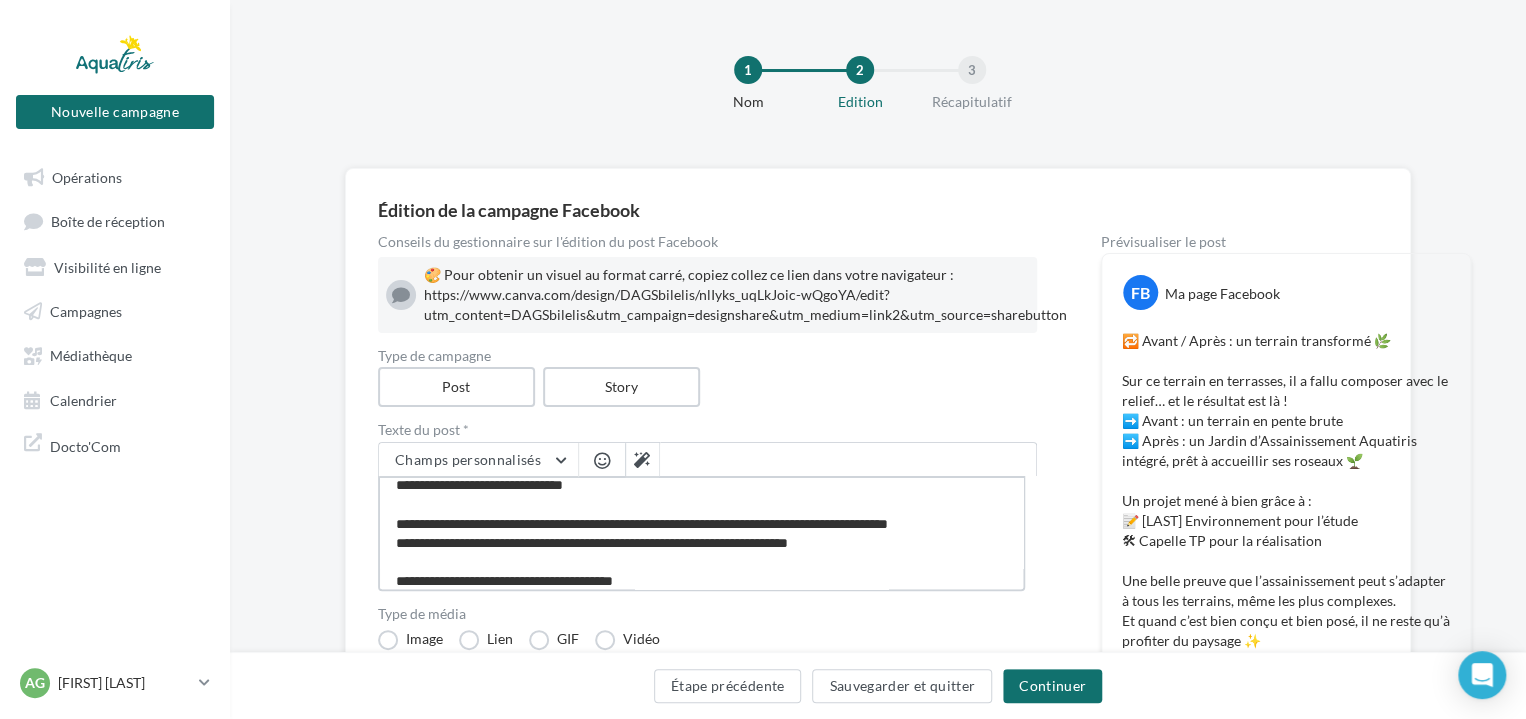 type on "**********" 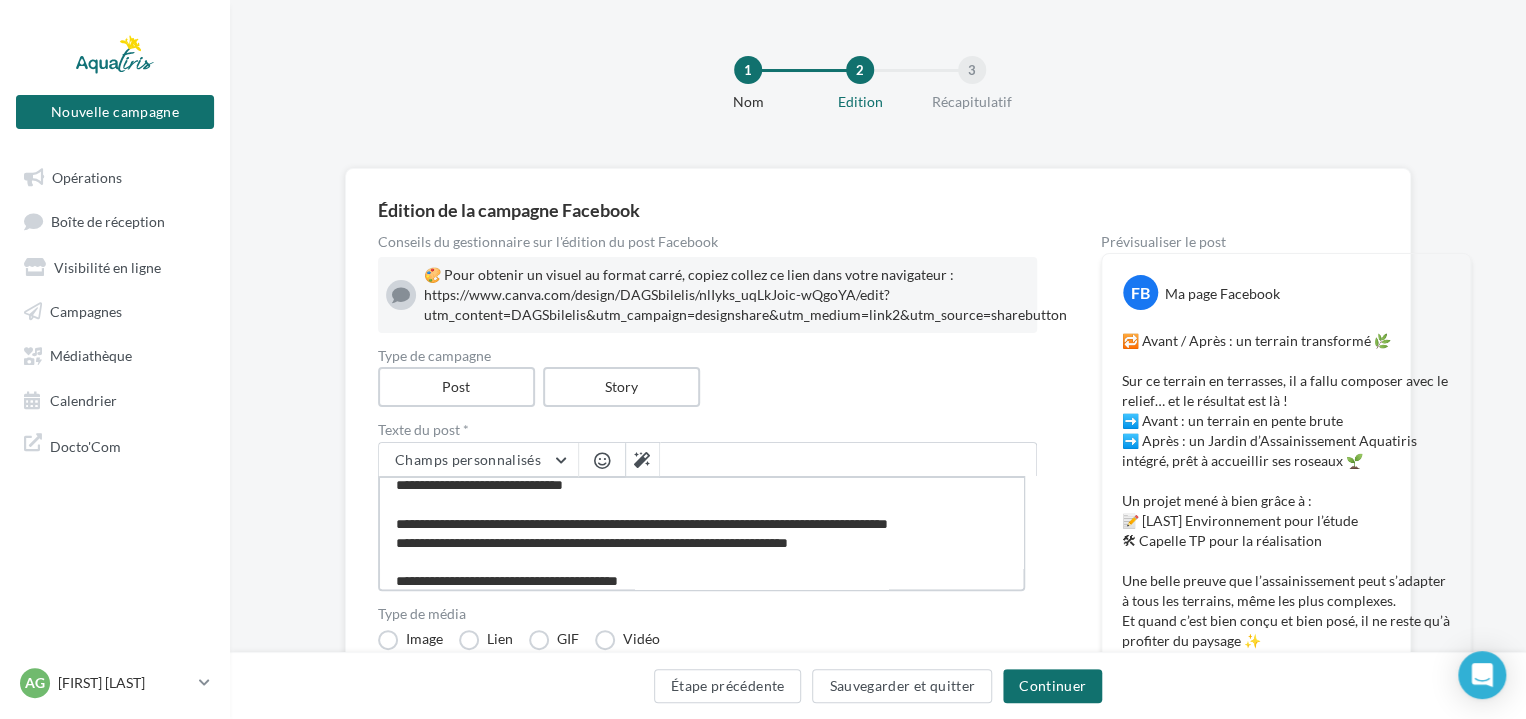 type on "**********" 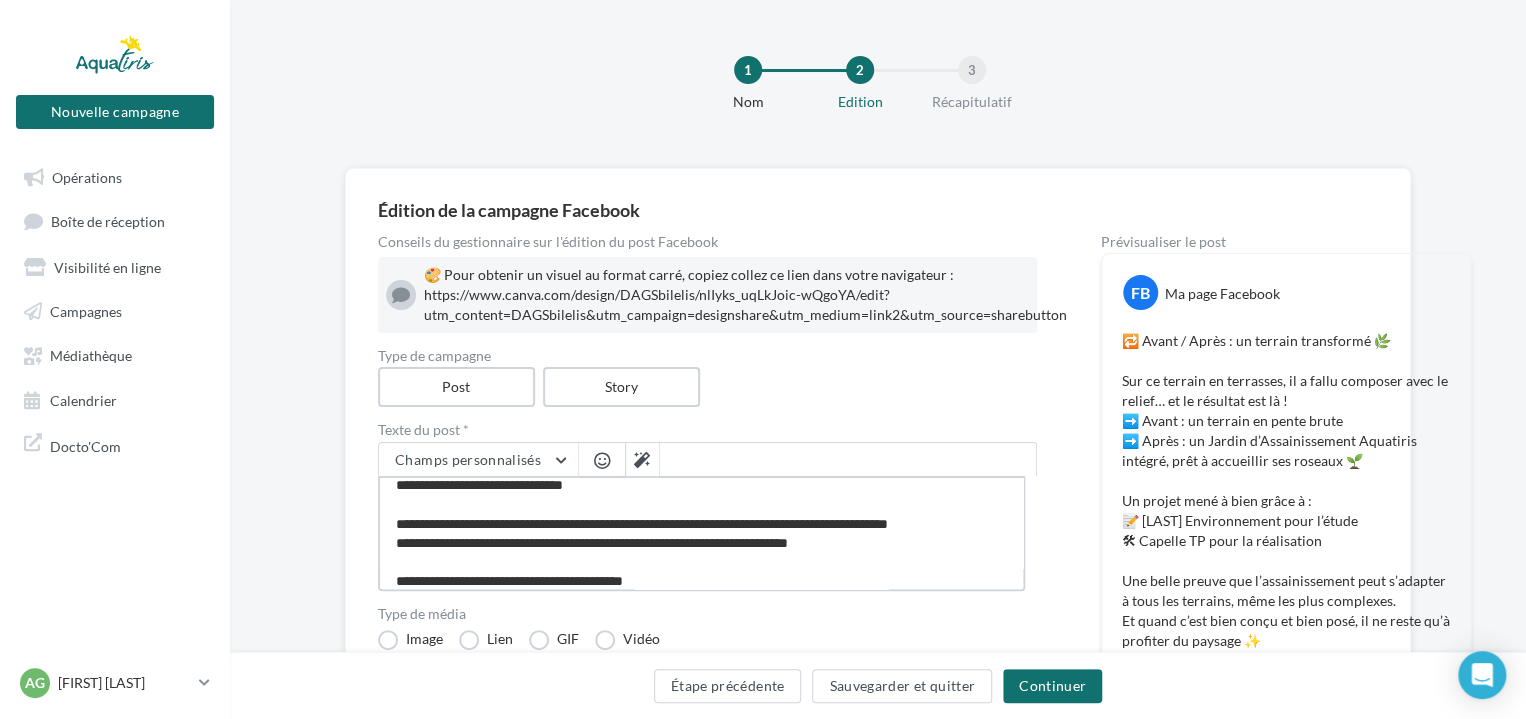 type on "**********" 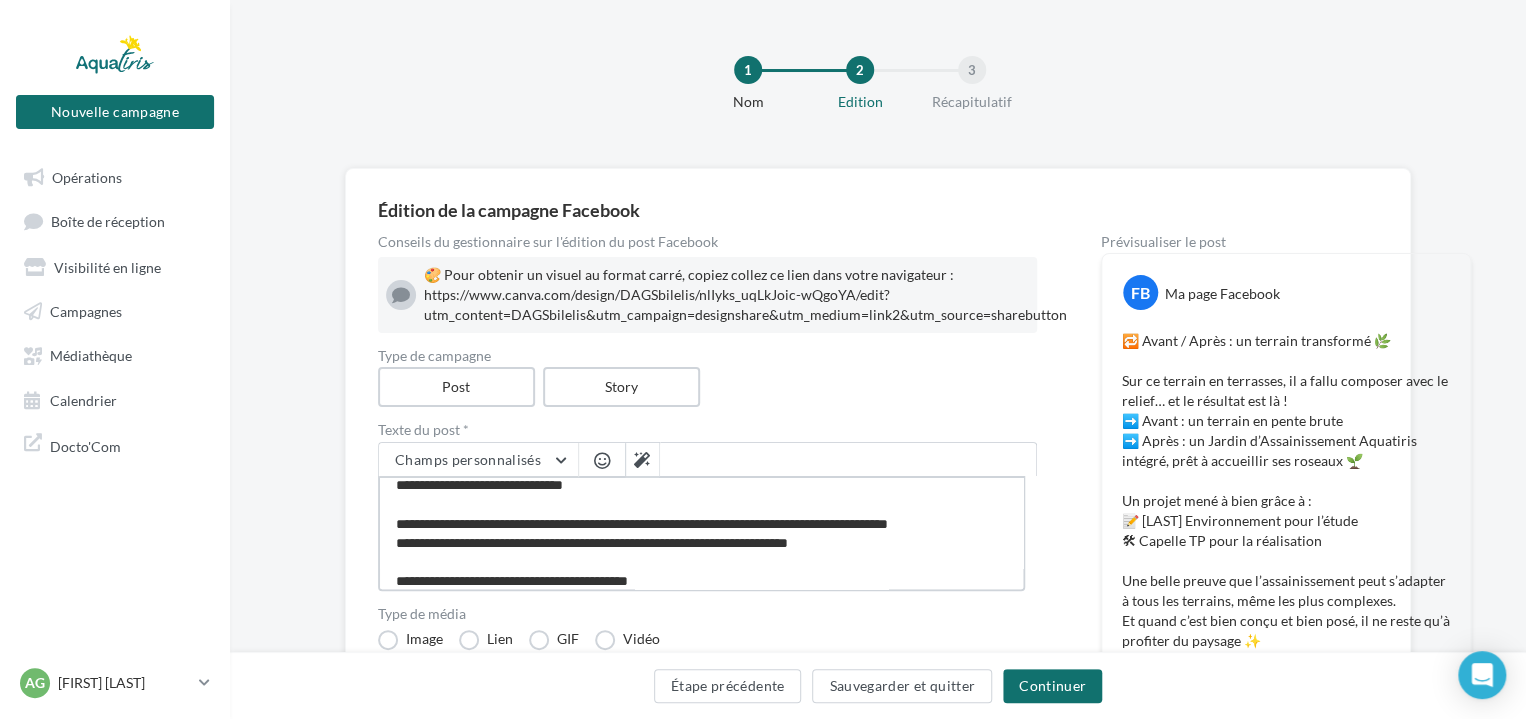 type on "**********" 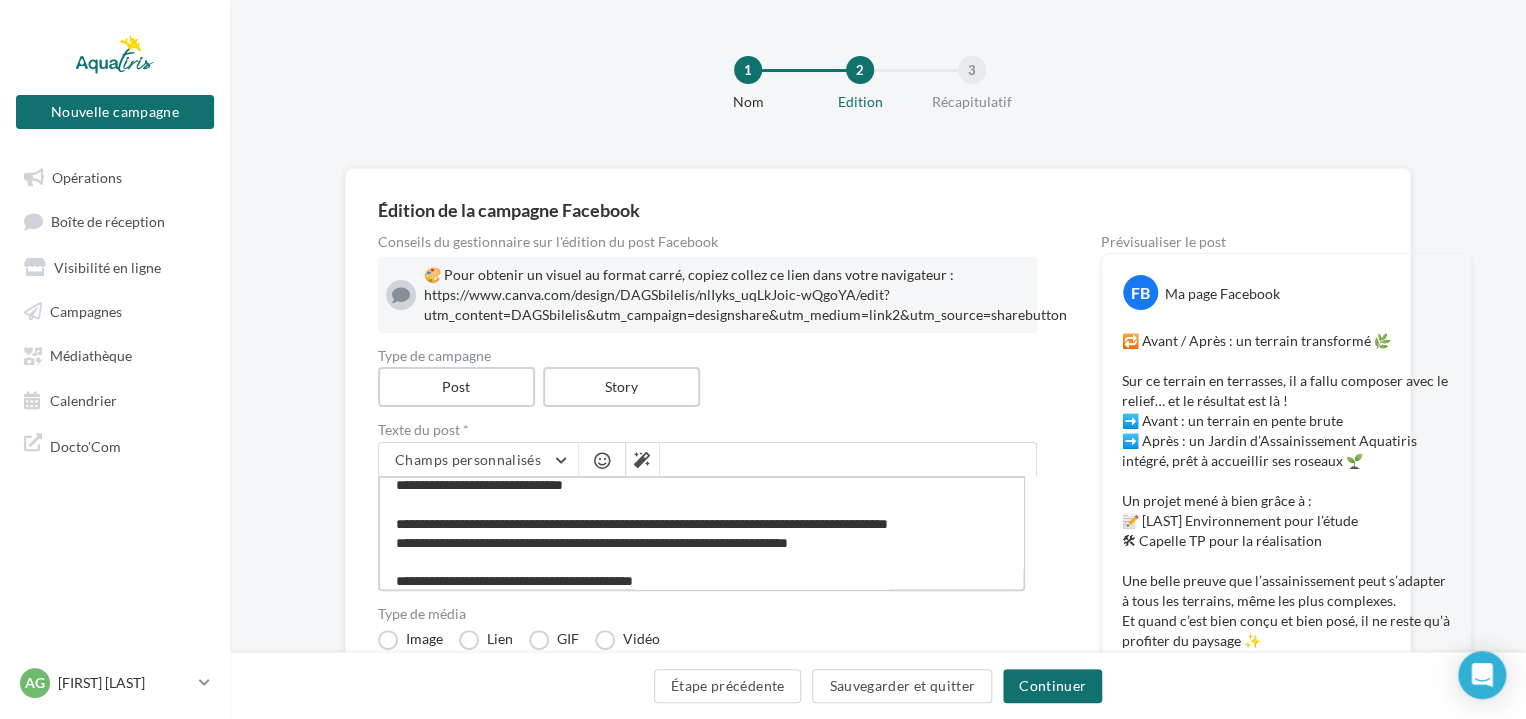 type on "**********" 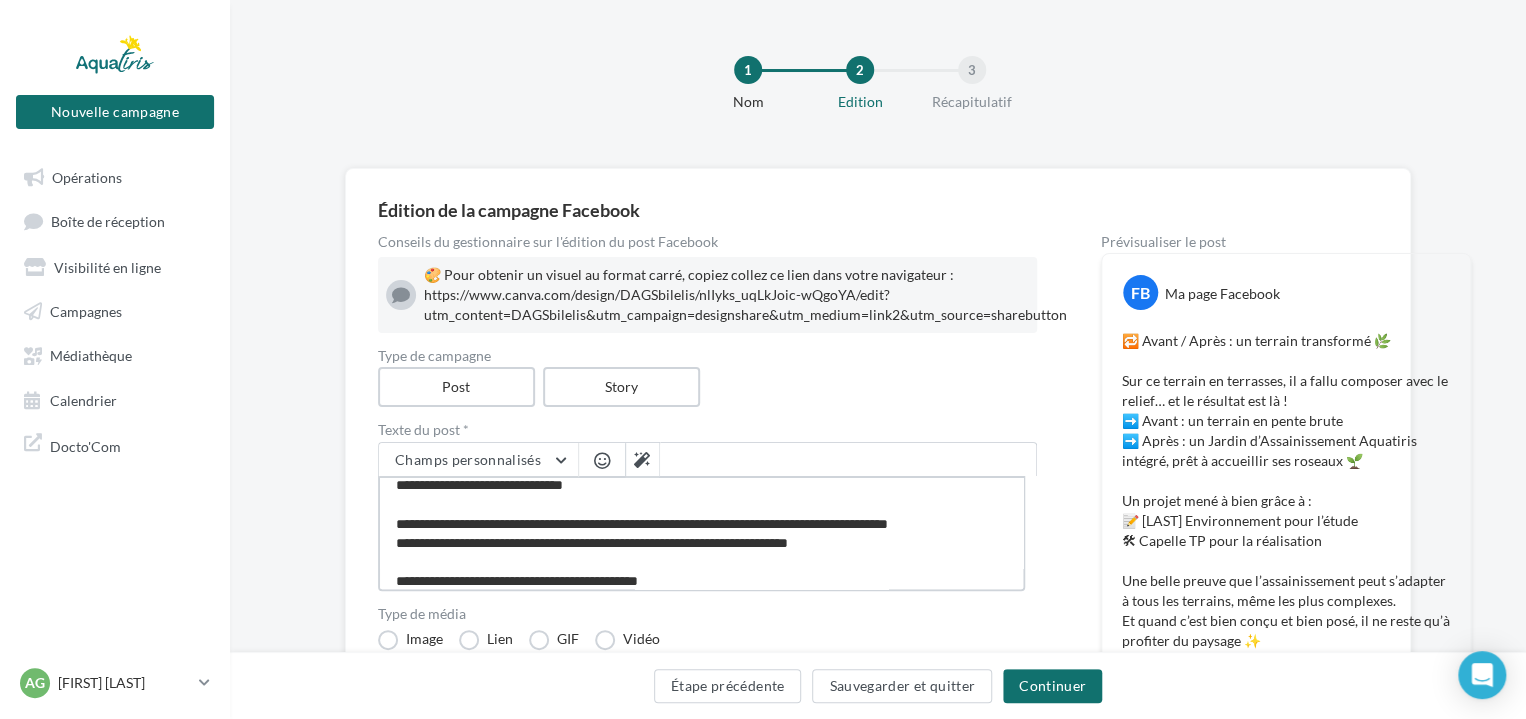 type on "**********" 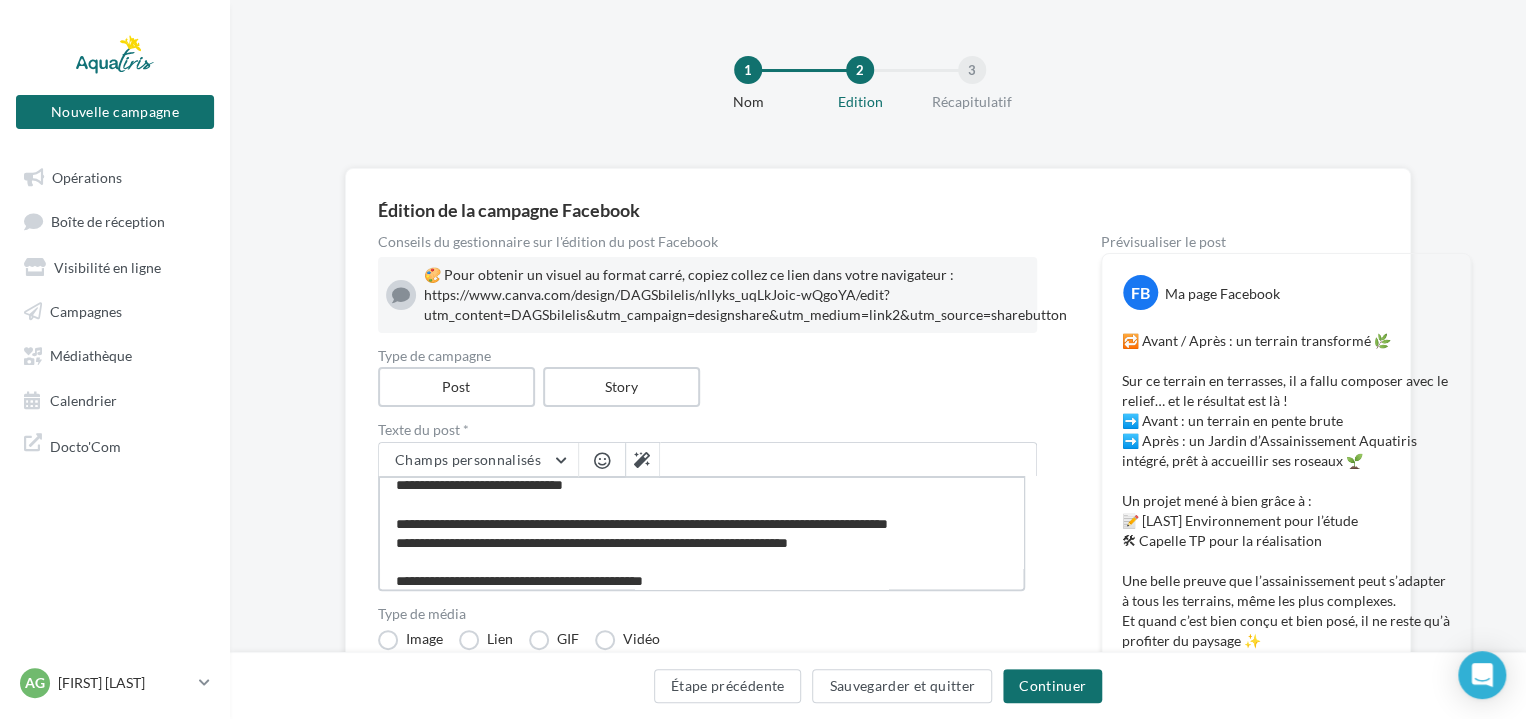 type on "**********" 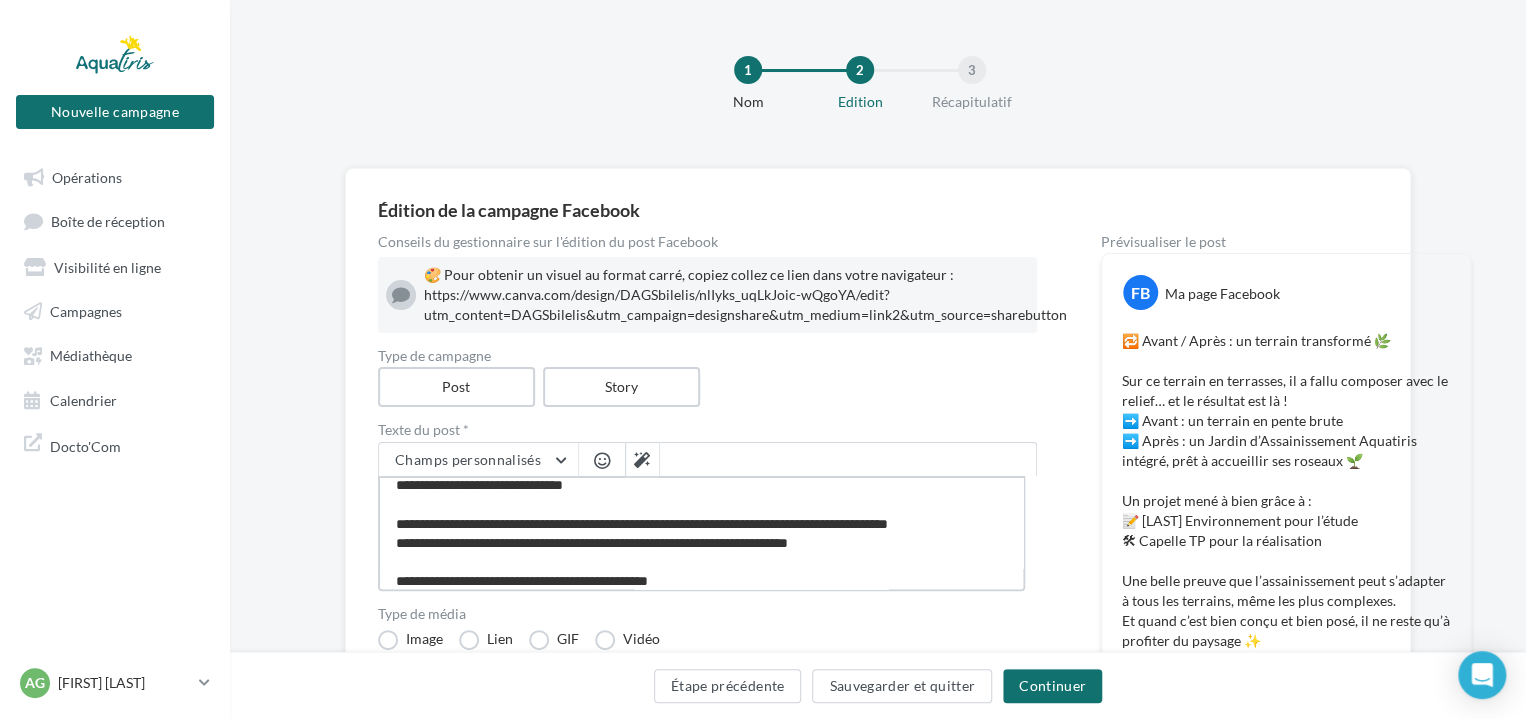 type on "**********" 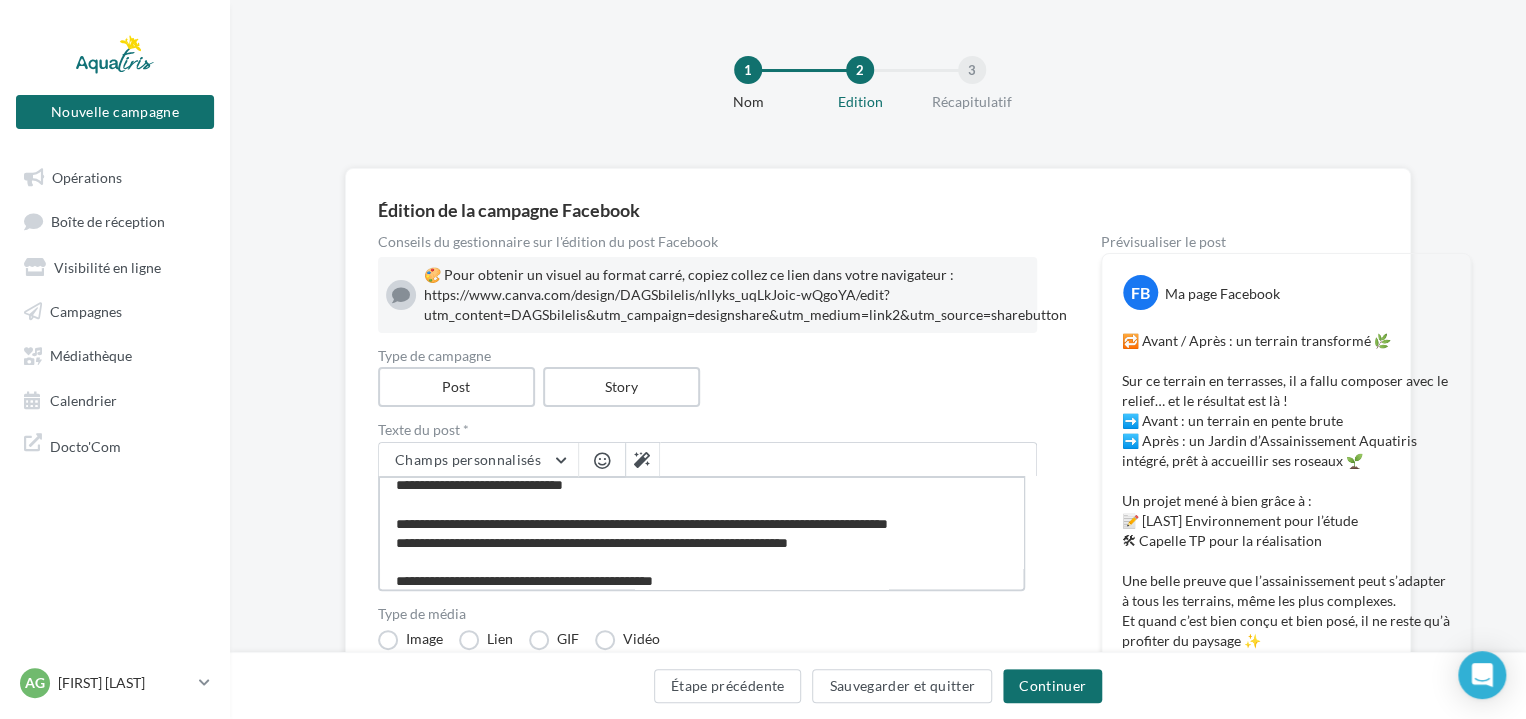 type on "**********" 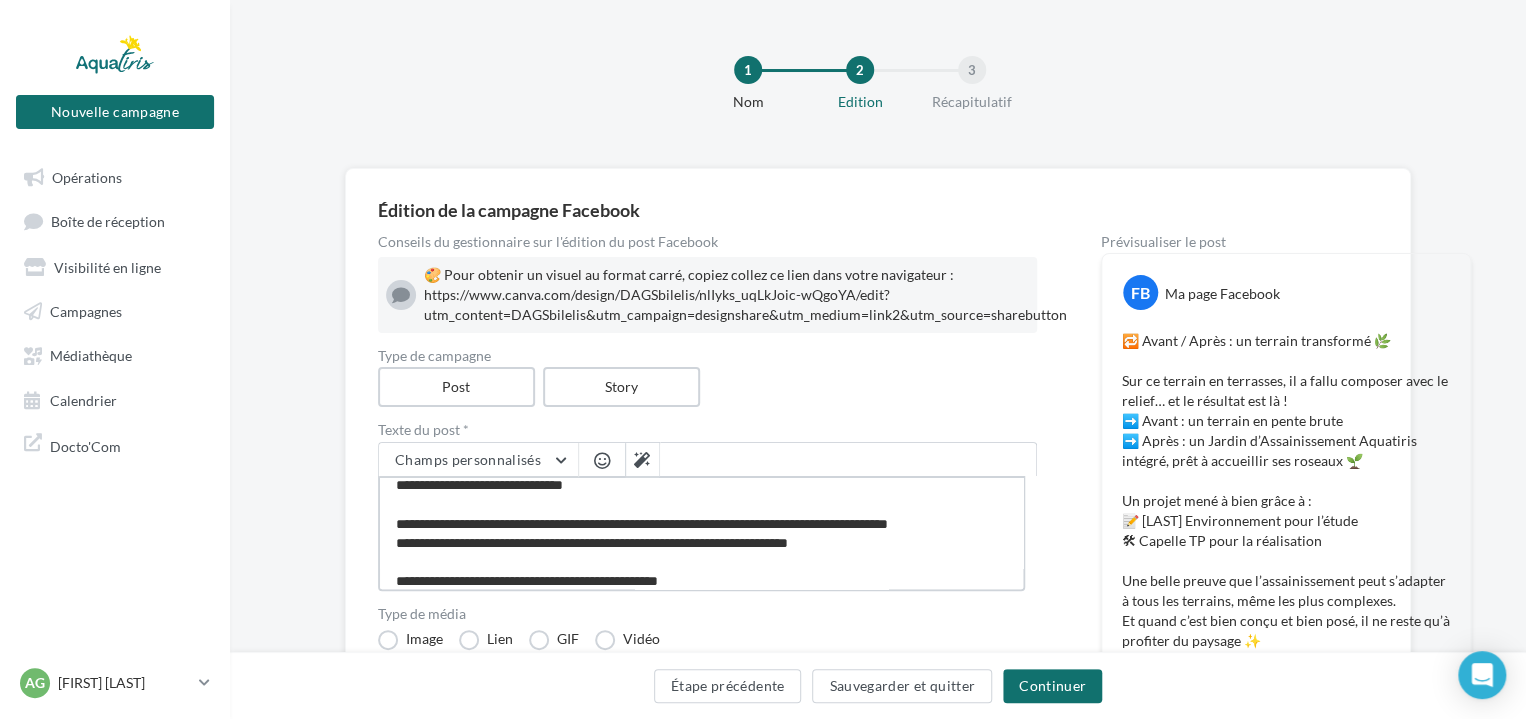 type on "**********" 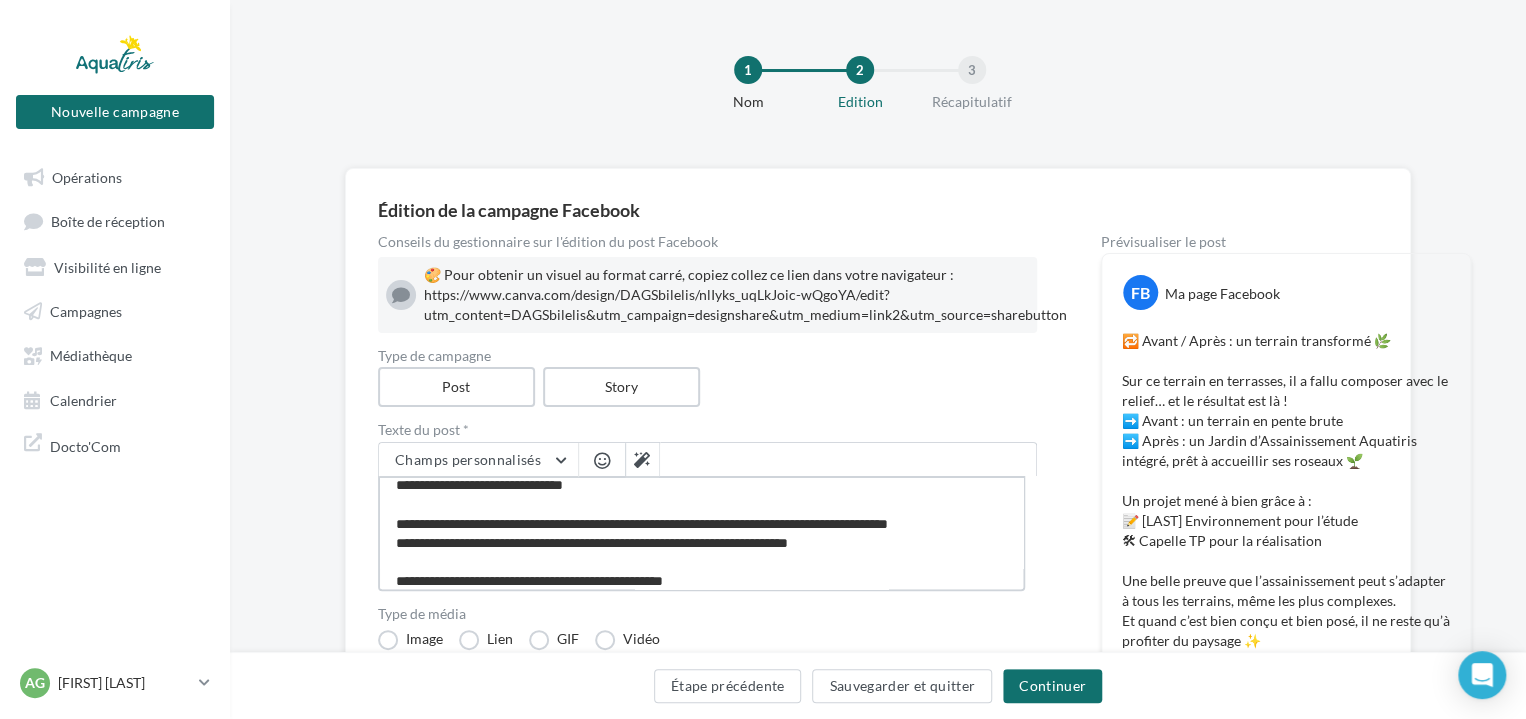 type on "**********" 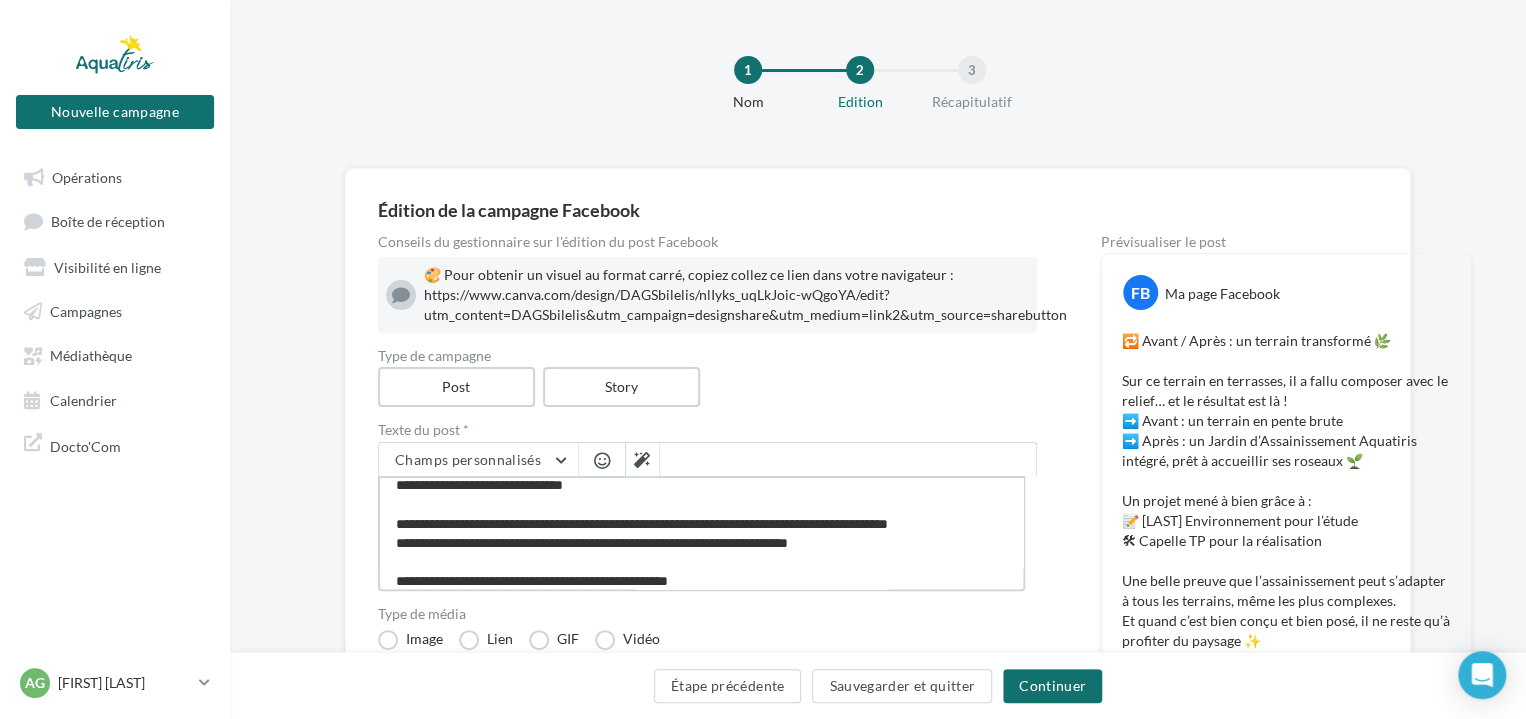 type on "**********" 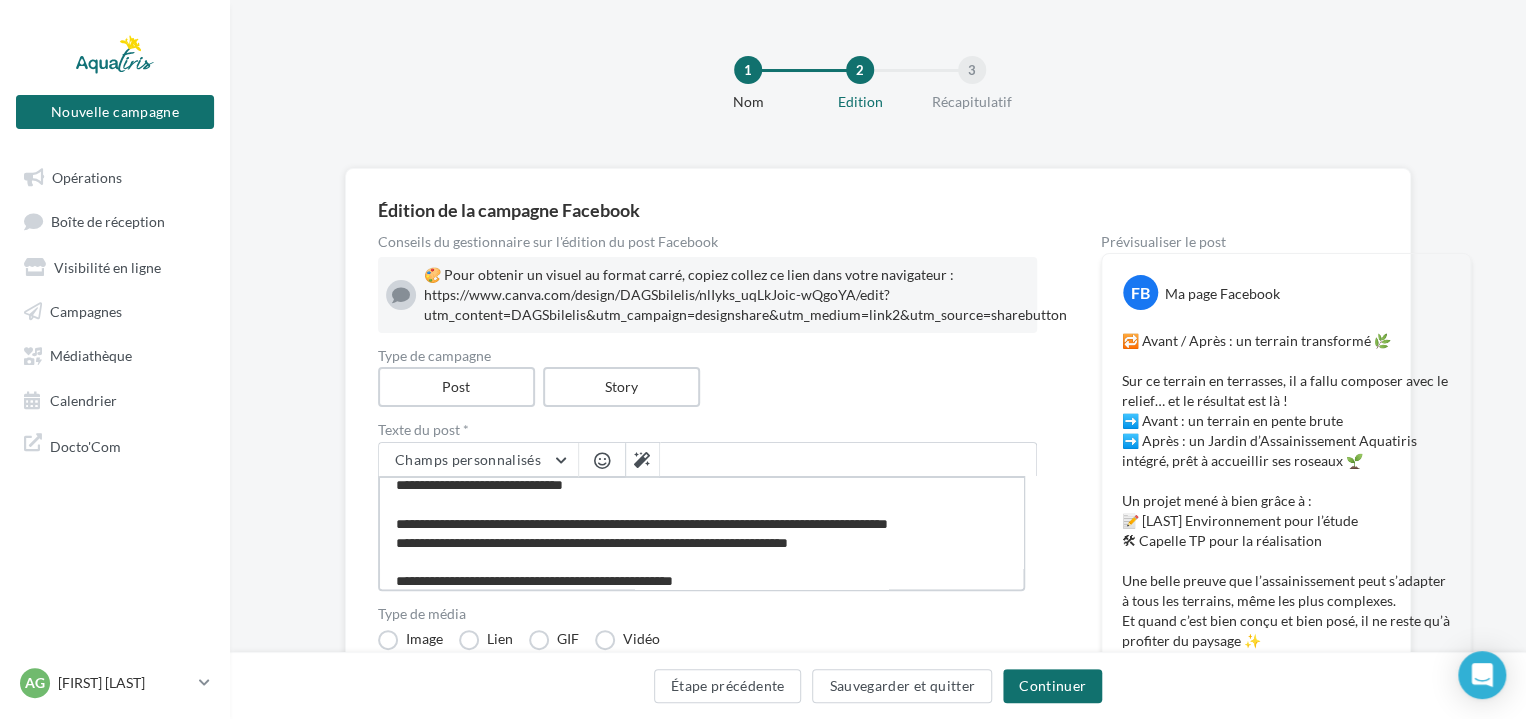 type on "**********" 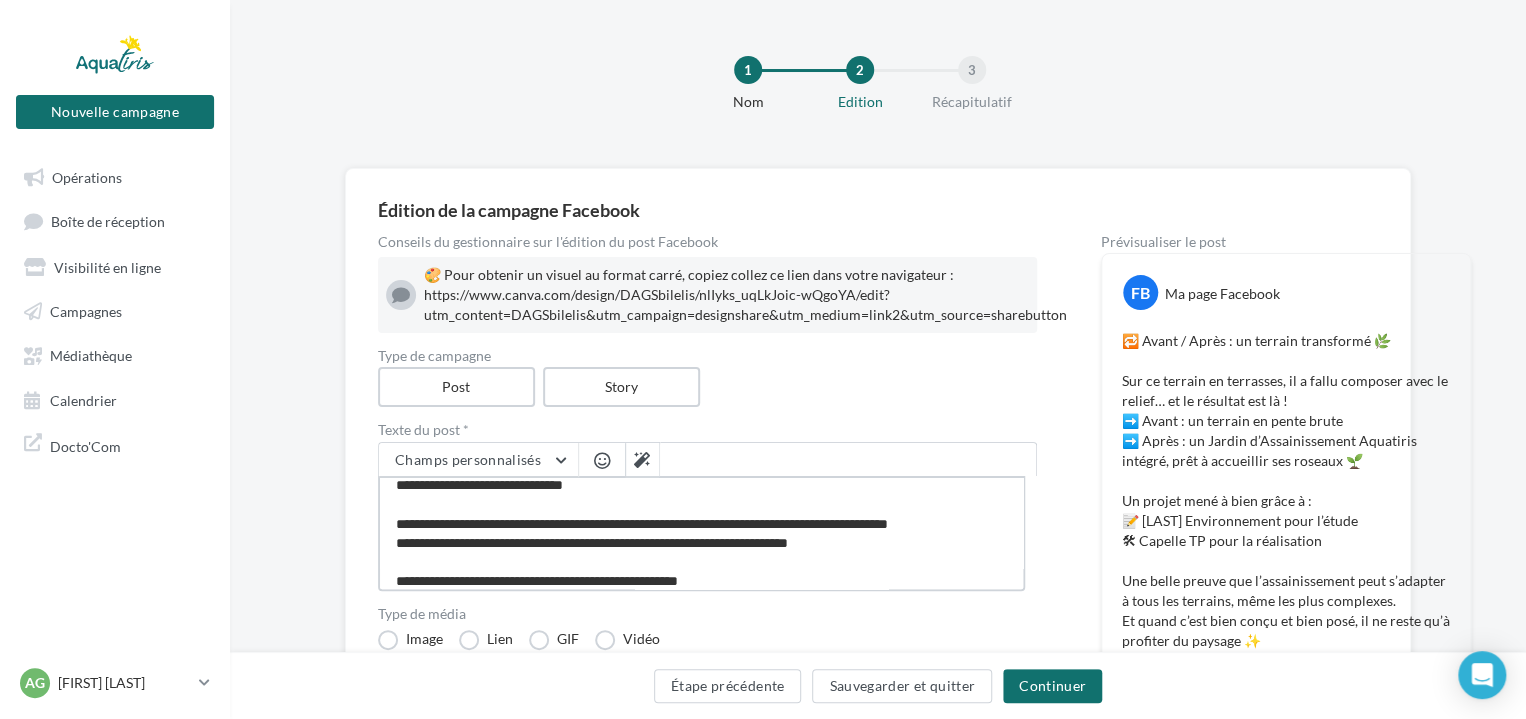 type on "**********" 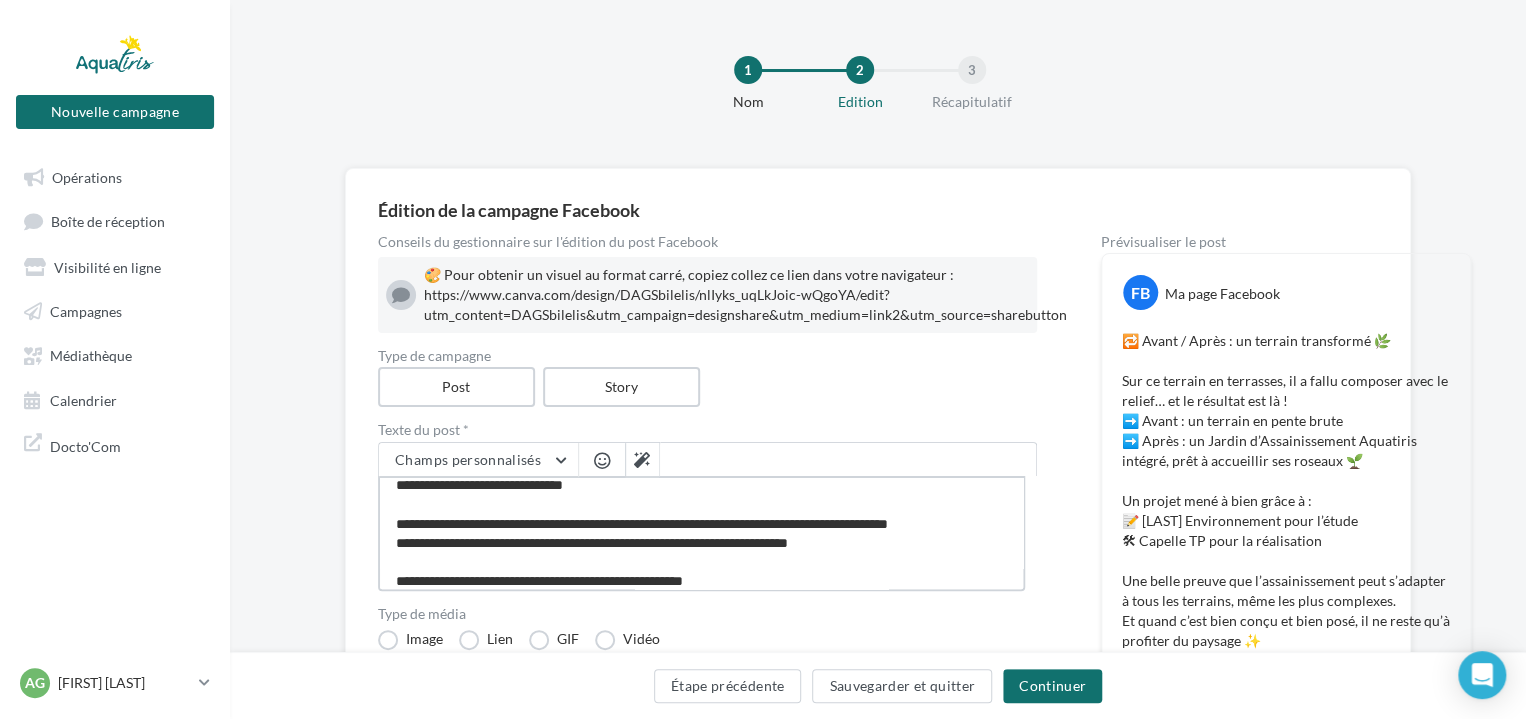 type on "**********" 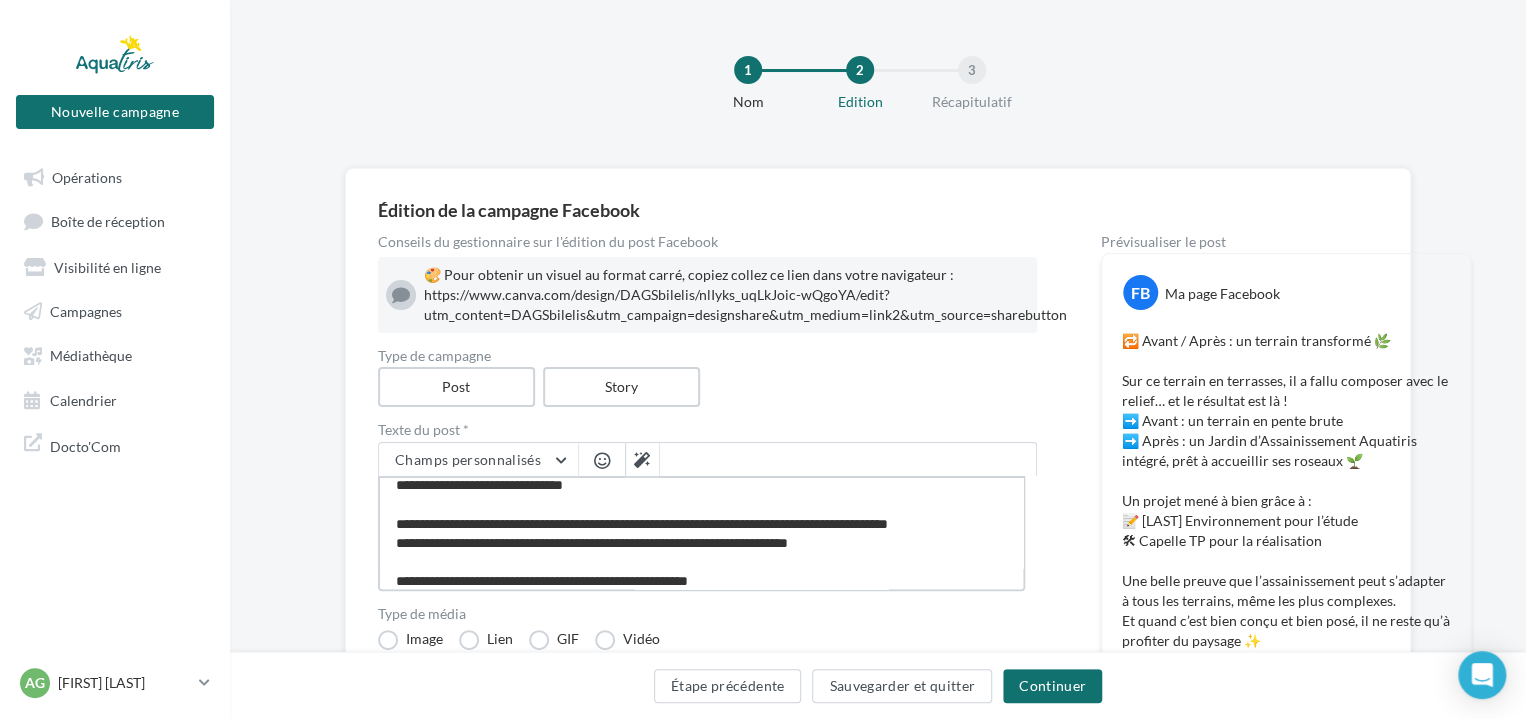 type on "**********" 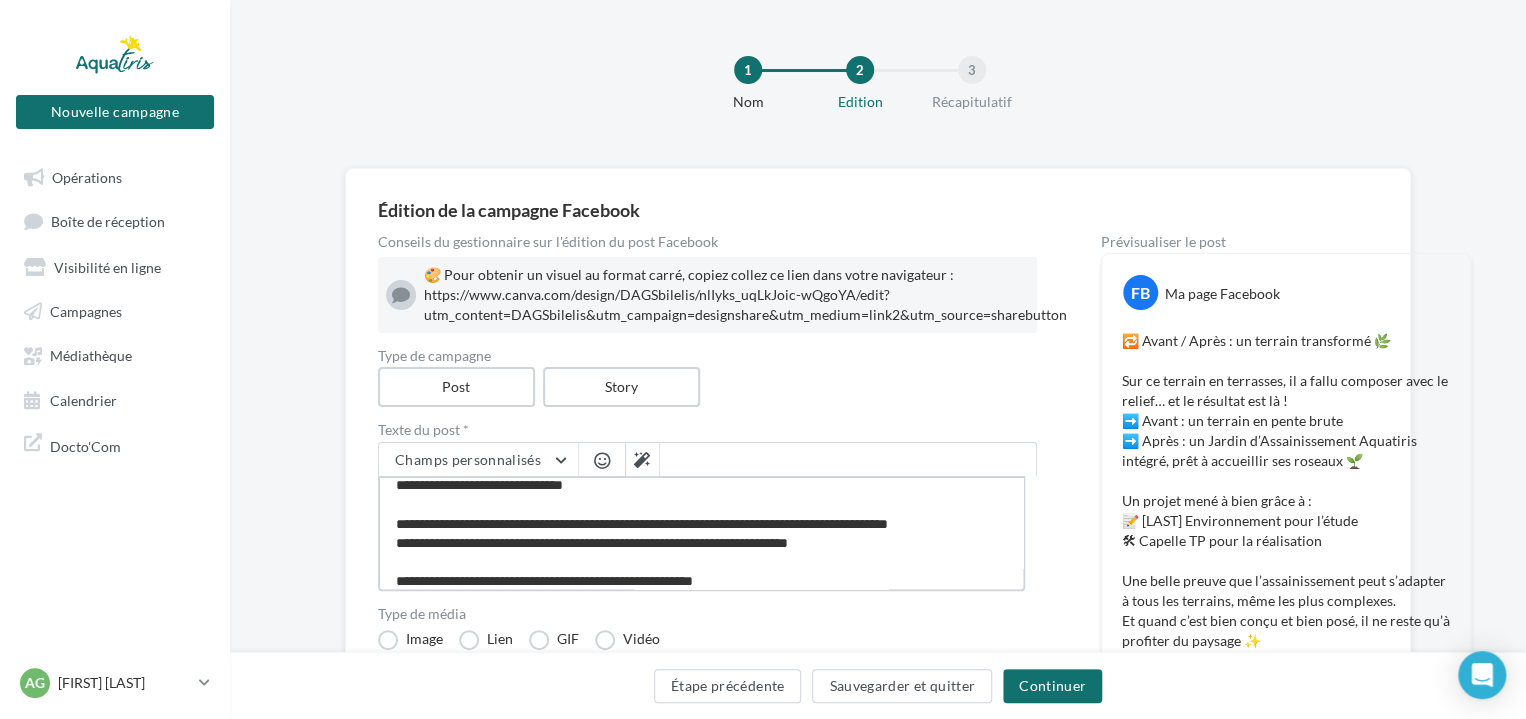 type on "**********" 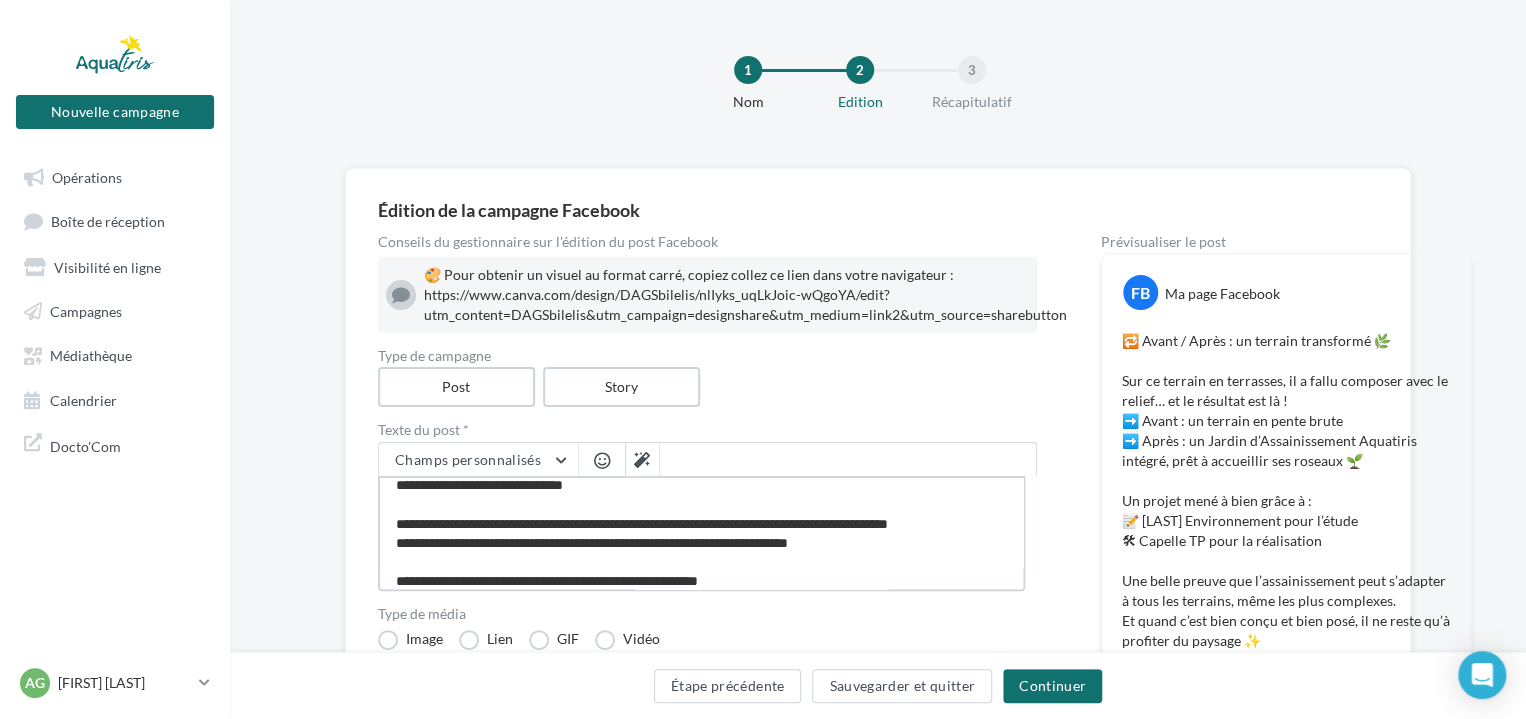 type on "**********" 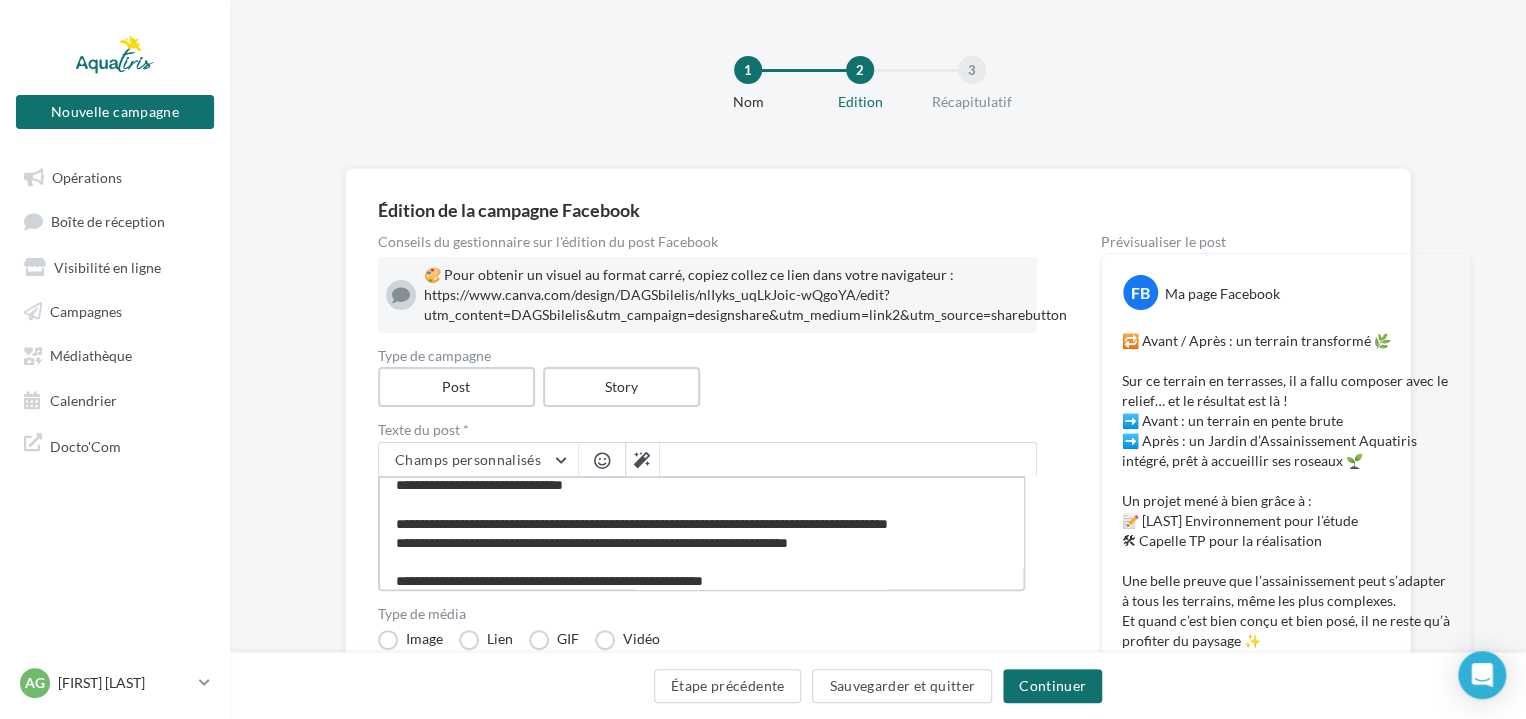 type on "**********" 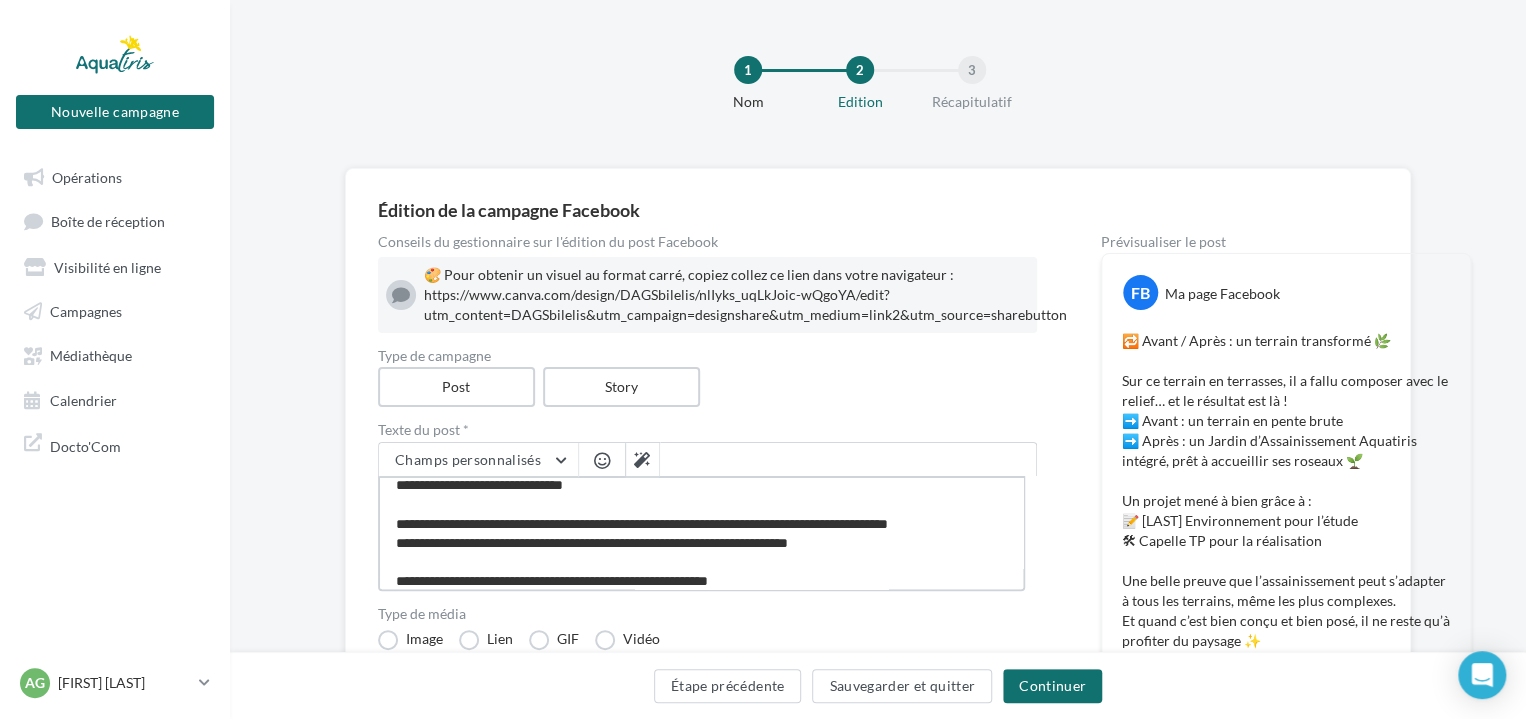 type on "**********" 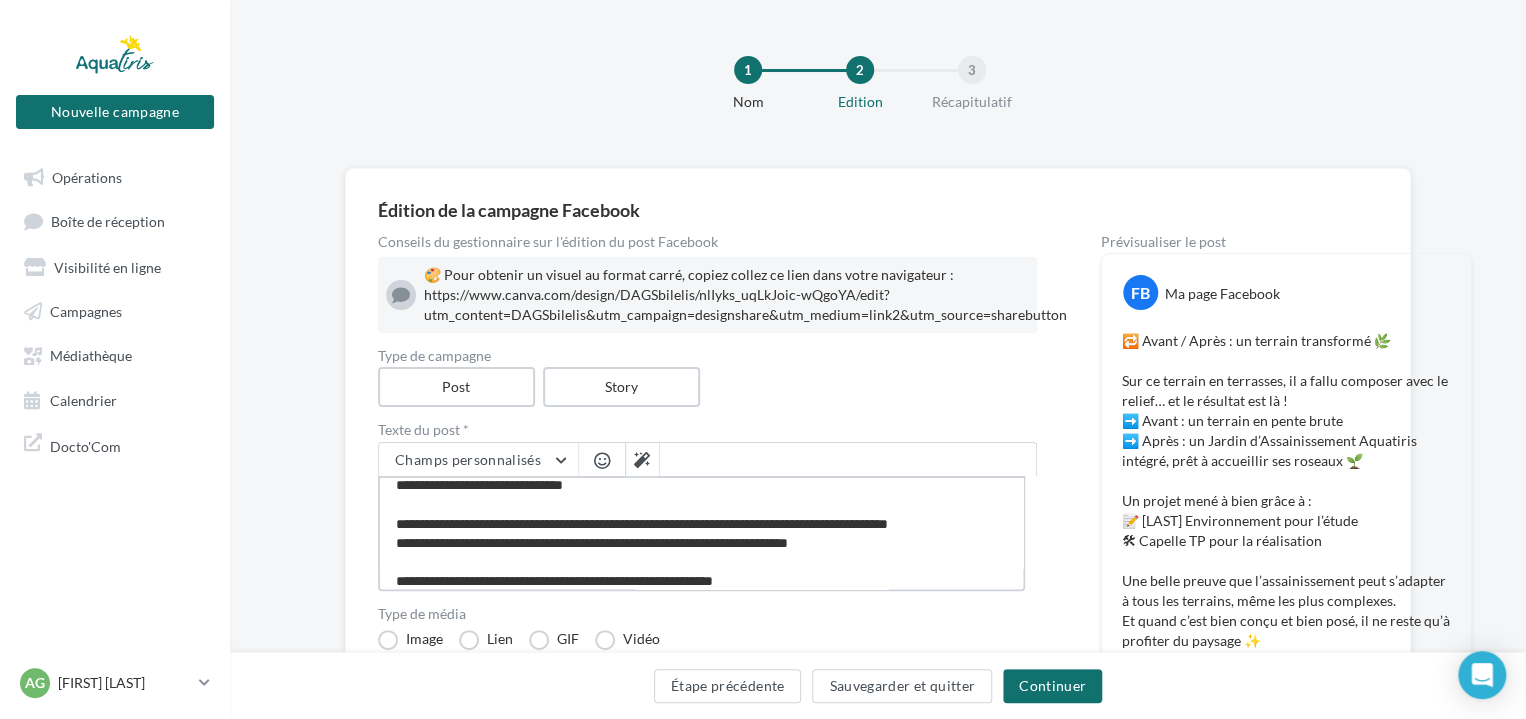 type on "**********" 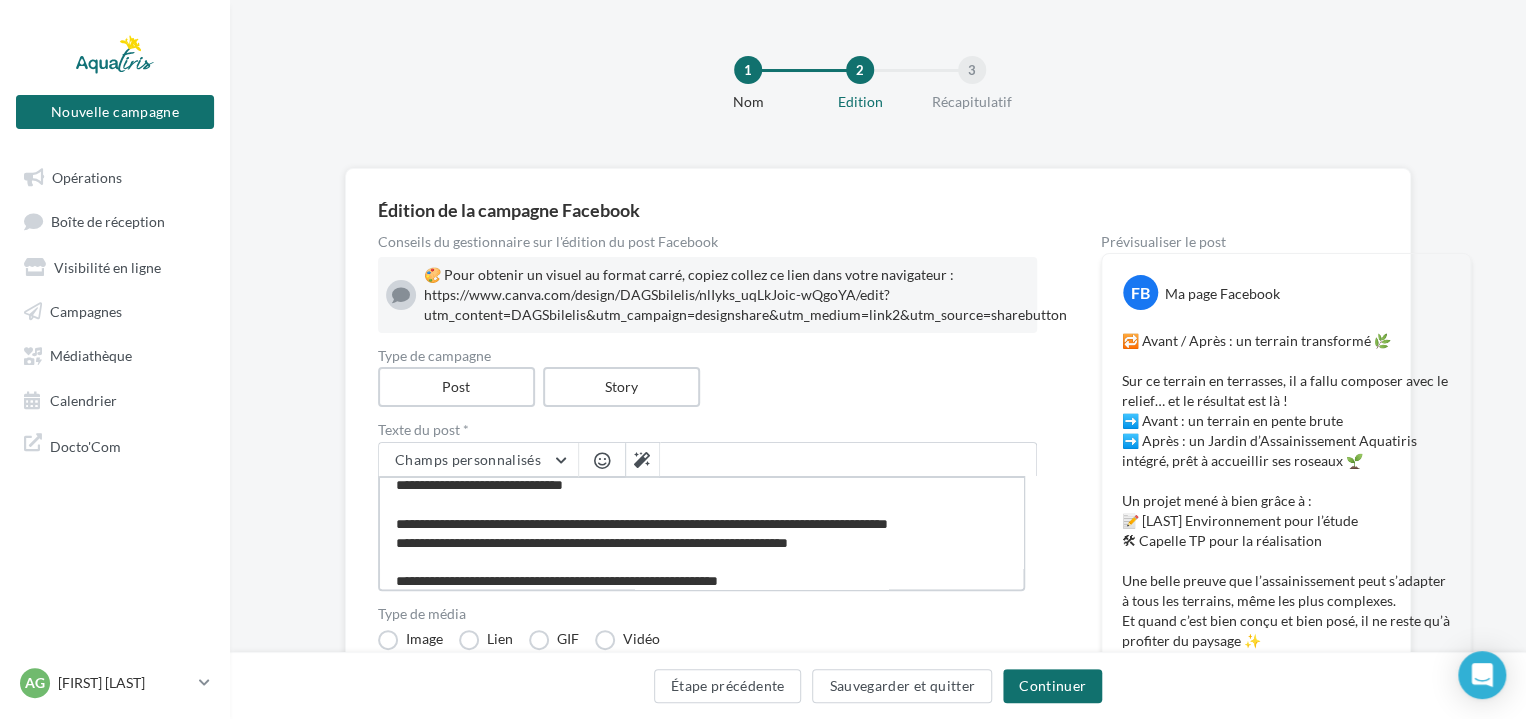 type on "**********" 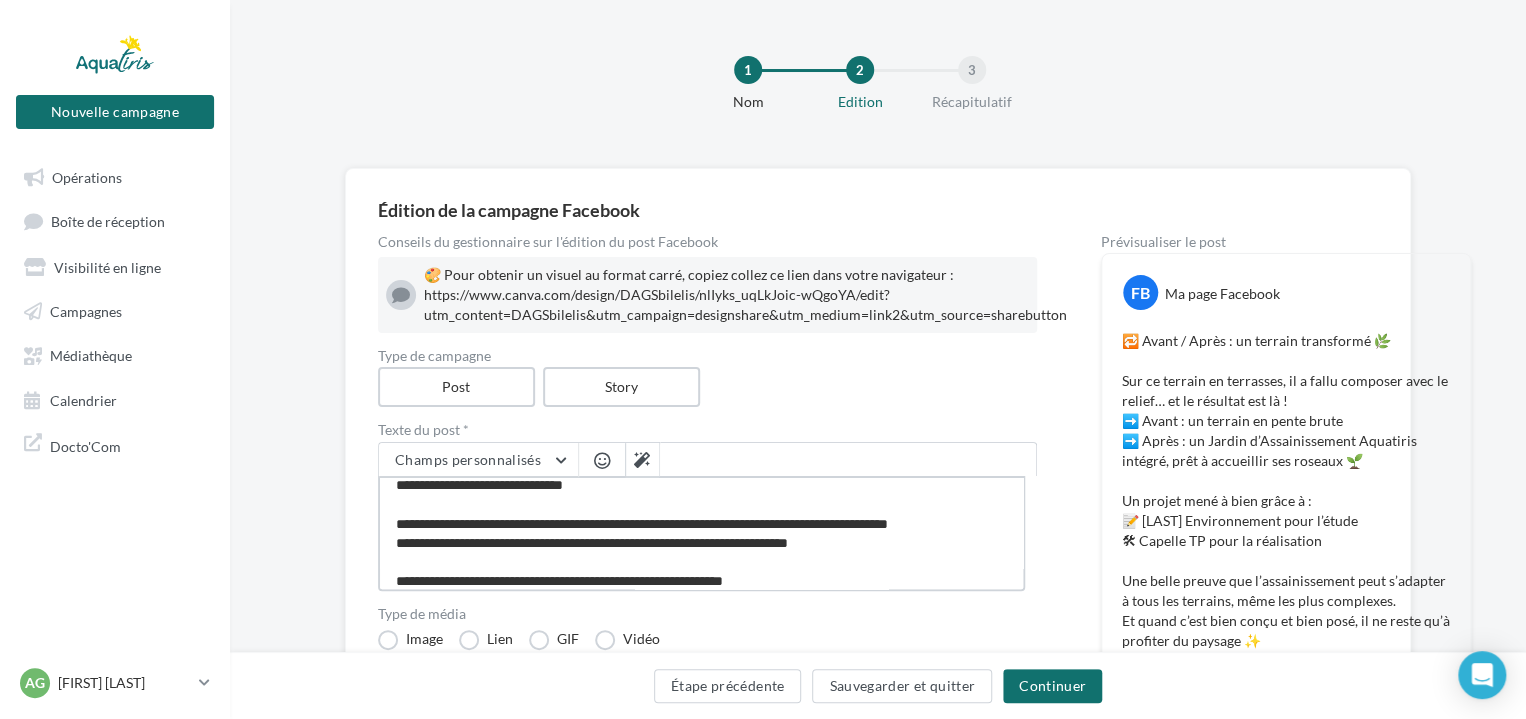 type on "**********" 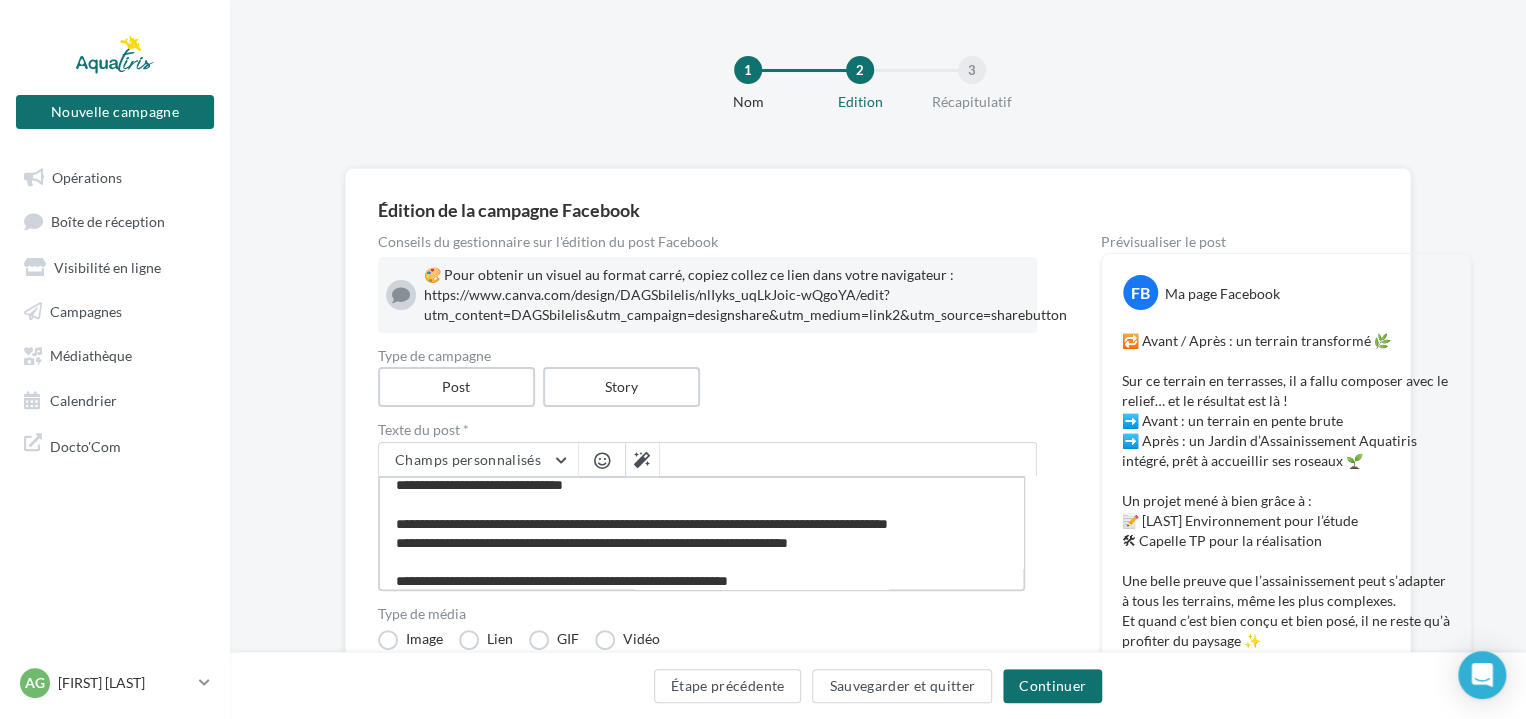 type on "**********" 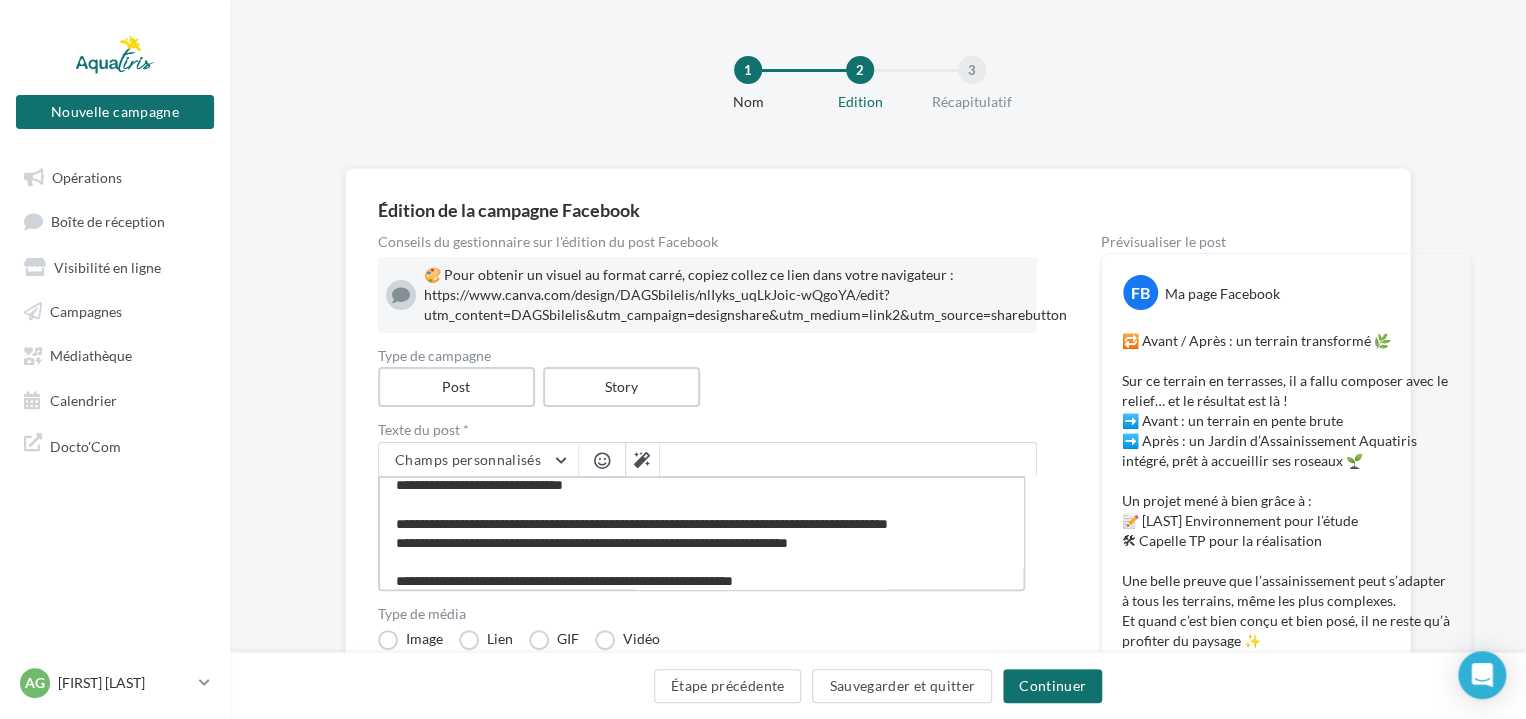 type on "**********" 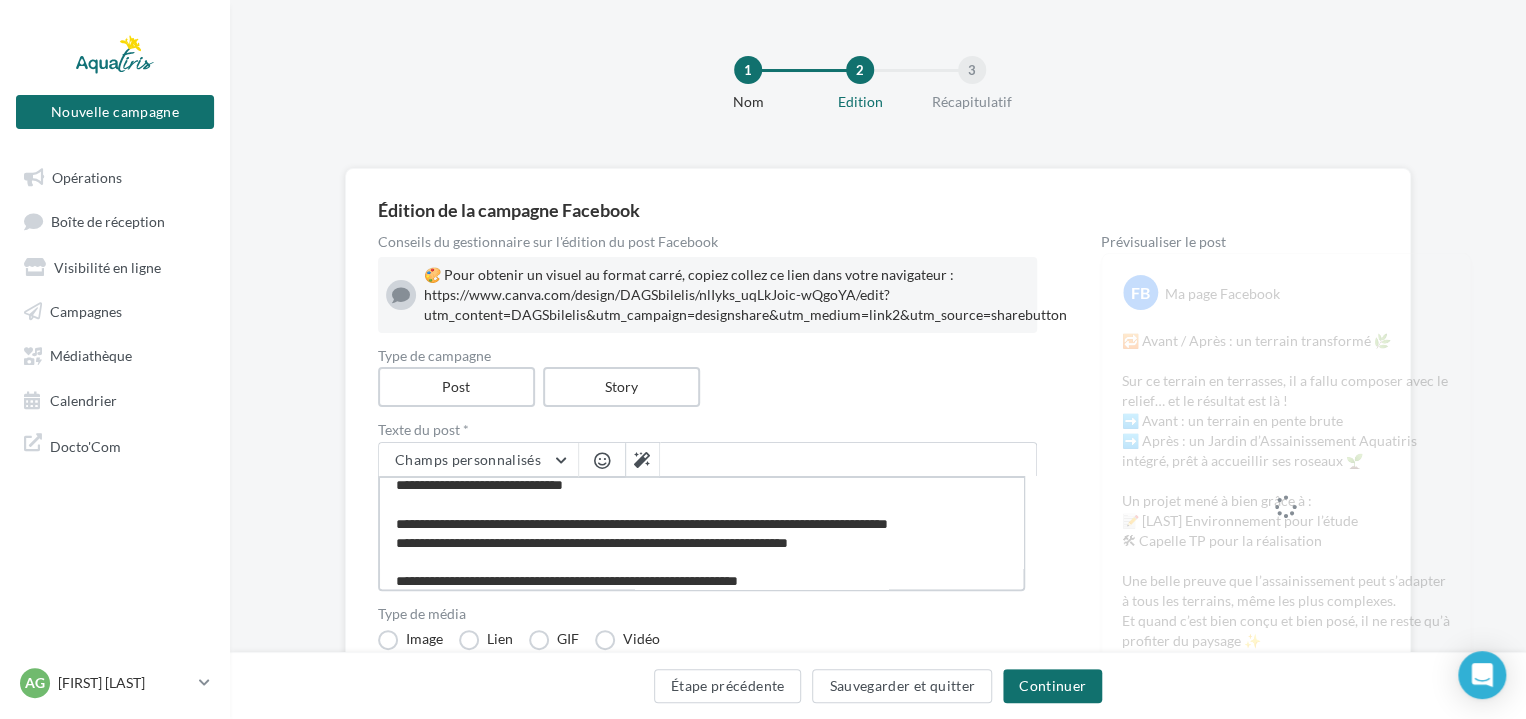 type on "**********" 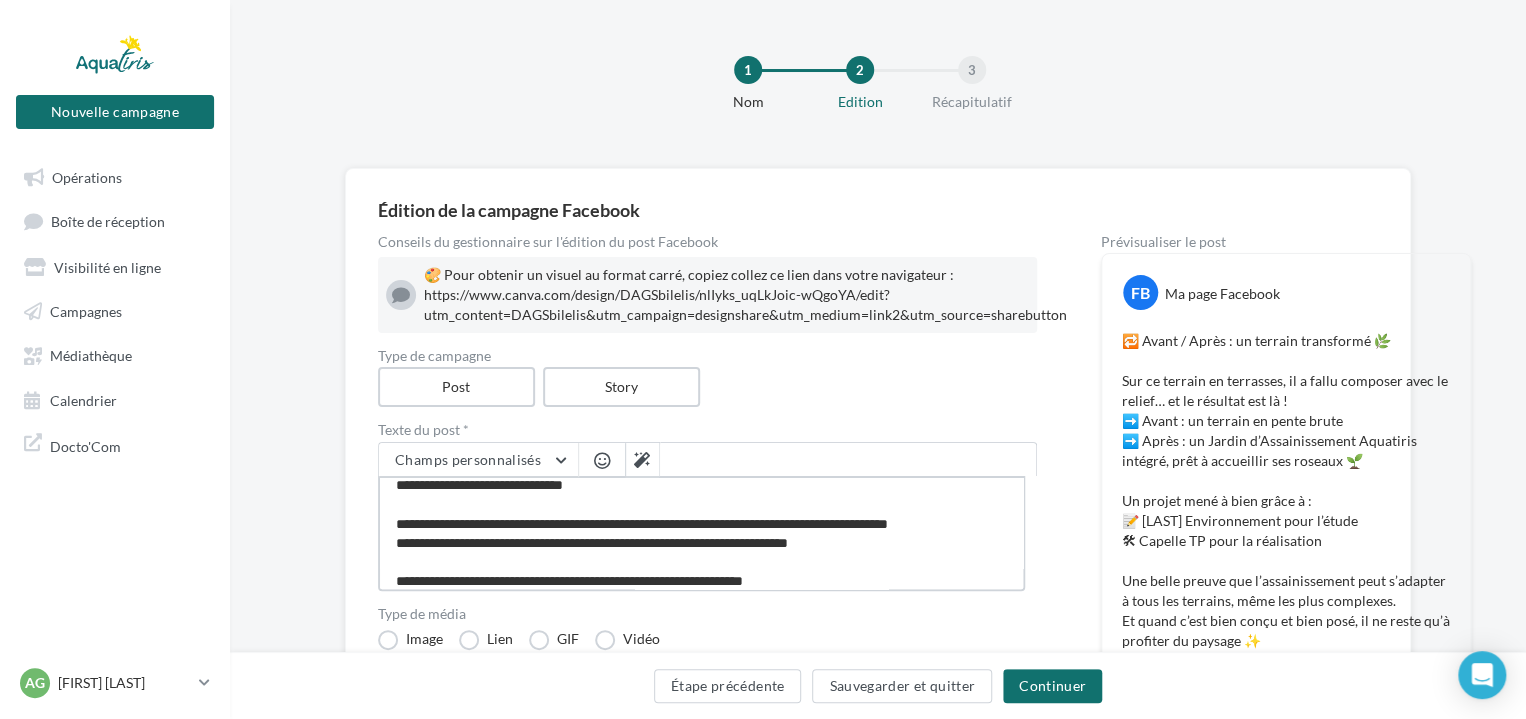 type on "**********" 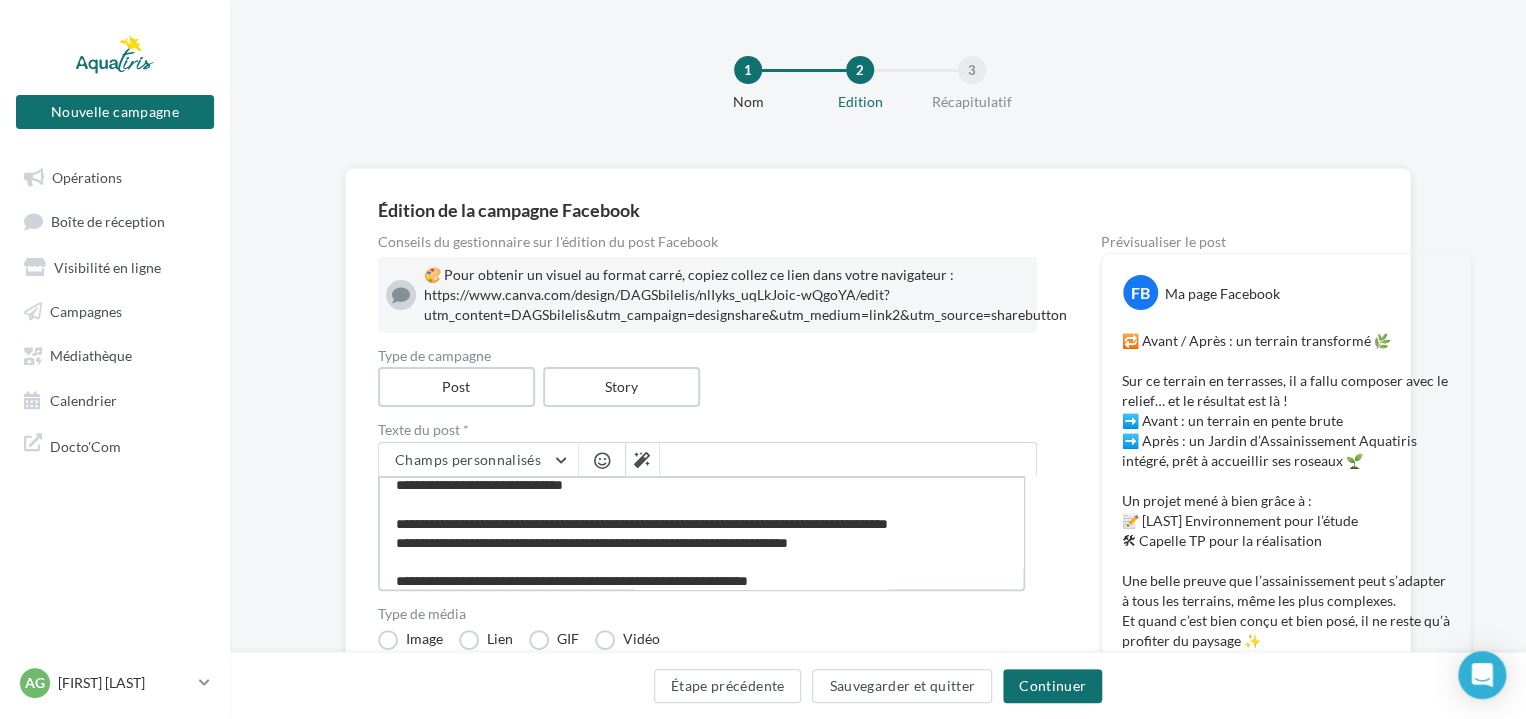 type on "**********" 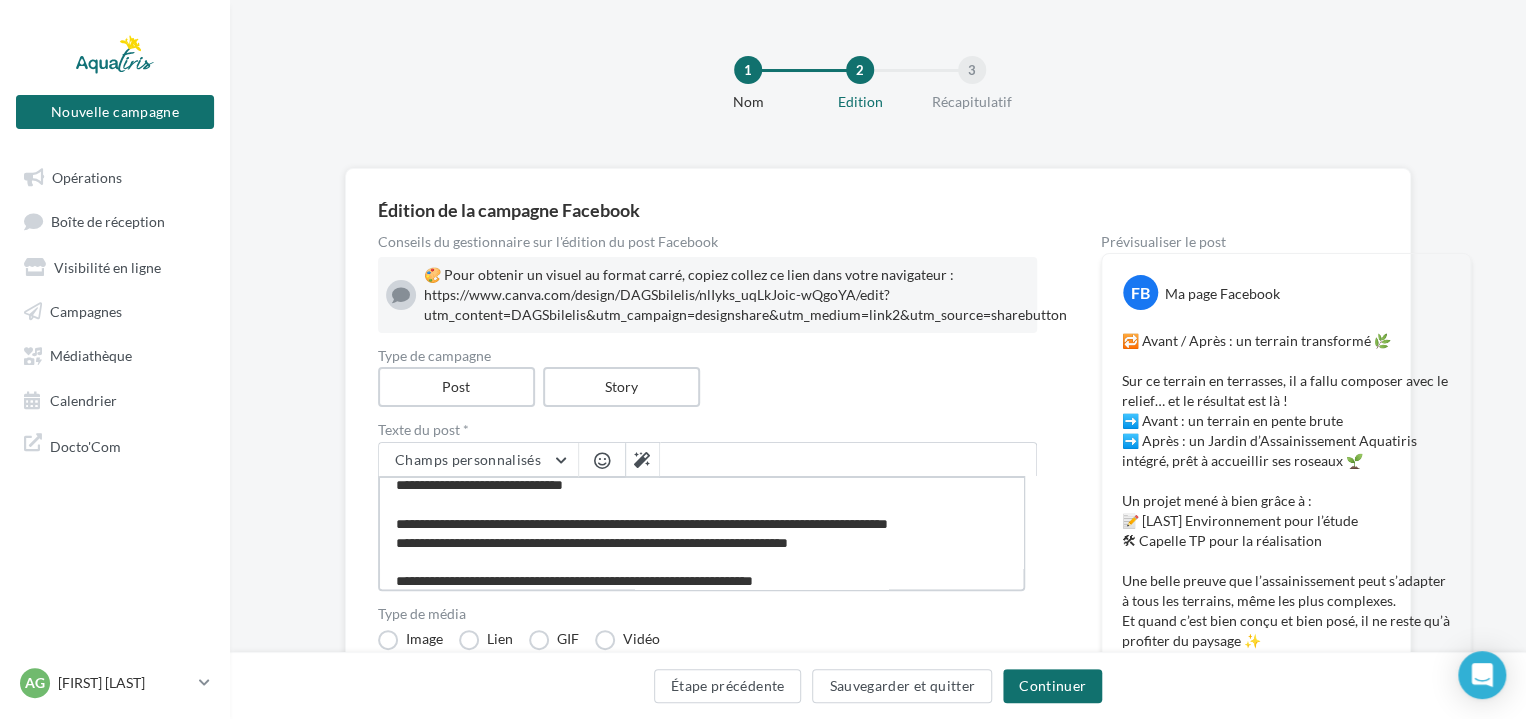 type on "**********" 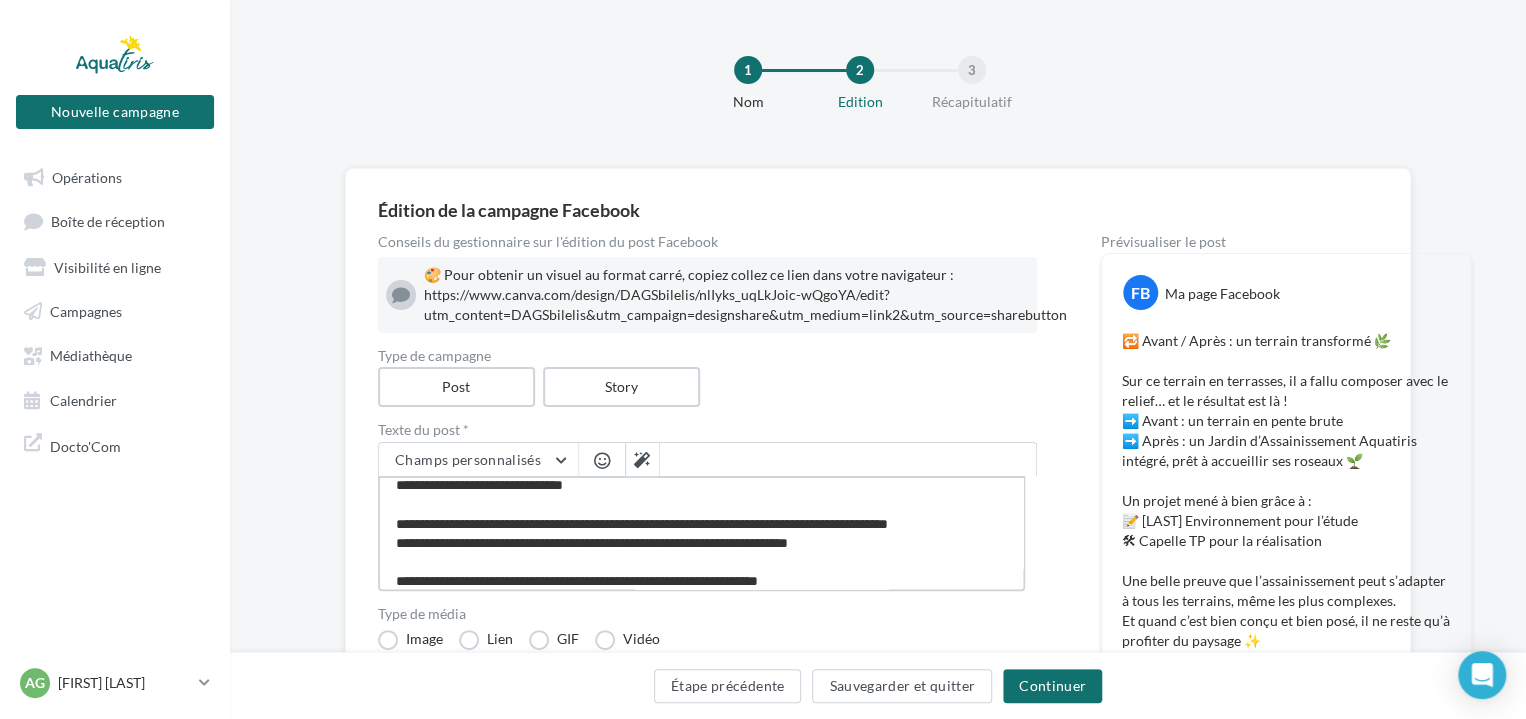 type on "**********" 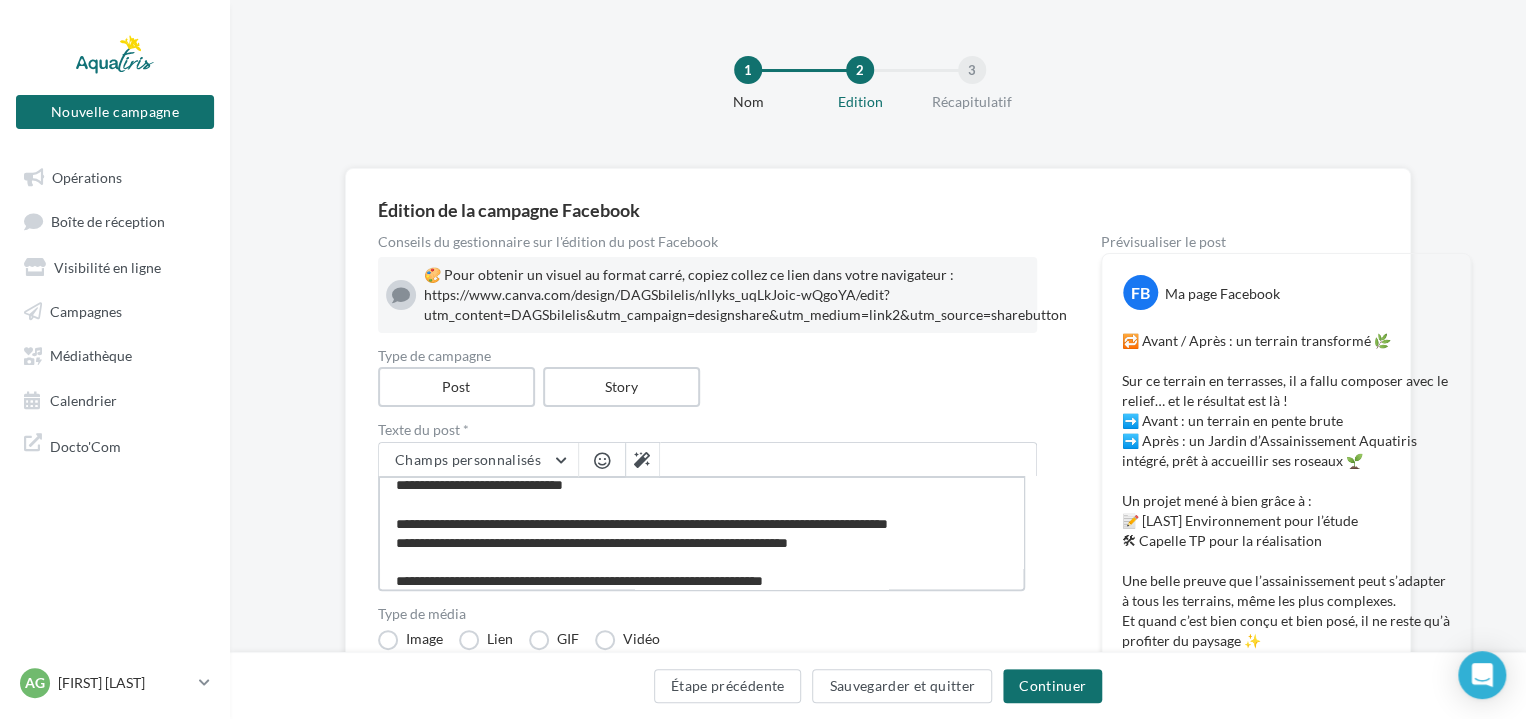 type on "**********" 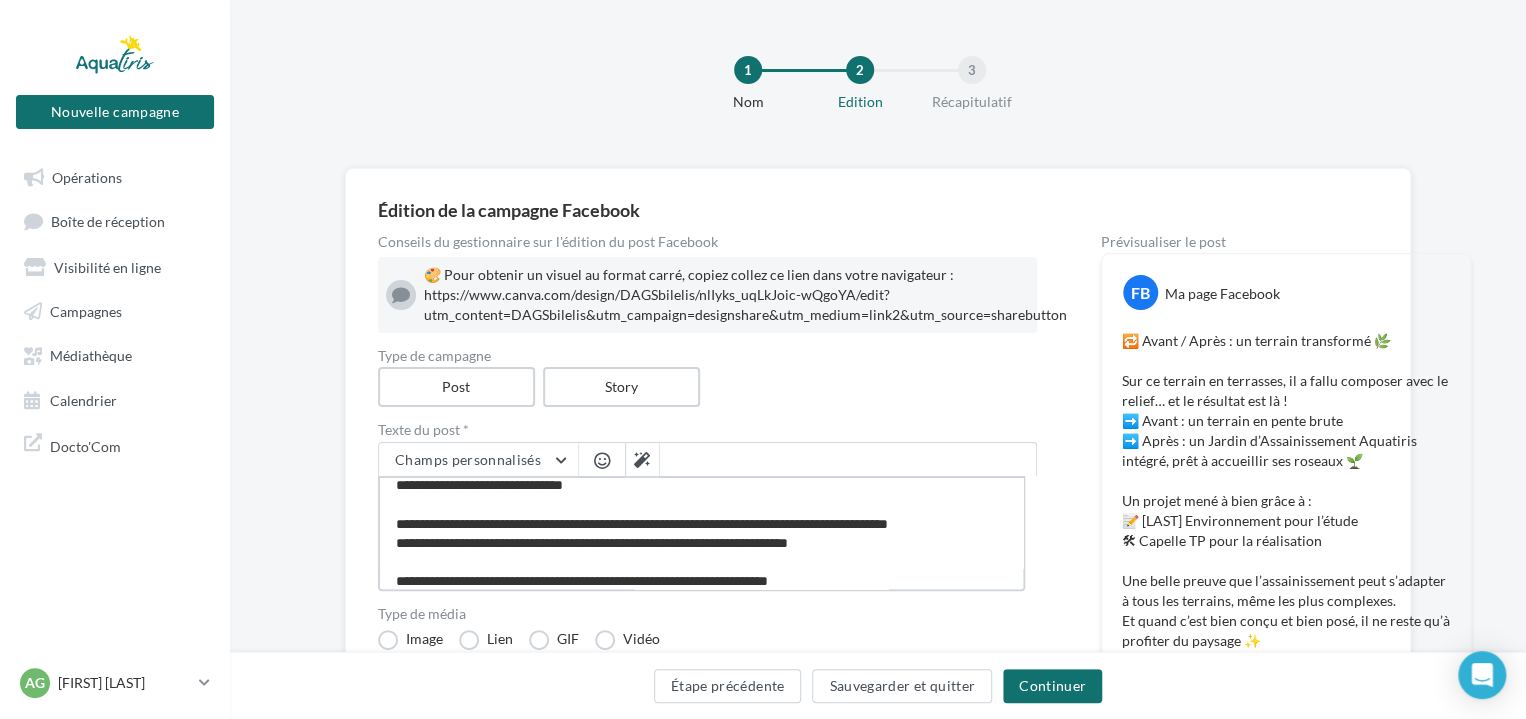 type on "**********" 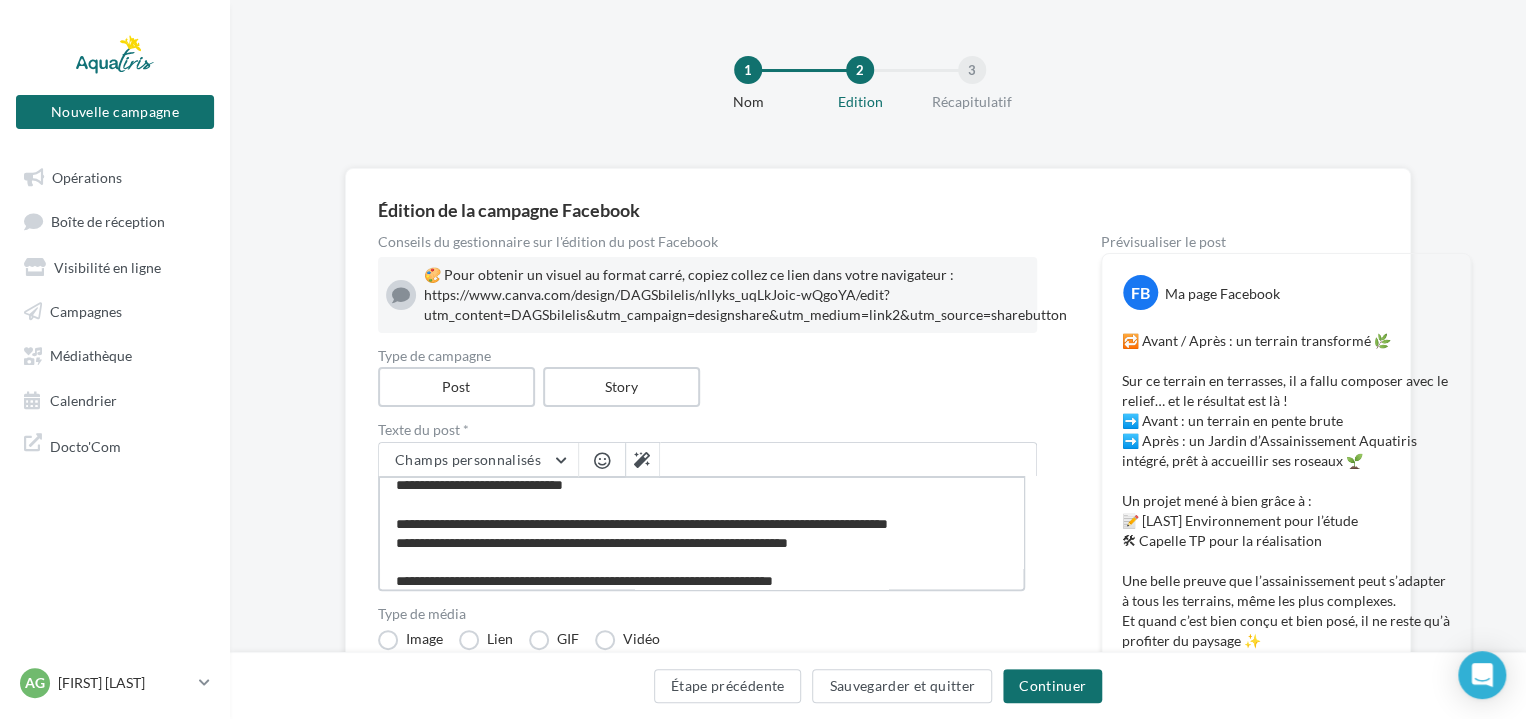 click on "**********" at bounding box center (701, 533) 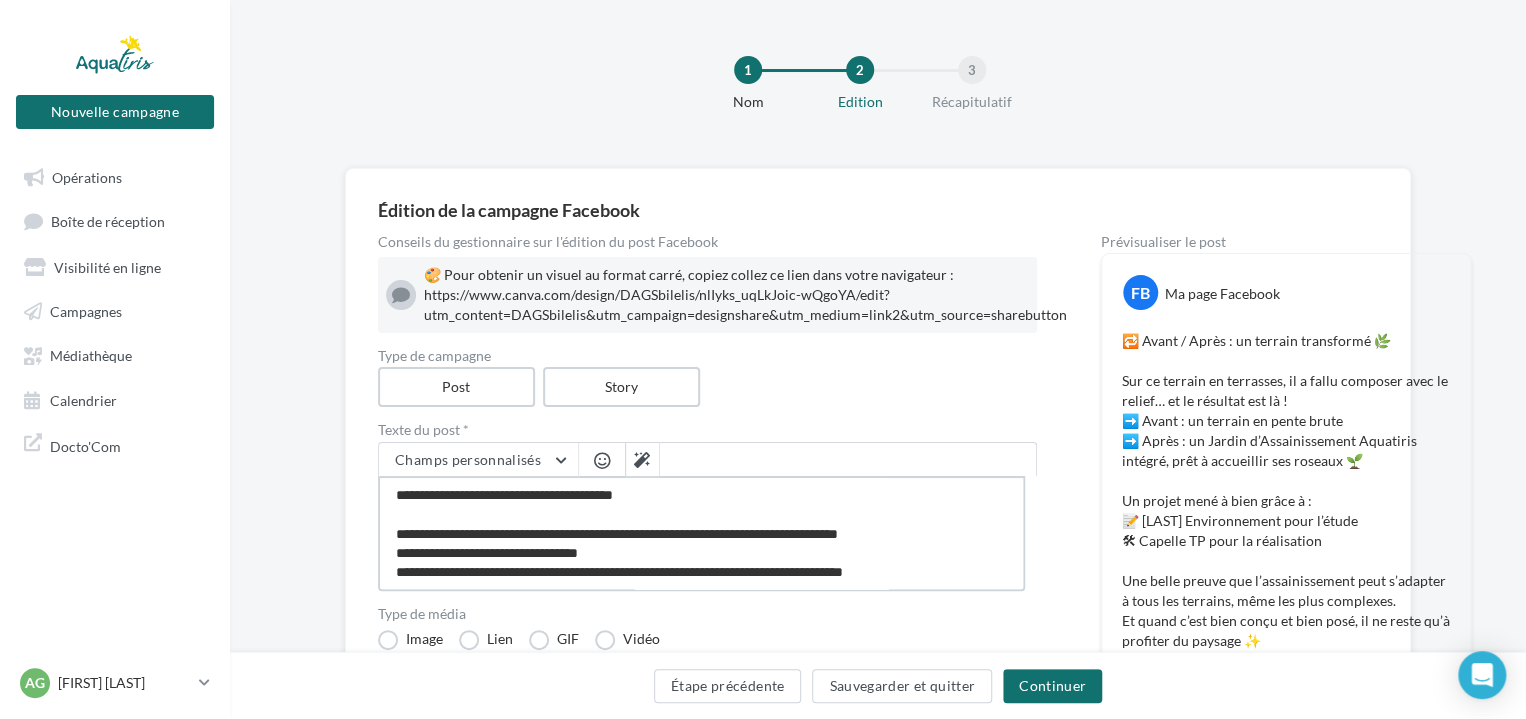 scroll, scrollTop: 100, scrollLeft: 0, axis: vertical 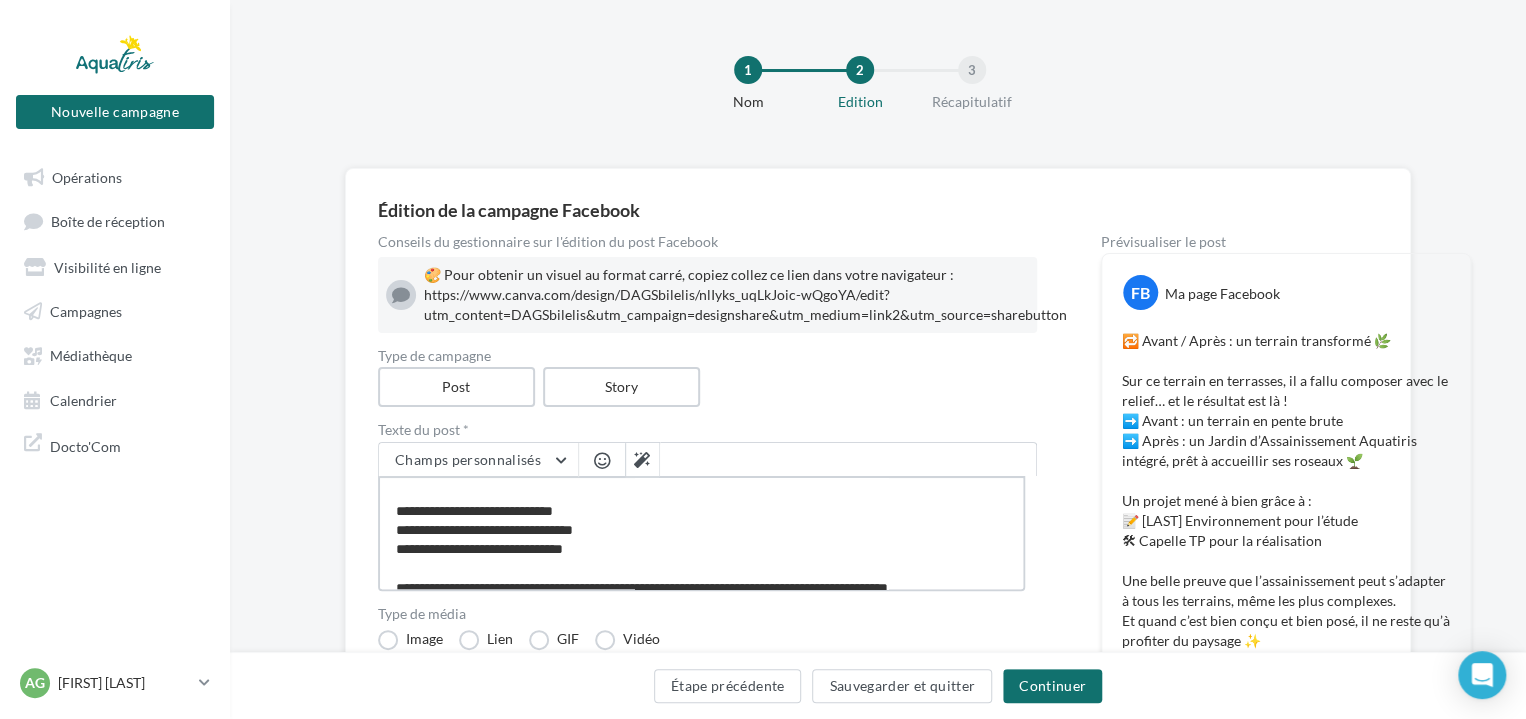 type on "**********" 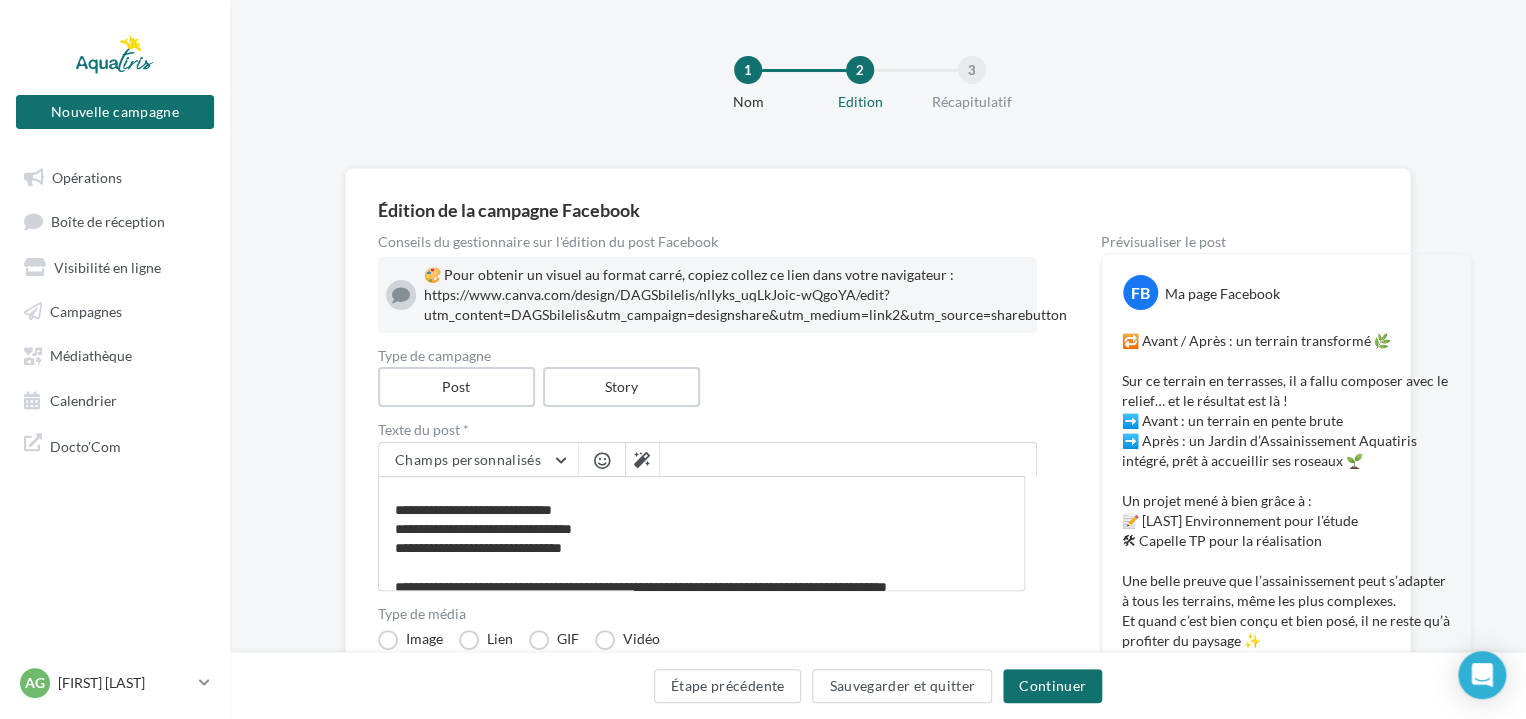 scroll, scrollTop: 99, scrollLeft: 0, axis: vertical 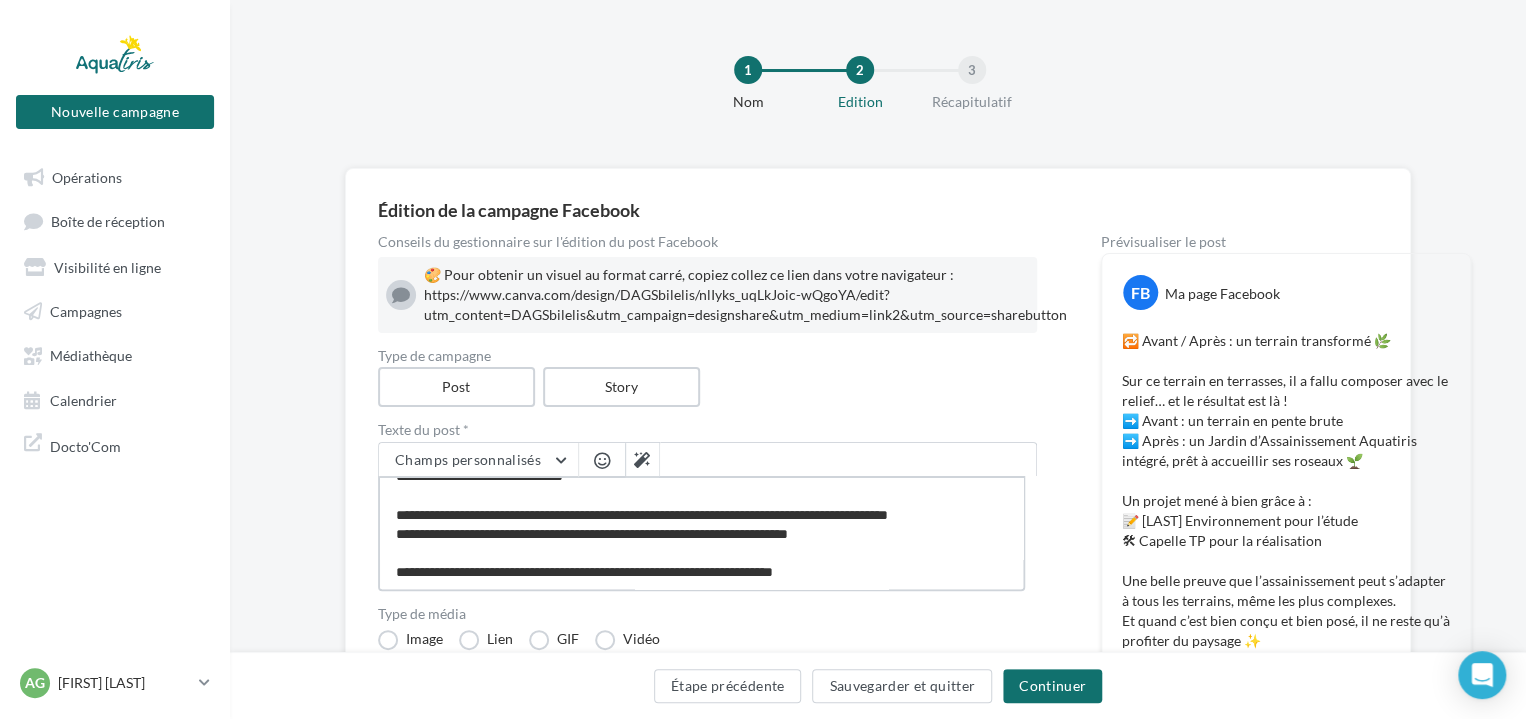 click on "**********" at bounding box center [701, 533] 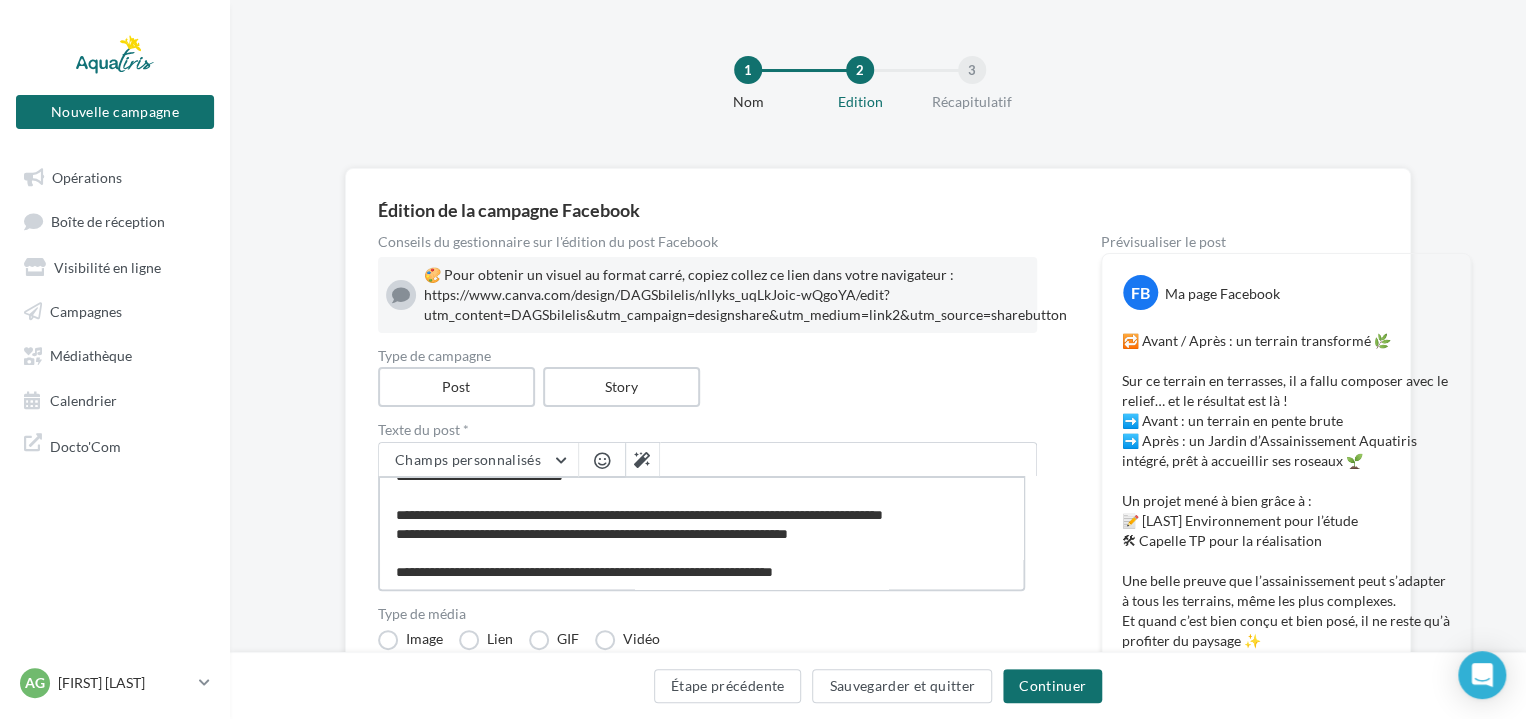 type on "**********" 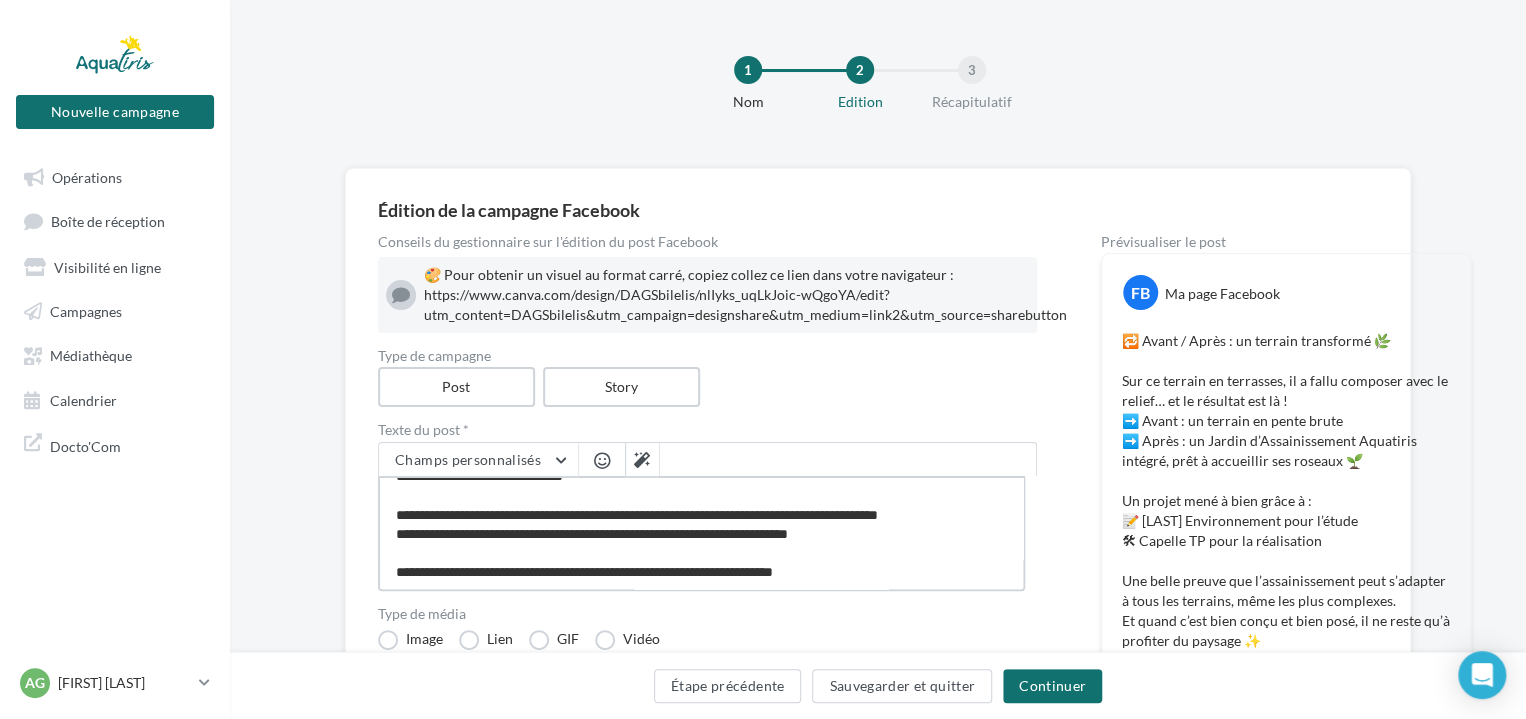 type on "**********" 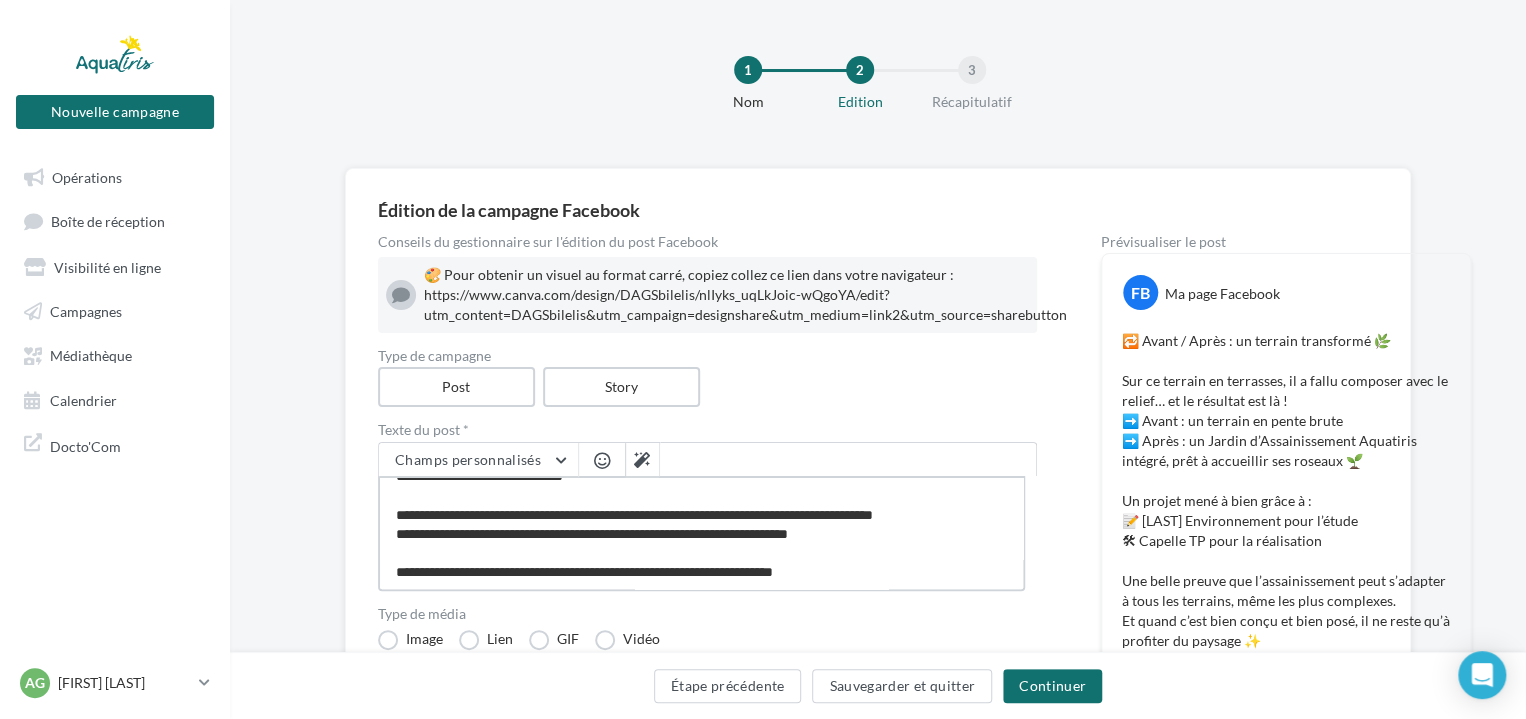 type on "**********" 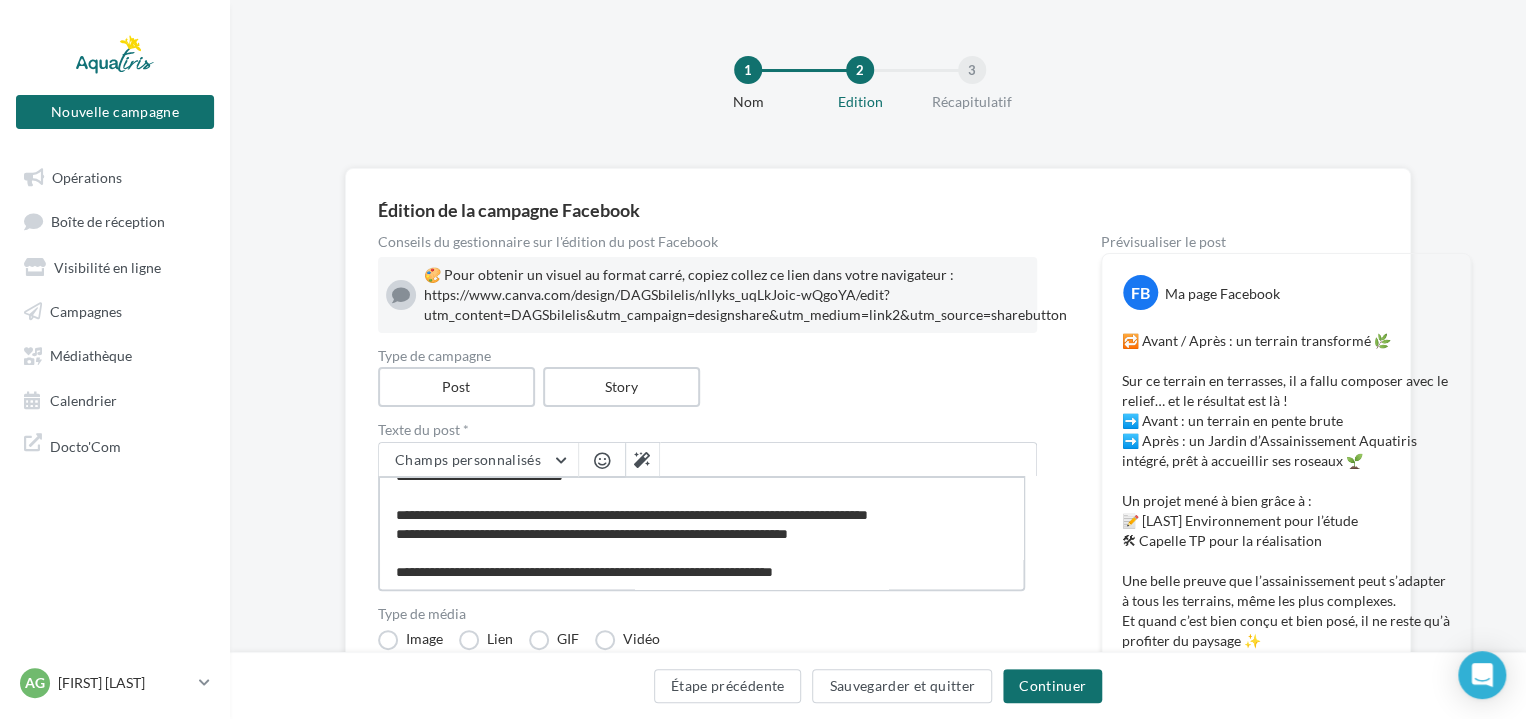 type on "**********" 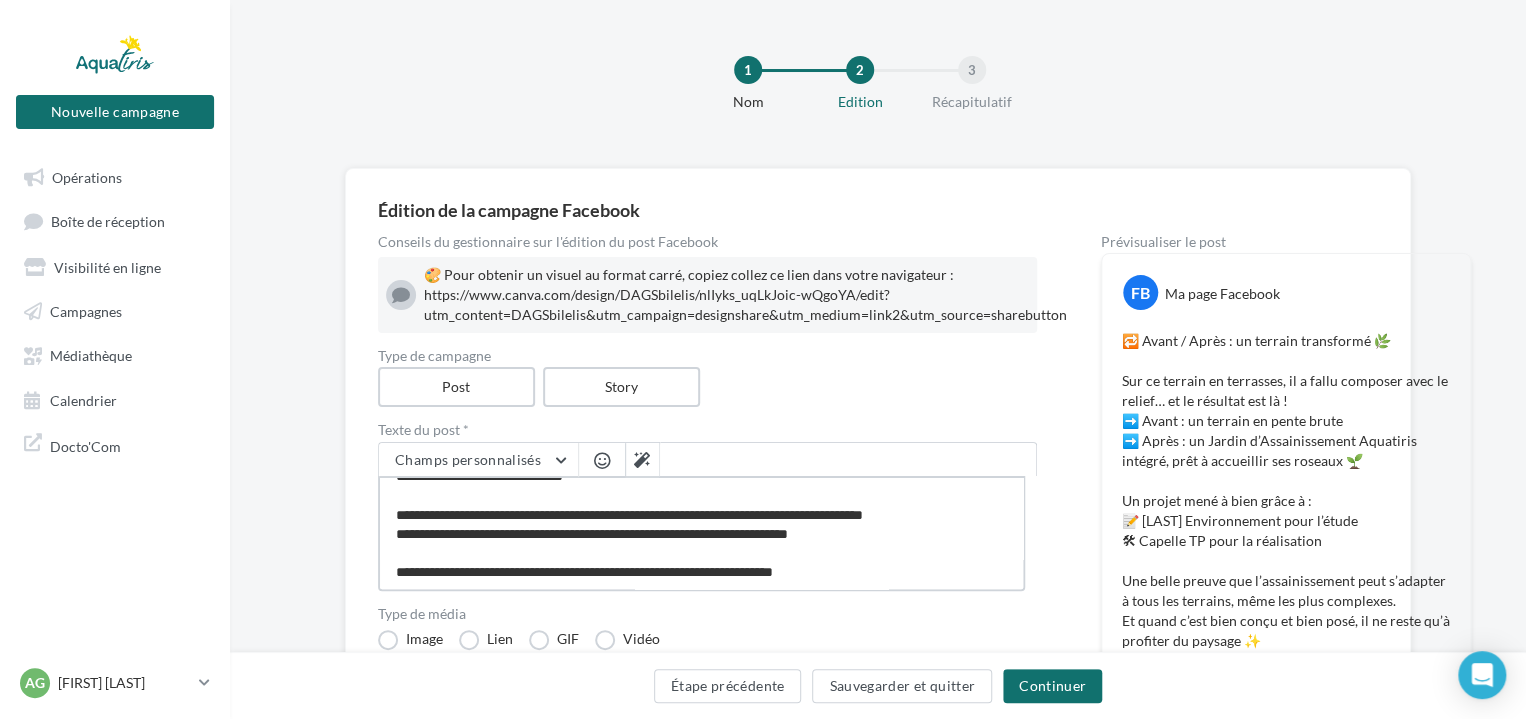 type on "**********" 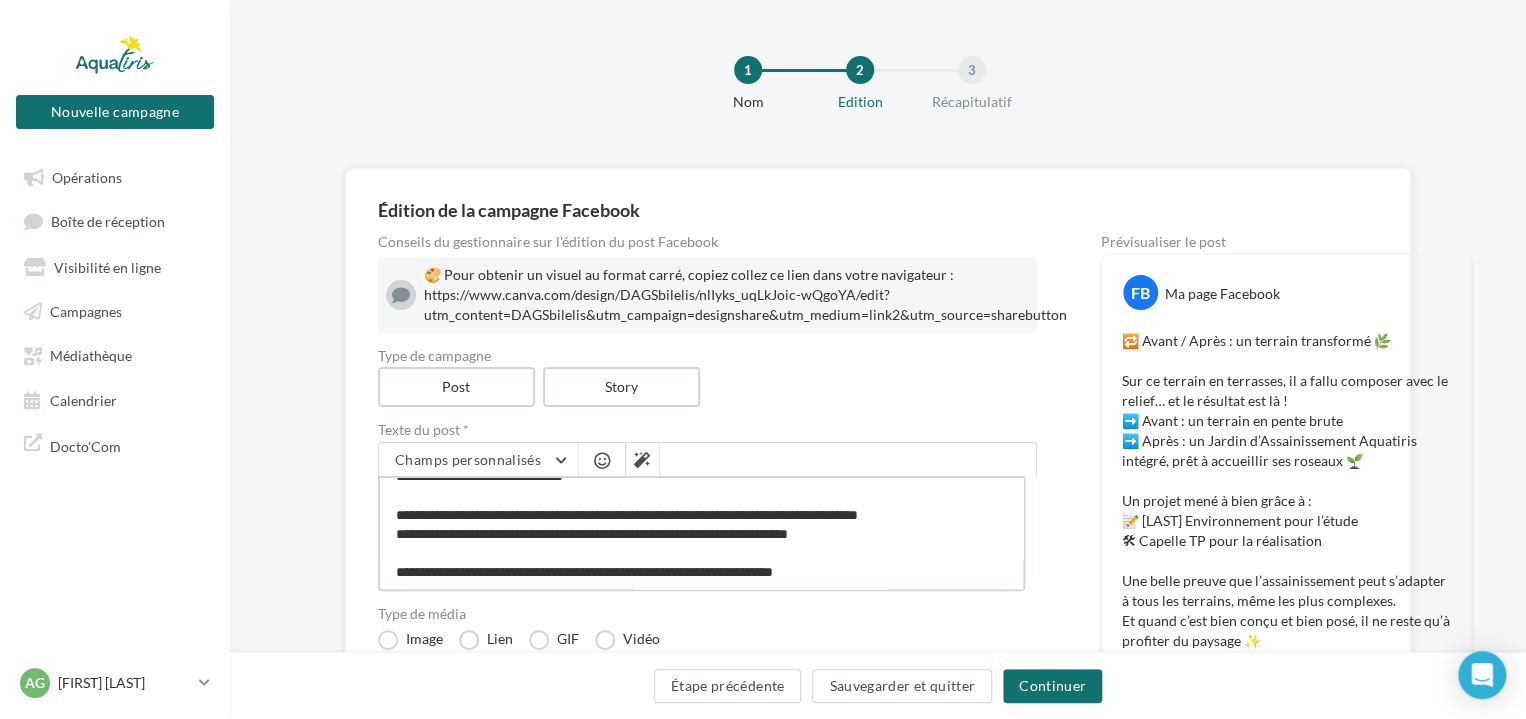type on "**********" 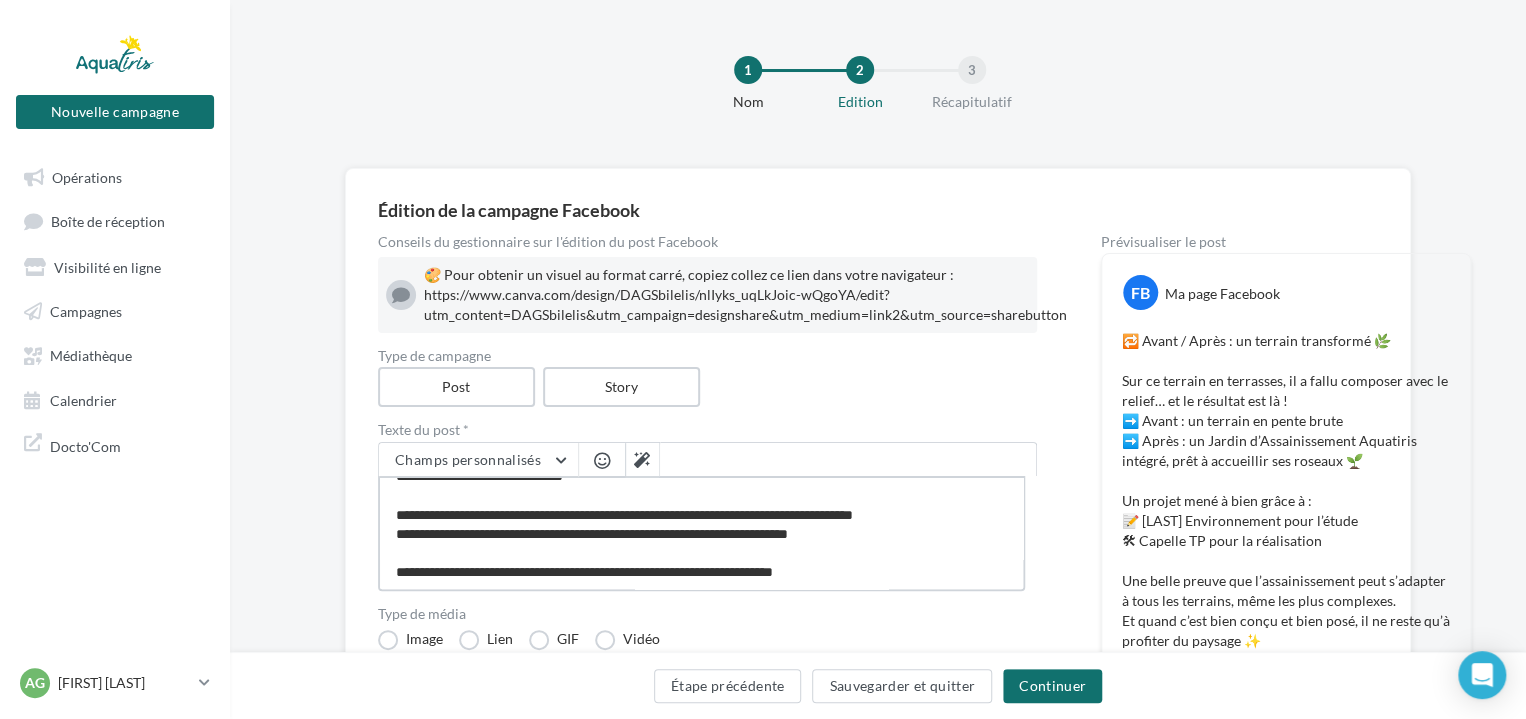 type on "**********" 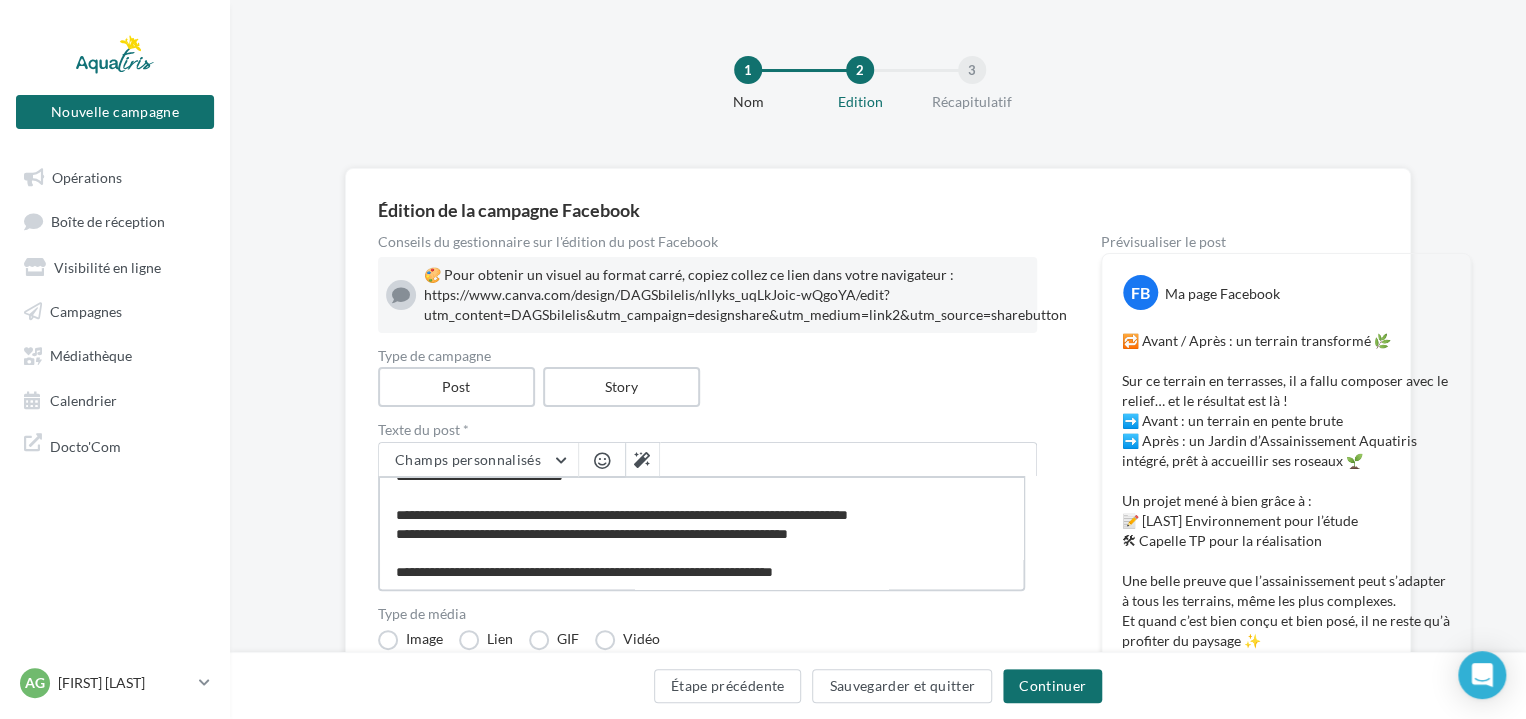 type 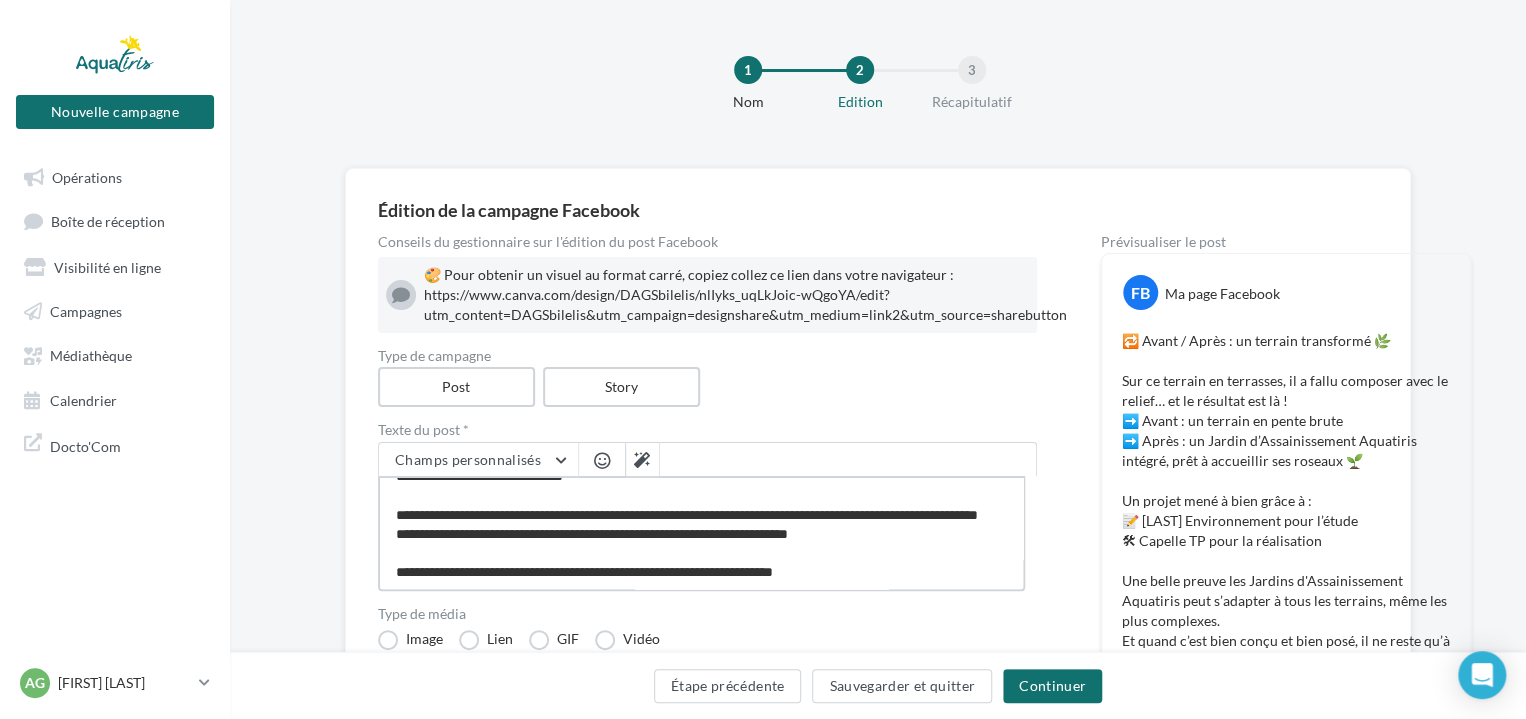 click on "**********" at bounding box center (701, 533) 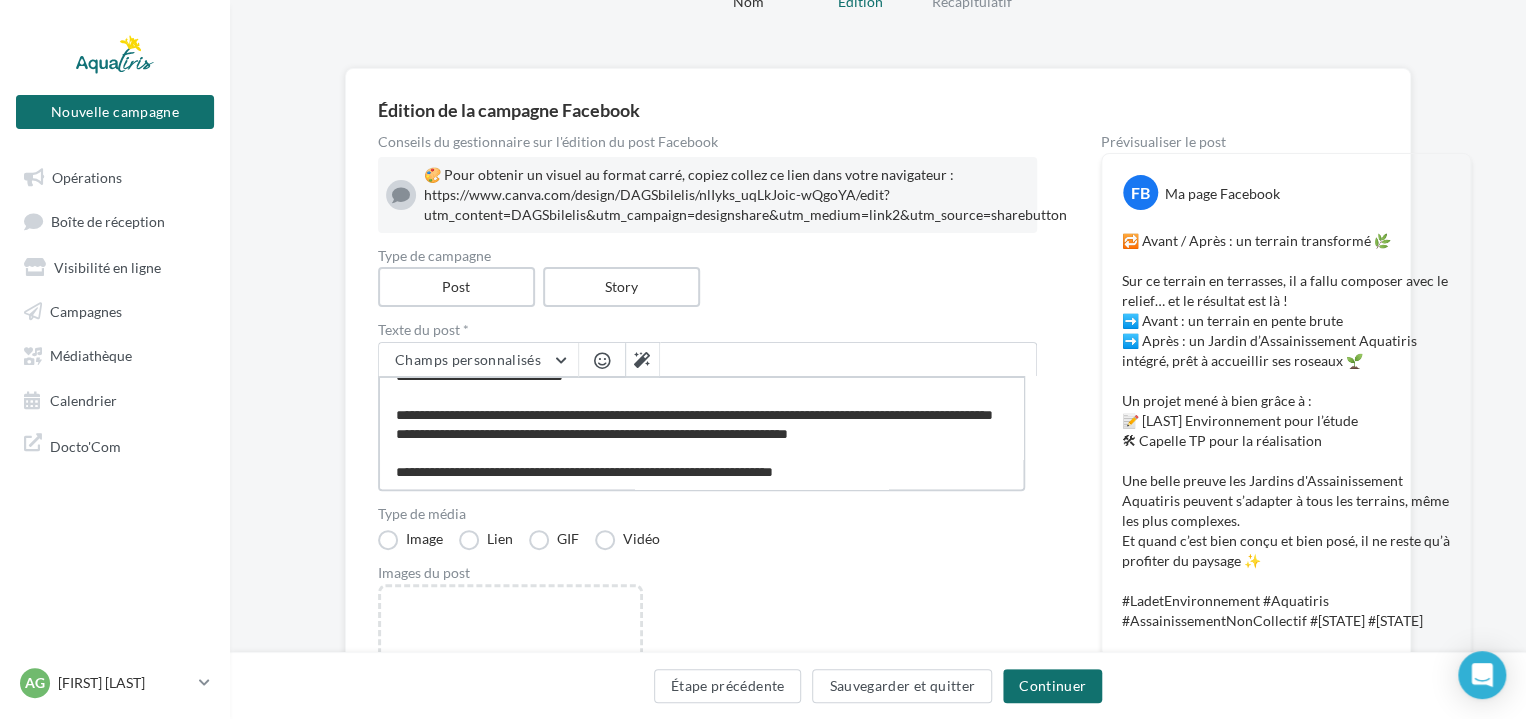 scroll, scrollTop: 200, scrollLeft: 0, axis: vertical 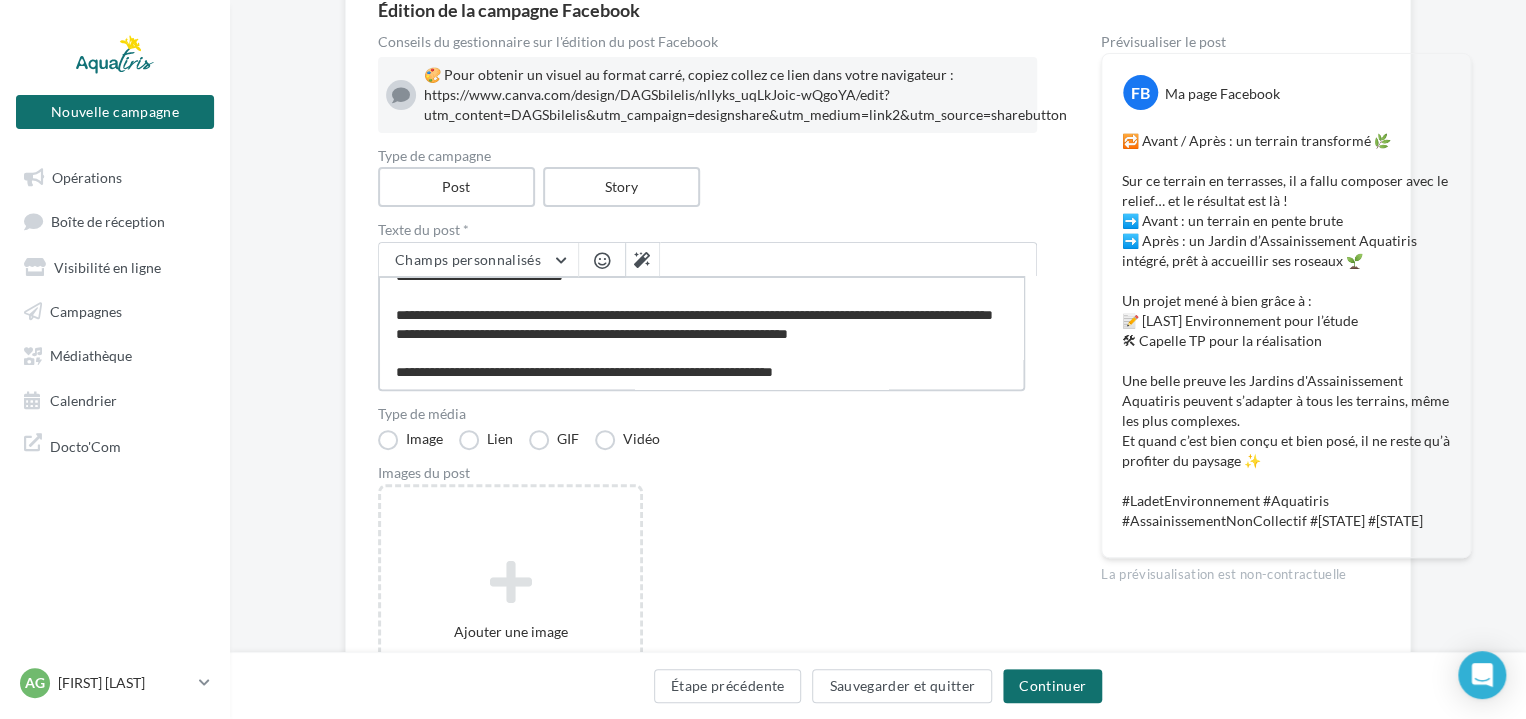 click on "**********" at bounding box center [701, 333] 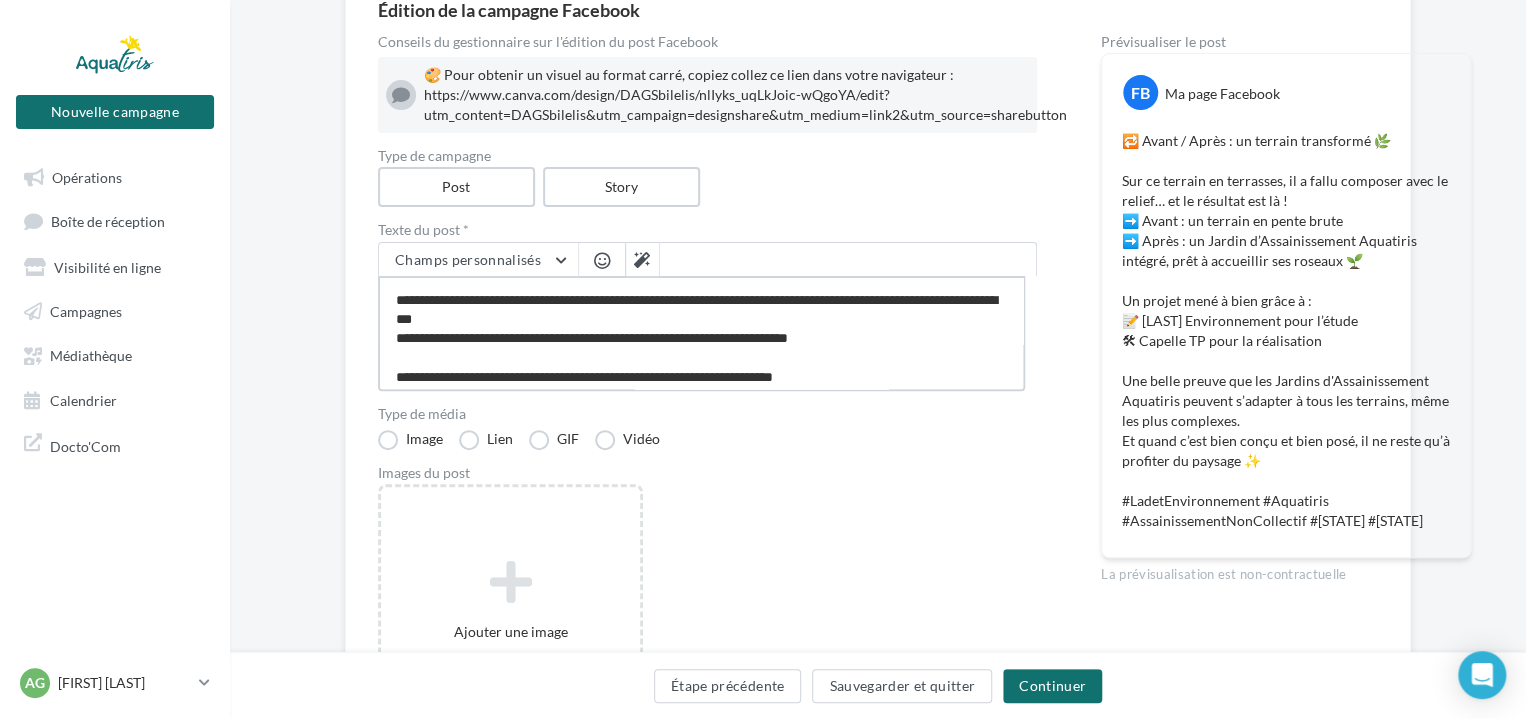 scroll, scrollTop: 192, scrollLeft: 0, axis: vertical 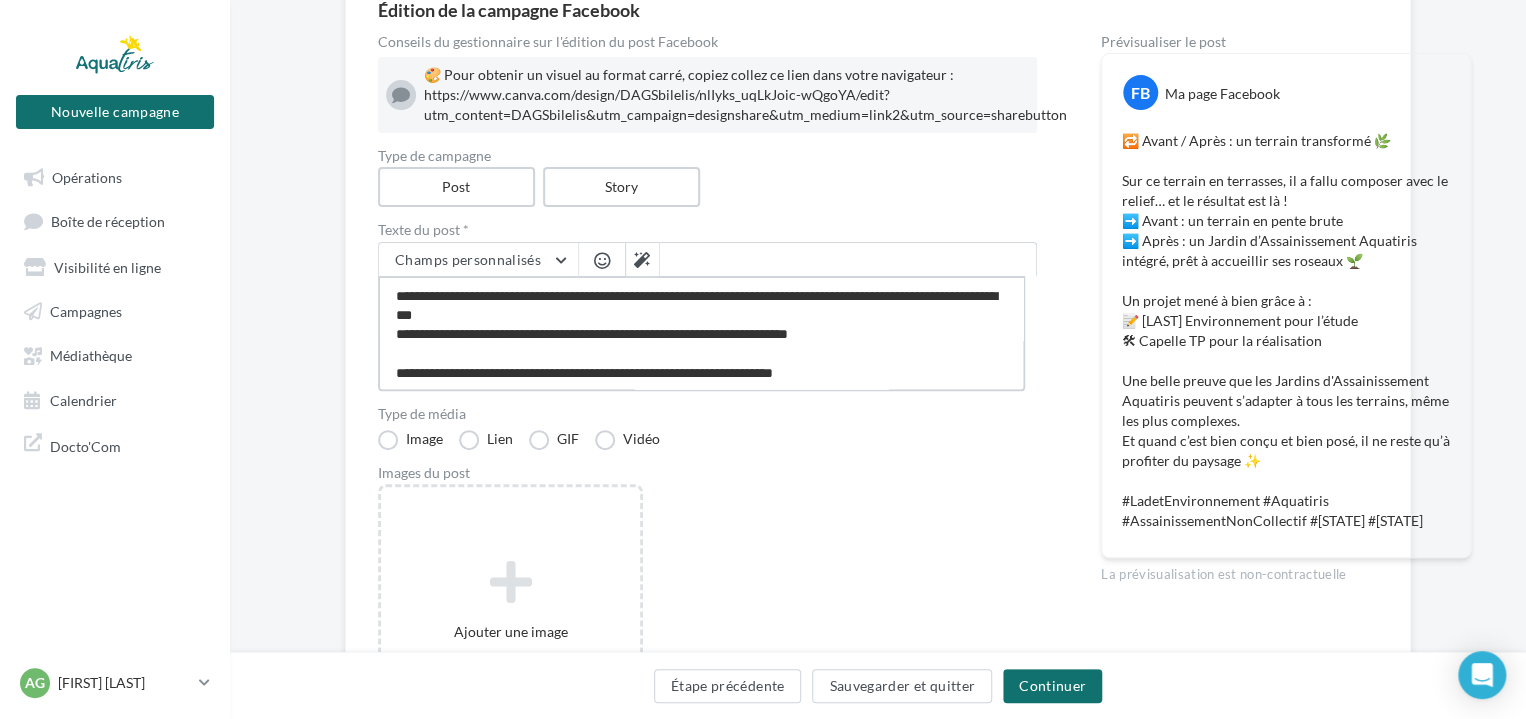 click on "**********" at bounding box center [701, 333] 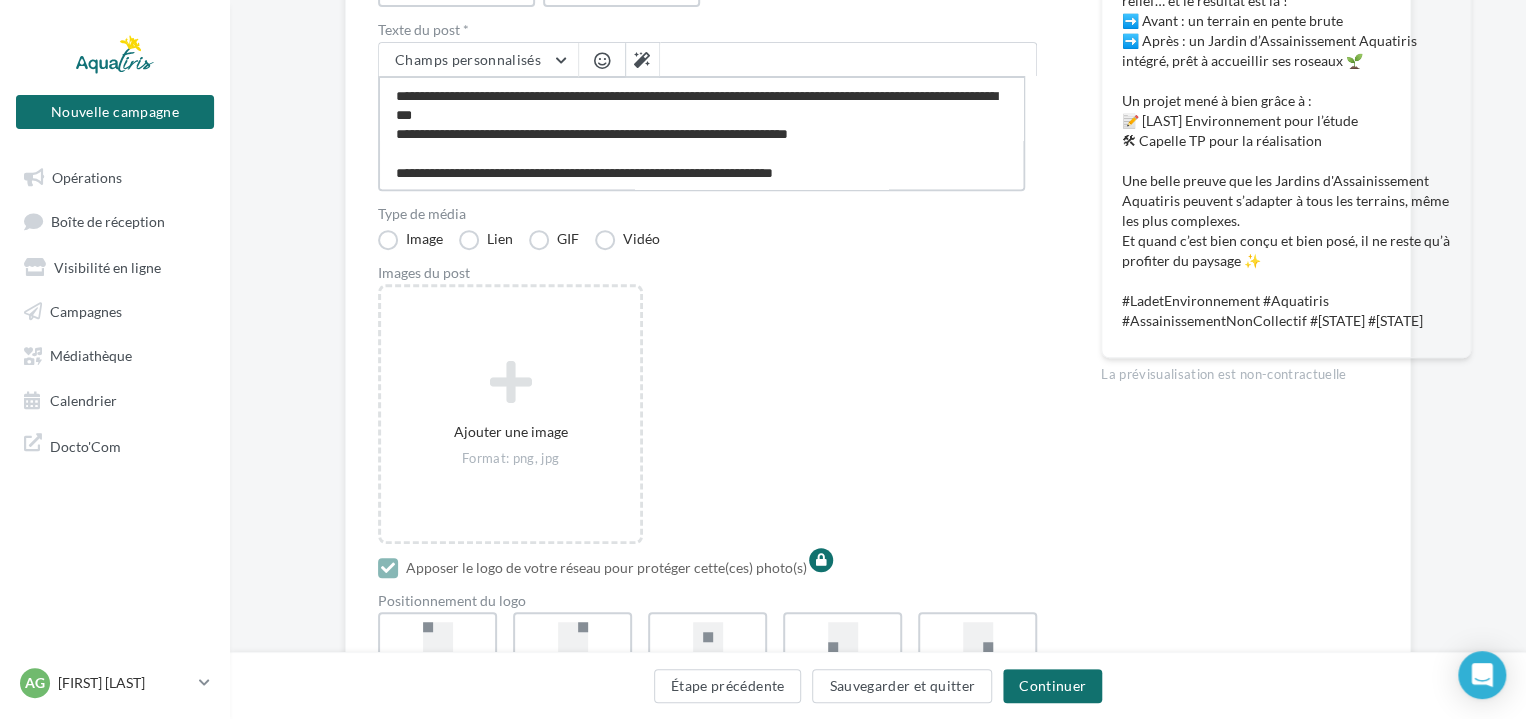 scroll, scrollTop: 300, scrollLeft: 0, axis: vertical 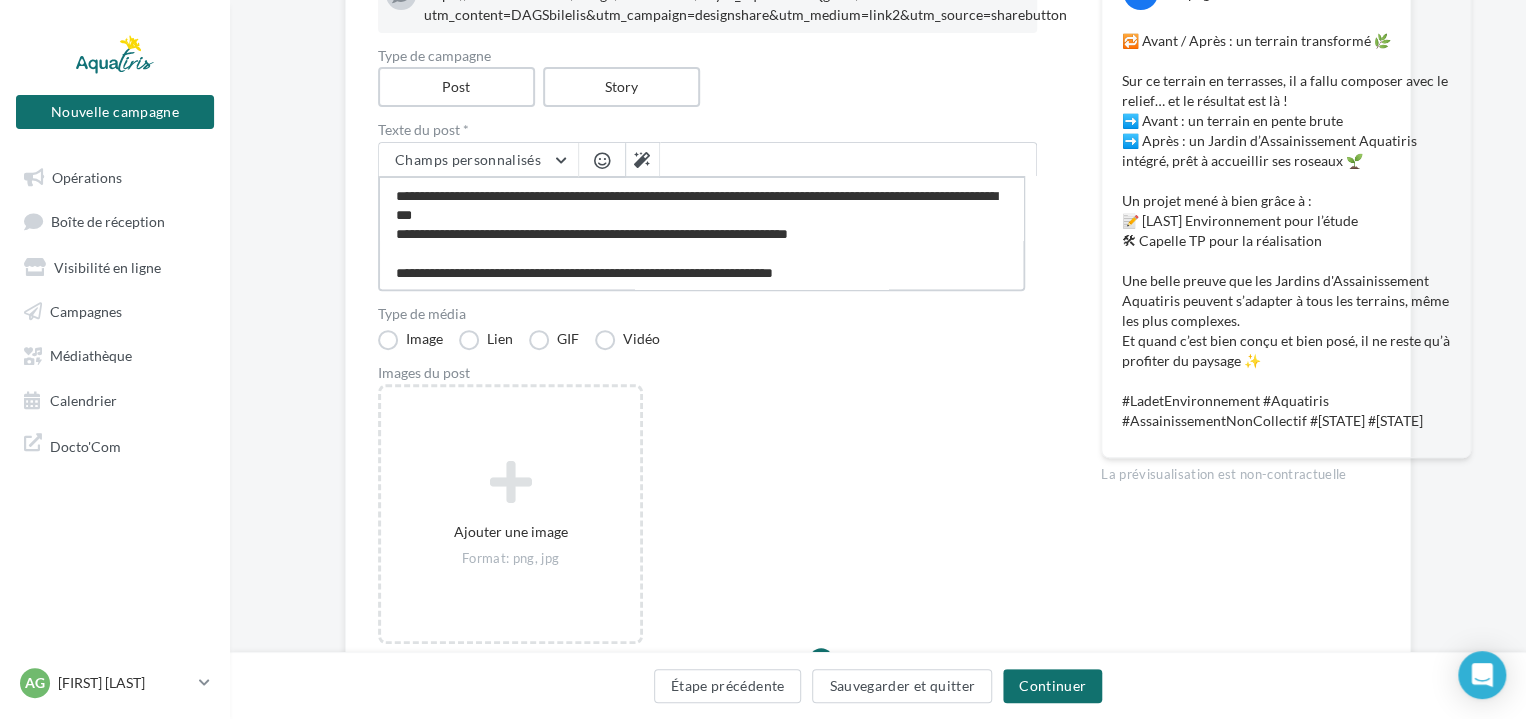 click on "**********" at bounding box center (701, 233) 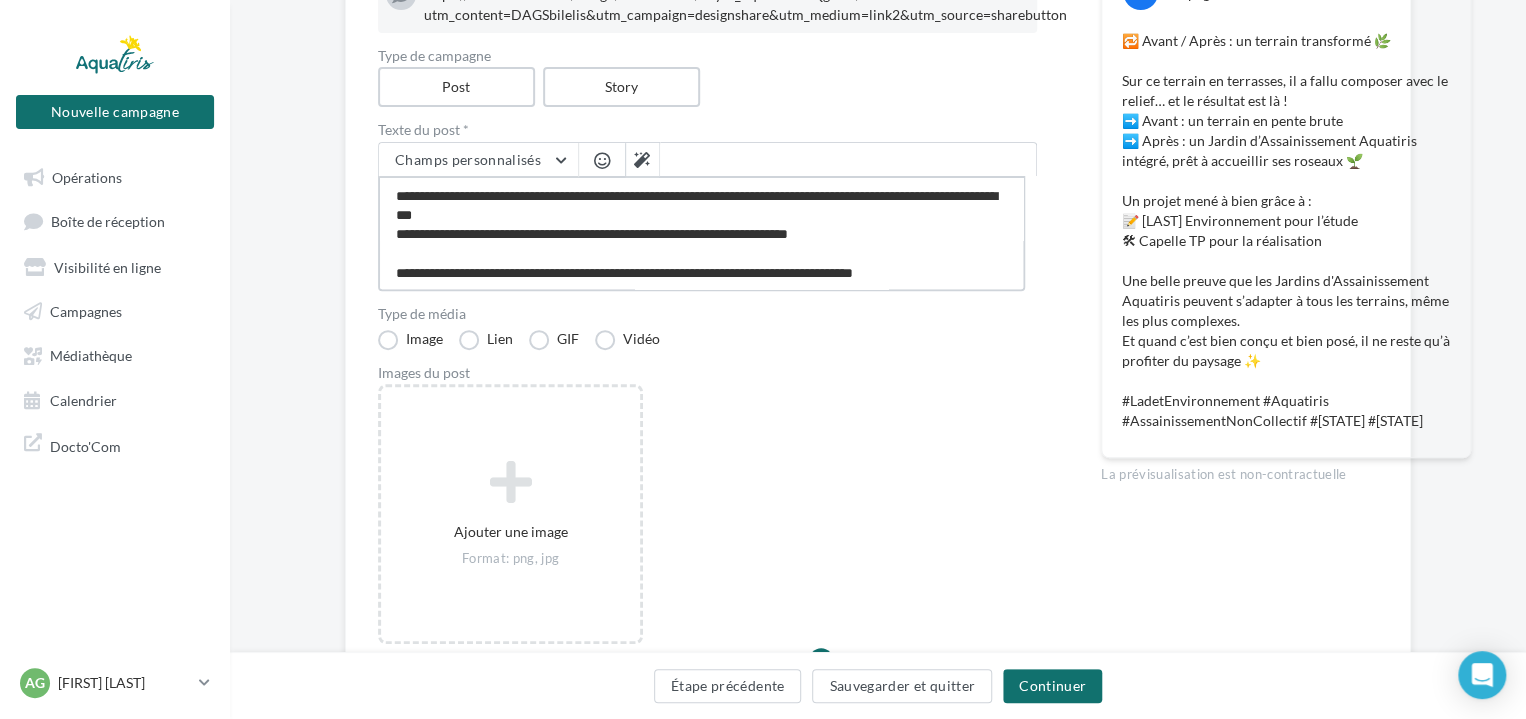 scroll, scrollTop: 203, scrollLeft: 0, axis: vertical 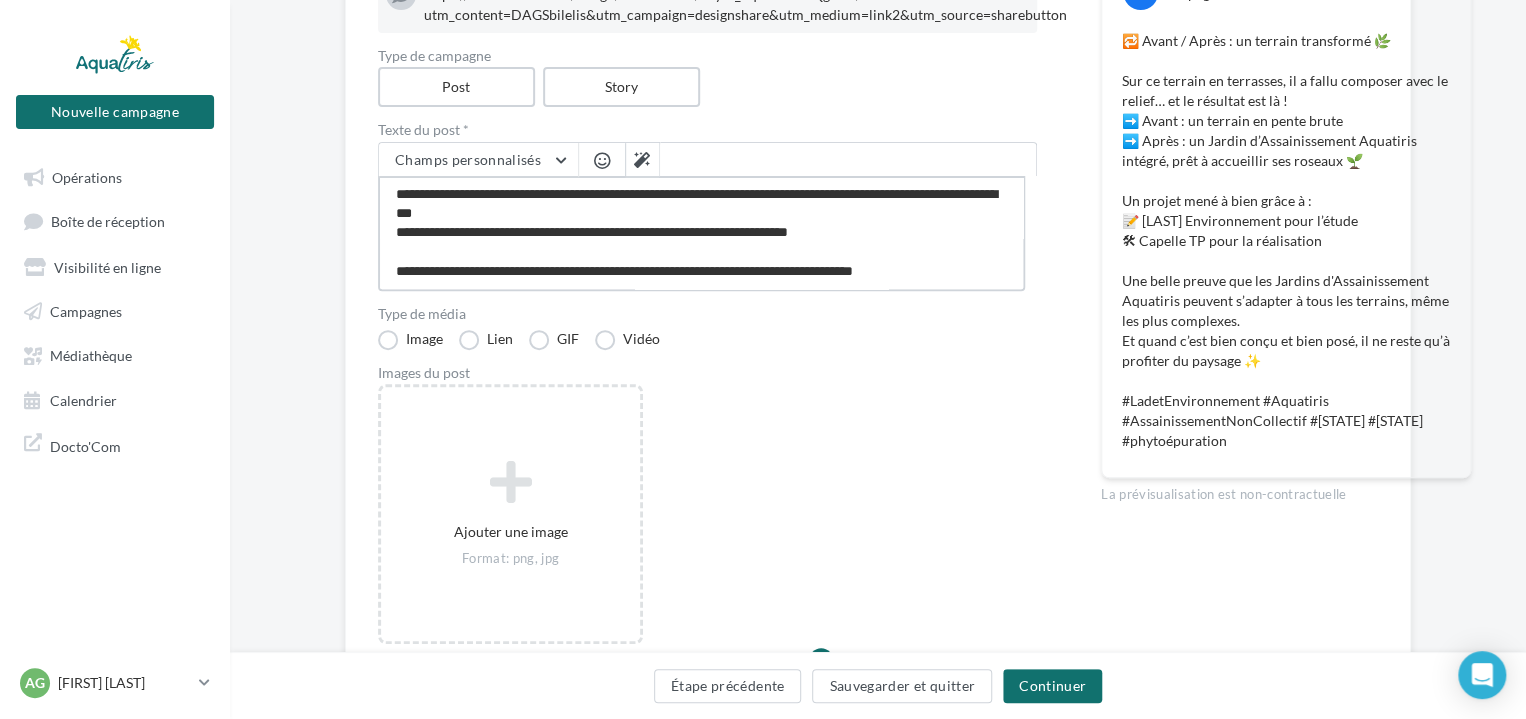click on "**********" at bounding box center (701, 233) 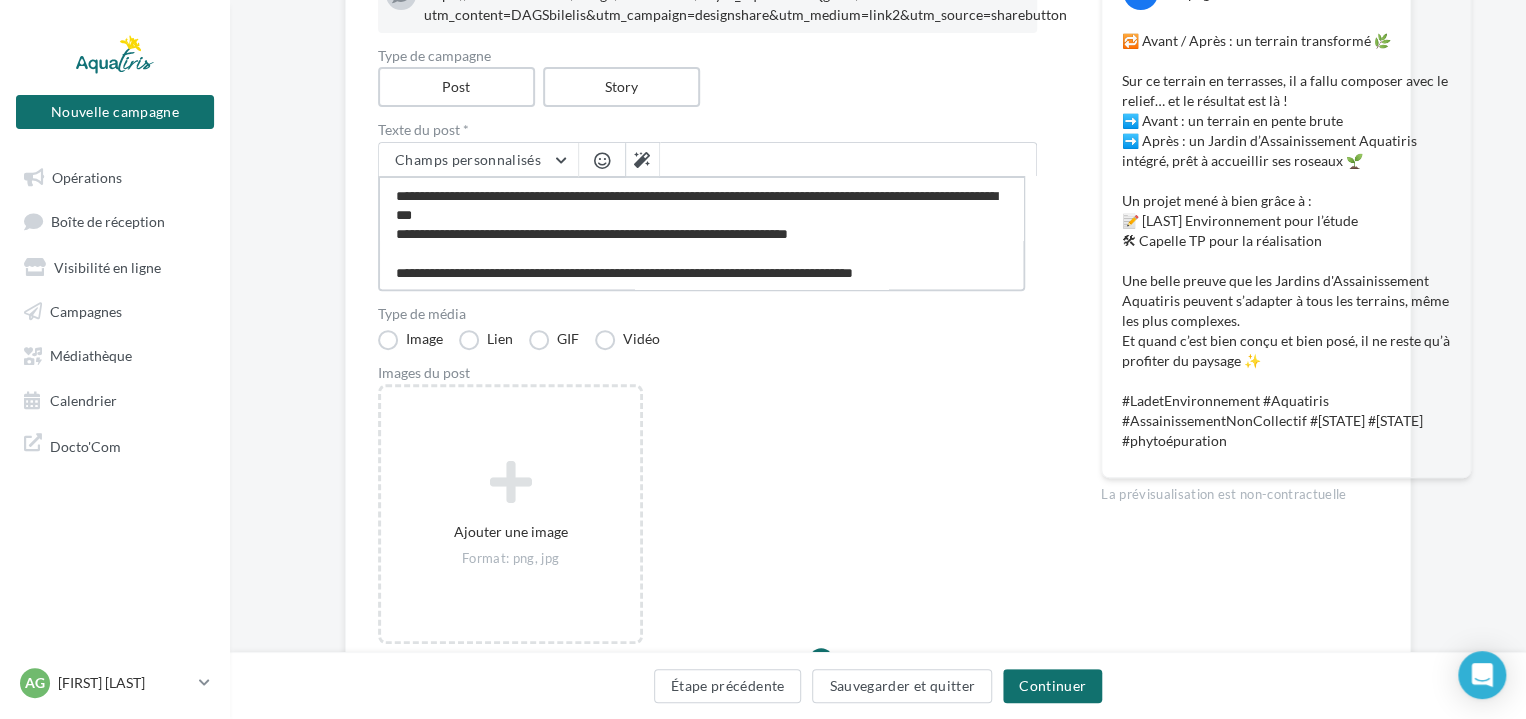 scroll, scrollTop: 203, scrollLeft: 0, axis: vertical 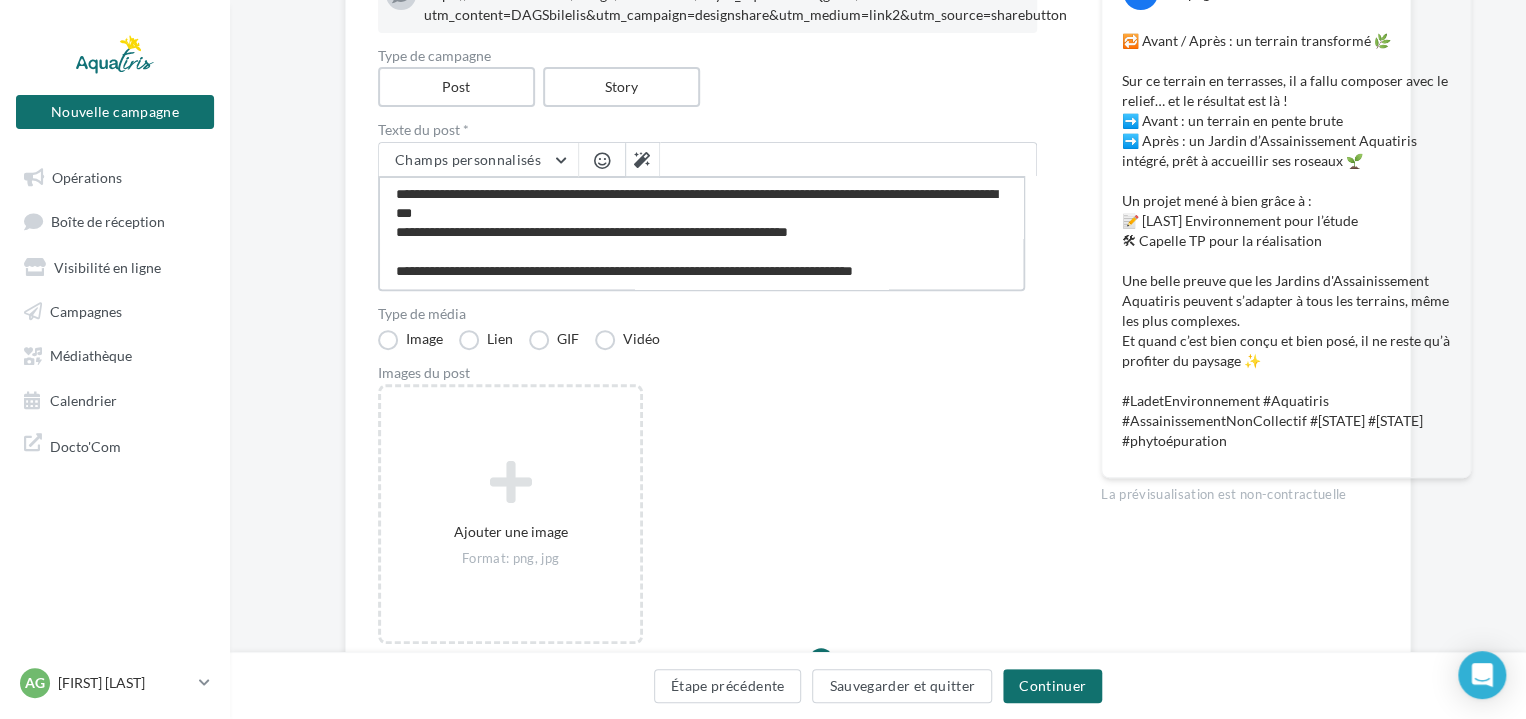 click on "**********" at bounding box center (701, 233) 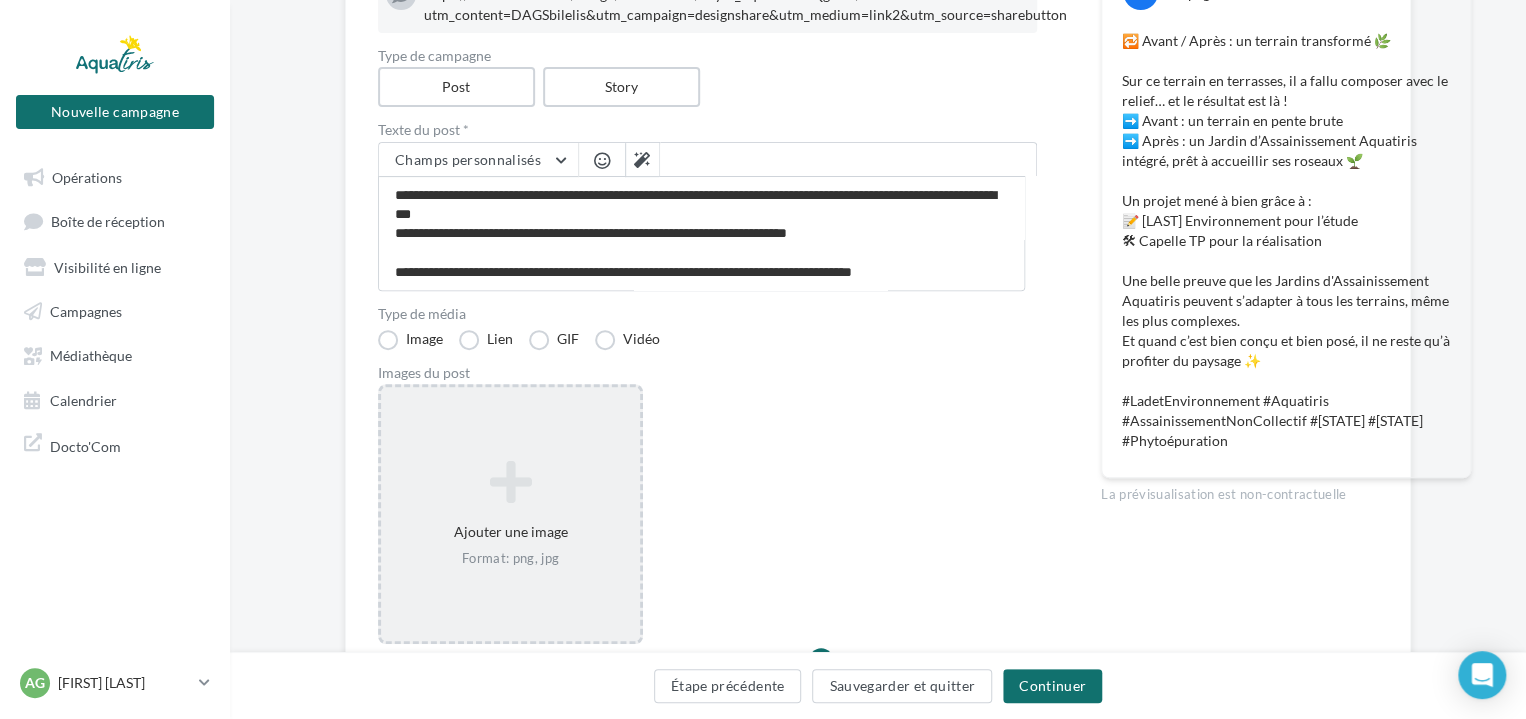 click at bounding box center [510, 482] 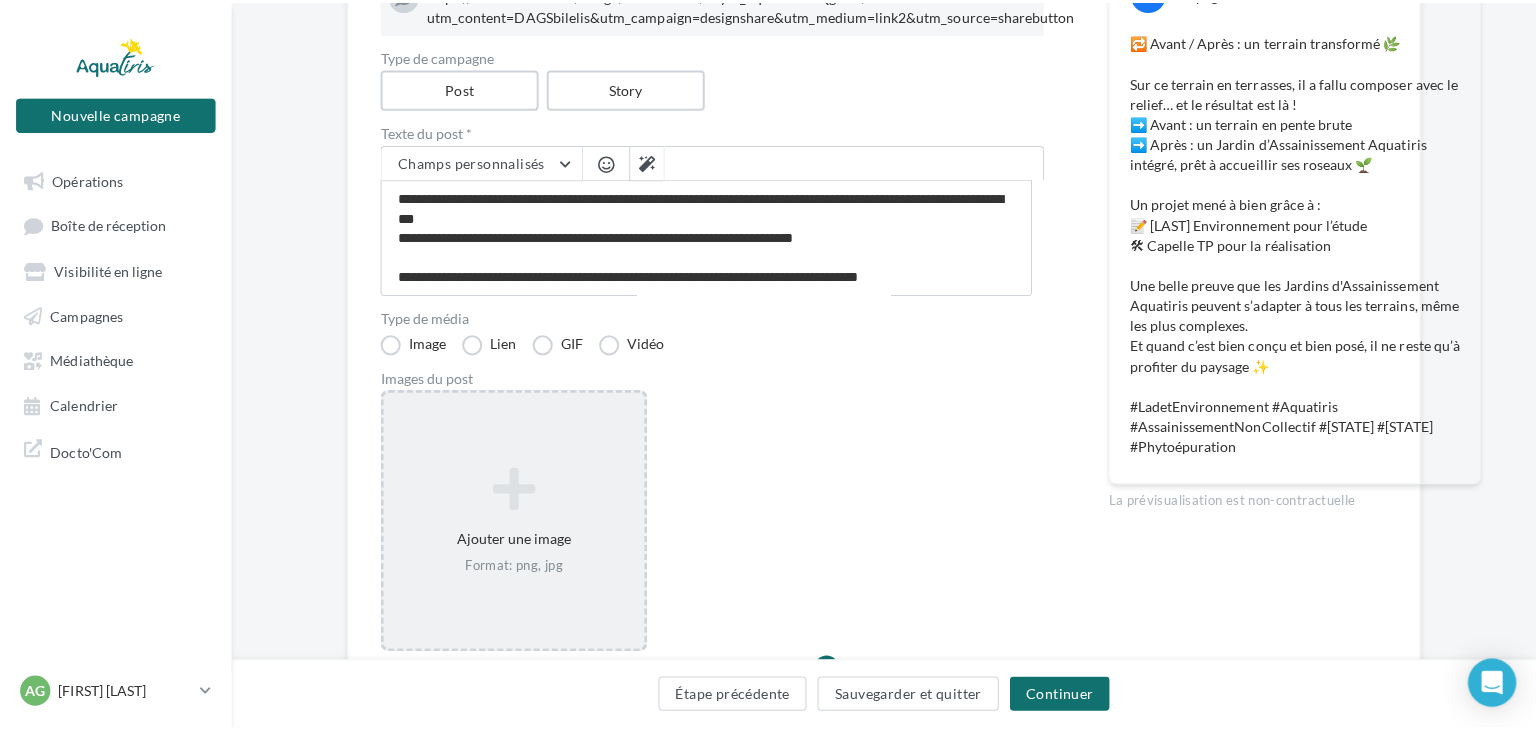 scroll, scrollTop: 202, scrollLeft: 0, axis: vertical 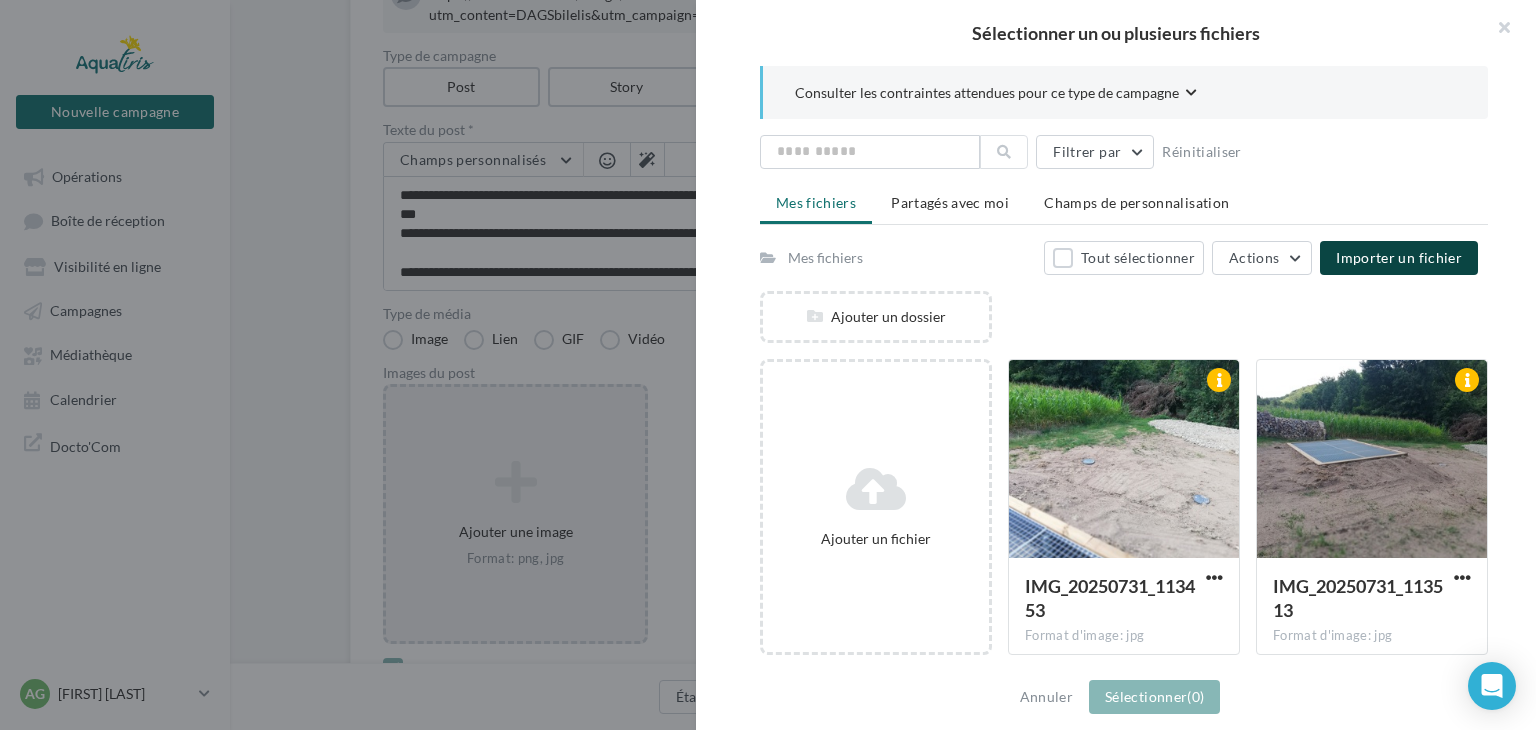 click on "Importer un fichier" at bounding box center (1399, 257) 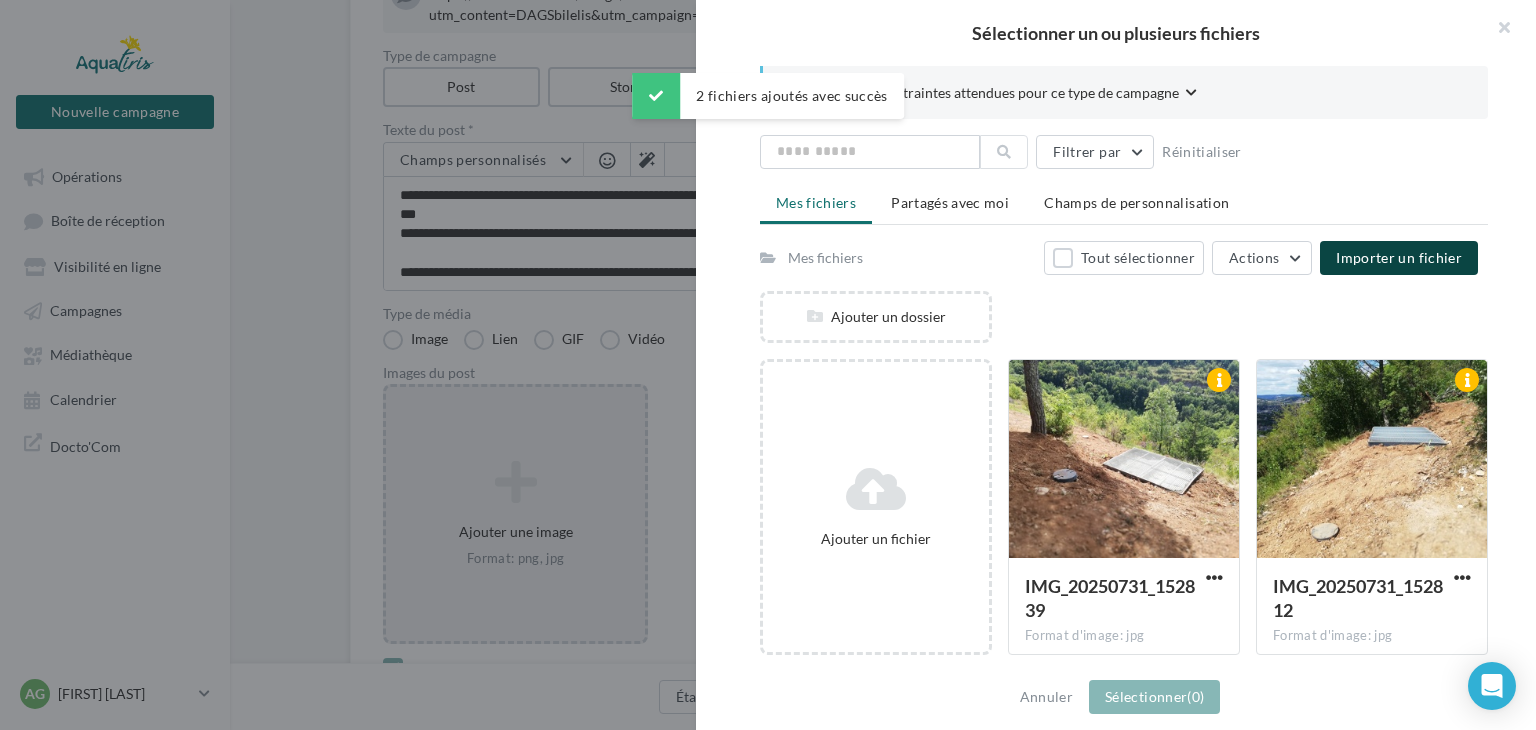 click on "Importer un fichier" at bounding box center (1399, 257) 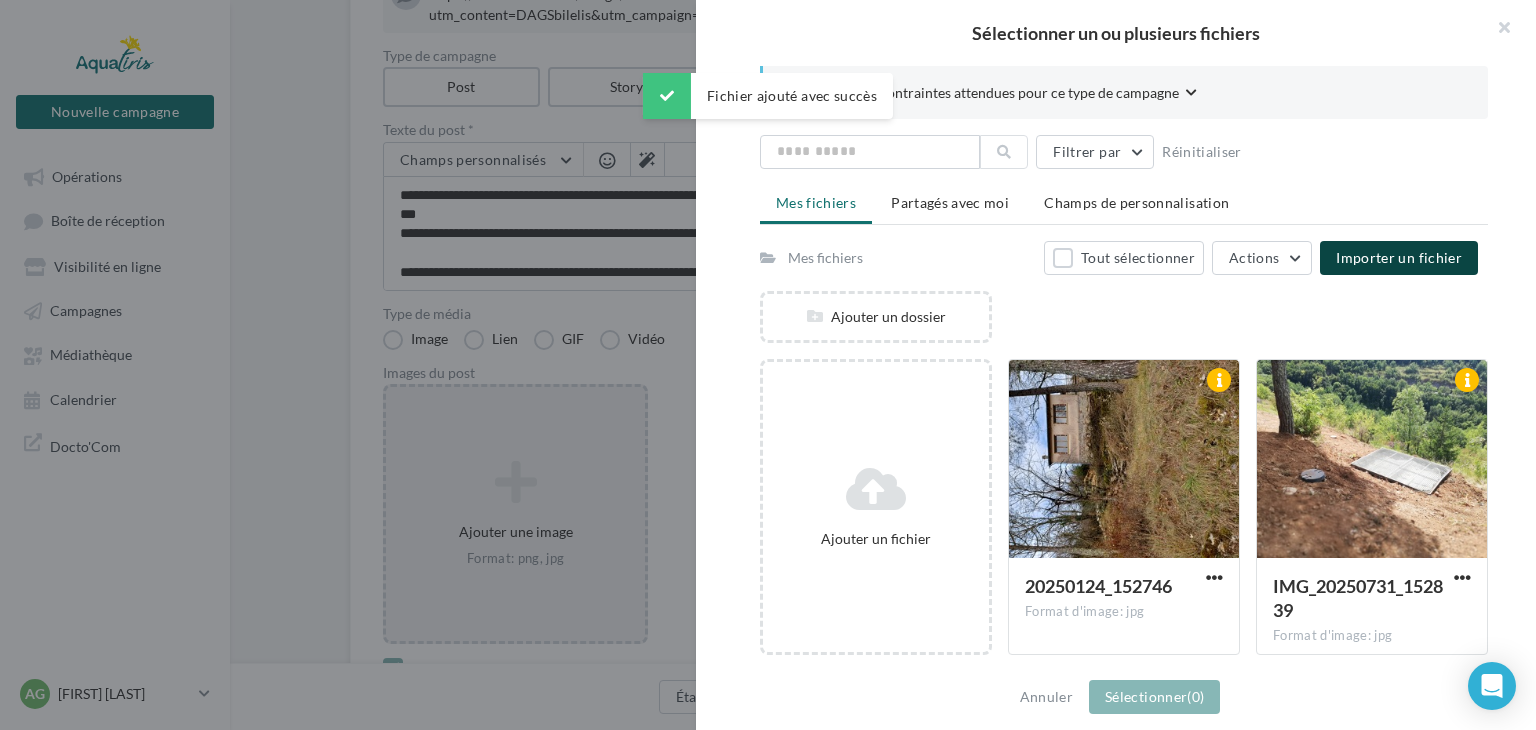 click on "Importer un fichier" at bounding box center (1399, 257) 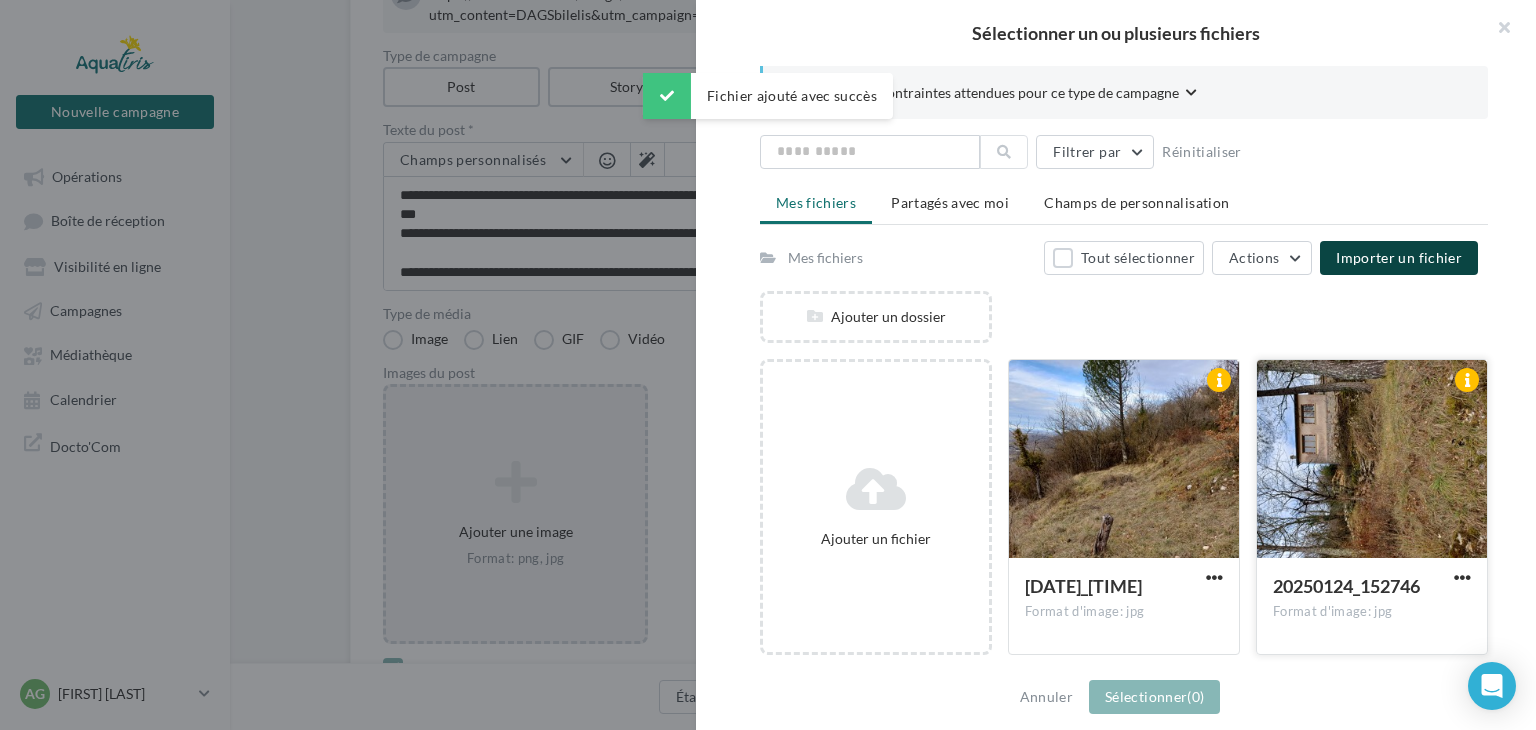 click at bounding box center [1372, 460] 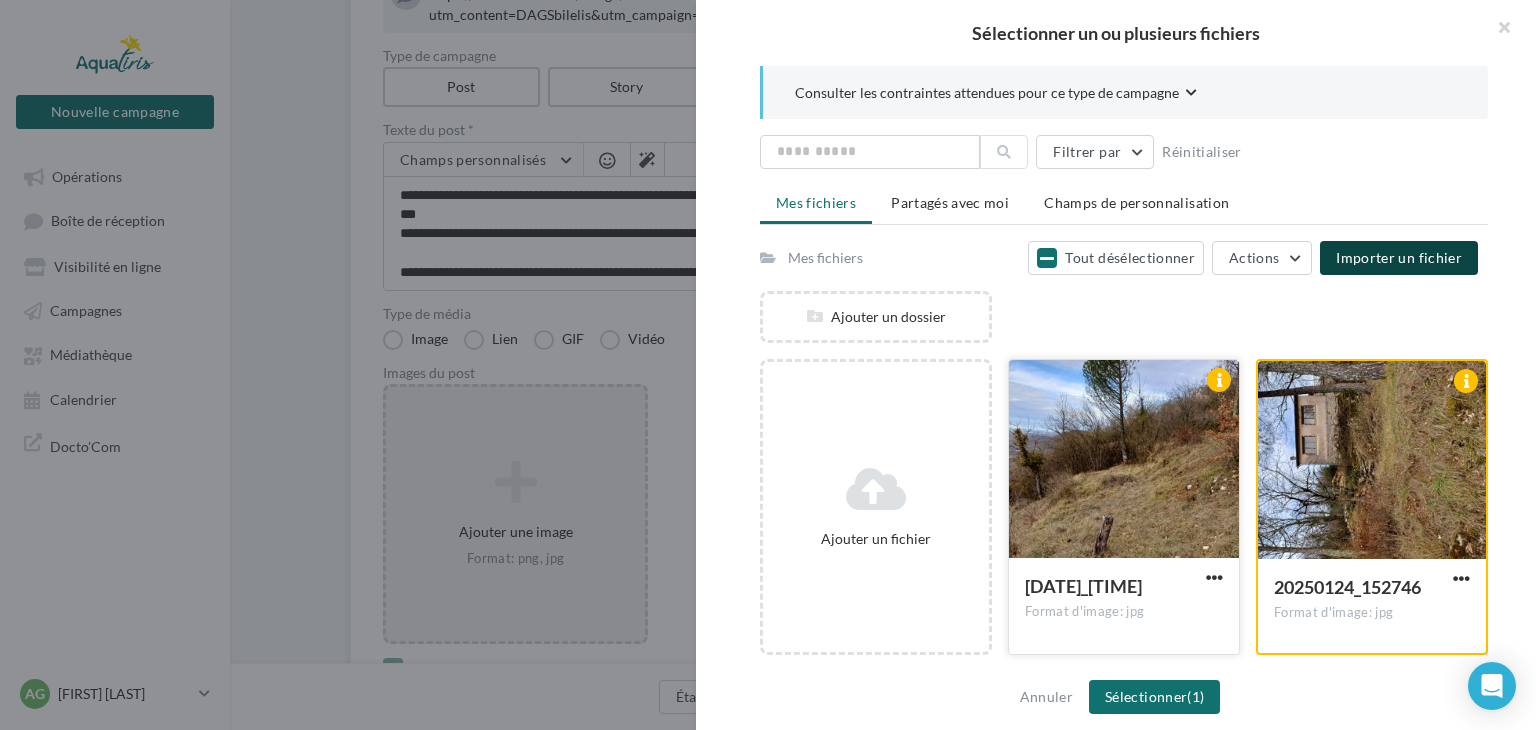 click at bounding box center (1124, 460) 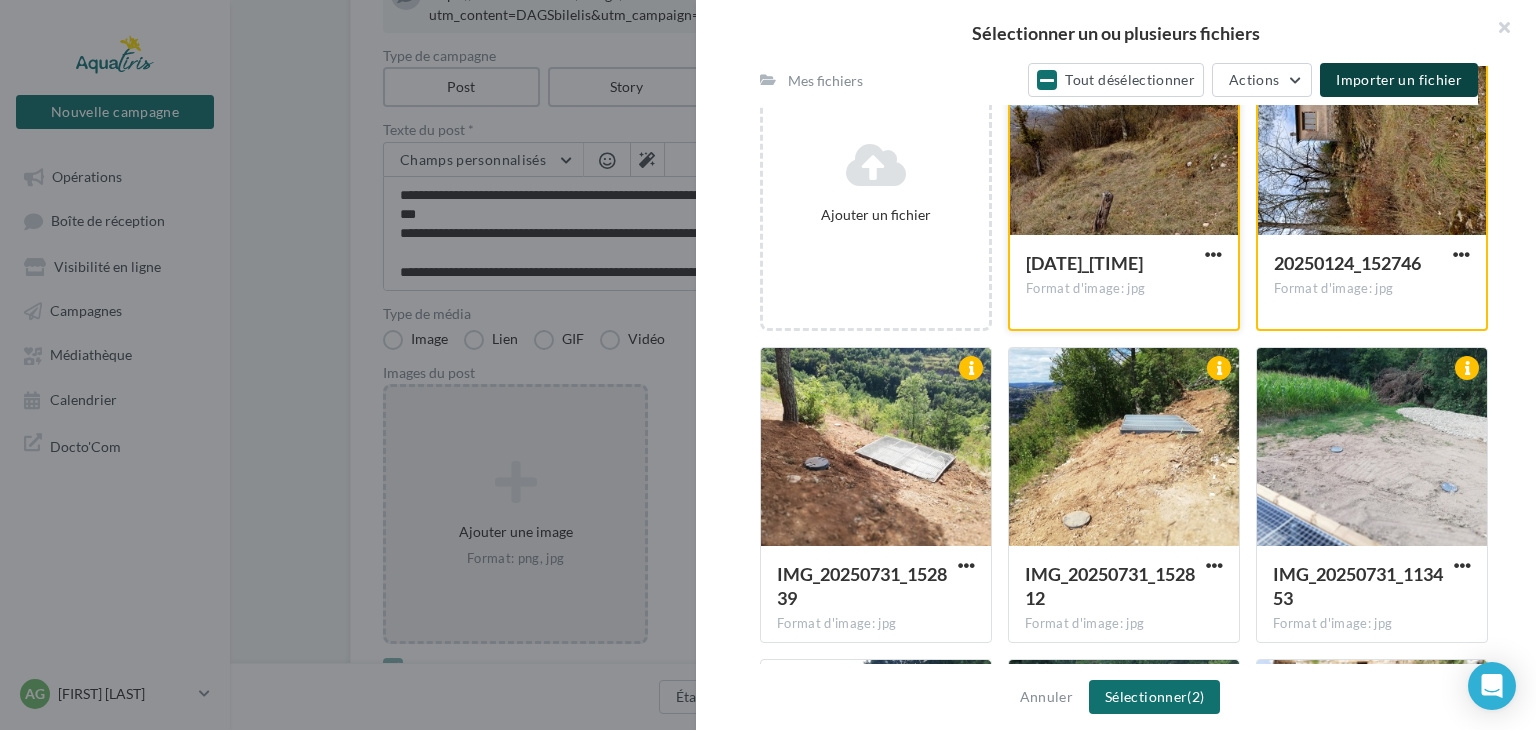 scroll, scrollTop: 400, scrollLeft: 0, axis: vertical 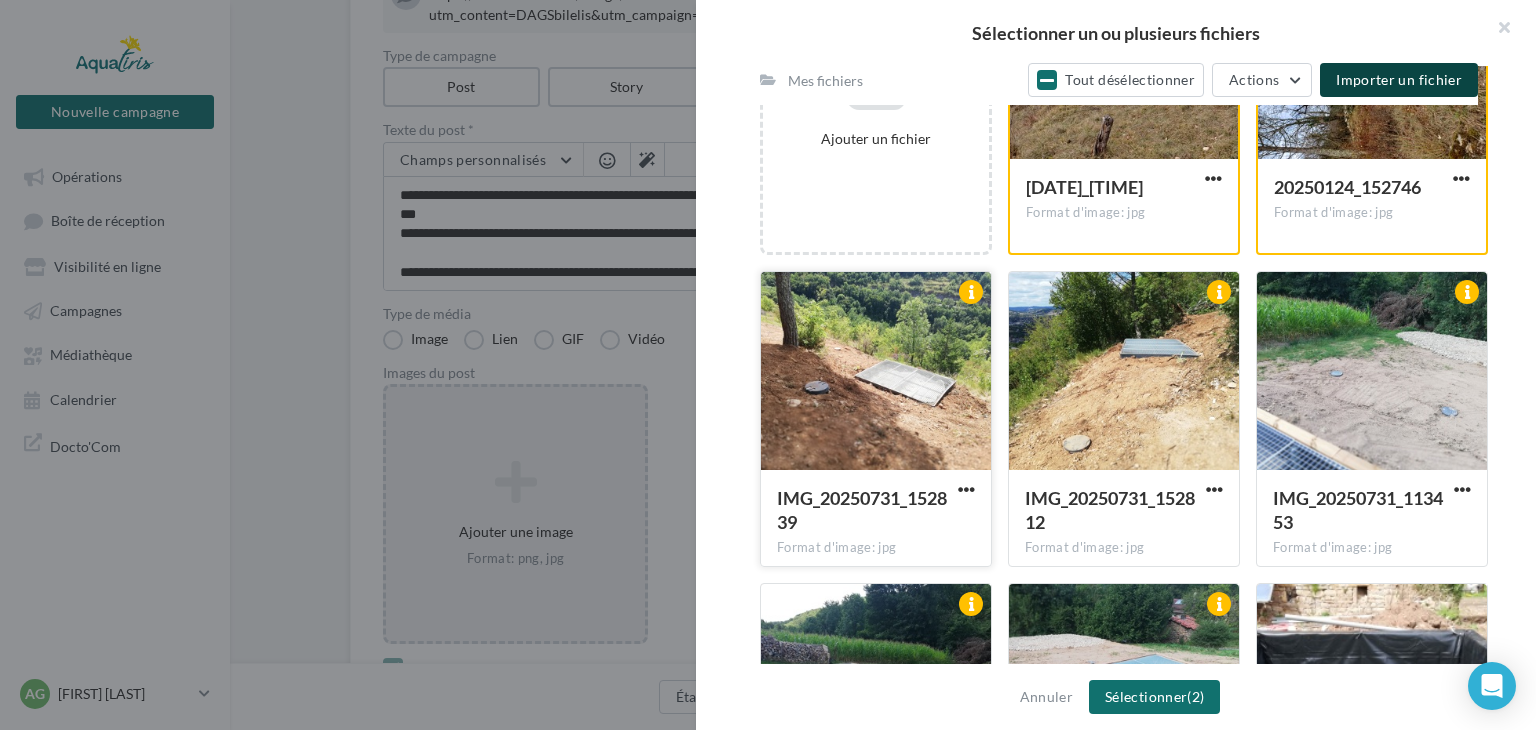 click at bounding box center [876, 372] 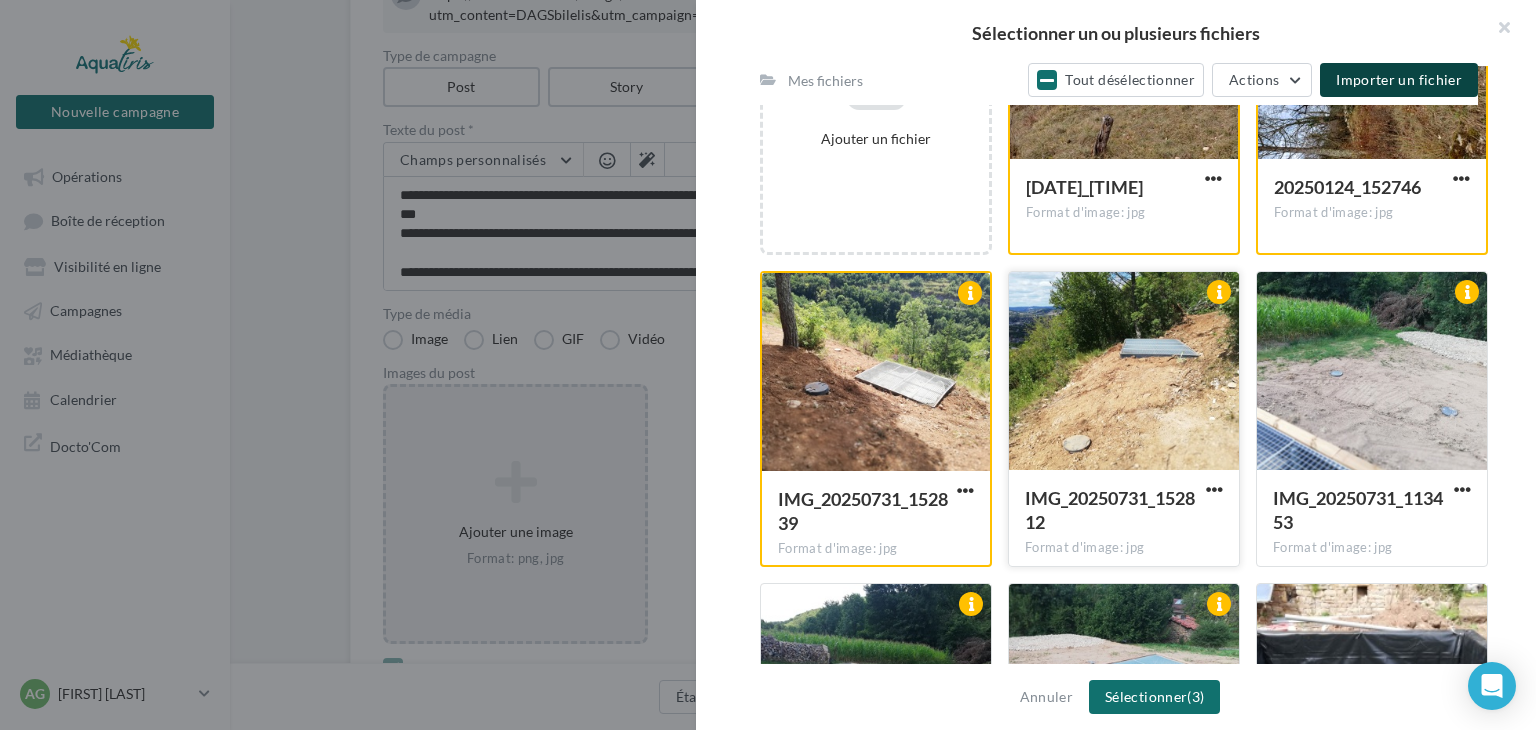 click at bounding box center (1124, 372) 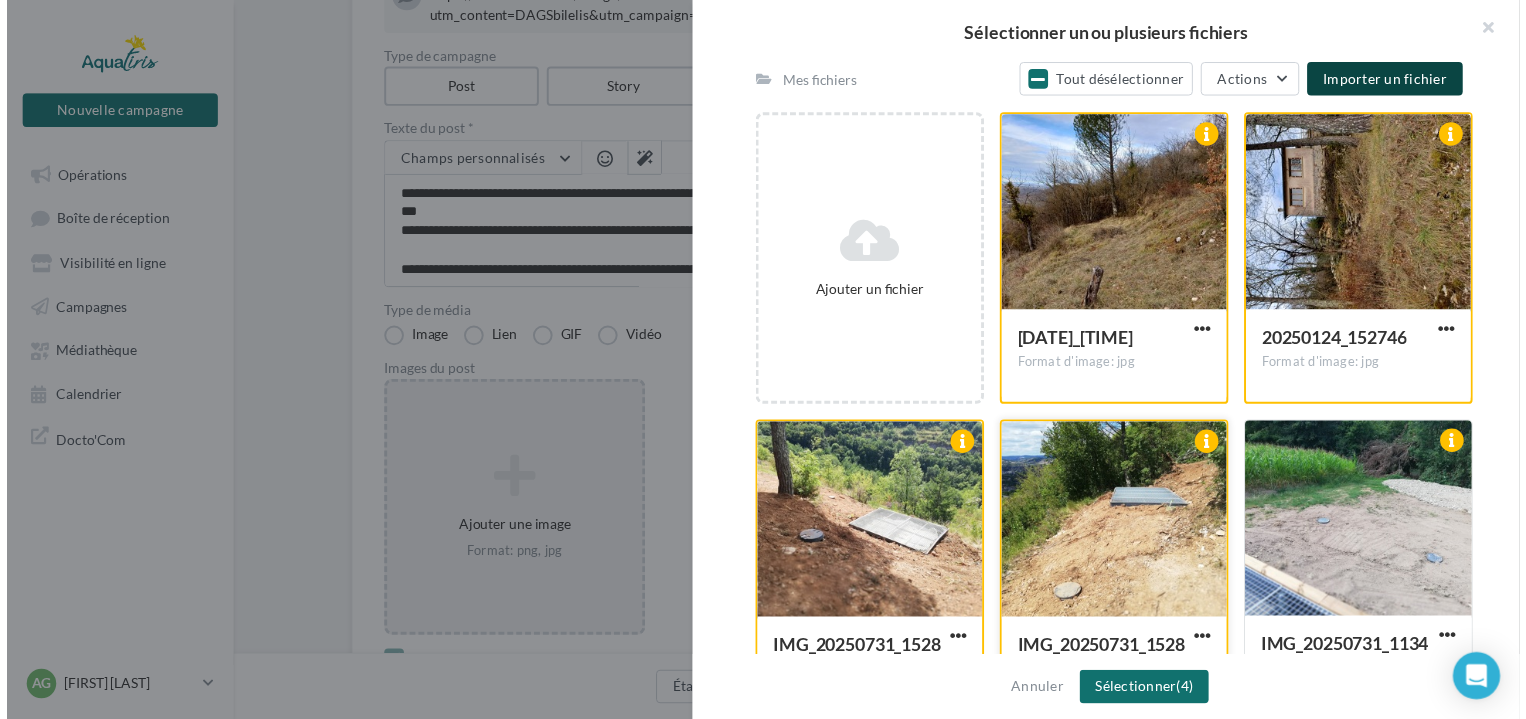 scroll, scrollTop: 200, scrollLeft: 0, axis: vertical 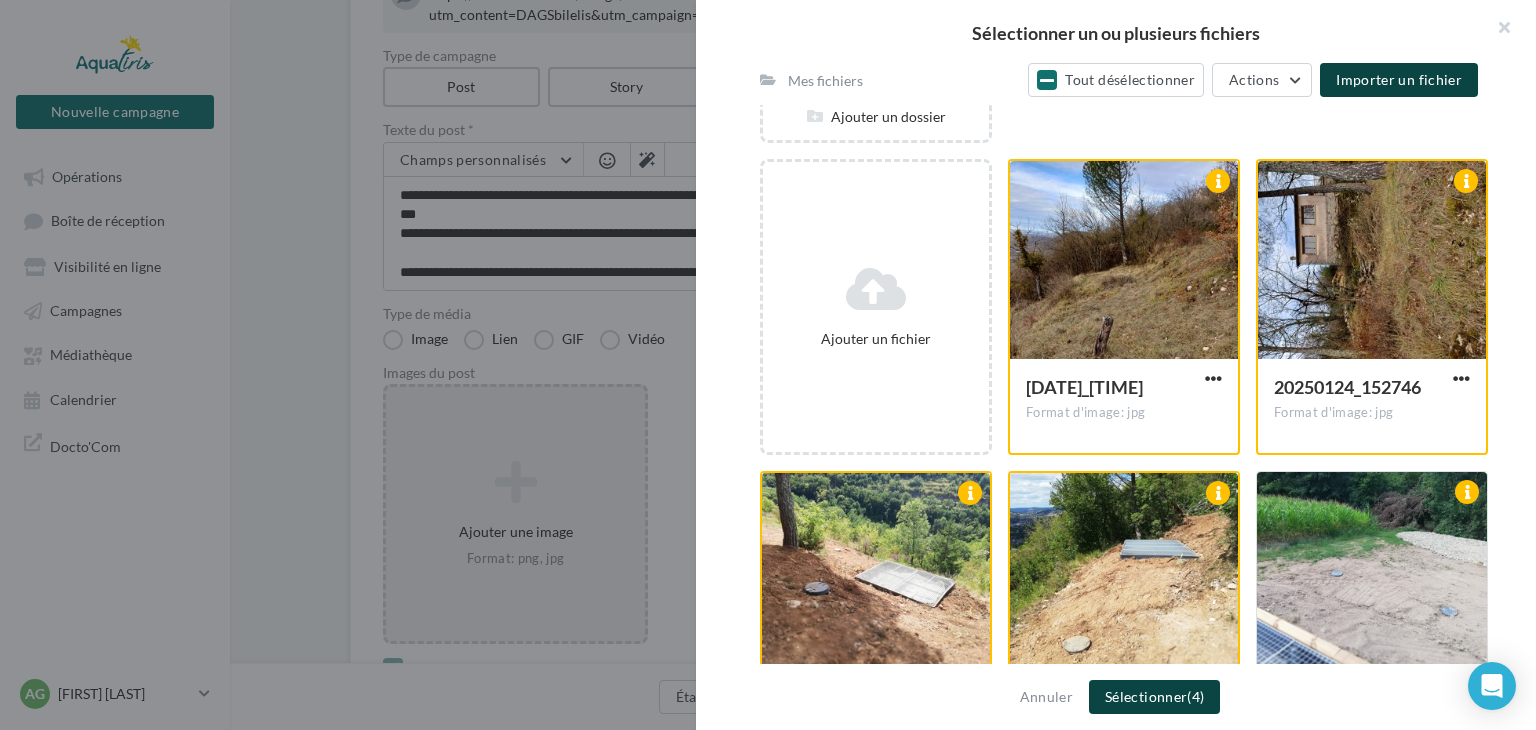click on "Sélectionner   (4)" at bounding box center [1154, 697] 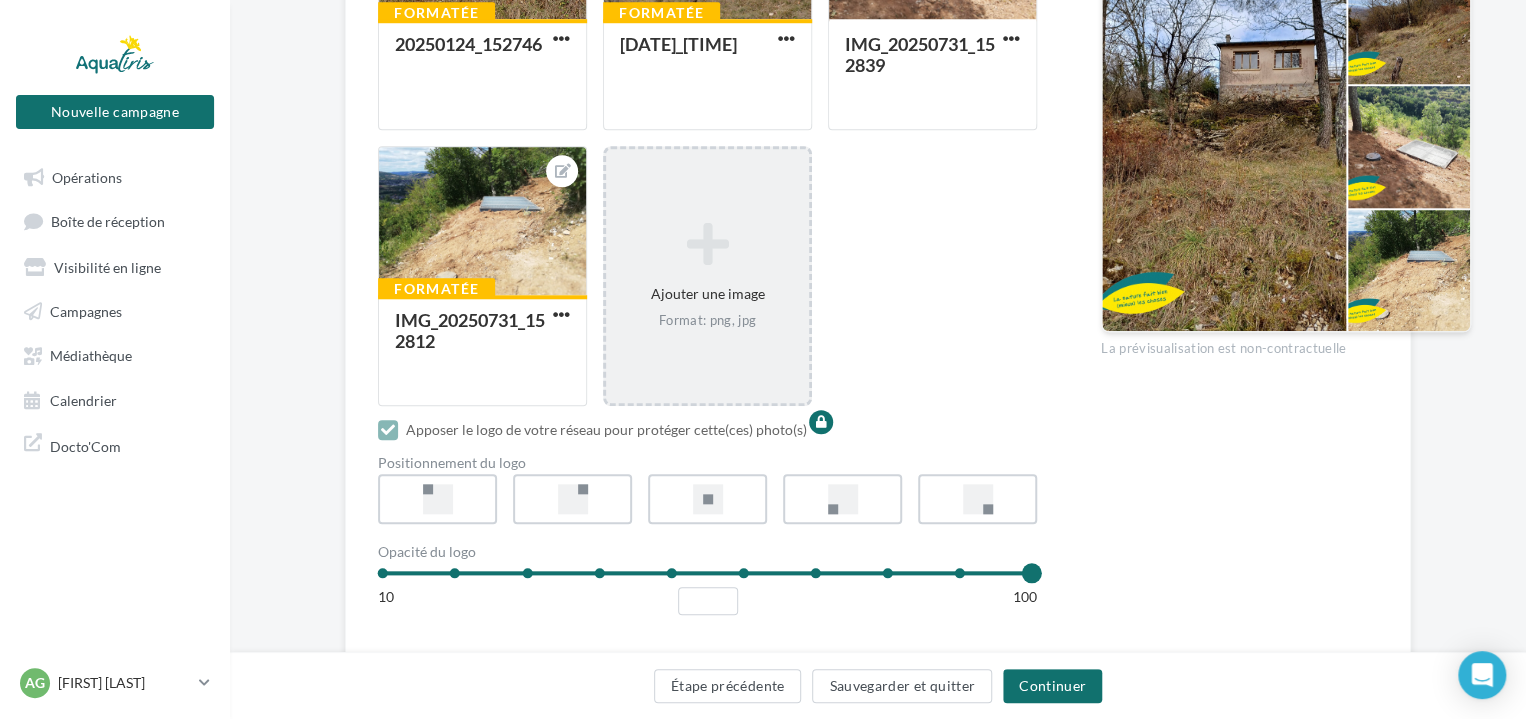 scroll, scrollTop: 784, scrollLeft: 0, axis: vertical 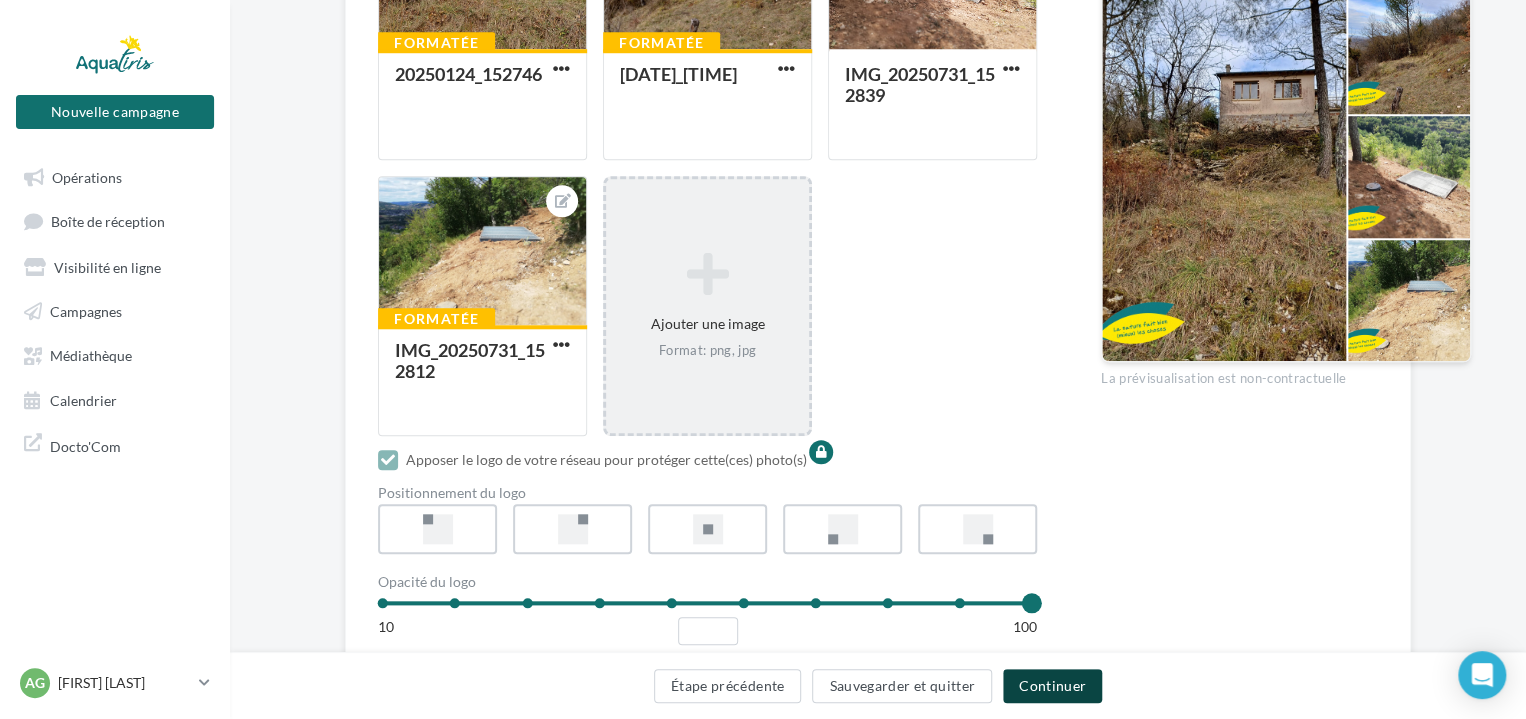 click on "Continuer" at bounding box center [1052, 686] 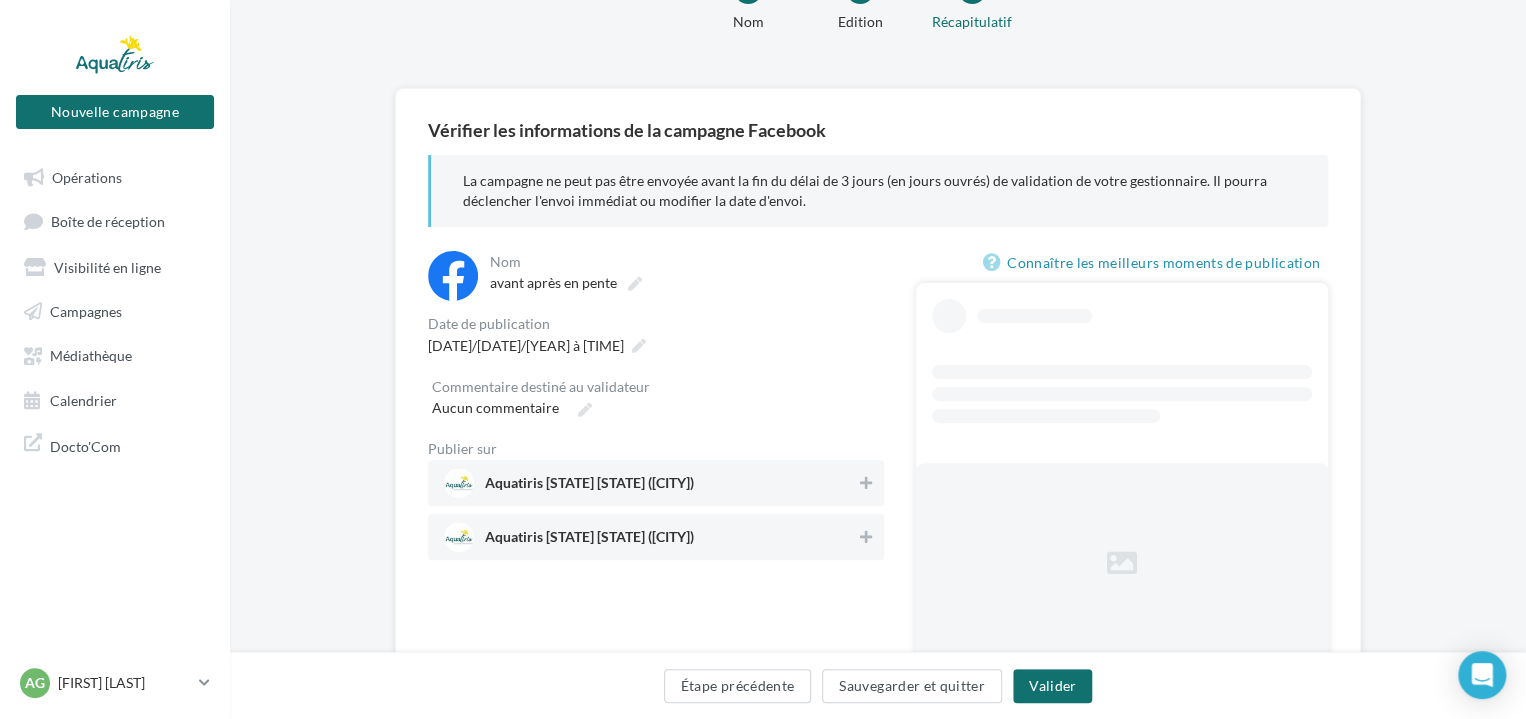 scroll, scrollTop: 190, scrollLeft: 0, axis: vertical 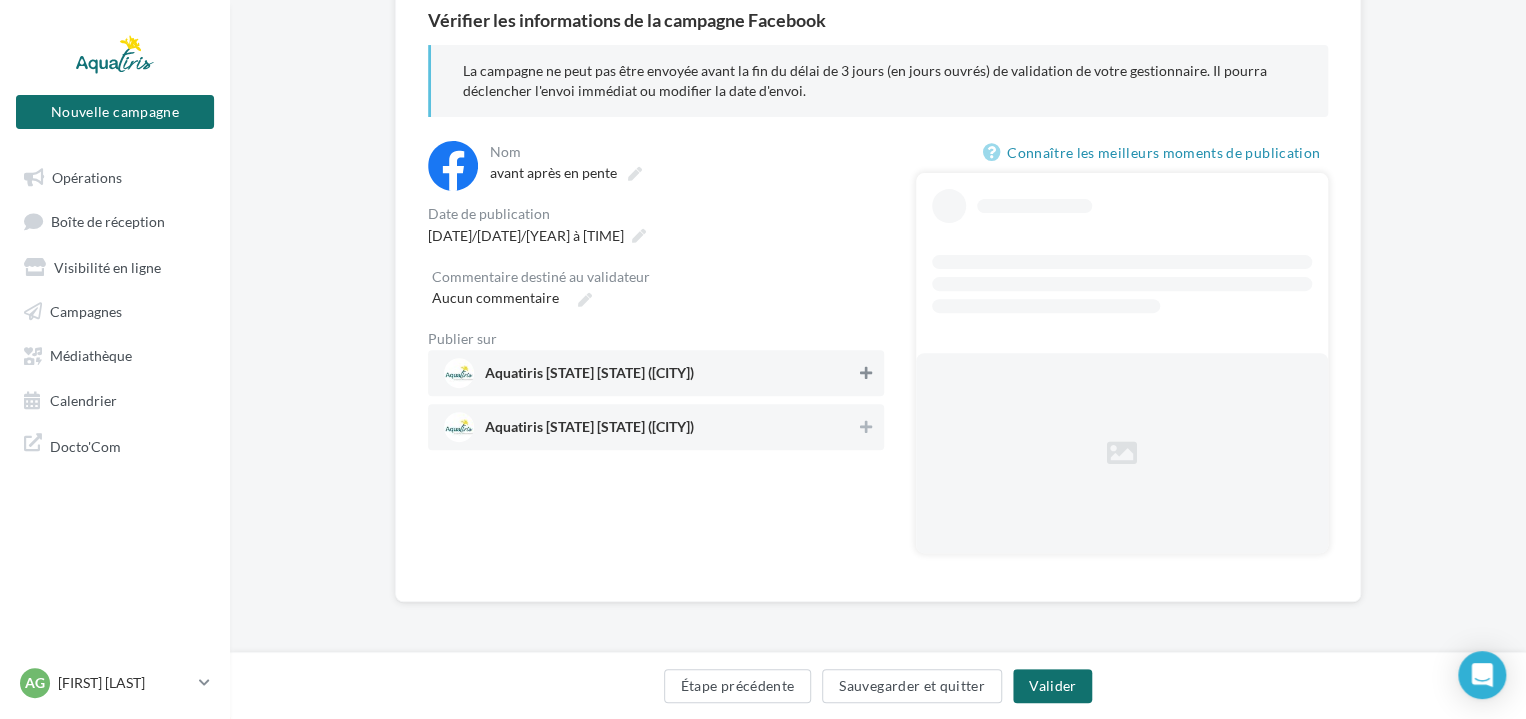 click at bounding box center (866, 373) 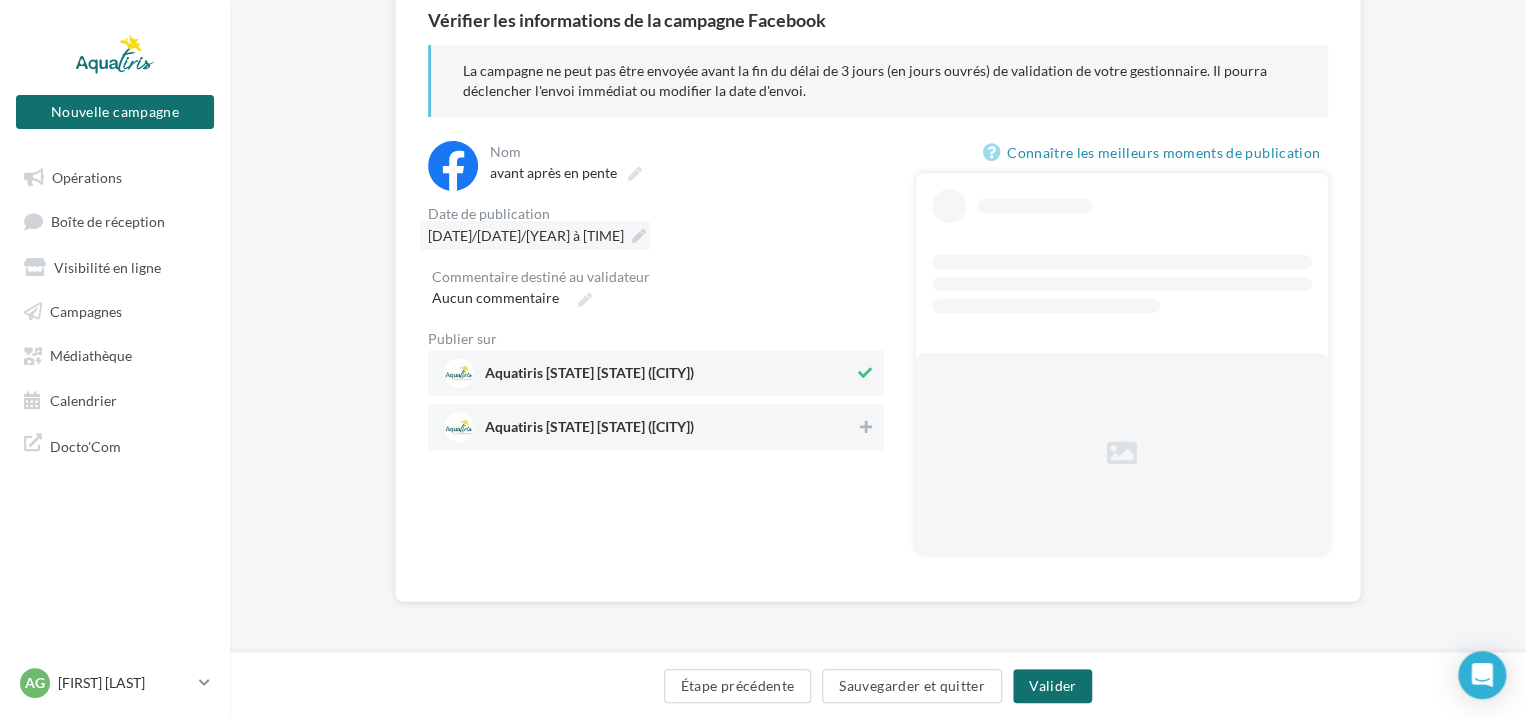 click on "07/08/2025 à 01:10" at bounding box center [535, 235] 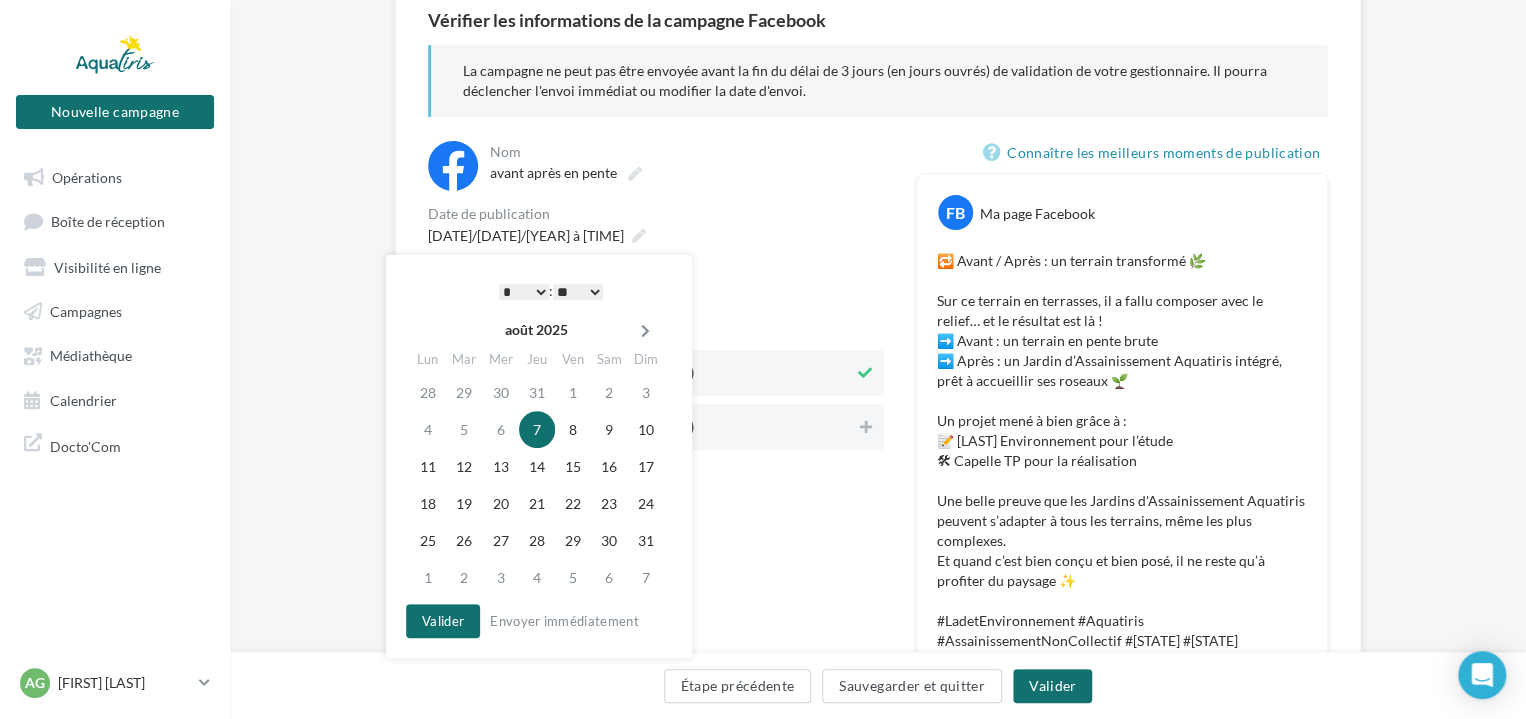 click at bounding box center (645, 331) 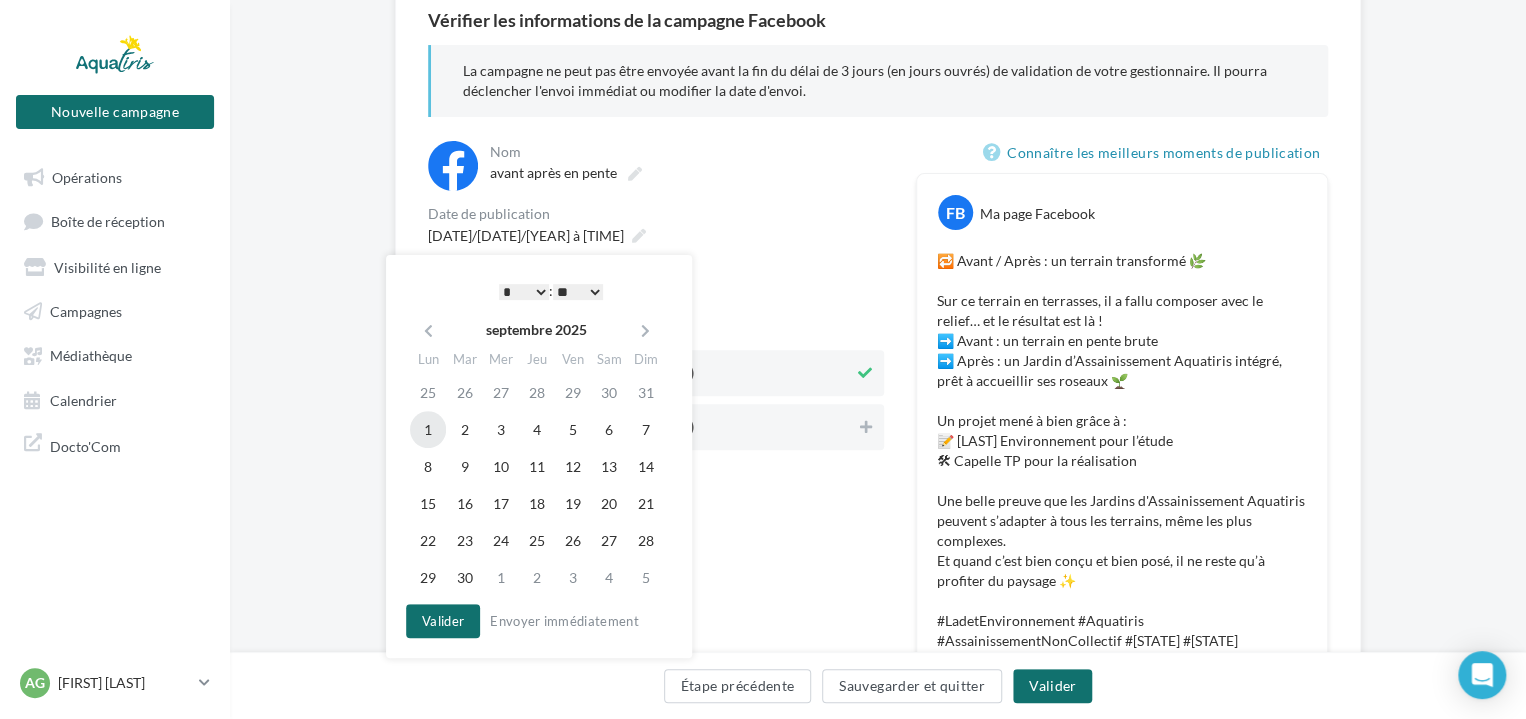 click on "1" at bounding box center (428, 429) 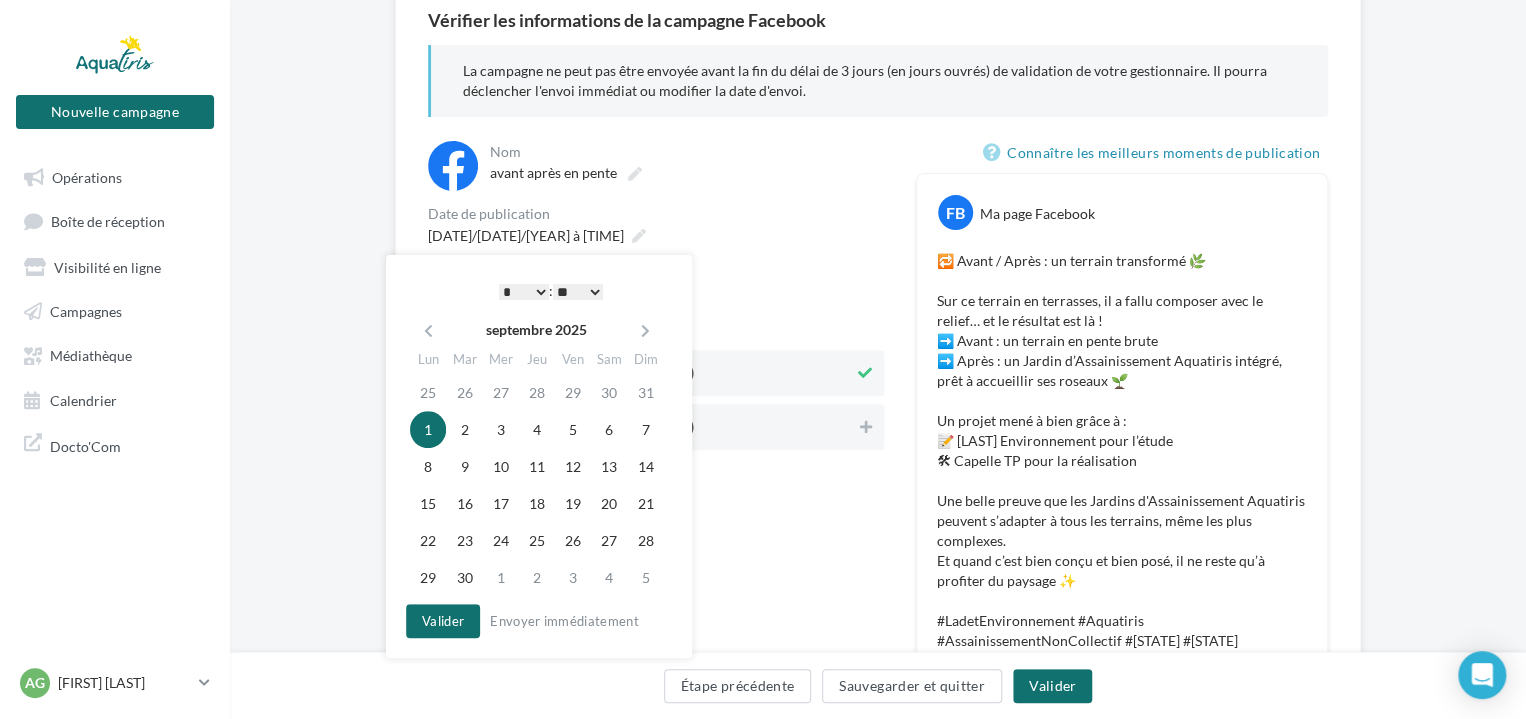 click on "* * * * * * * * * * ** ** ** ** ** ** ** ** ** ** ** ** ** **" at bounding box center [524, 292] 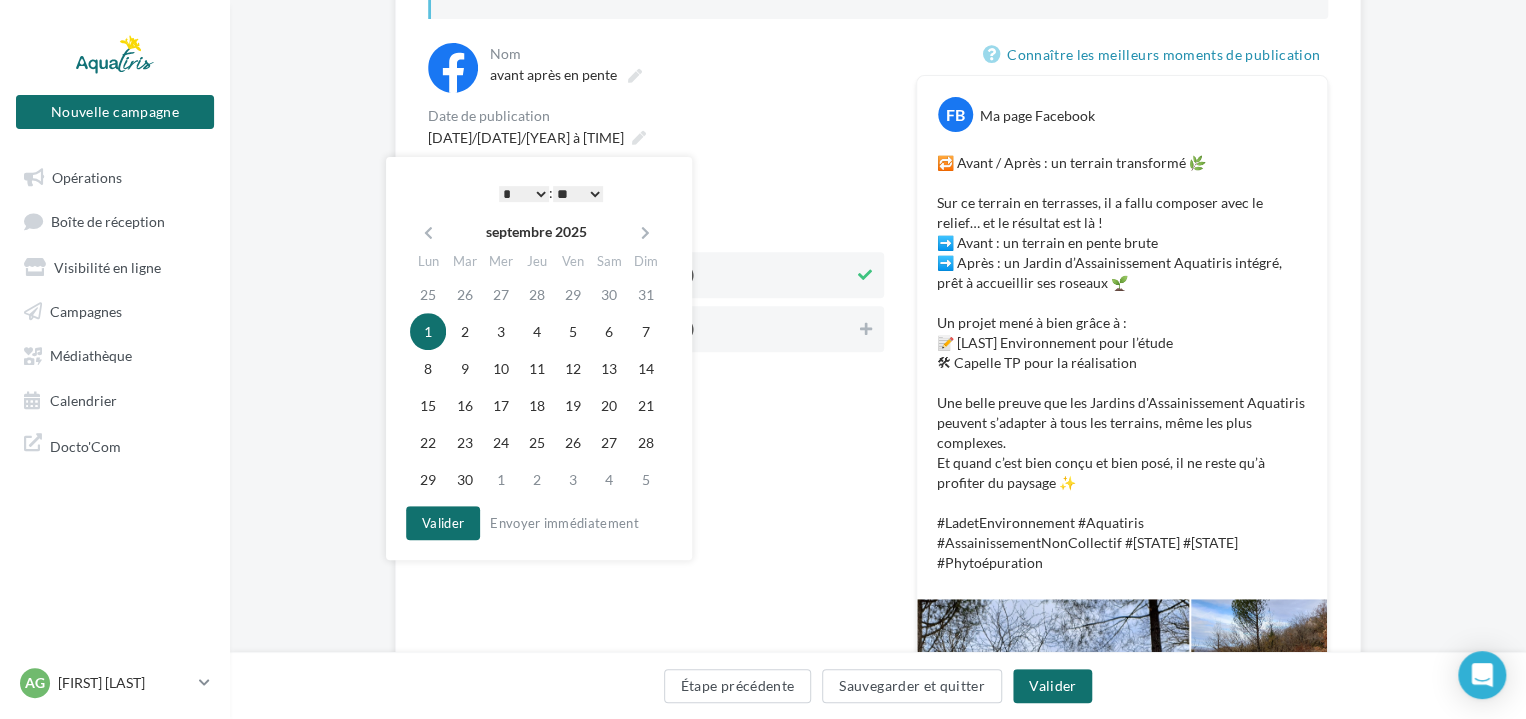 scroll, scrollTop: 255, scrollLeft: 0, axis: vertical 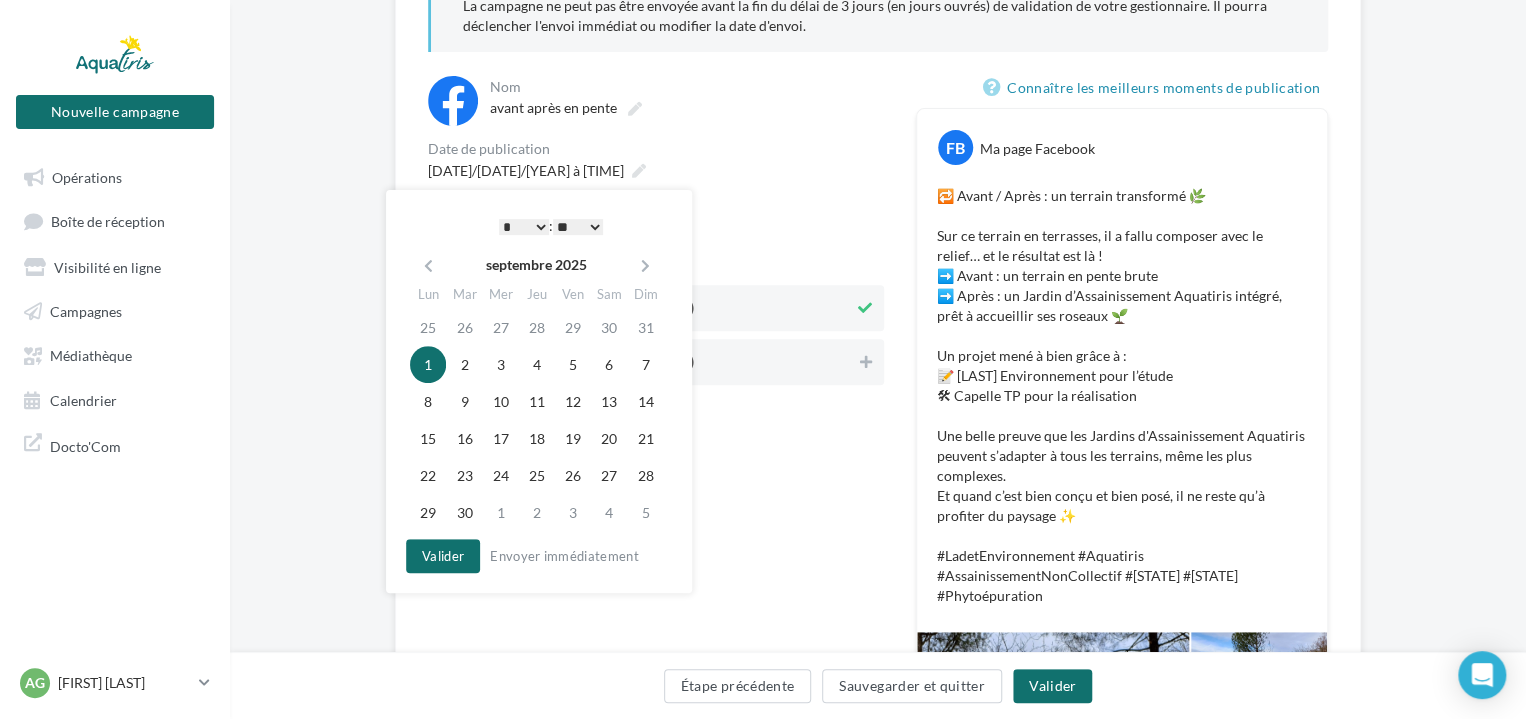 click on "* * * * * * * * * * ** ** ** ** ** ** ** ** ** ** ** ** ** **" at bounding box center (524, 227) 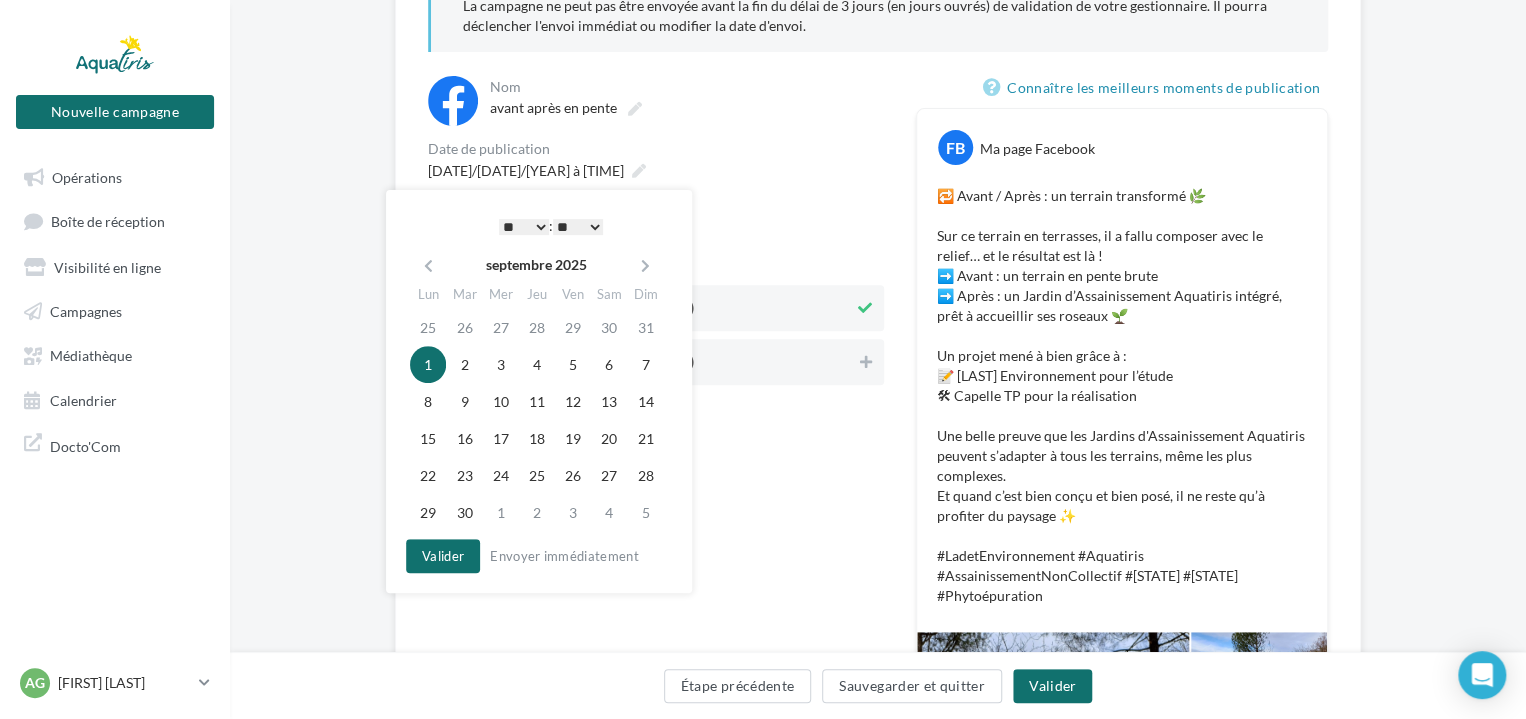click on "** ** ** ** ** **" at bounding box center (578, 227) 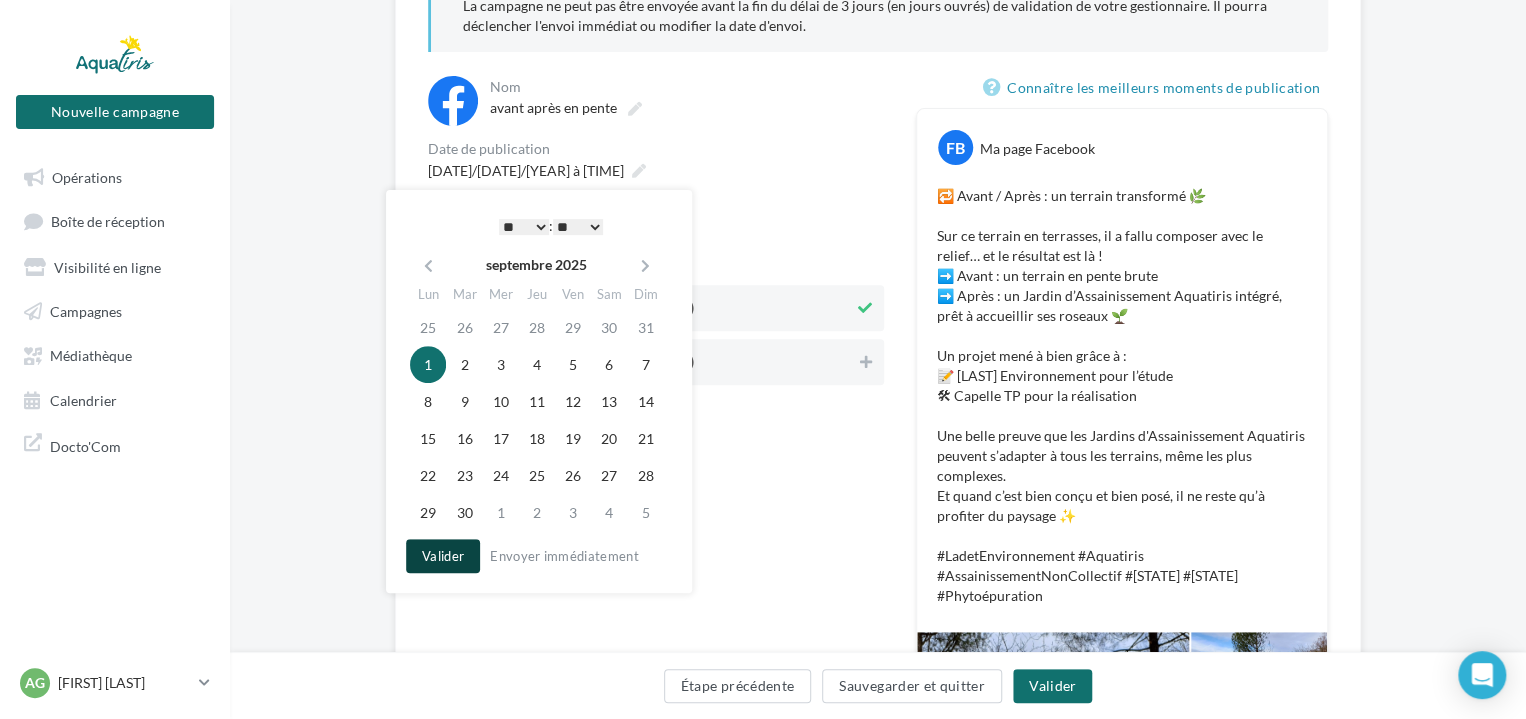 click on "Valider" at bounding box center [443, 556] 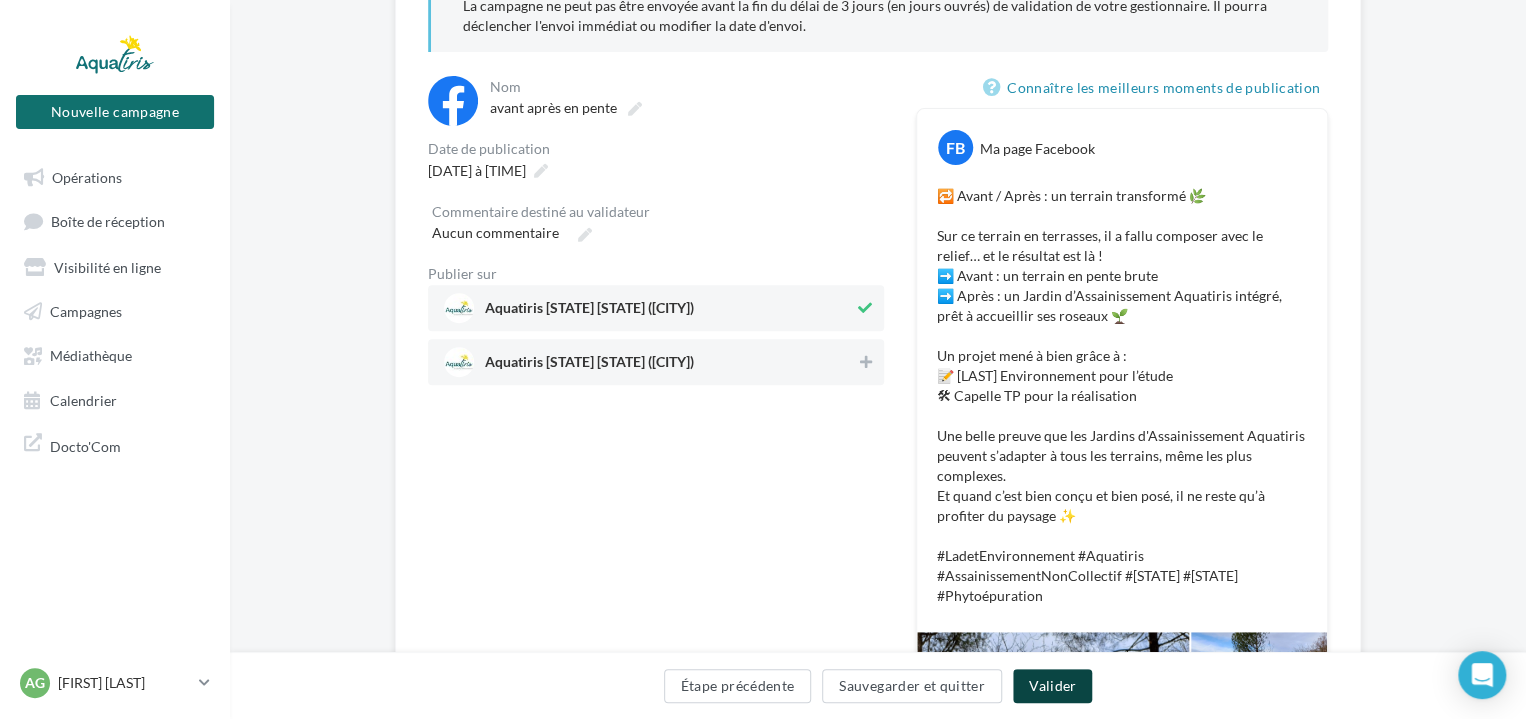 click on "Valider" at bounding box center [1052, 686] 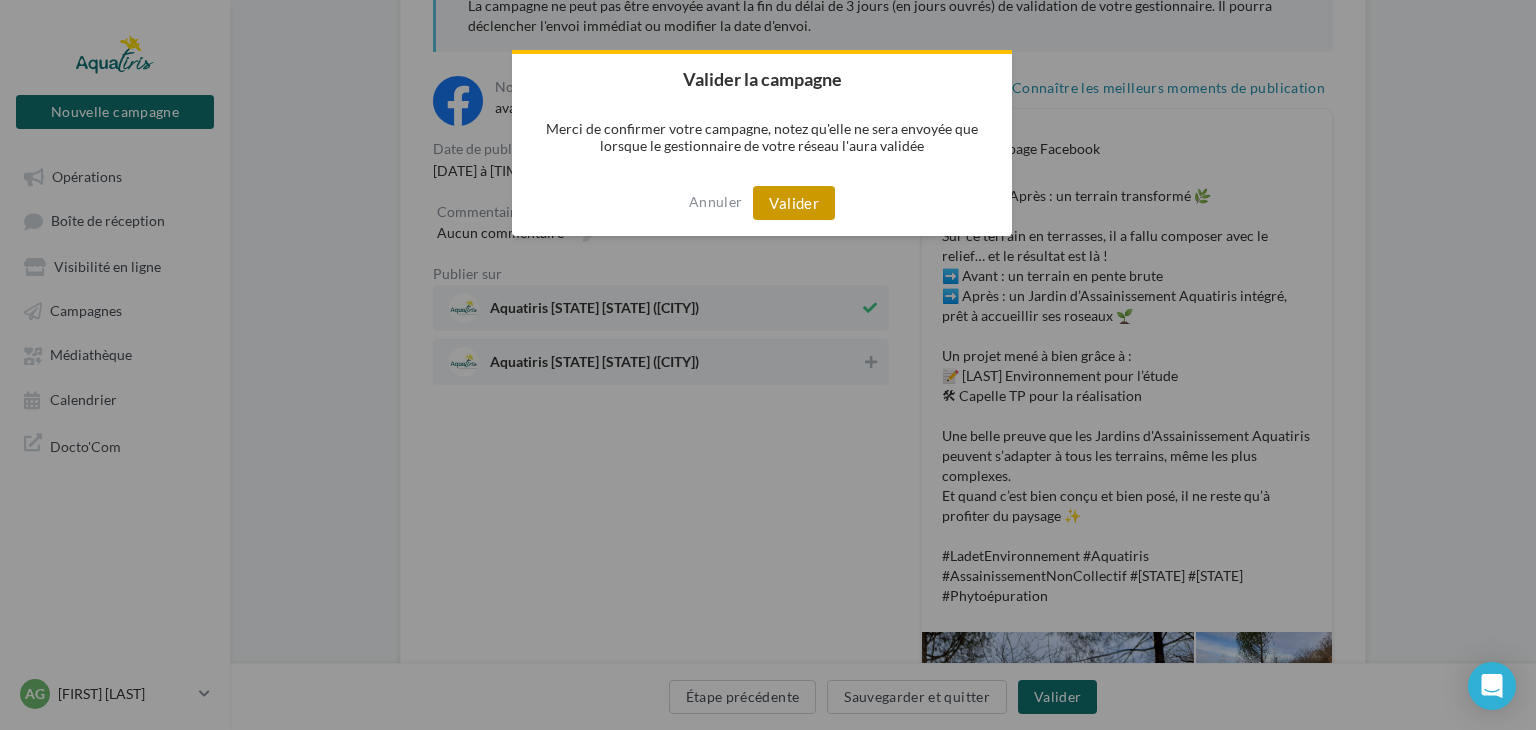 click on "Valider" at bounding box center (794, 203) 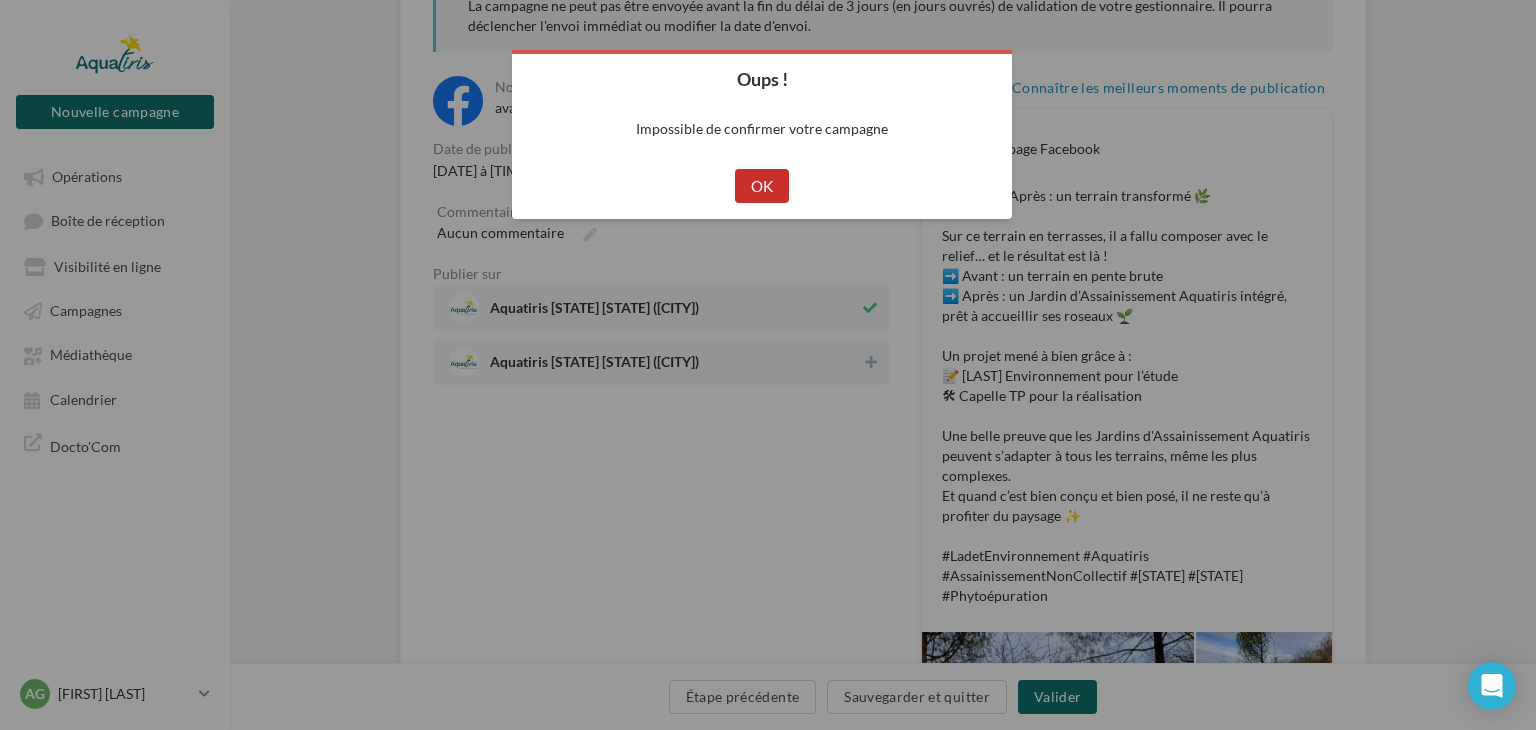 click on "OK" at bounding box center (762, 186) 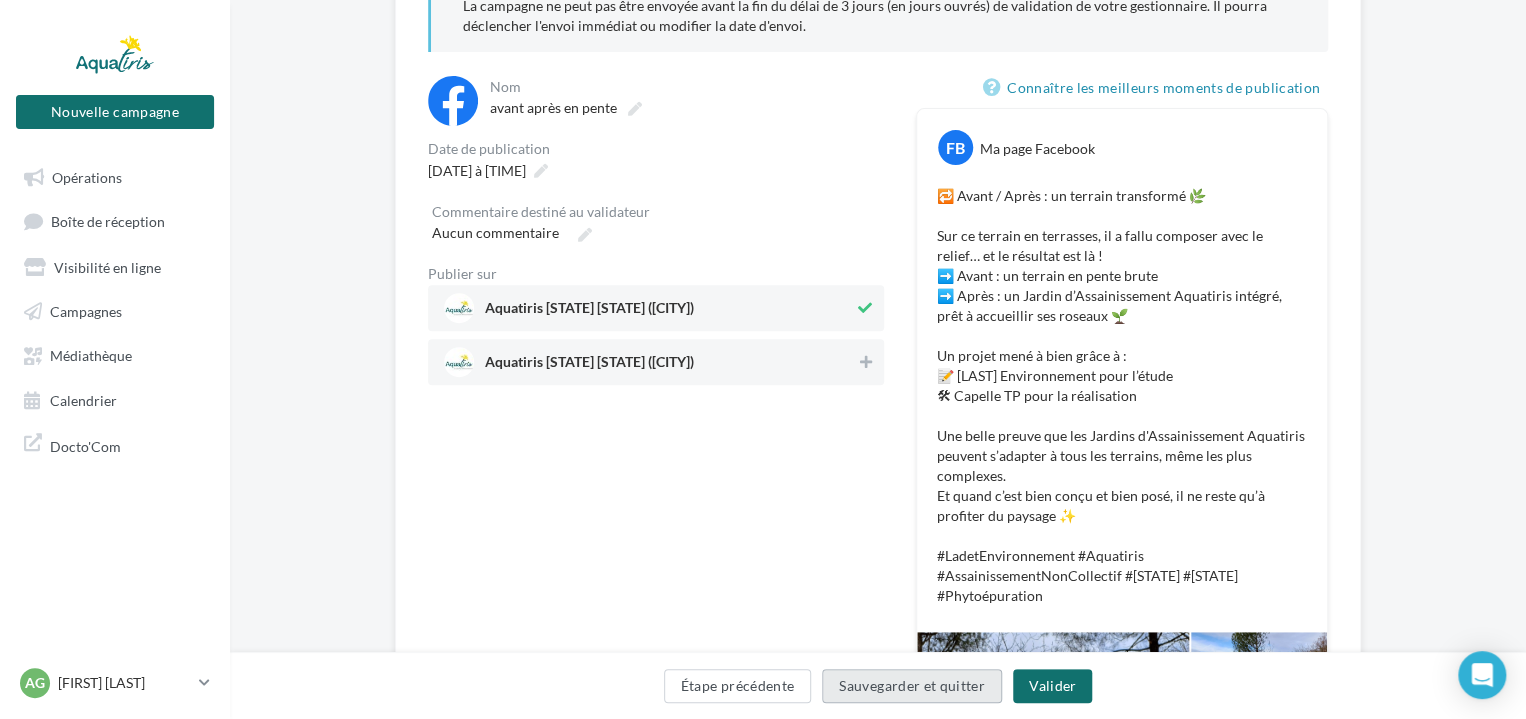 click on "Sauvegarder et quitter" at bounding box center (912, 686) 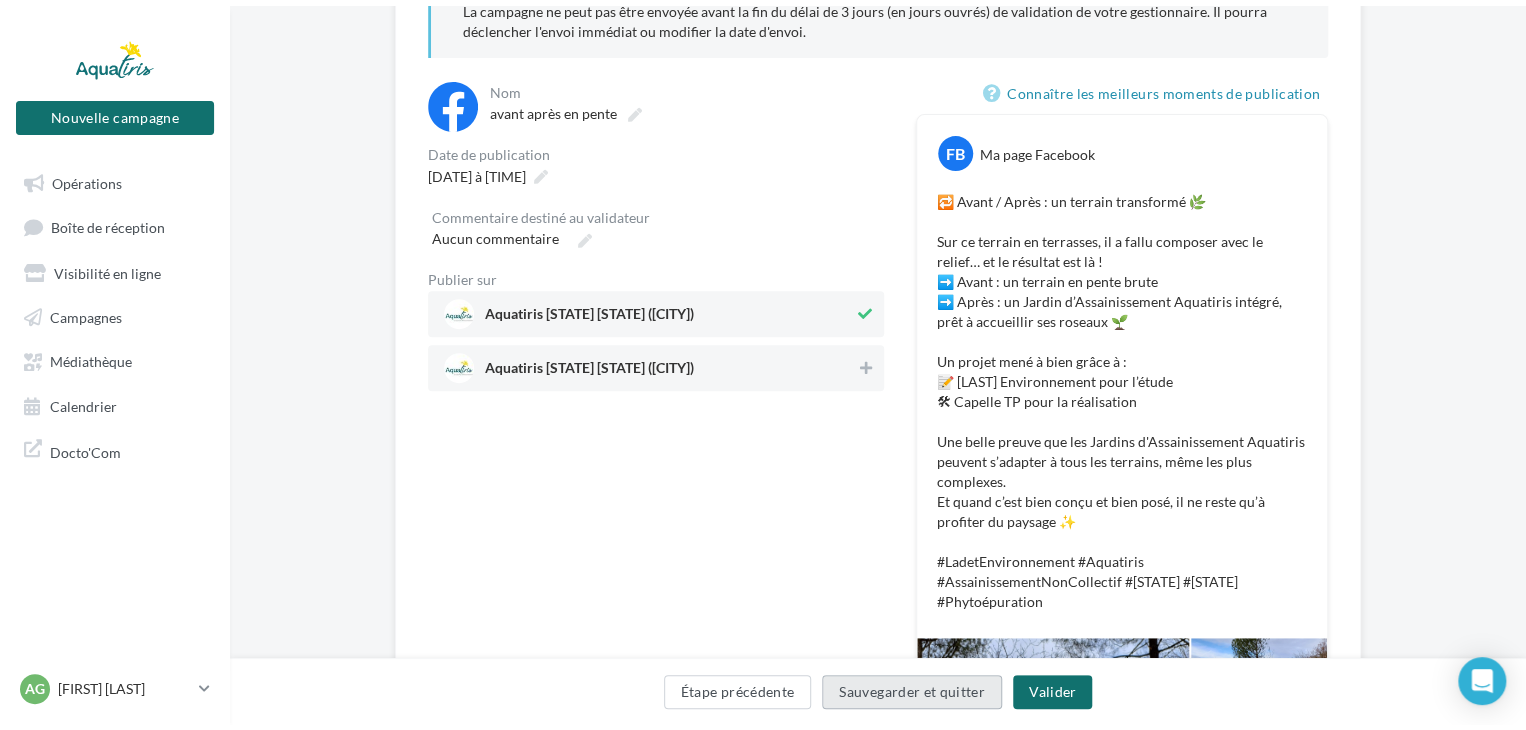 scroll, scrollTop: 32, scrollLeft: 0, axis: vertical 